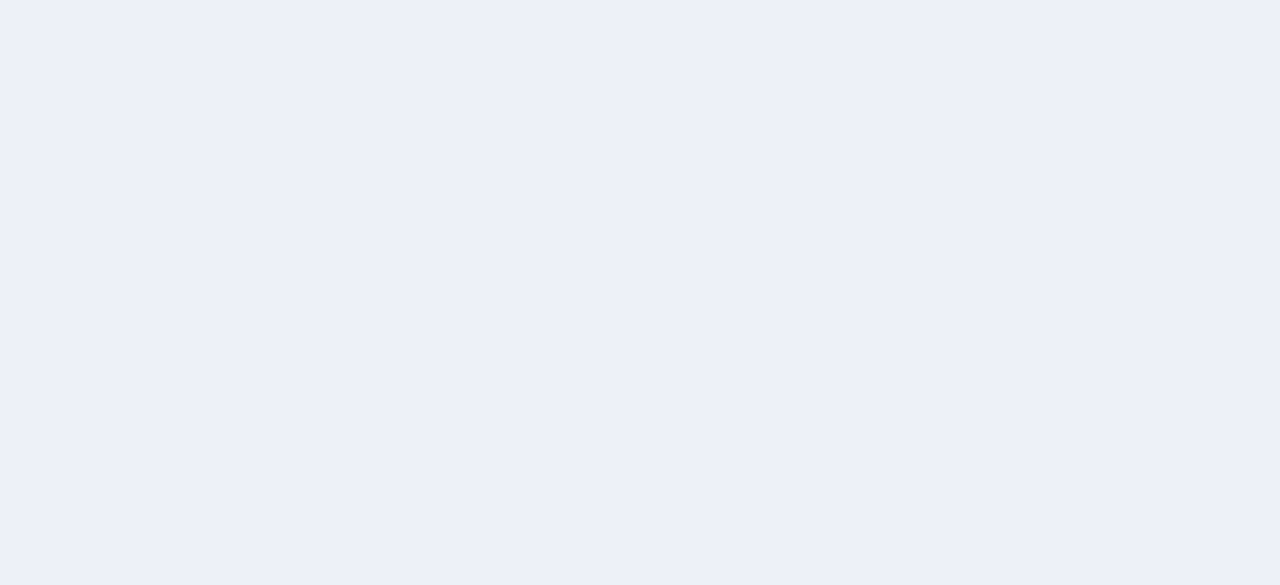 scroll, scrollTop: 0, scrollLeft: 0, axis: both 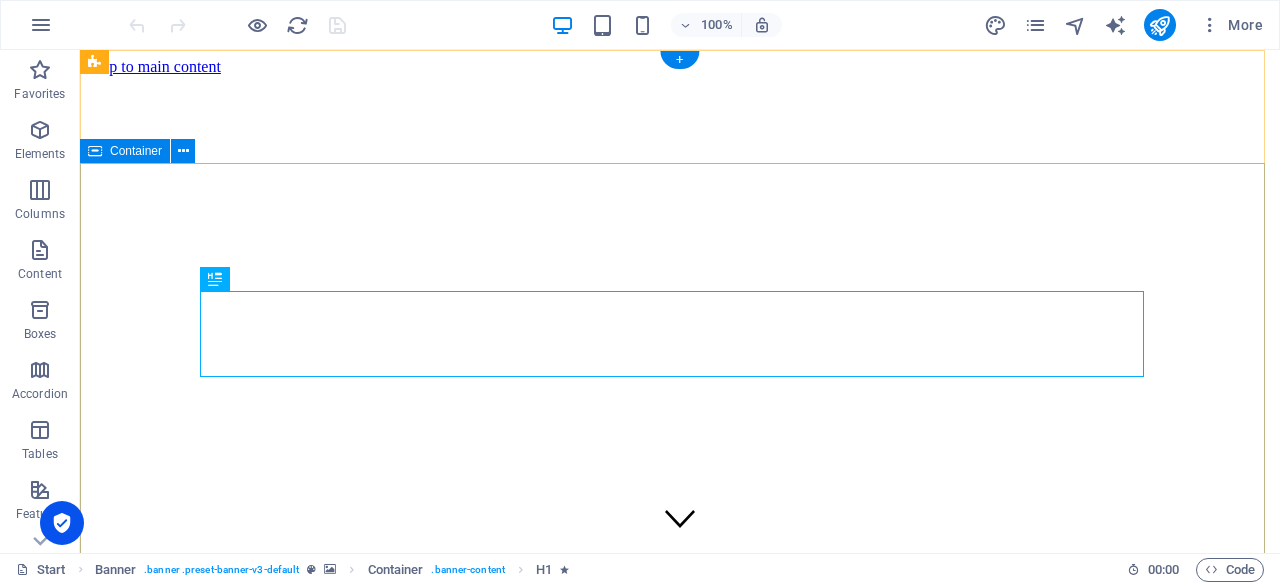 click on ""El lubricante, vital como la sangre en el cuerpo." Lubrob ofrece lubricantes de alta calidad diseñados específicamente para motores de gasolina y diésel, garantizando un rendimiento óptimo.  Productos   Agenda tu cita" at bounding box center (680, 2599) 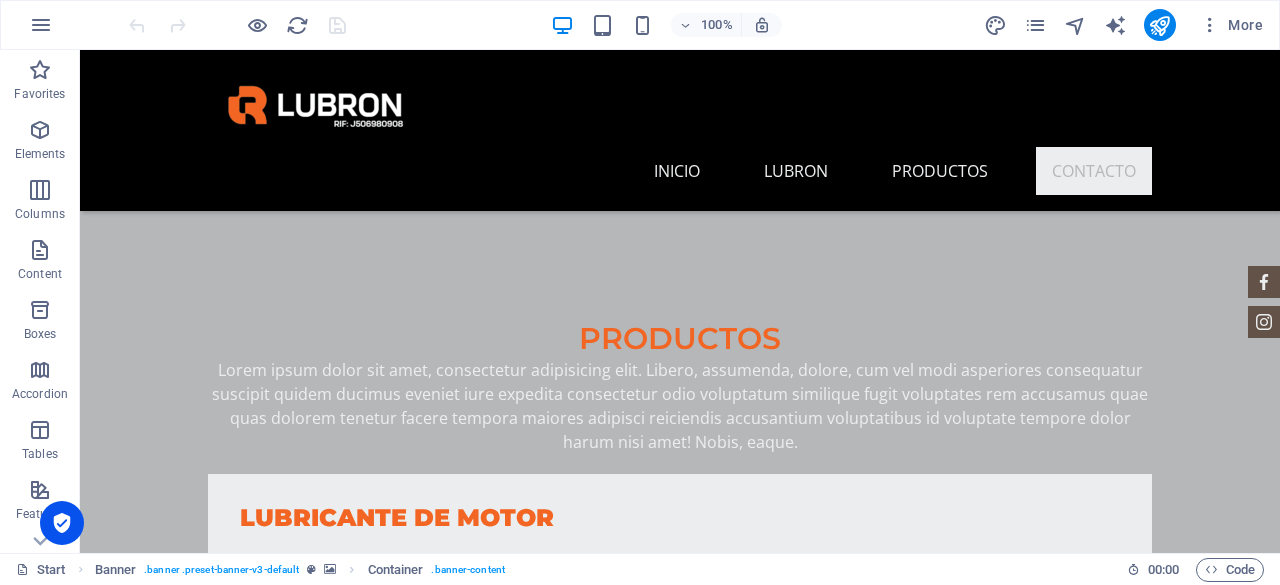 scroll, scrollTop: 3038, scrollLeft: 0, axis: vertical 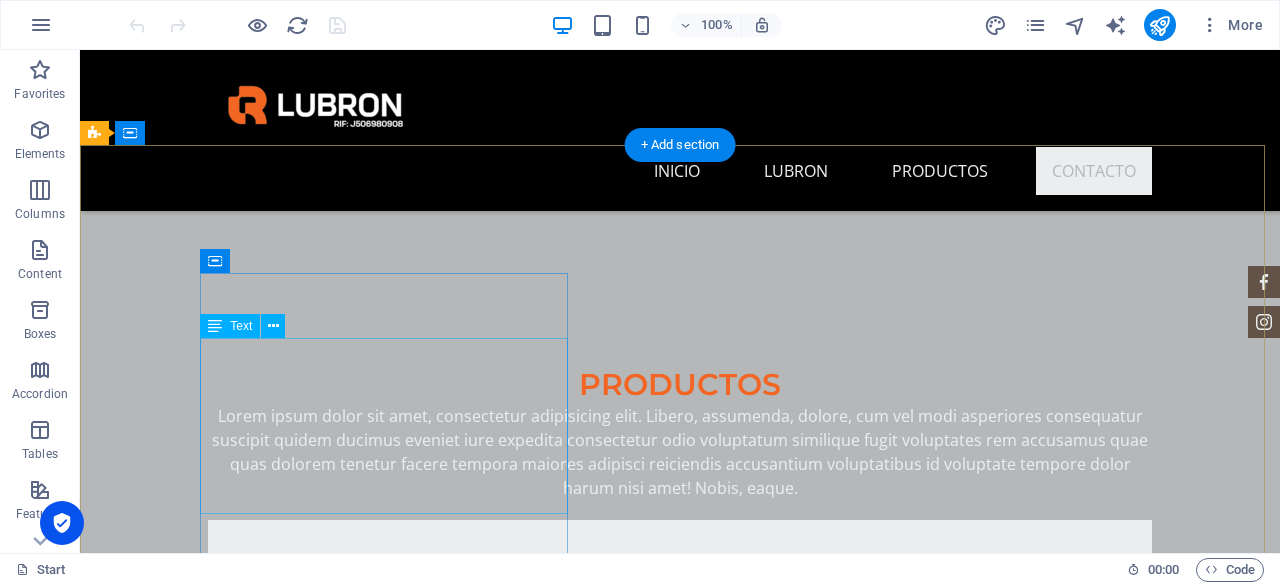 click on "LUBRON COMPANY Galpón 20, C.C.I. Inducentro ,  [GEOGRAPHIC_DATA][PERSON_NAME] +1 646 - 333 - 44 55 [EMAIL_ADDRESS][DOMAIN_NAME] Legal Notice  |  Privacy" at bounding box center (568, 2526) 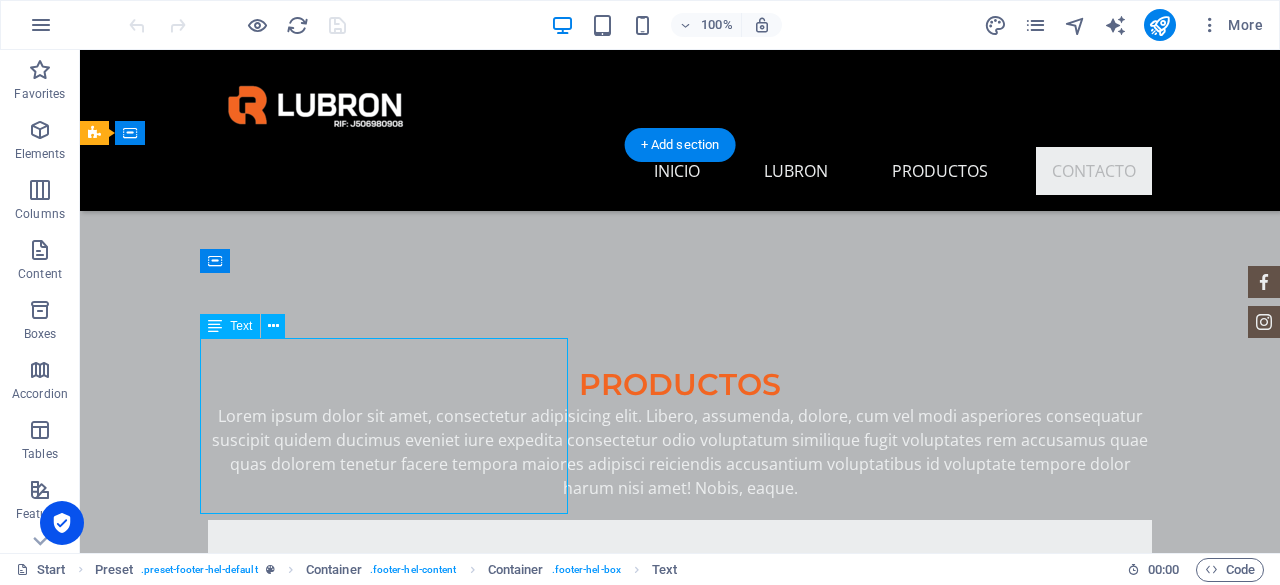 click on "LUBRON COMPANY Galpón 20, C.C.I. Inducentro ,  [GEOGRAPHIC_DATA][PERSON_NAME] +1 646 - 333 - 44 55 [EMAIL_ADDRESS][DOMAIN_NAME] Legal Notice  |  Privacy" at bounding box center (568, 2526) 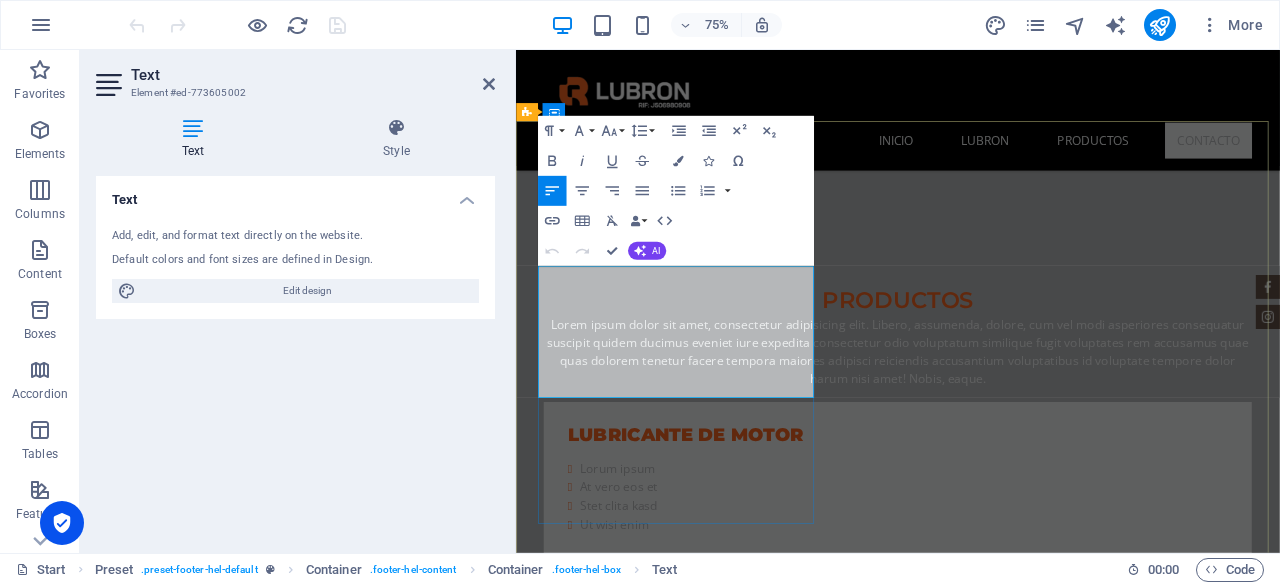 click on "+1 646 - 333 - 44 55" at bounding box center (603, 2526) 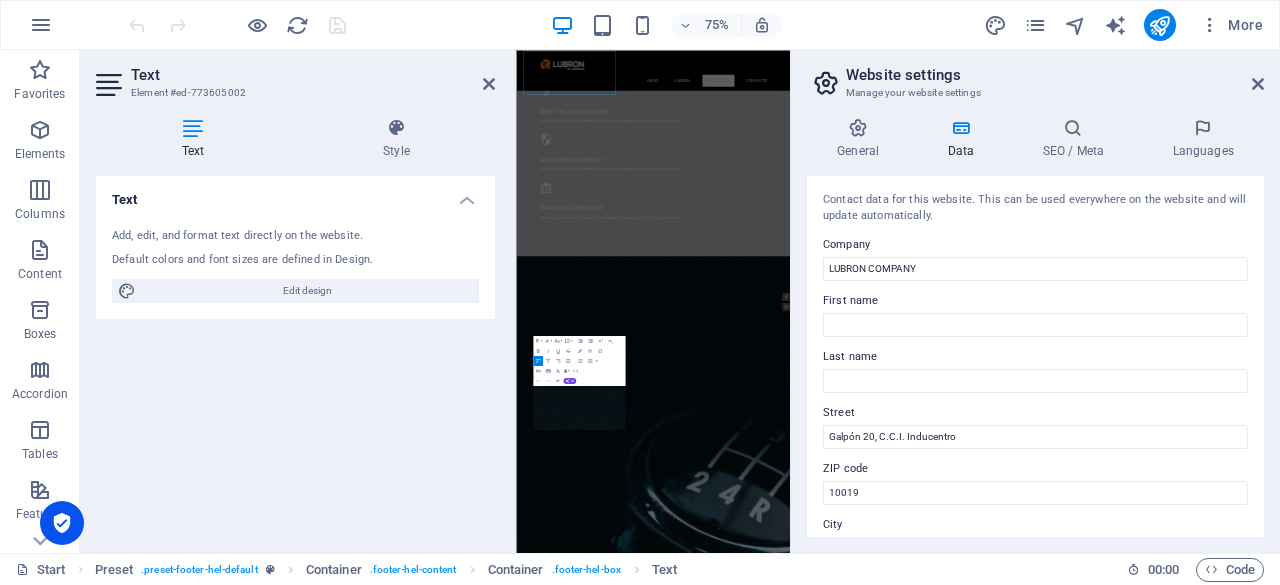 scroll, scrollTop: 3324, scrollLeft: 0, axis: vertical 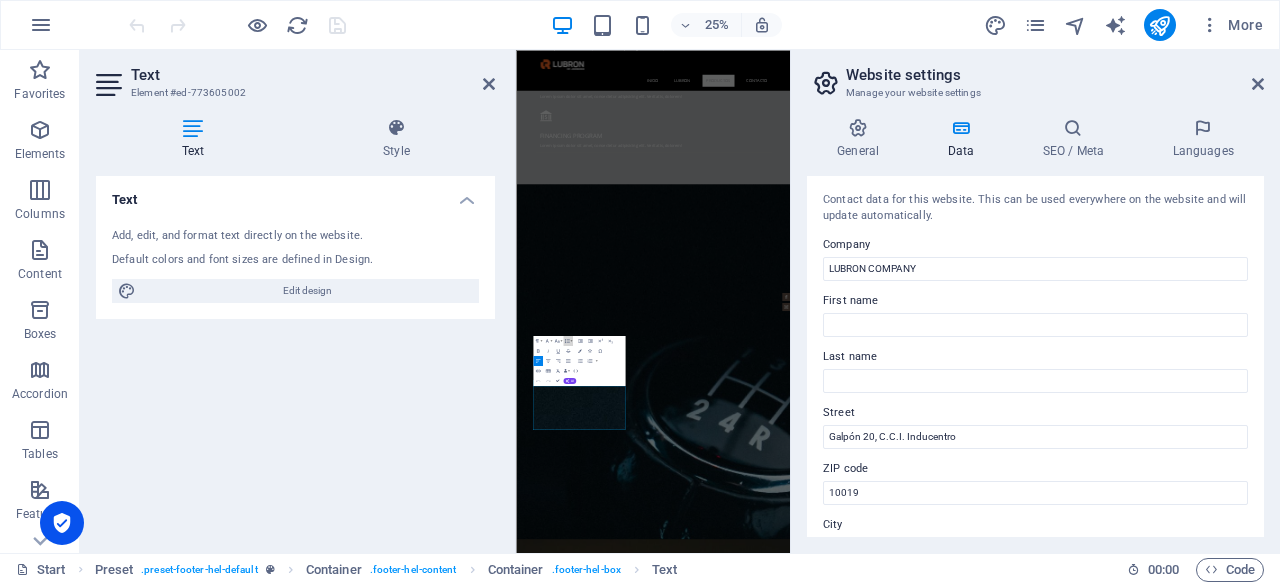 click 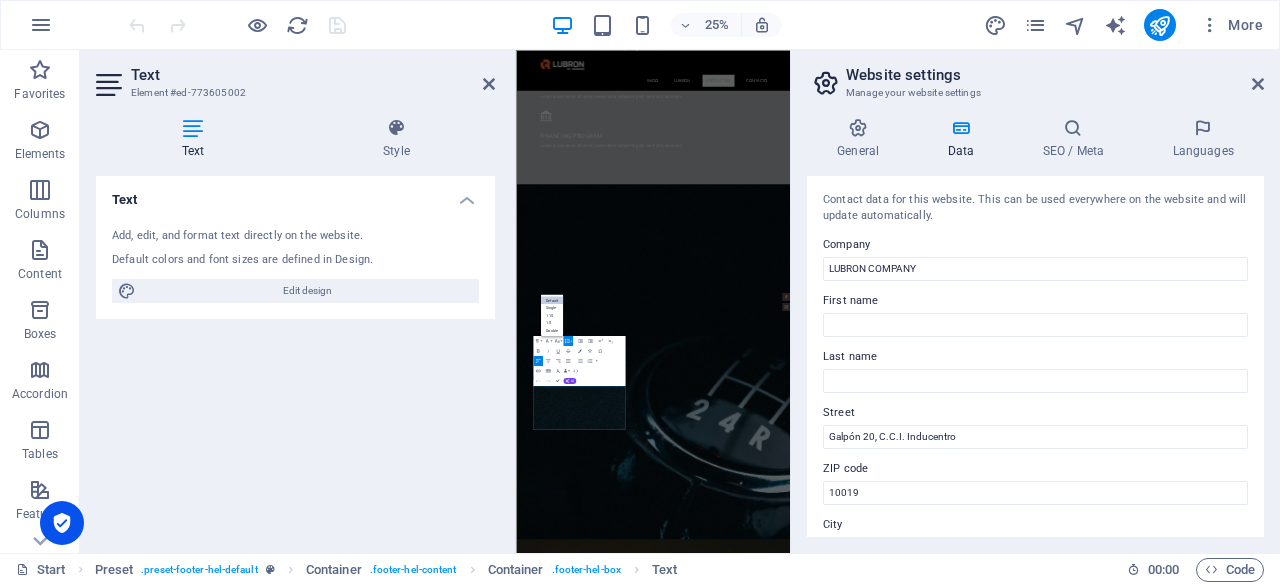 scroll, scrollTop: 0, scrollLeft: 0, axis: both 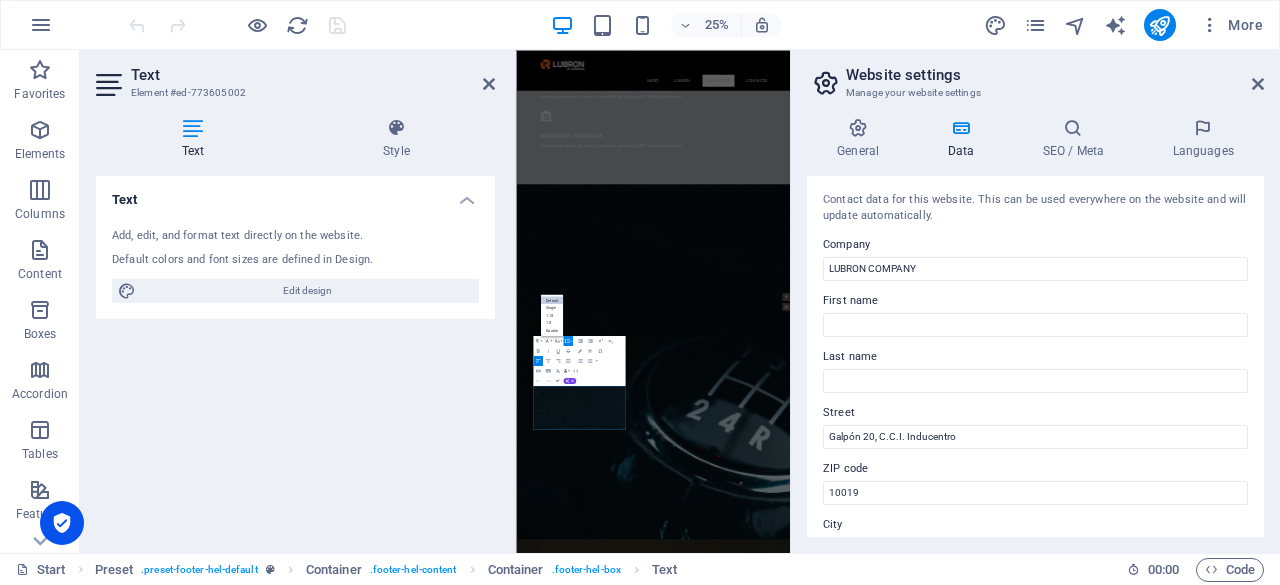 drag, startPoint x: 1258, startPoint y: 236, endPoint x: 1276, endPoint y: 406, distance: 170.95029 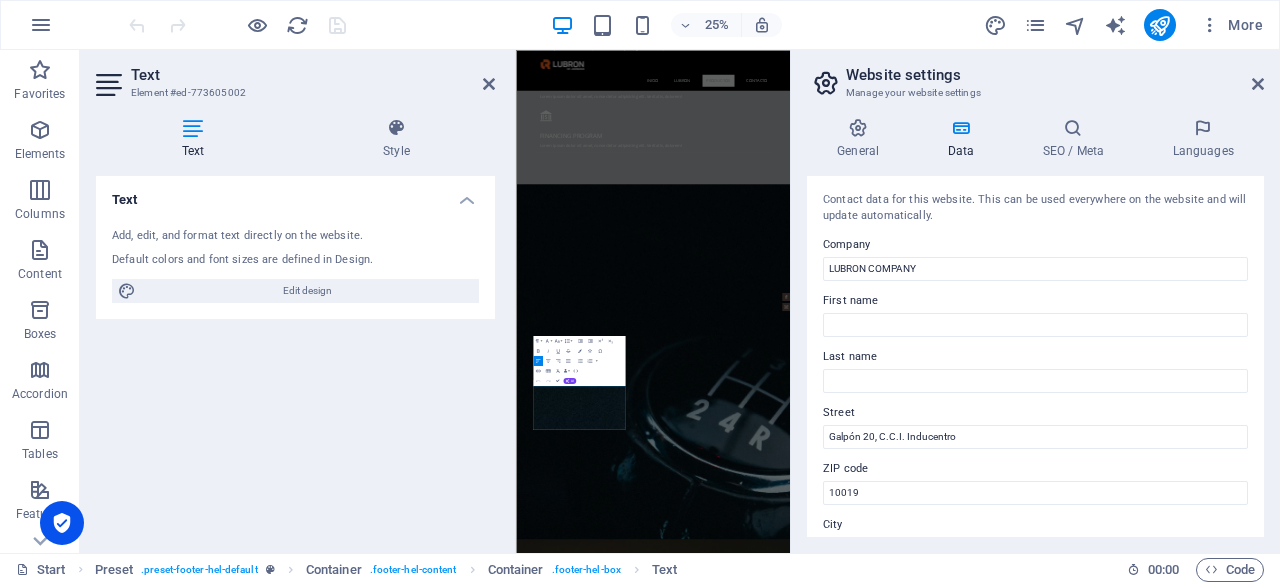 click on "General  Data  SEO / Meta  Languages Website name Individual Logo Drag files here, click to choose files or select files from Files or our free stock photos & videos Select files from the file manager, stock photos, or upload file(s) Upload Favicon Set the favicon of your website here. A favicon is a small icon shown in the browser tab next to your website title. It helps visitors identify your website. Drag files here, click to choose files or select files from Files or our free stock photos & videos Select files from the file manager, stock photos, or upload file(s) Upload Preview Image (Open Graph) This image will be shown when the website is shared on social networks Drag files here, click to choose files or select files from Files or our free stock photos & videos Select files from the file manager, stock photos, or upload file(s) Upload Contact data for this website. This can be used everywhere on the website and will update automatically. Company LUBRON COMPANY First name Last name Street ZIP code Fax" at bounding box center (1035, 327) 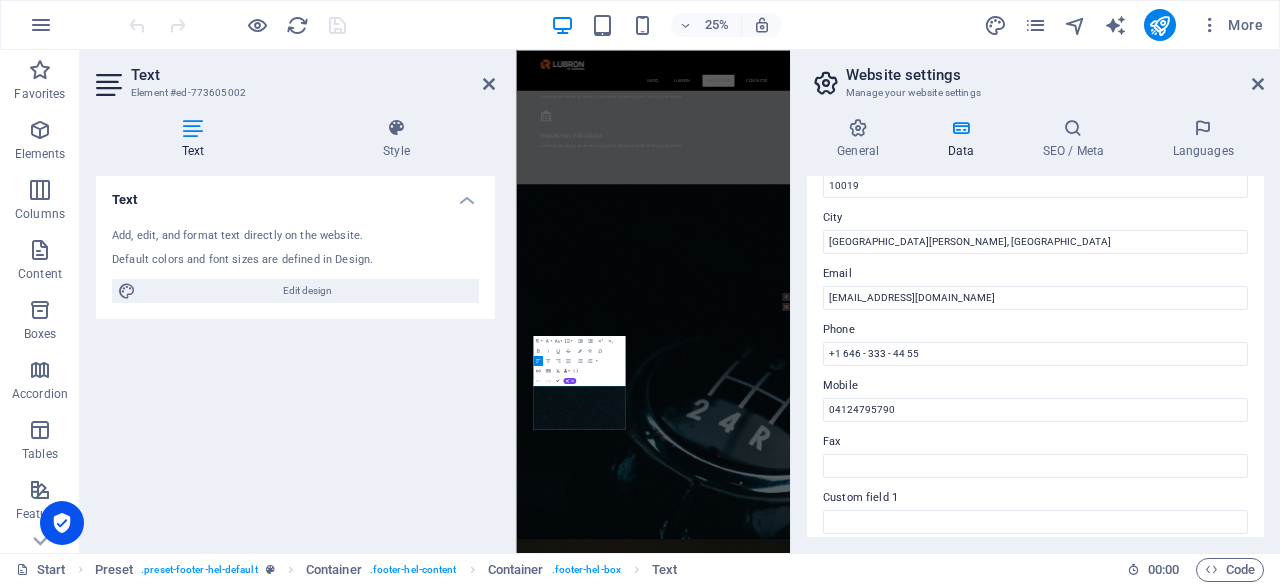 scroll, scrollTop: 383, scrollLeft: 0, axis: vertical 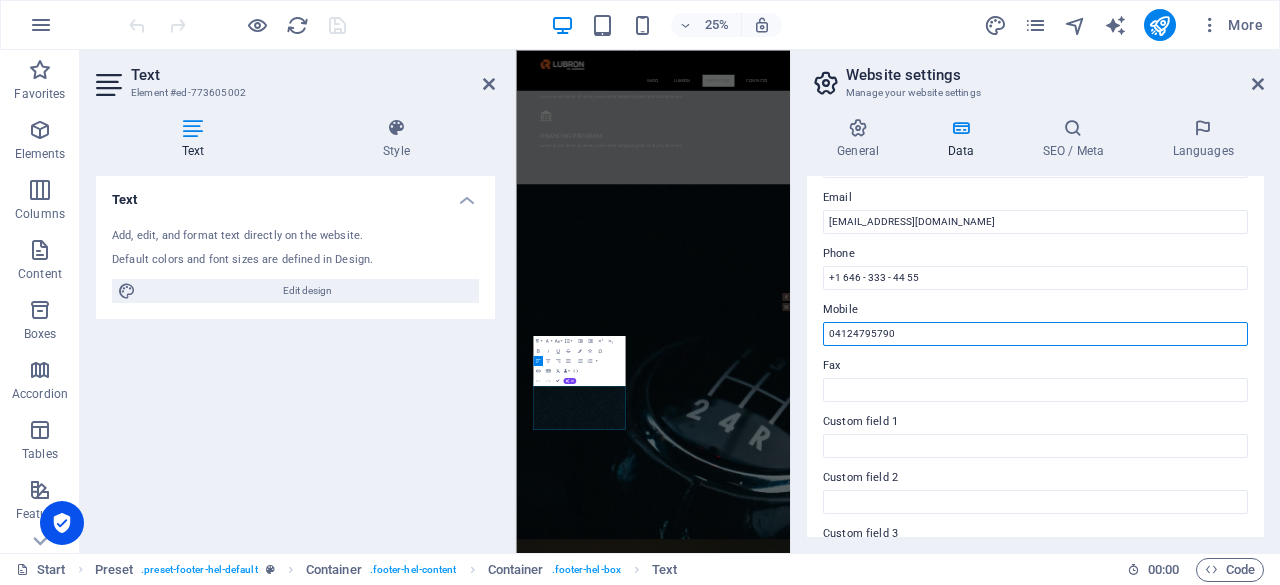 drag, startPoint x: 1460, startPoint y: 373, endPoint x: 1306, endPoint y: 389, distance: 154.82893 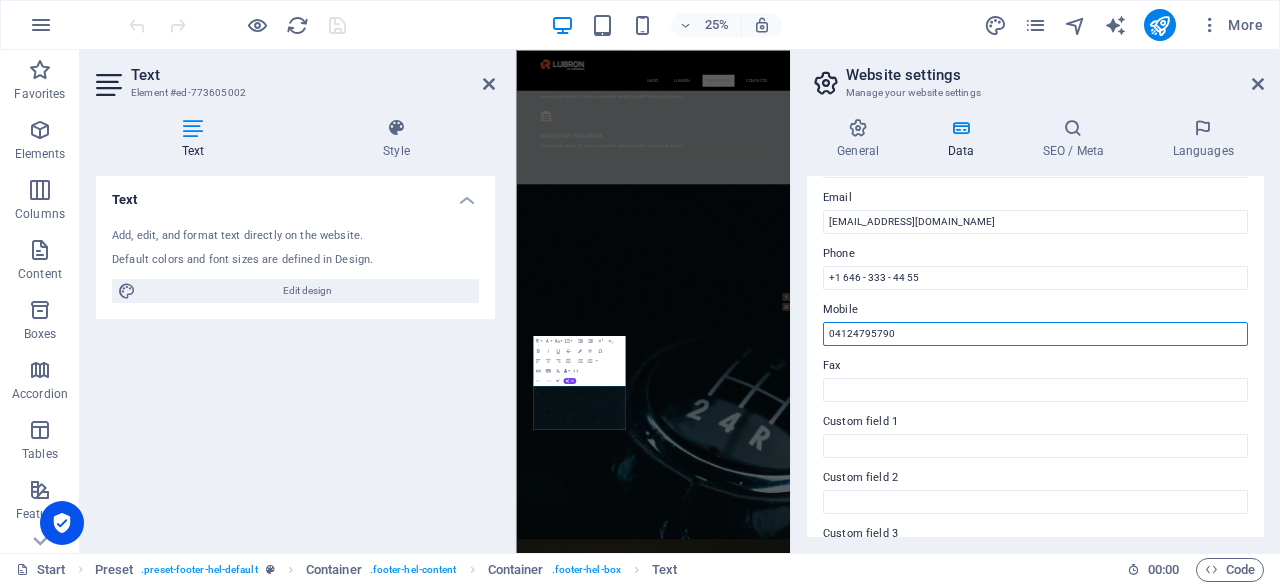 click on "04124795790" at bounding box center (1035, 334) 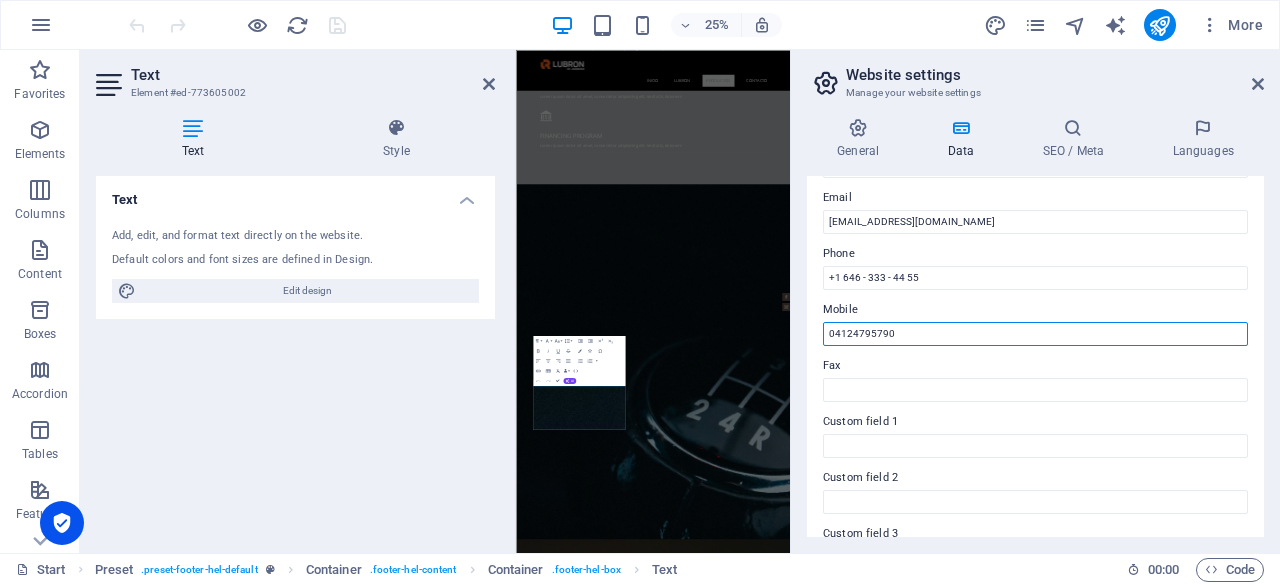 click on "04124795790" at bounding box center (1035, 334) 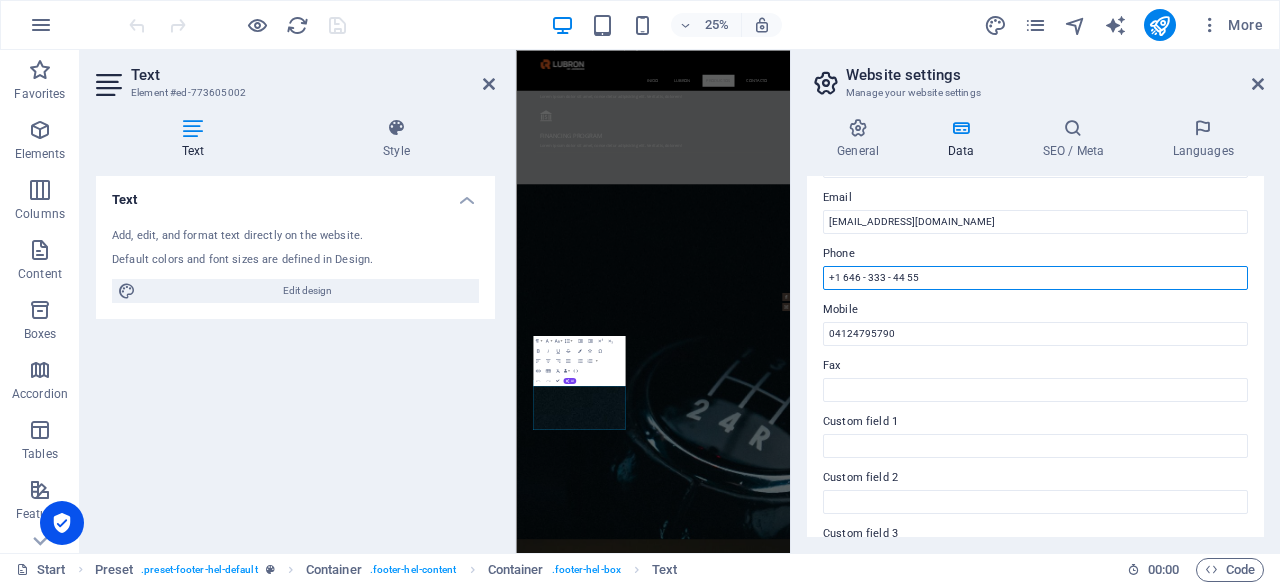 click on "+1 646 - 333 - 44 55" at bounding box center (1035, 278) 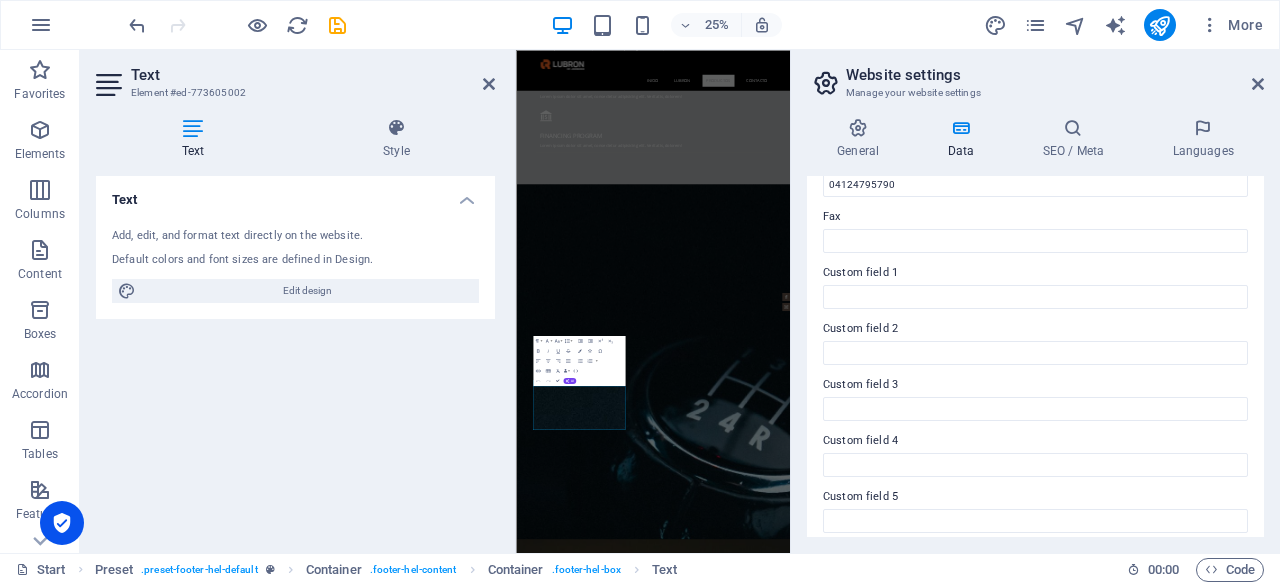 scroll, scrollTop: 599, scrollLeft: 0, axis: vertical 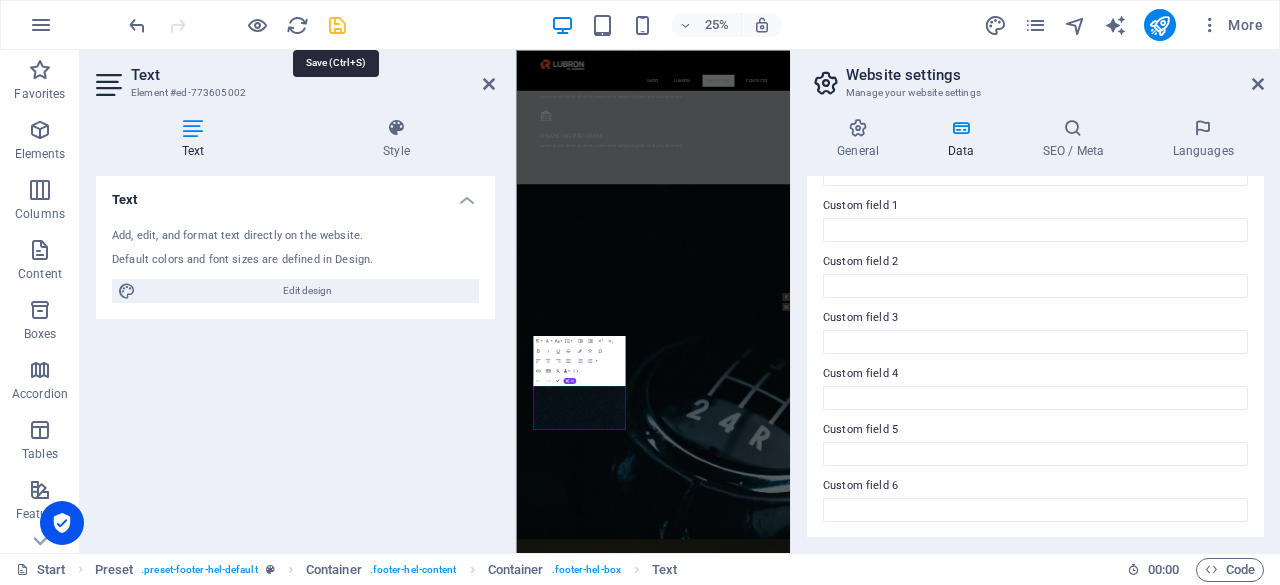 type on "04124795790" 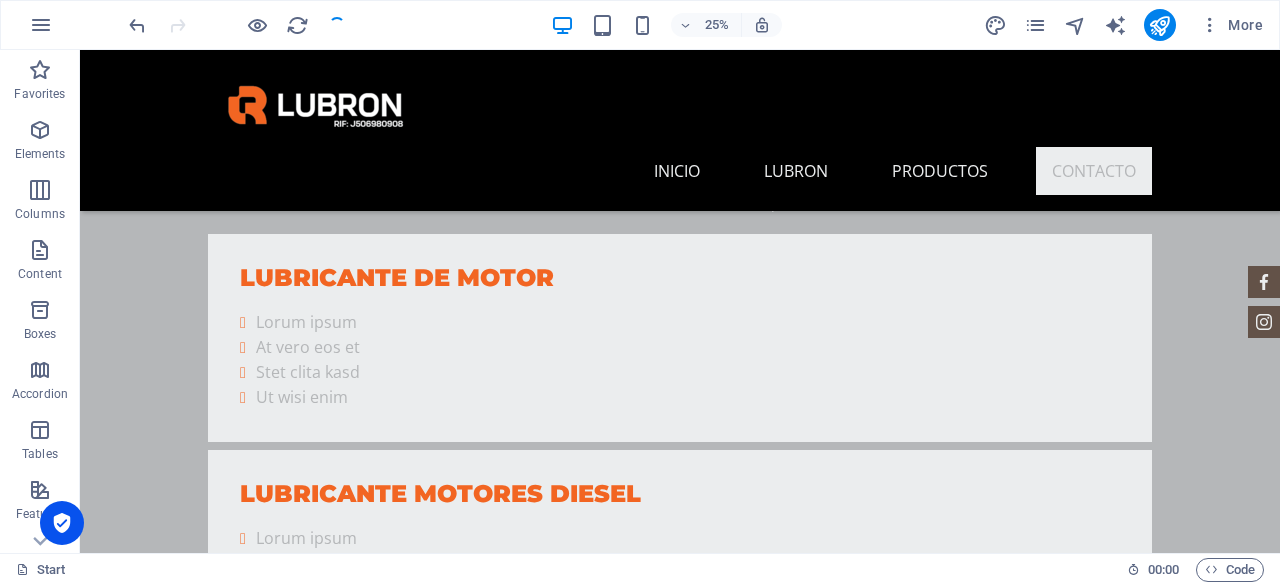 scroll, scrollTop: 3101, scrollLeft: 0, axis: vertical 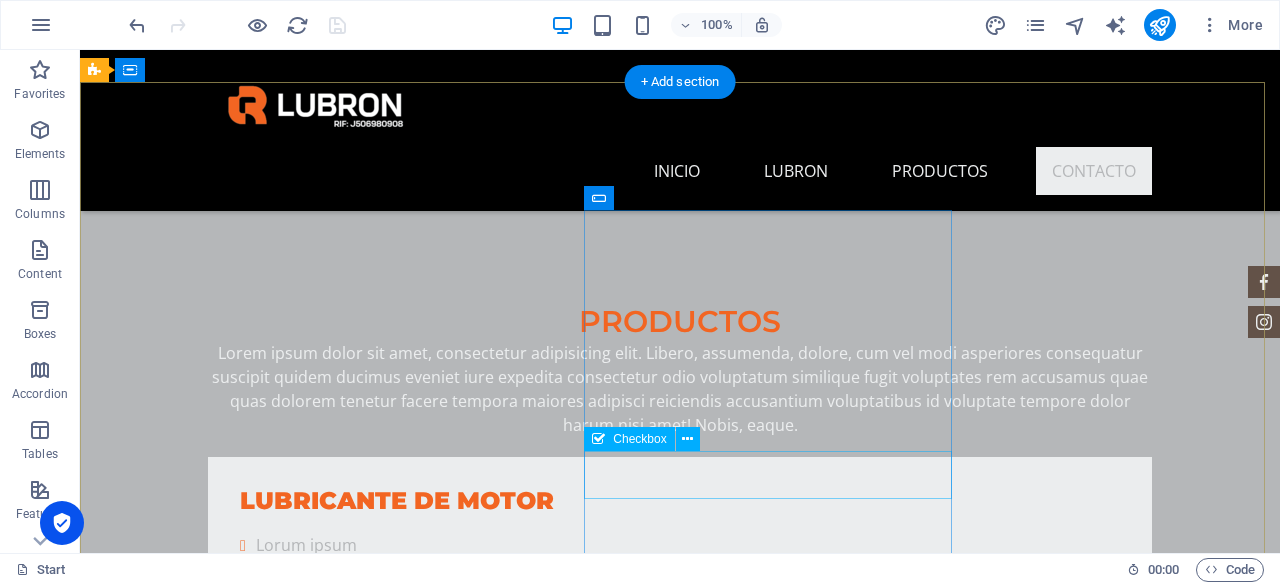 click on "I have read and understand the privacy policy." at bounding box center (568, 2811) 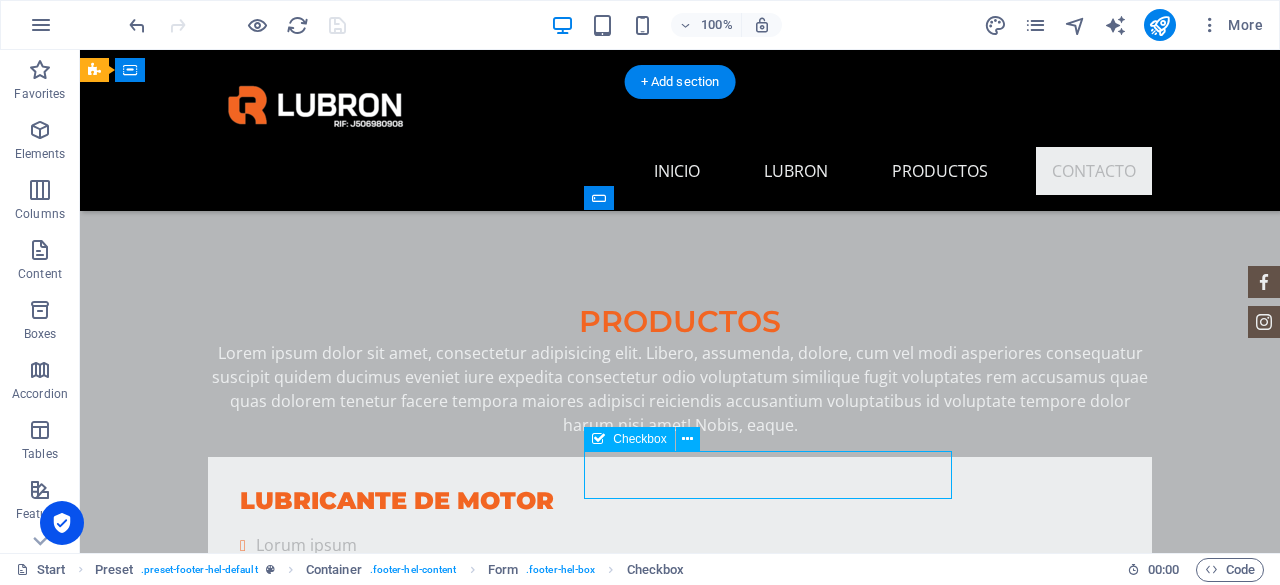 click on "I have read and understand the privacy policy." at bounding box center [568, 2811] 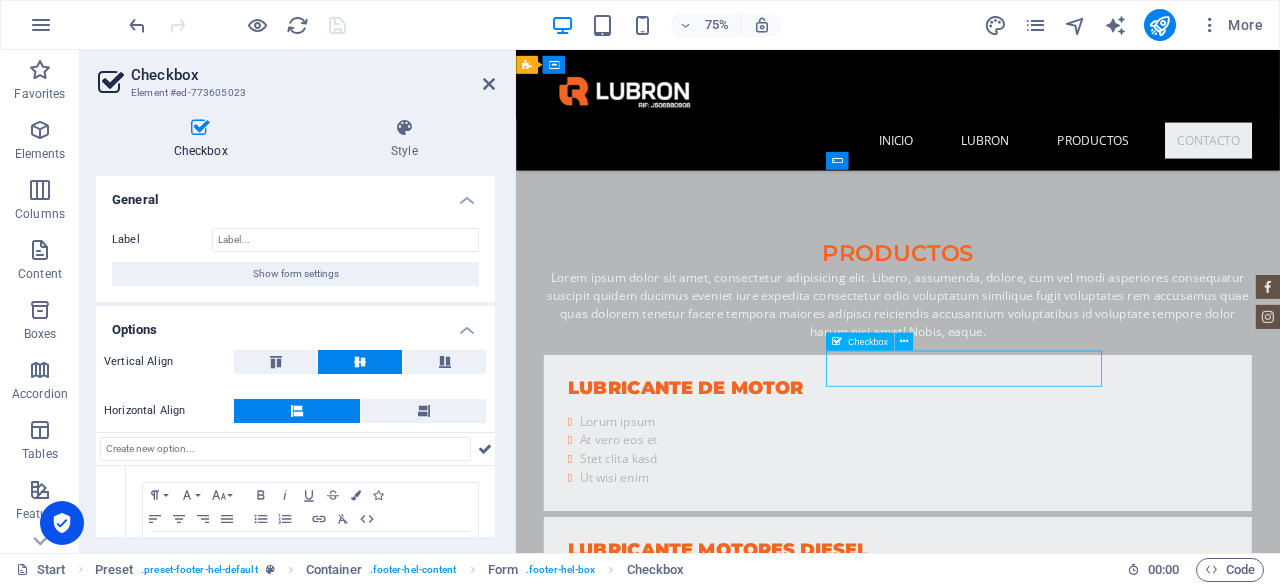 drag, startPoint x: 1018, startPoint y: 485, endPoint x: 977, endPoint y: 473, distance: 42.72002 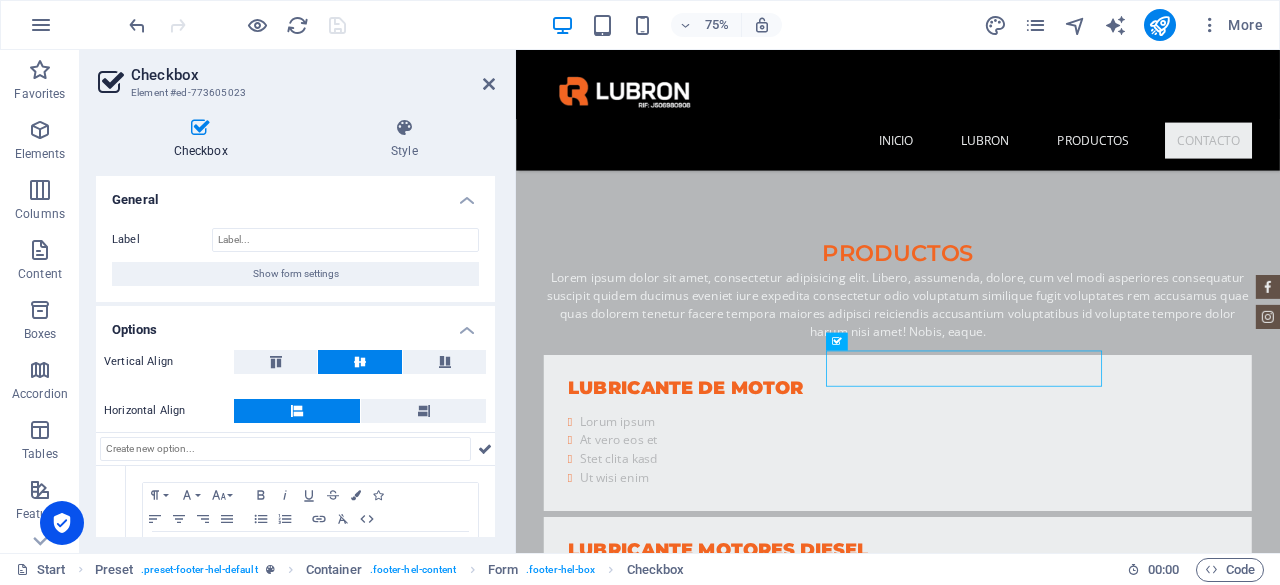 drag, startPoint x: 490, startPoint y: 295, endPoint x: 488, endPoint y: 405, distance: 110.01818 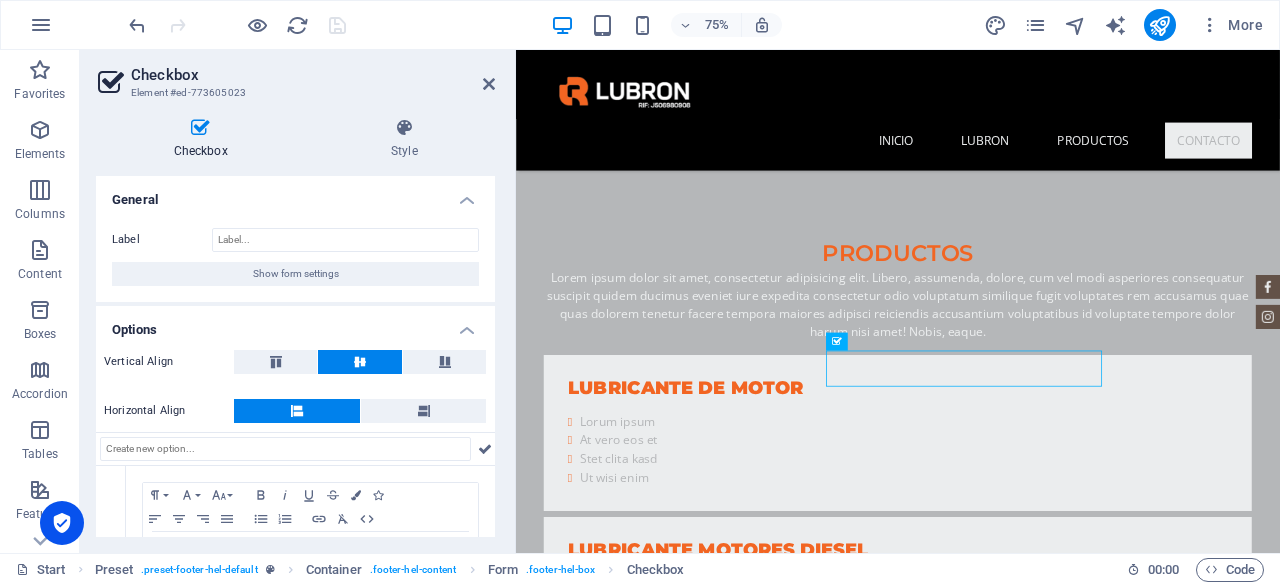 click on "General Label Show form settings Options Vertical Align Horizontal Align 1 Paragraph Format Normal Heading 1 Heading 2 Heading 3 Heading 4 Heading 5 Heading 6 Code Font Family Arial [US_STATE] Impact Tahoma Times New [PERSON_NAME] Verdana Montserrat Open Sans Font Size 8 9 10 11 12 14 18 24 30 36 48 60 72 96 Bold Italic Underline Strikethrough Colors Icons Align Left Align Center Align Right Align Justify Unordered List Ordered List Insert Link Clear Formatting HTML I have read and understand the privacy policy. Required" at bounding box center (295, 408) 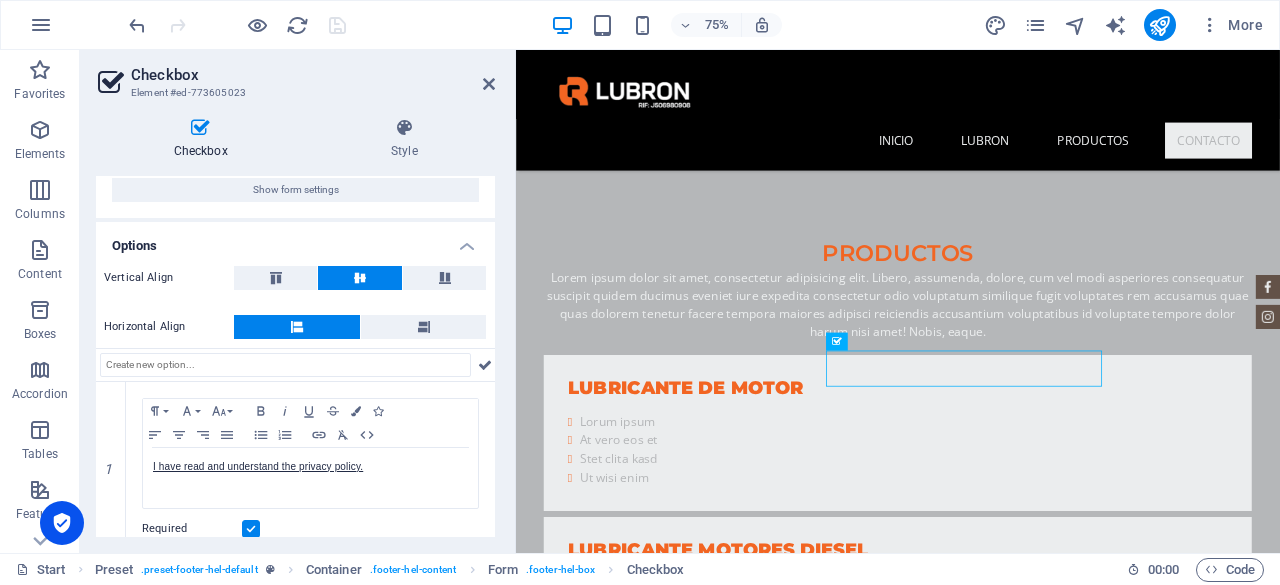 scroll, scrollTop: 102, scrollLeft: 0, axis: vertical 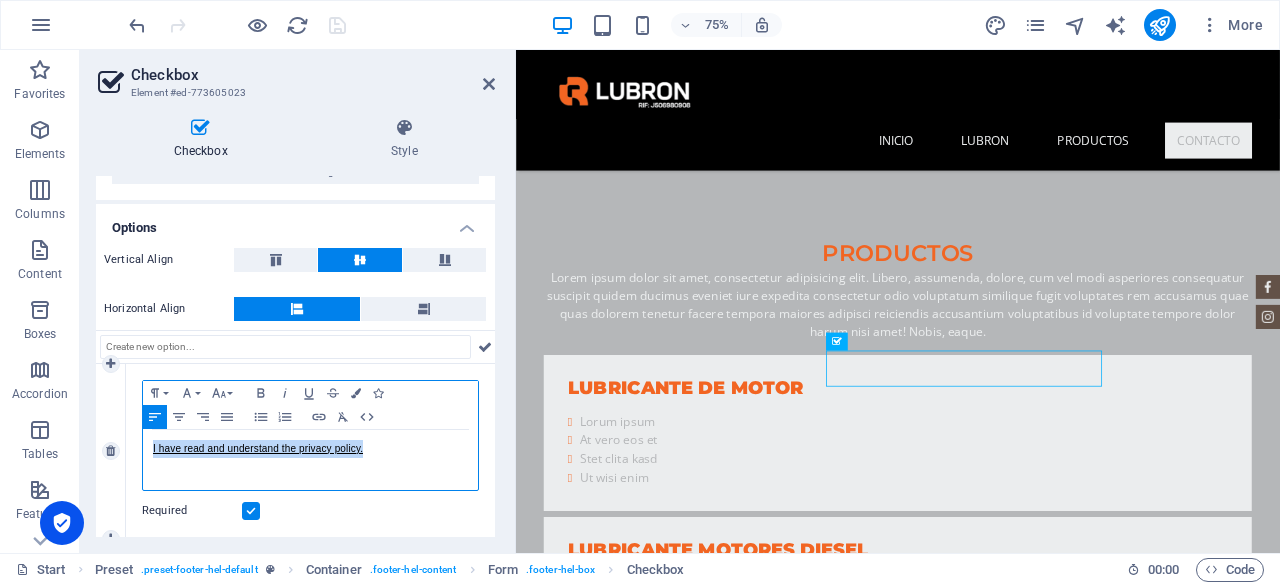 drag, startPoint x: 378, startPoint y: 458, endPoint x: 99, endPoint y: 453, distance: 279.0448 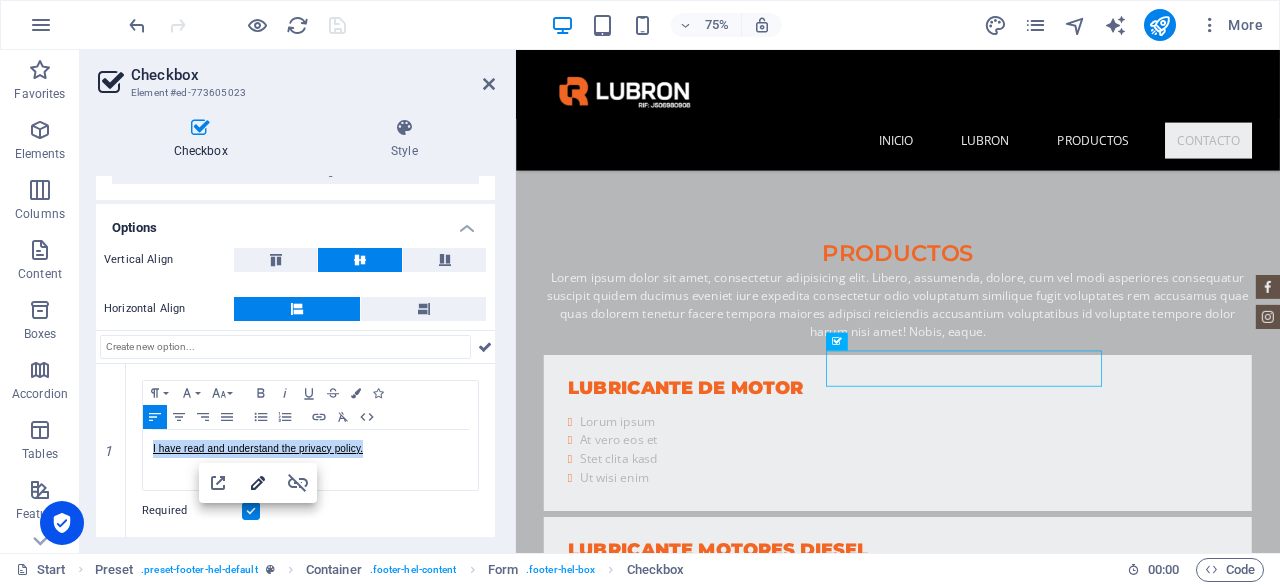 click 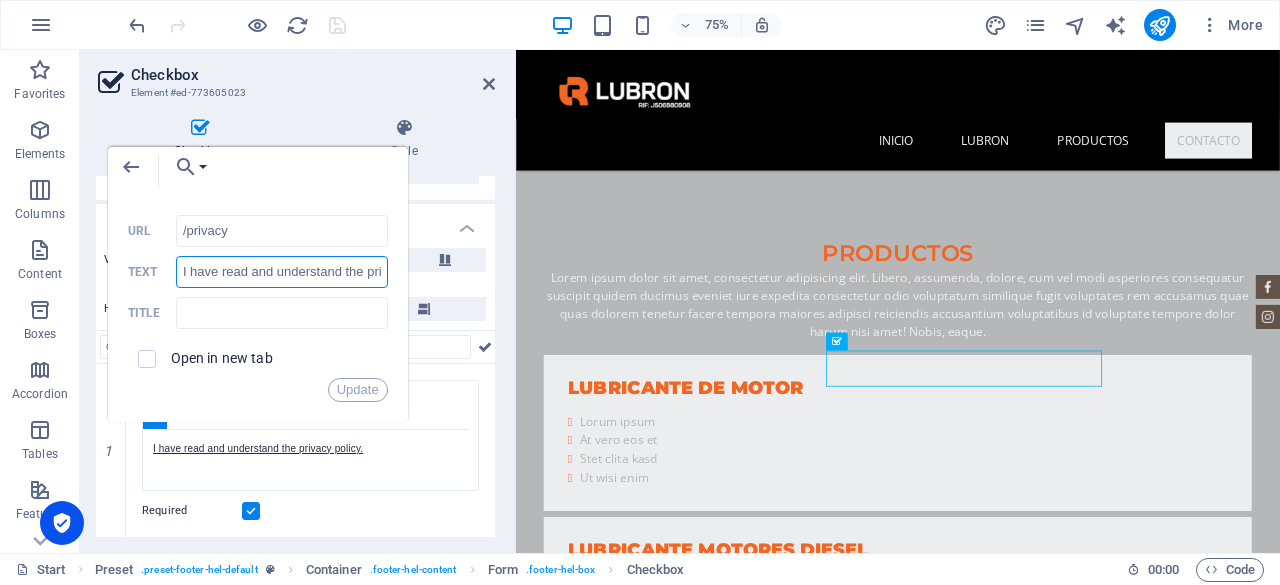 click on "I have read and understand the privacy policy." at bounding box center (282, 272) 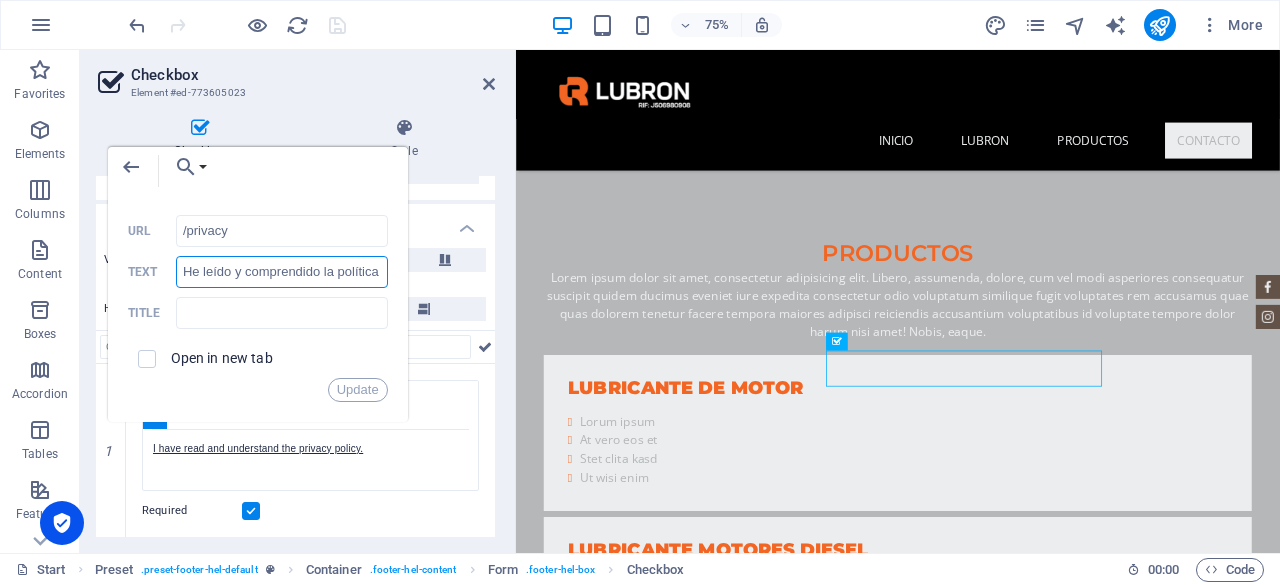 scroll, scrollTop: 0, scrollLeft: 82, axis: horizontal 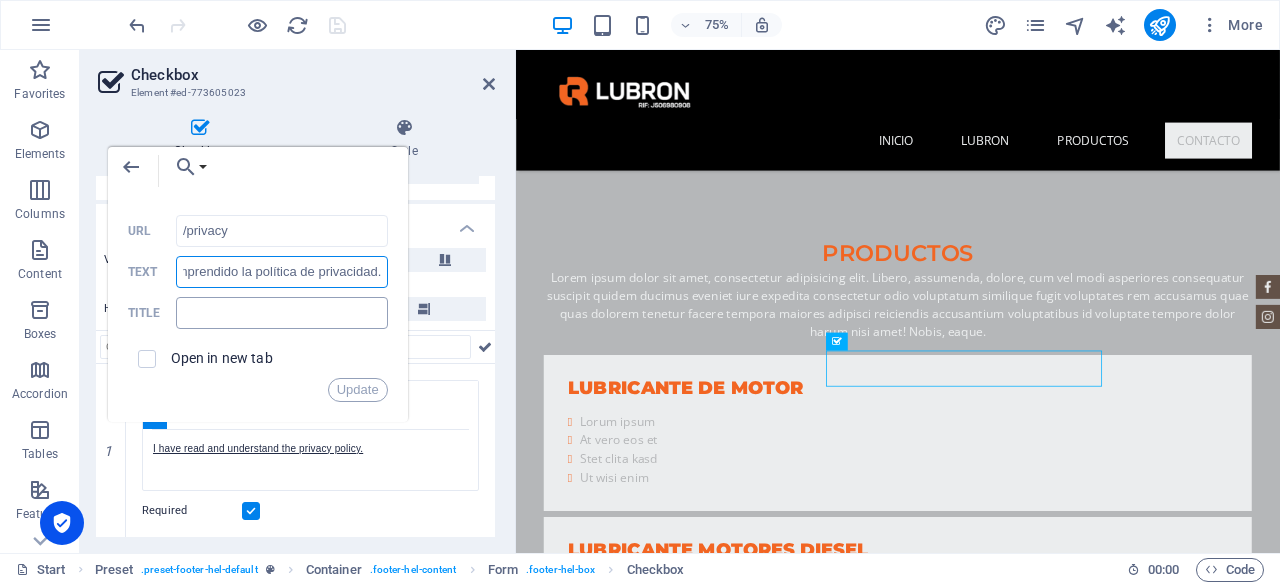 type on "He leído y comprendido la política de privacidad." 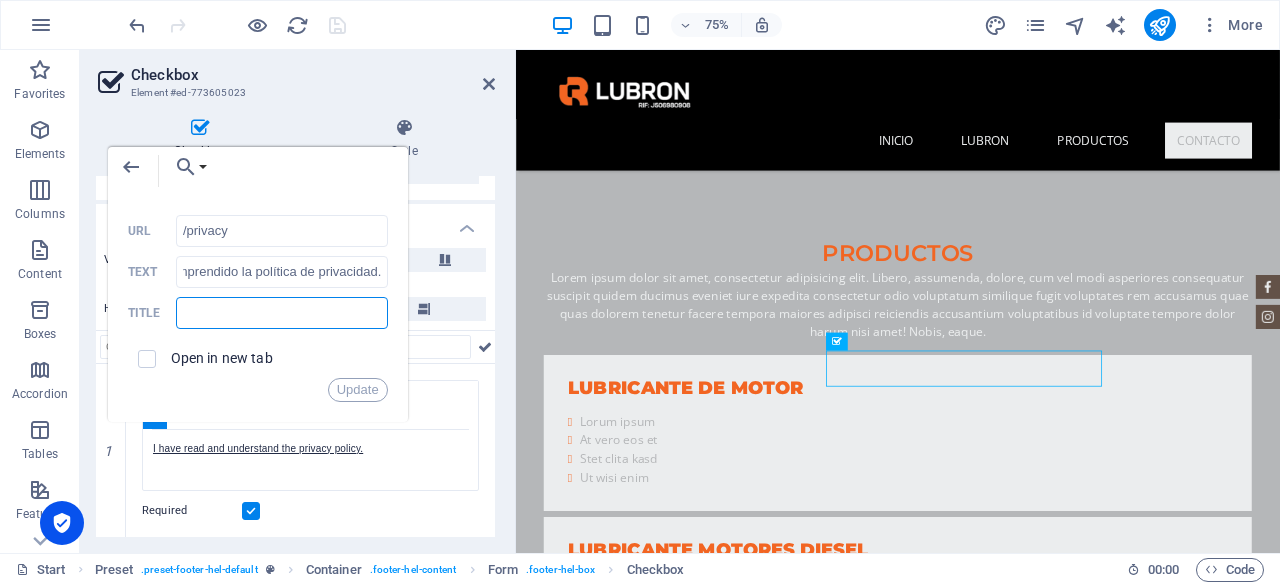 scroll, scrollTop: 0, scrollLeft: 0, axis: both 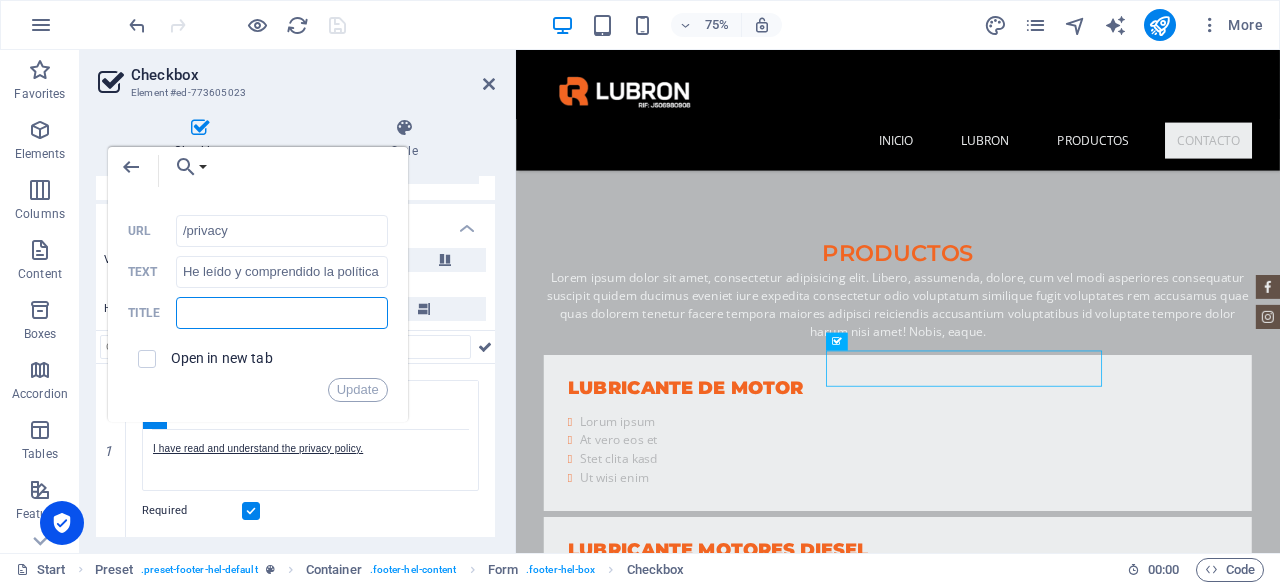 click at bounding box center (282, 313) 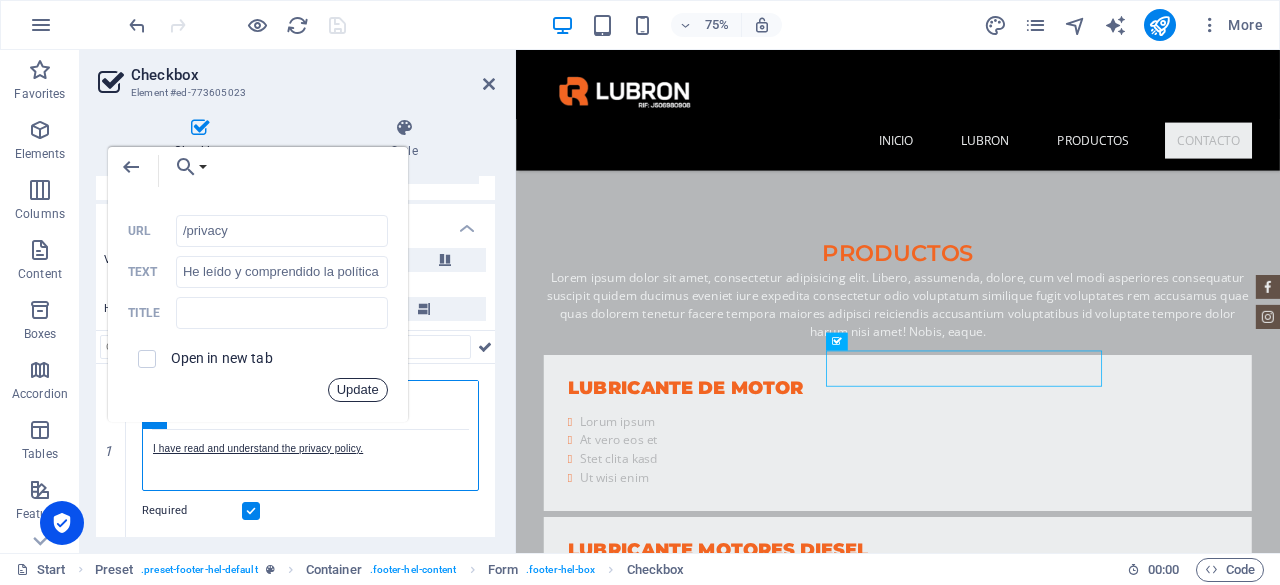 click on "Update" at bounding box center (358, 390) 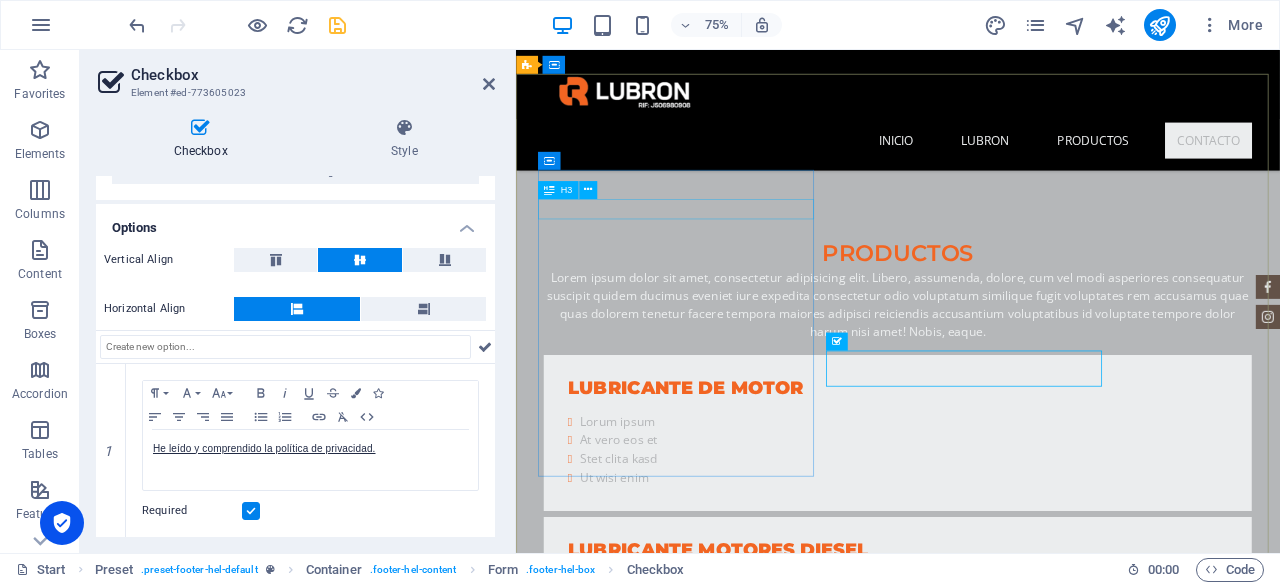 click on "We are happy to assist you" at bounding box center (1004, 2457) 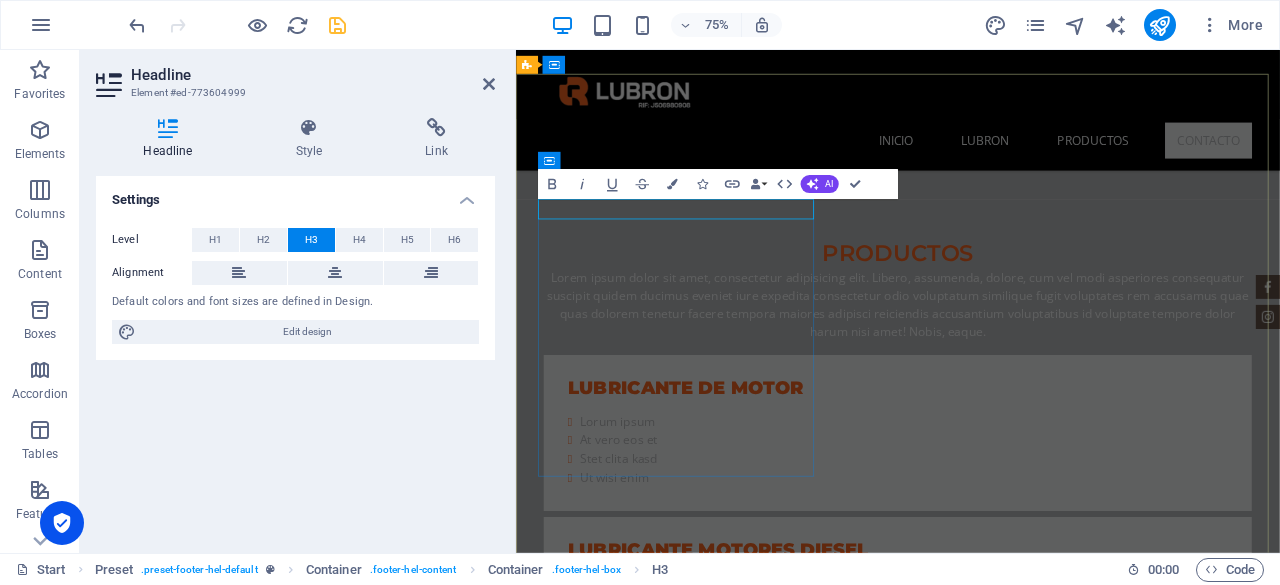 click on "Contacto We are happy to assist you LUBRON COMPANY Galpón 20, C.C.I. Inducentro ,  [GEOGRAPHIC_DATA][PERSON_NAME] 04124795790 [EMAIL_ADDRESS][DOMAIN_NAME] Legal Notice  |  Privacy" at bounding box center (1004, 2514) 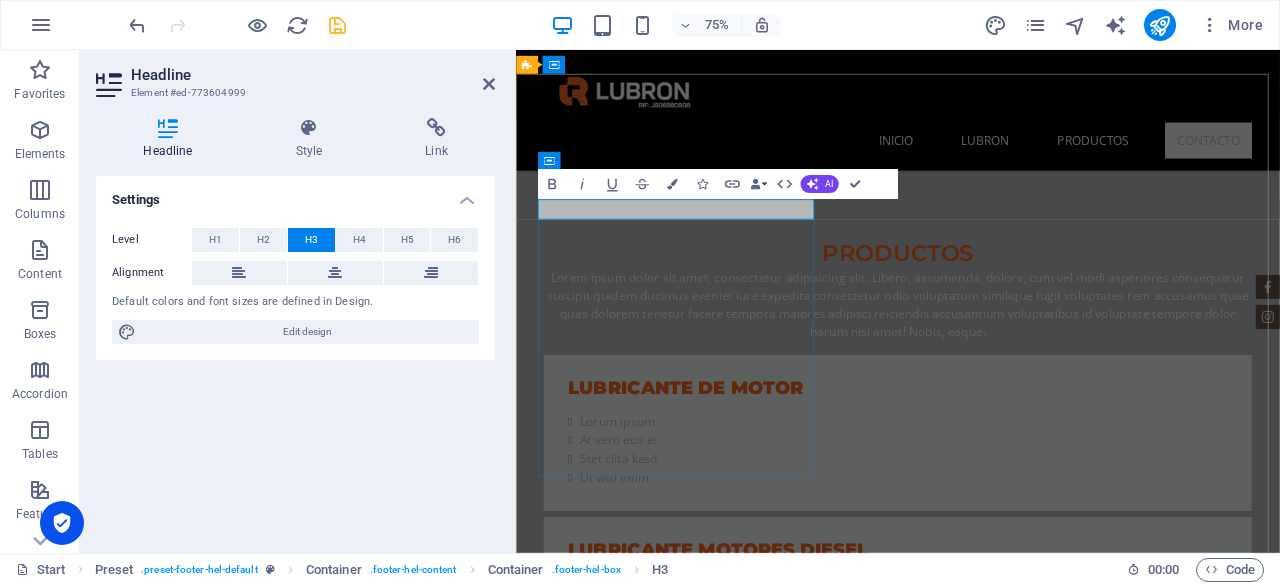click on "We are happy to assist you" at bounding box center [1004, 2457] 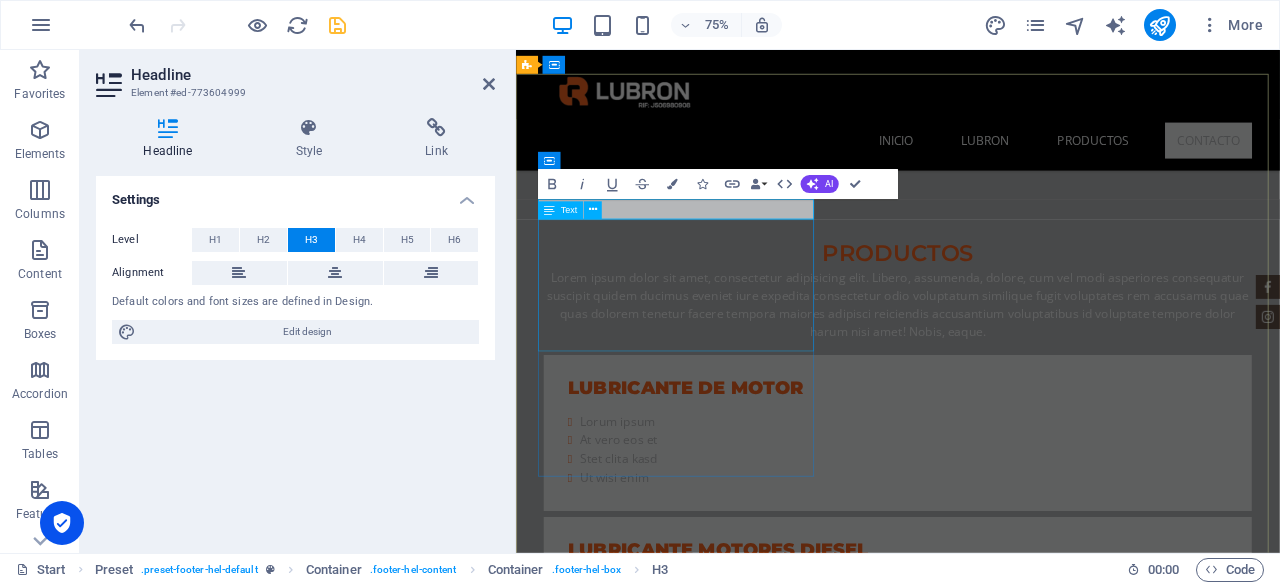scroll, scrollTop: 0, scrollLeft: 2, axis: horizontal 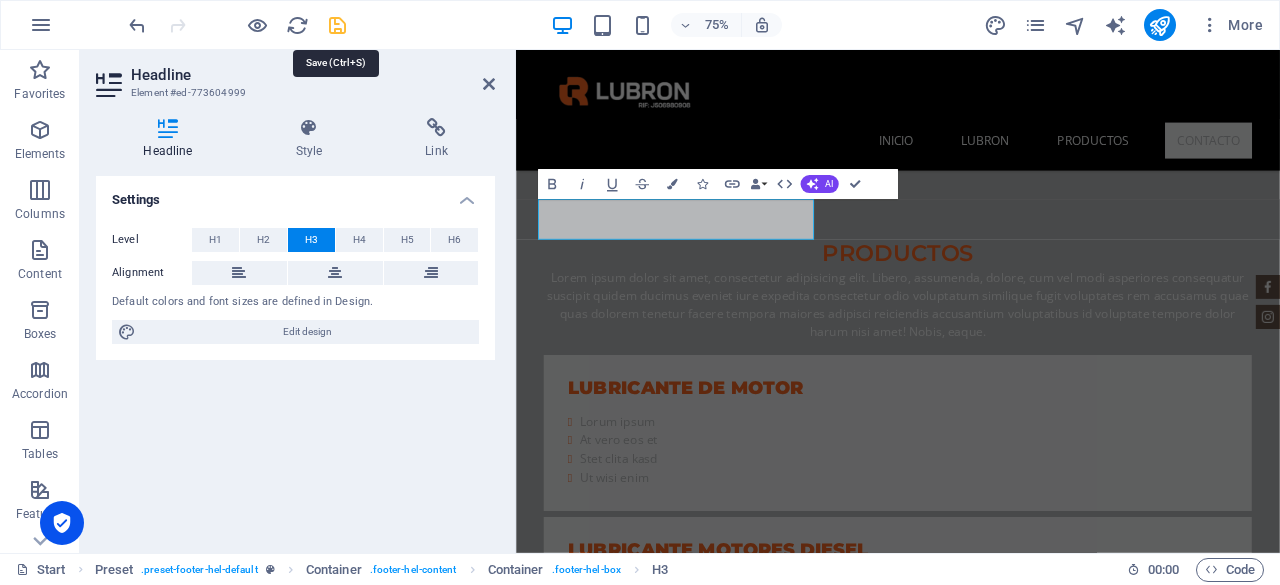 click at bounding box center (337, 25) 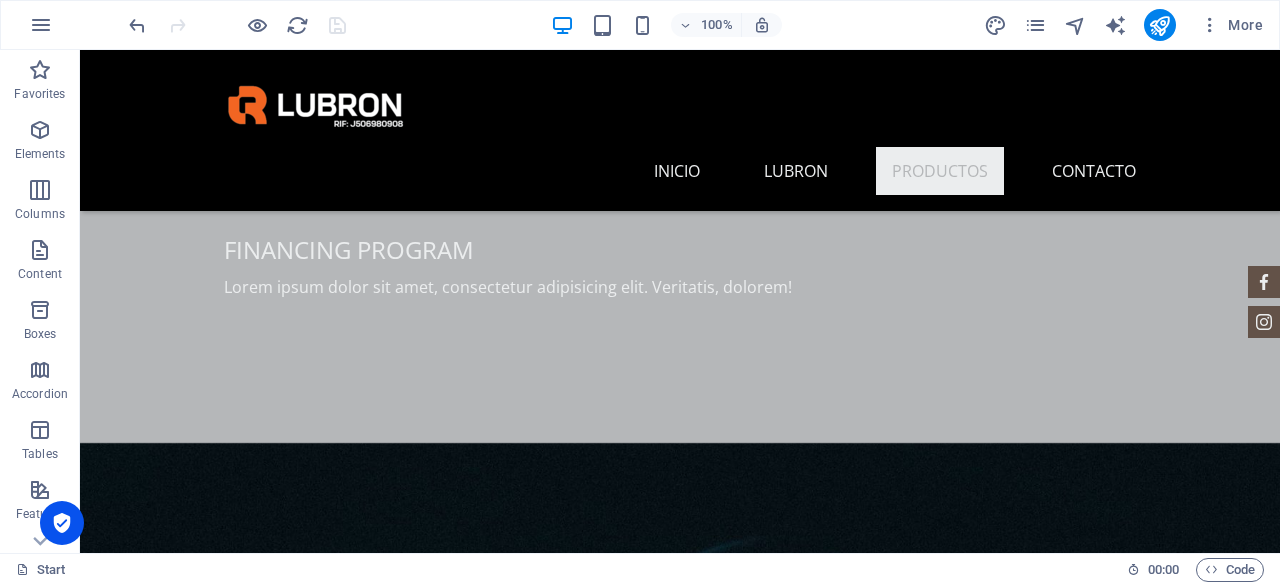 scroll, scrollTop: 2118, scrollLeft: 0, axis: vertical 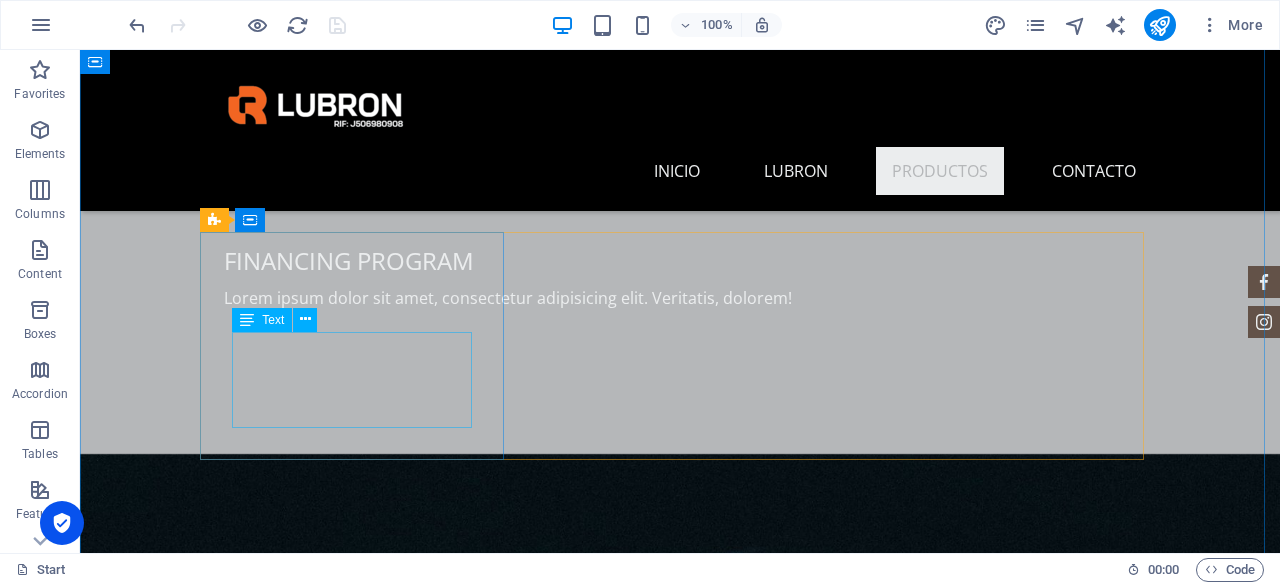 click on "Lorum ipsum At vero eos et  Stet clita kasd  Ut wisi enim" at bounding box center (680, 1566) 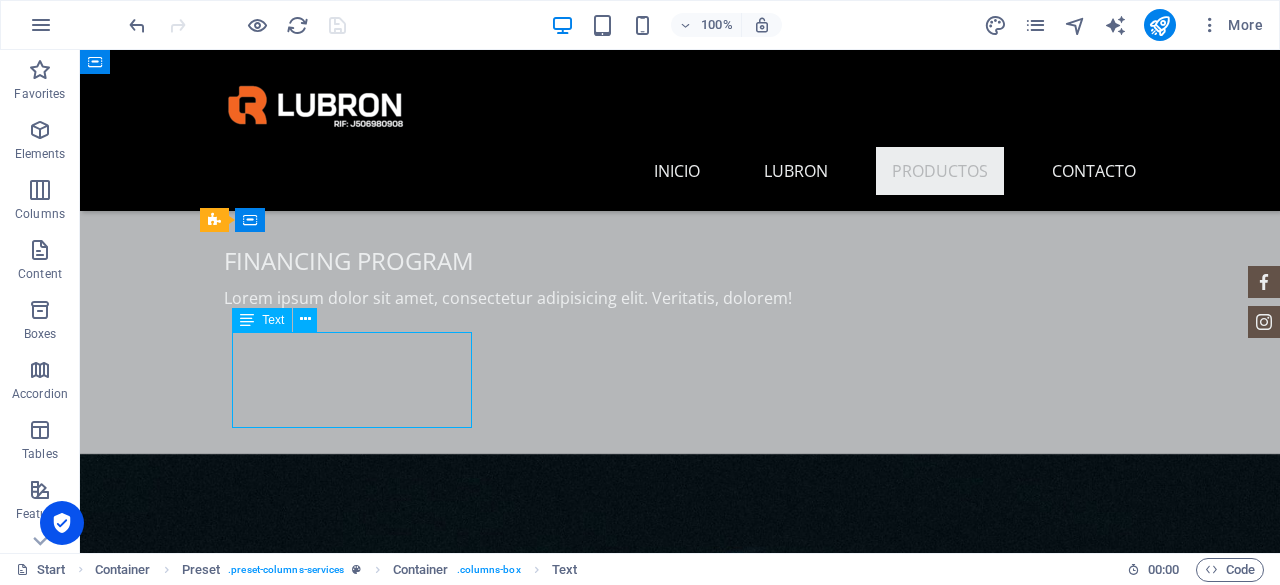 click on "Lorum ipsum At vero eos et  Stet clita kasd  Ut wisi enim" at bounding box center [680, 1566] 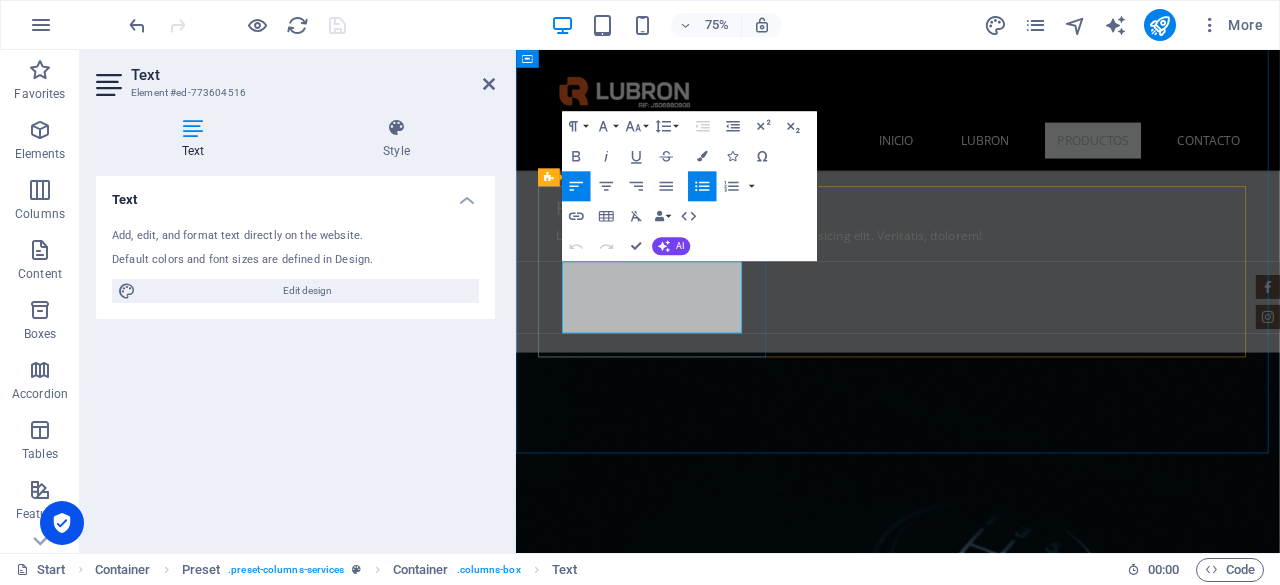 type 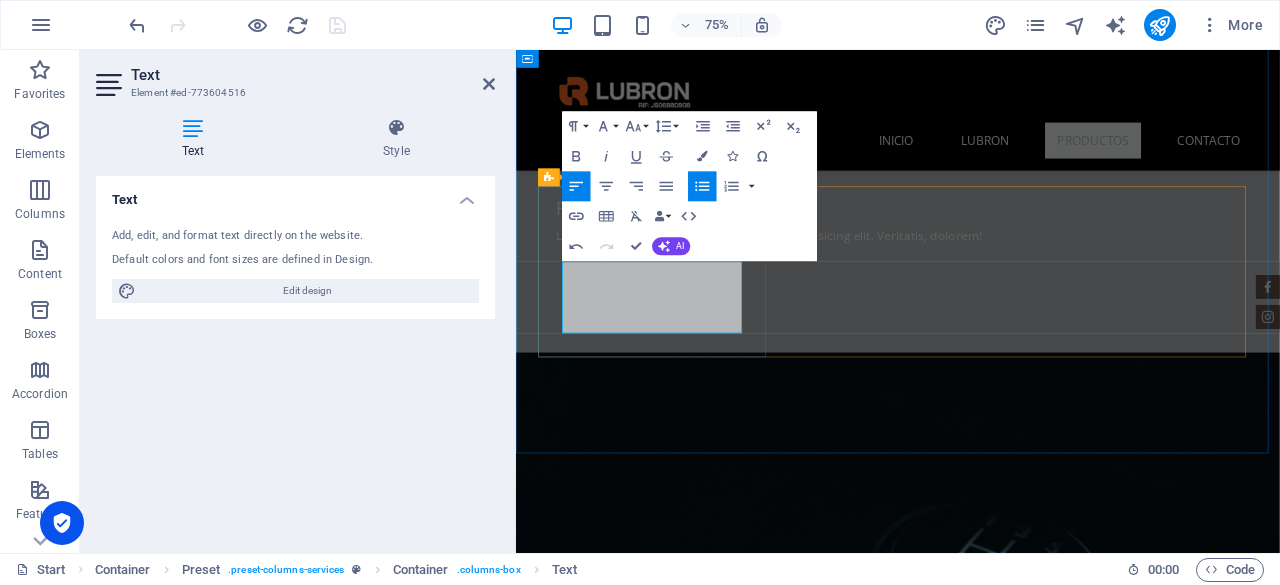 click on "Ut wisi enim" at bounding box center [1033, 1603] 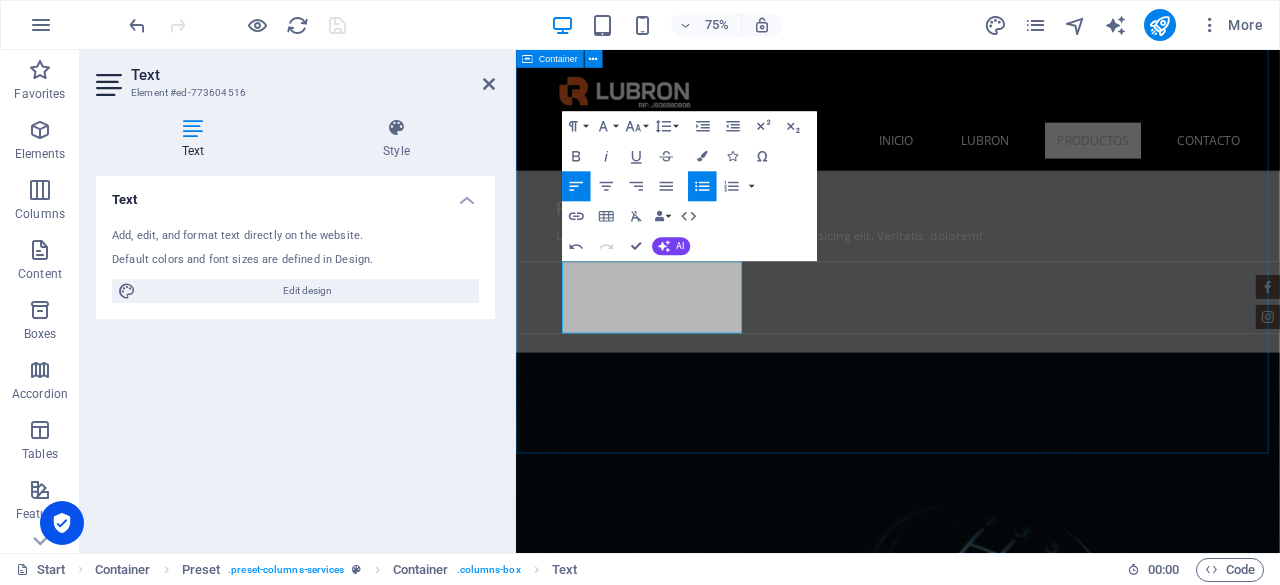 click on "Productos Lorem ipsum dolor sit amet, consectetur adipisicing elit. [PERSON_NAME], assumenda, dolore, cum vel modi asperiores consequatur suscipit quidem ducimus eveniet iure expedita consectetur odio voluptatum similique fugit voluptates rem accusamus quae quas dolorem tenetur facere tempora maiores adipisci reiciendis accusantium voluptatibus id voluptate tempore dolor harum nisi amet! Nobis, eaque. Lubricante de Motor  SAE 10W40 API SL  Envase de mil litros  Disponible desde $ 6 lubricante motores diesel Lorum ipsum At vero eos et Stet clita kasd  Ut wisi enim from $ 4 lubricante industrial Lorum ipsum At vero eos et  Stet clita kasd  Ut wisi enim from $ 8" at bounding box center [1025, 1682] 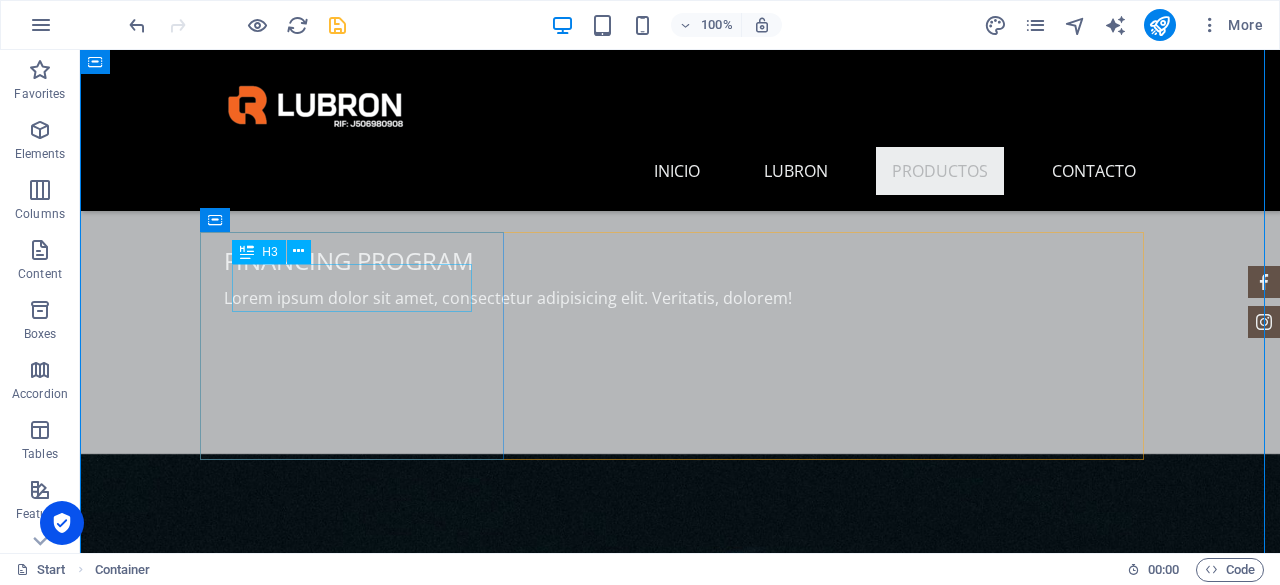 click on "Lubricante de Motor" at bounding box center (680, 1484) 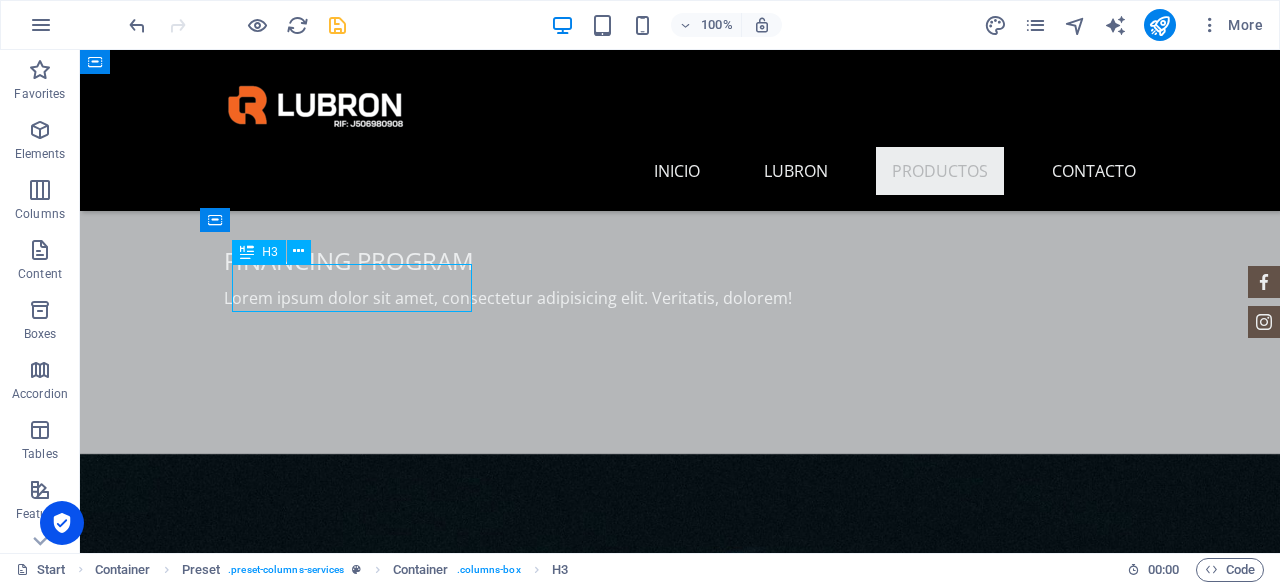 click on "Lubricante de Motor" at bounding box center (680, 1484) 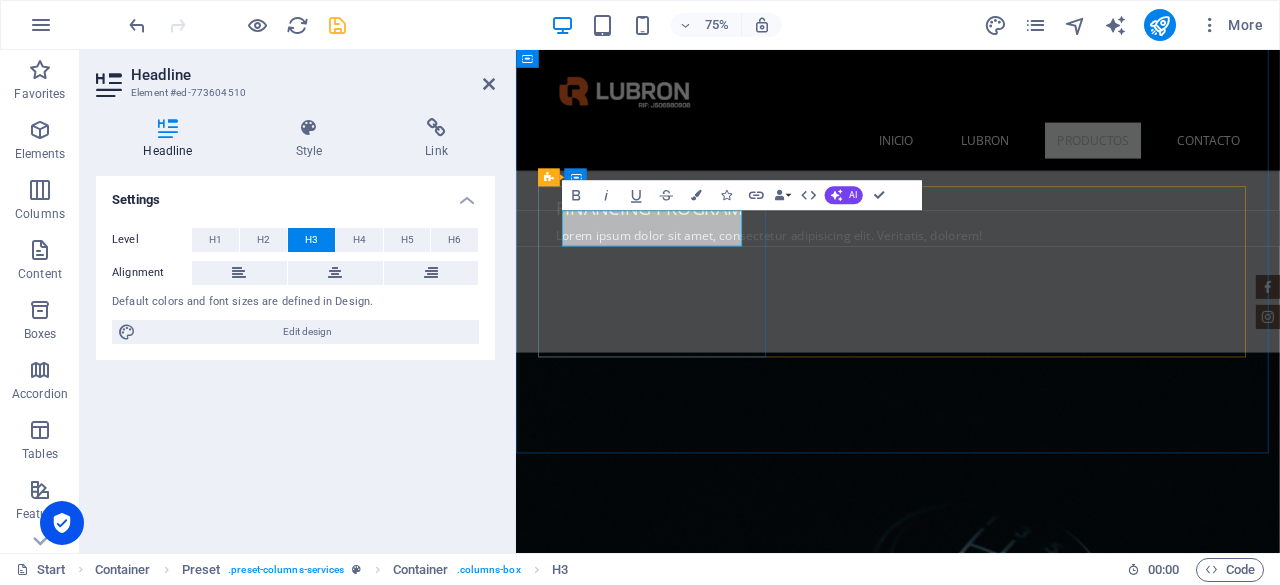 click on "Lubricante de Motor" at bounding box center (1025, 1484) 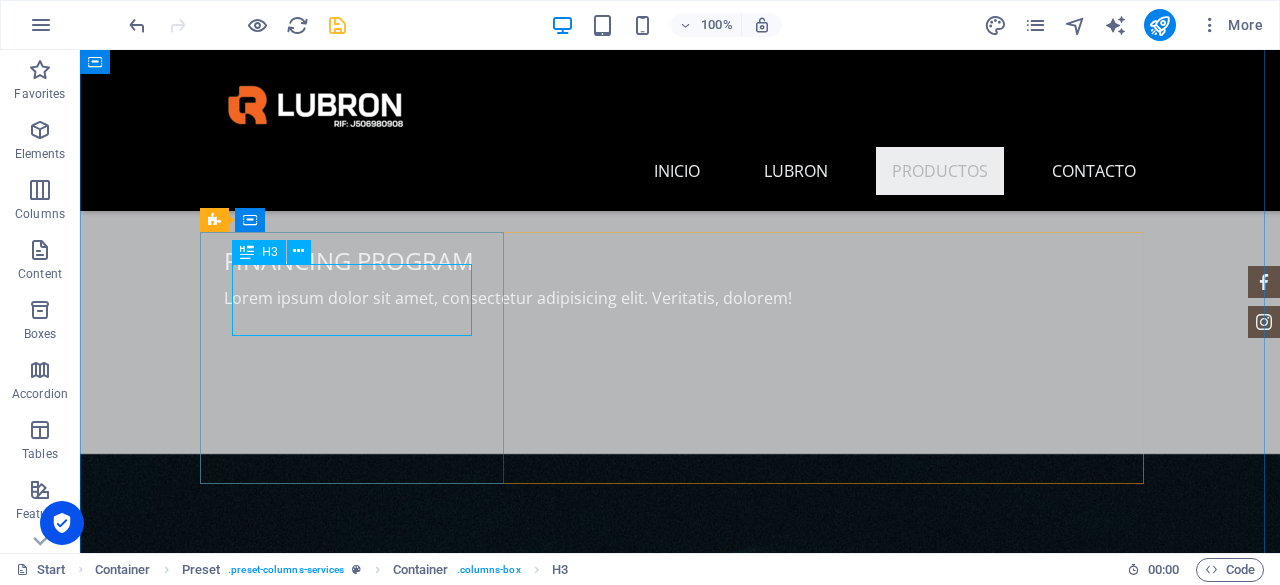 click on "Lubricante Motor DE GASOLINA" at bounding box center [680, 1484] 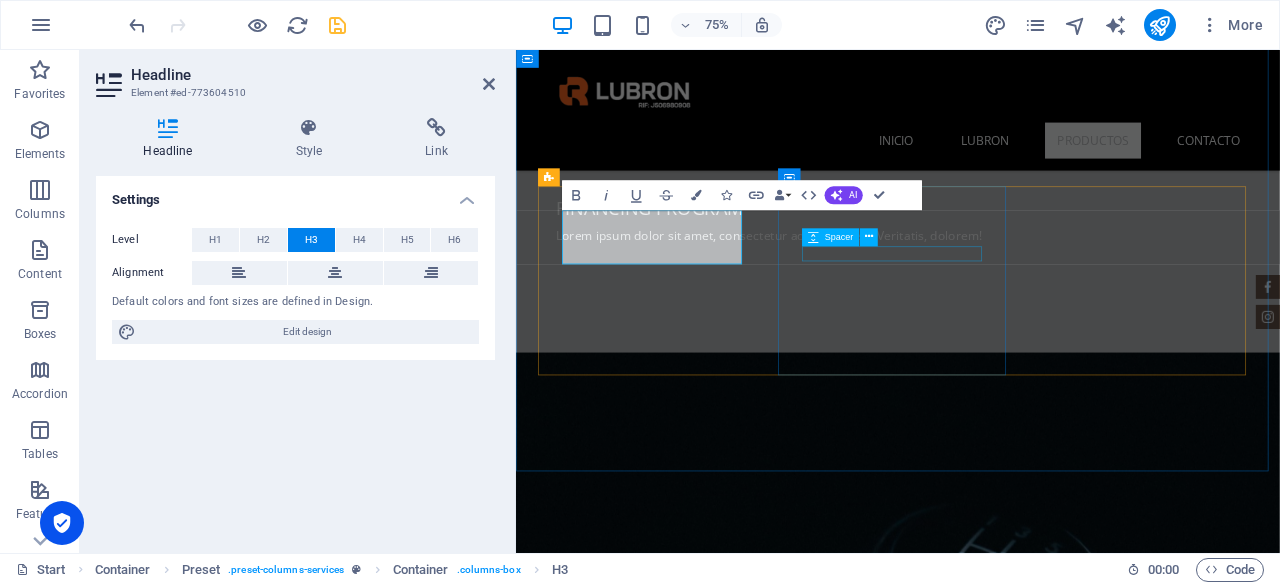 click on "Spacer" at bounding box center (830, 237) 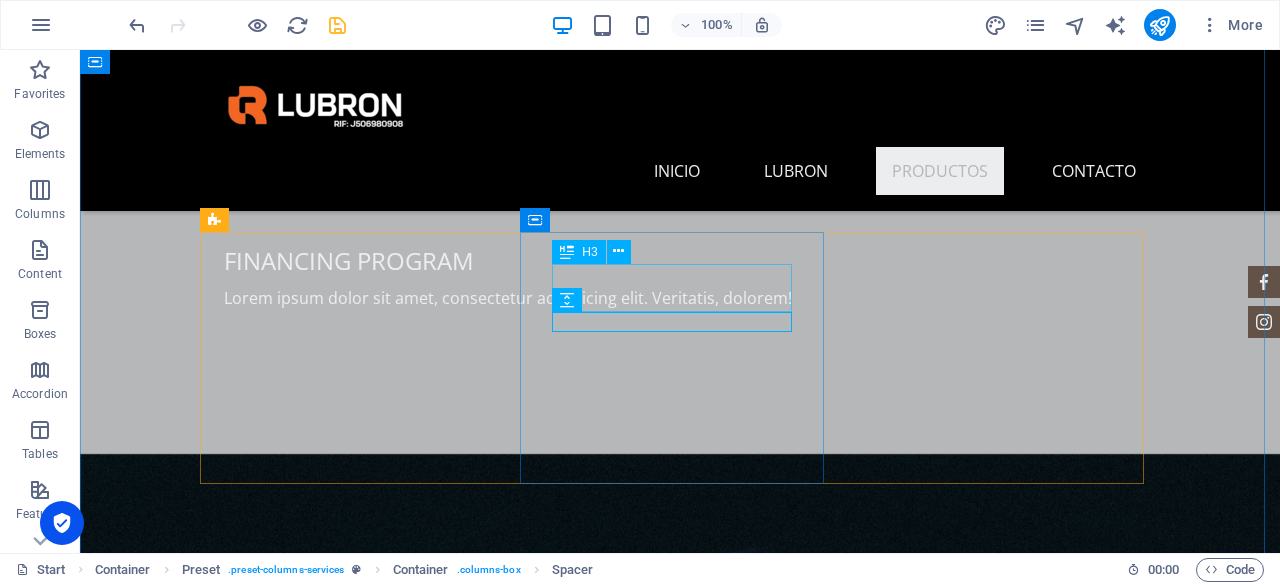 click on "lubricante motores diesel" at bounding box center (680, 1700) 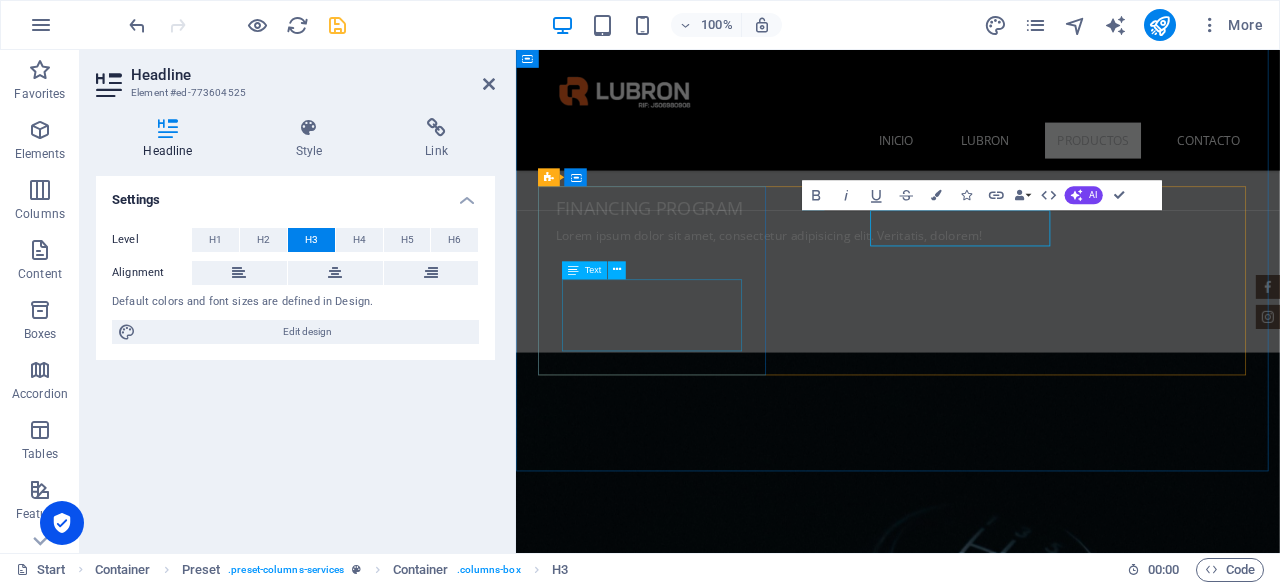 click on "SAE 10W40 API SL  Envase de mil litros  Disponible" at bounding box center [1025, 1566] 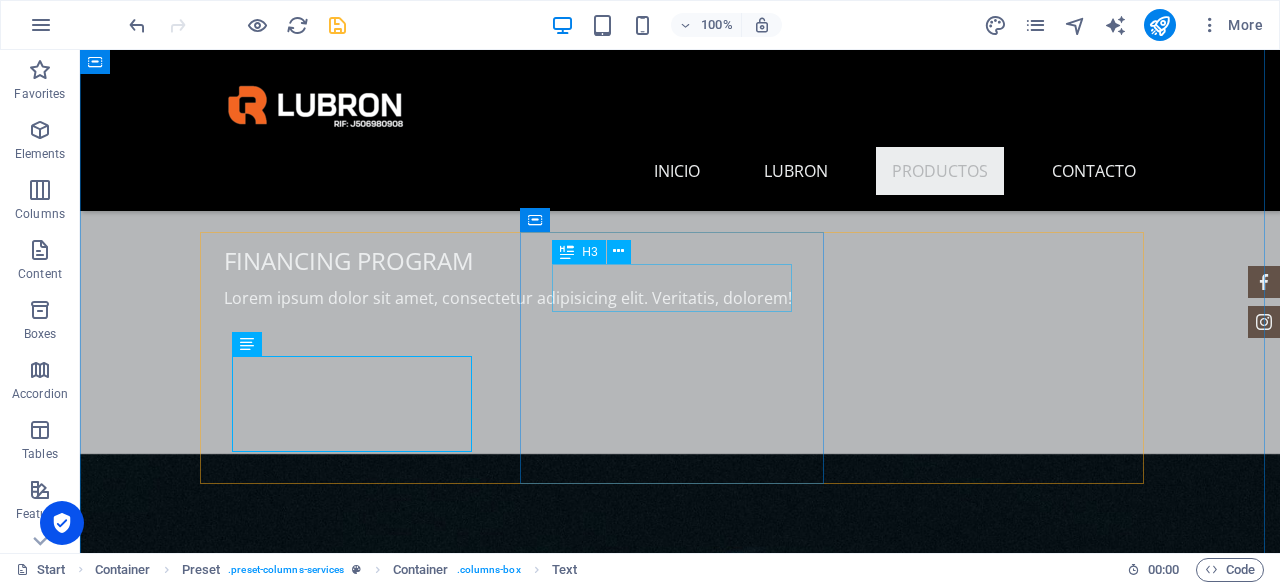click on "lubricante motores diesel" at bounding box center [680, 1700] 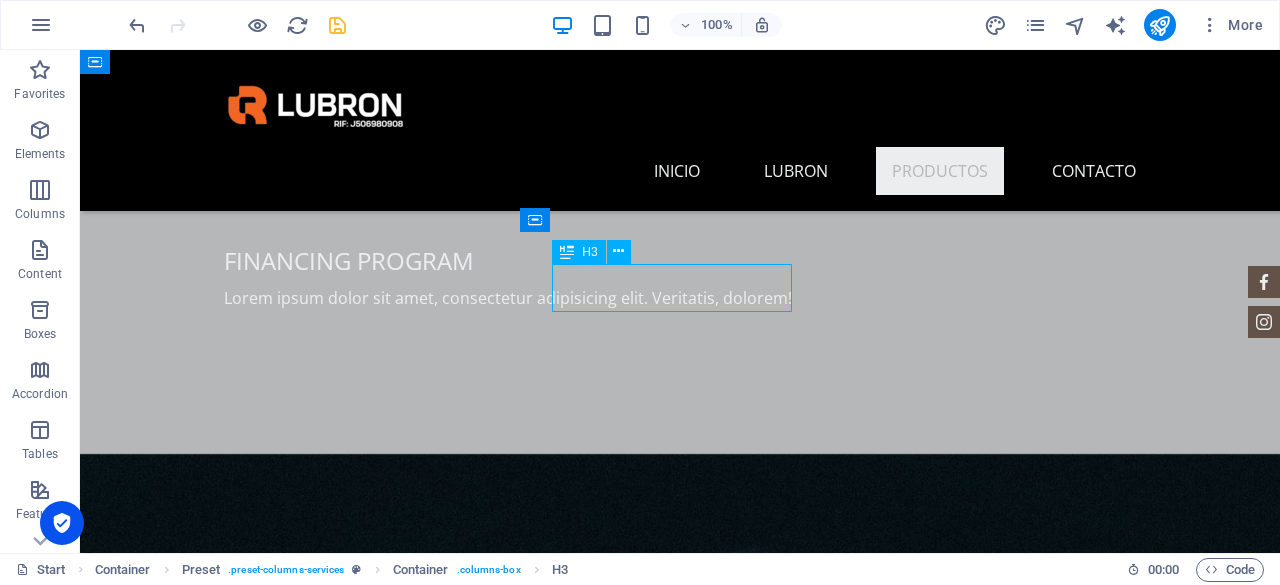 click on "lubricante motores diesel" at bounding box center (680, 1700) 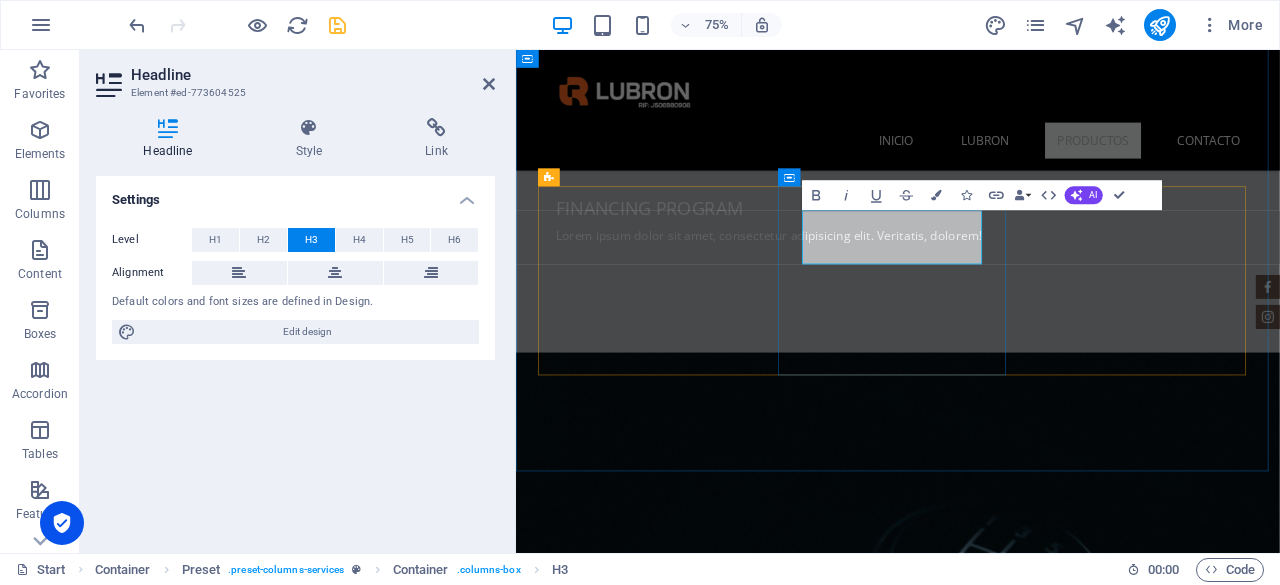 type 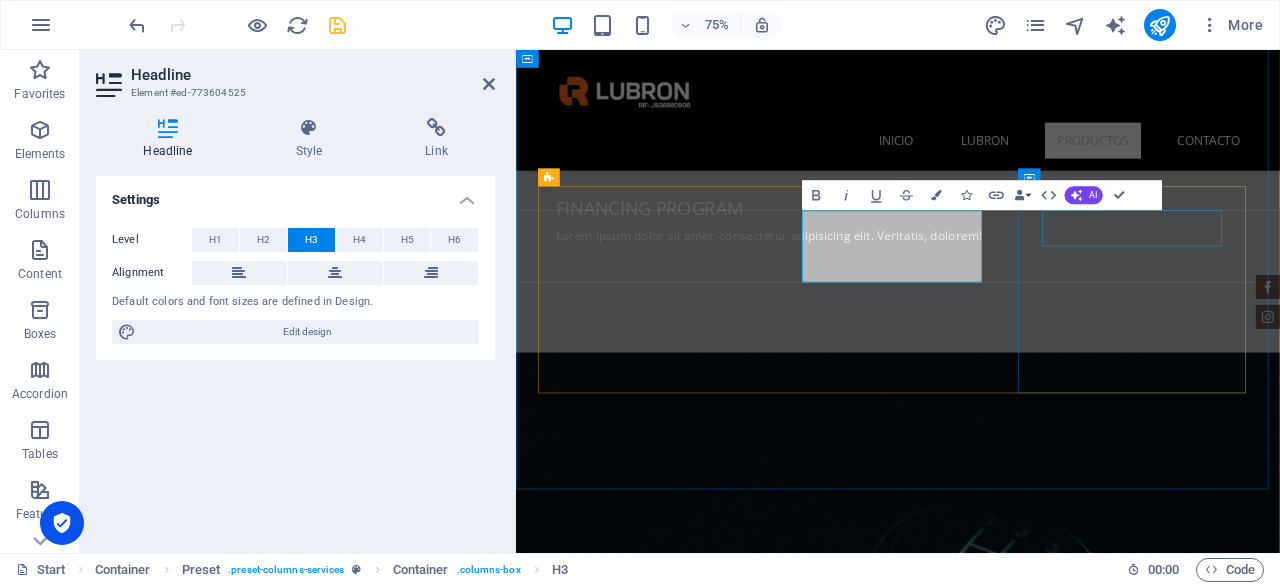 click on "lubricante industrial" at bounding box center (1025, 1916) 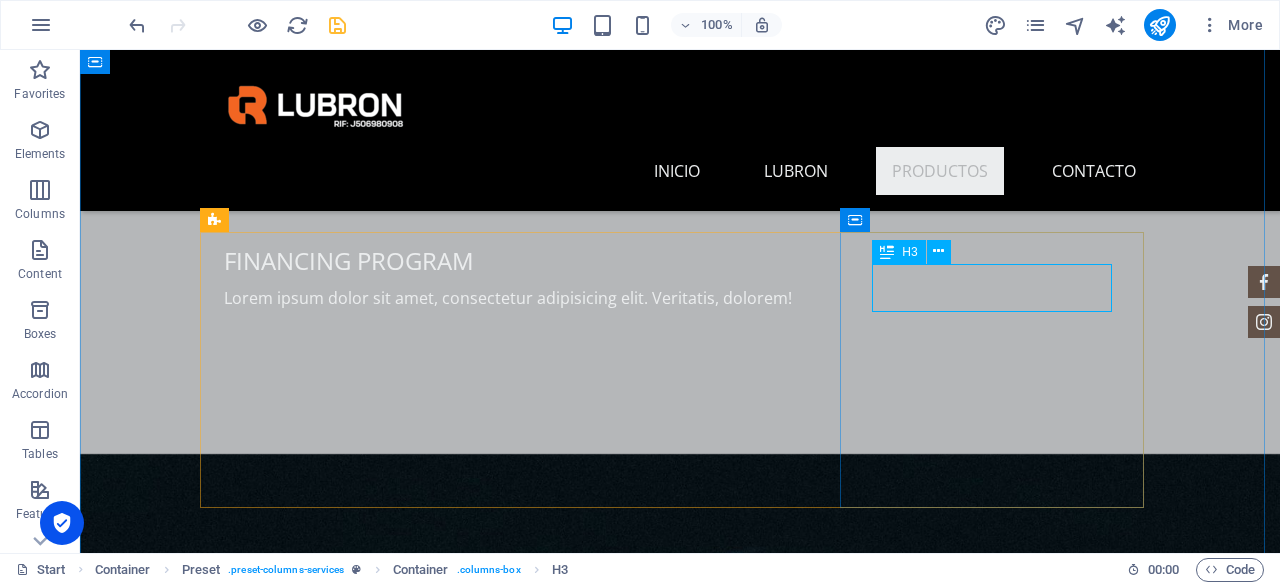 click on "lubricante industrial" at bounding box center [680, 1916] 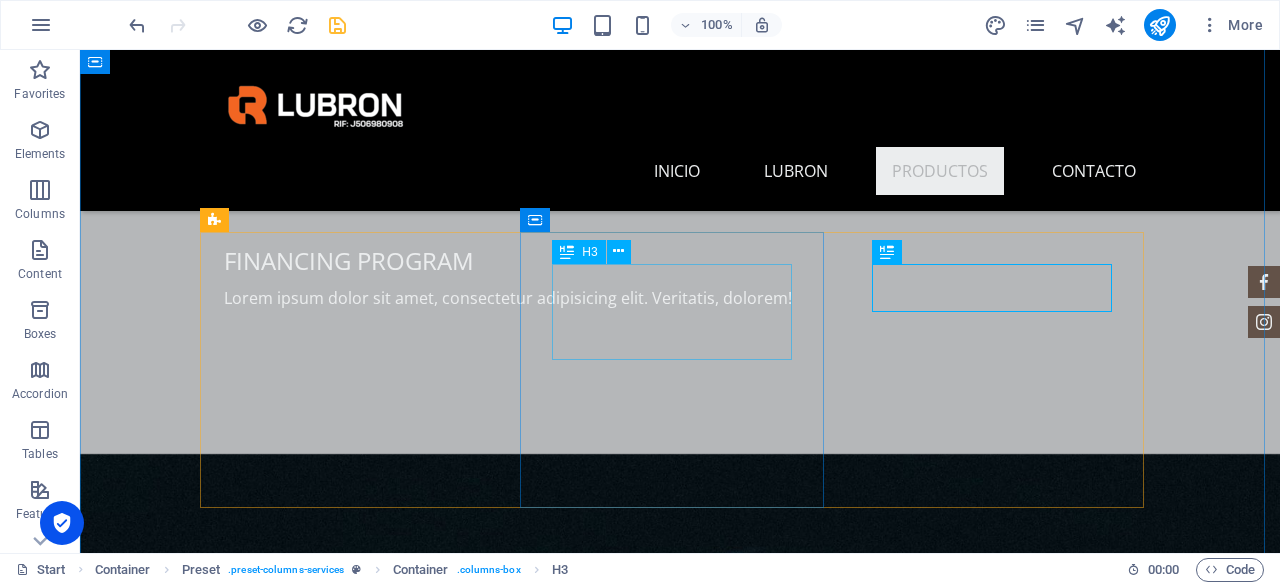 click on "Lubricante Motor DE GASOLINA y diesel" at bounding box center (680, 1700) 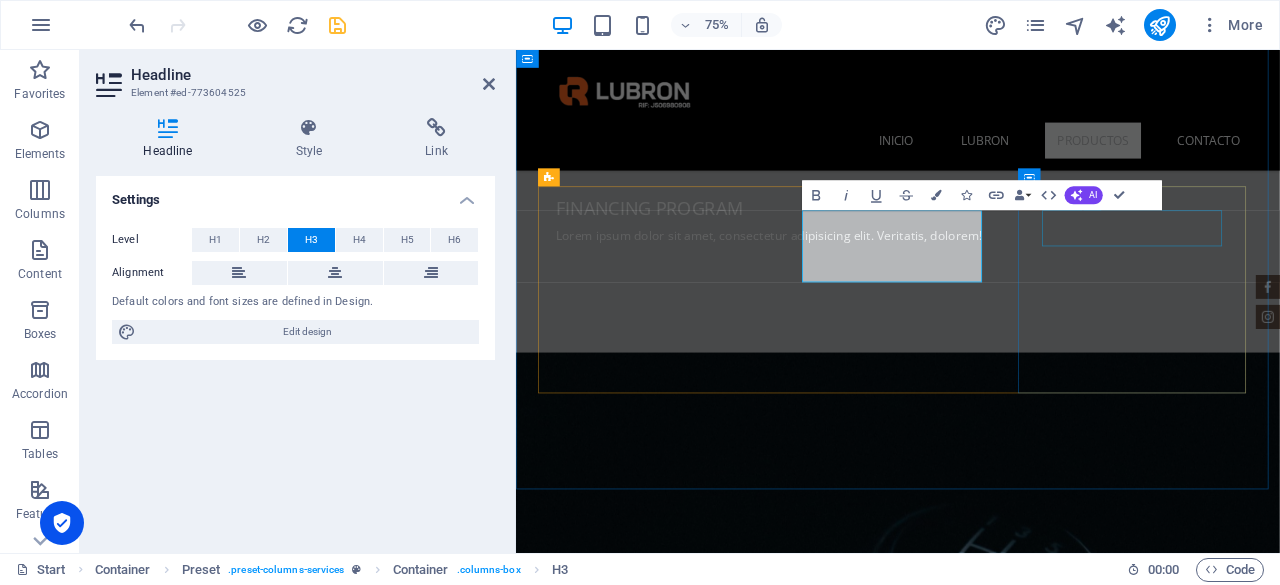 click on "lubricante industrial" at bounding box center [1025, 1916] 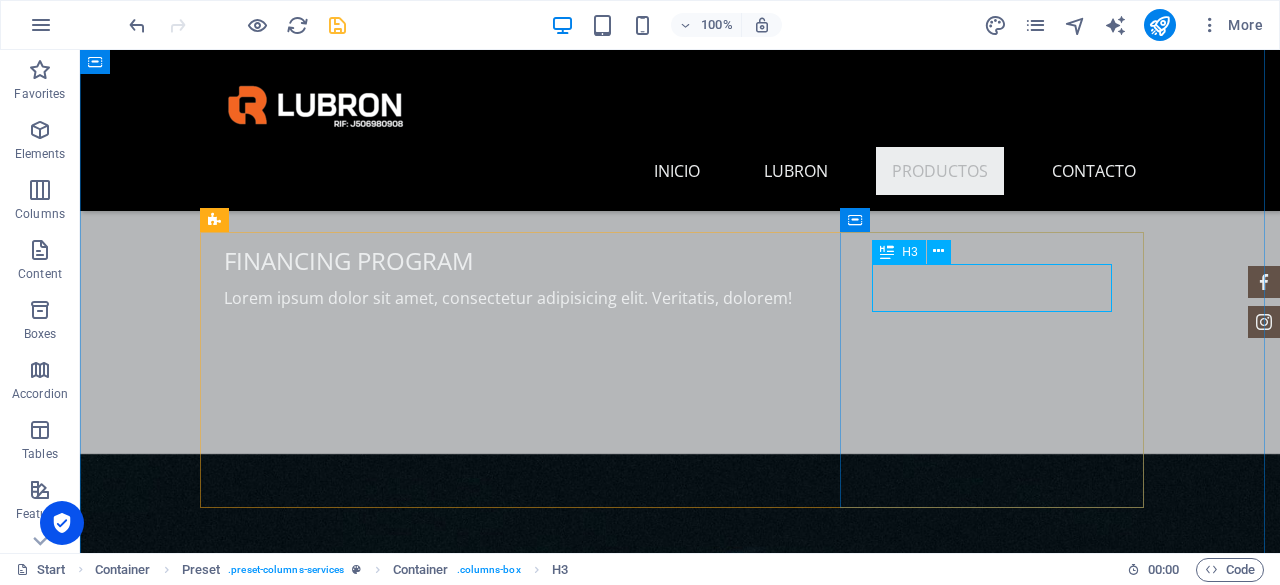 click on "lubricante industrial" at bounding box center (680, 1916) 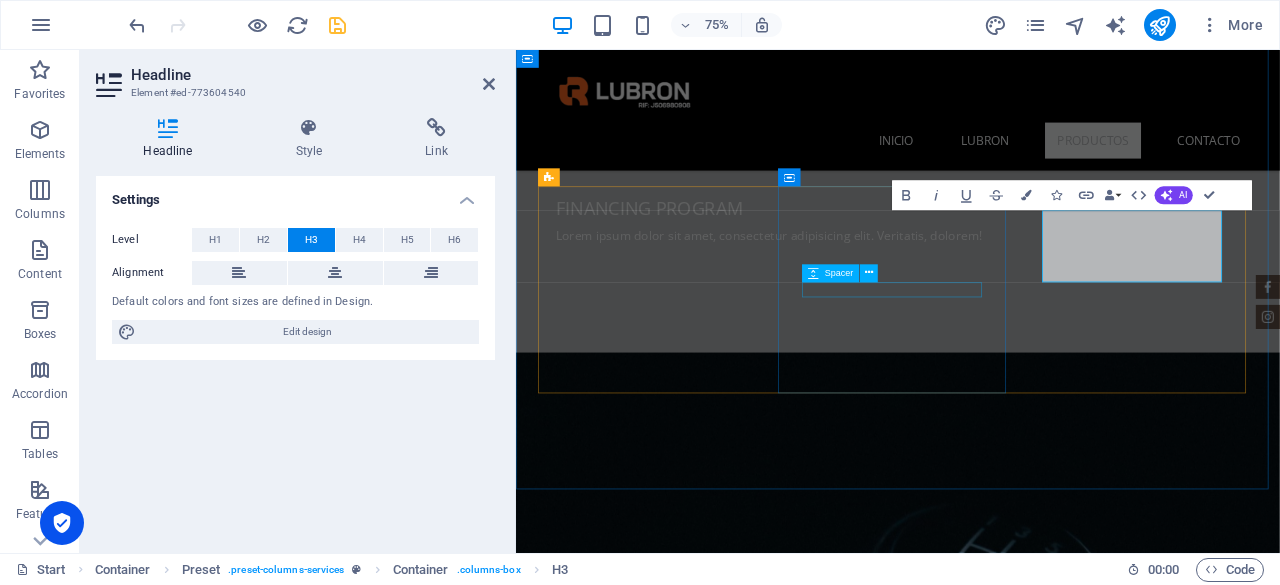 type 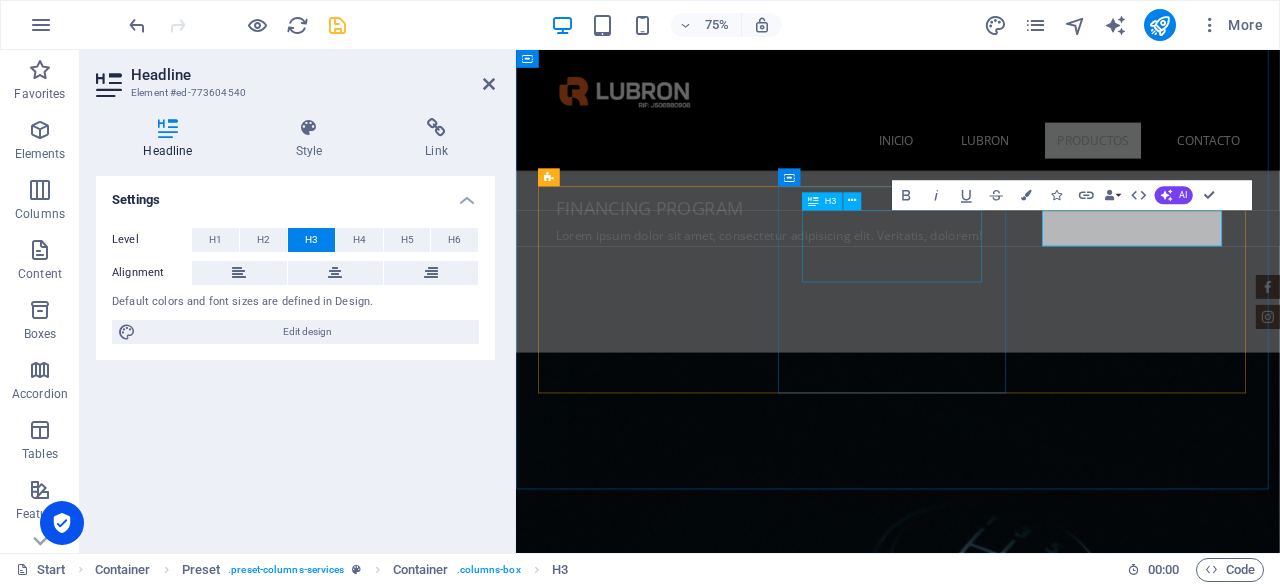 click on "Lubricante Motor DE GASOLINA y diesel" at bounding box center (1025, 1700) 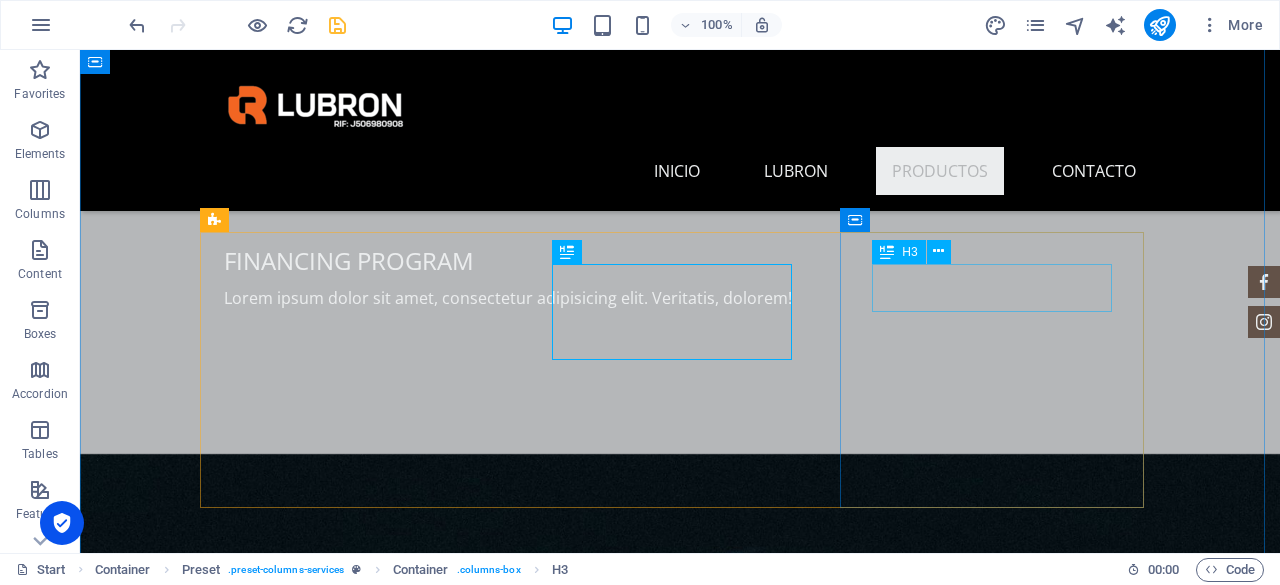 click on "Lubricante Motores diesel" at bounding box center (680, 1916) 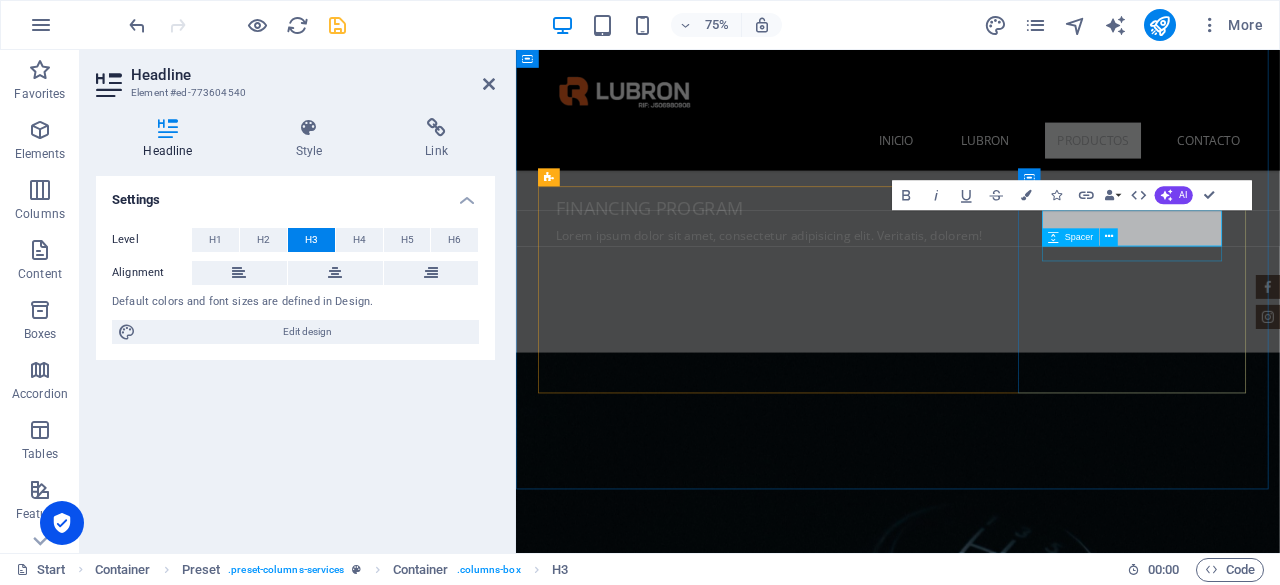 click on "Spacer" at bounding box center [1085, 237] 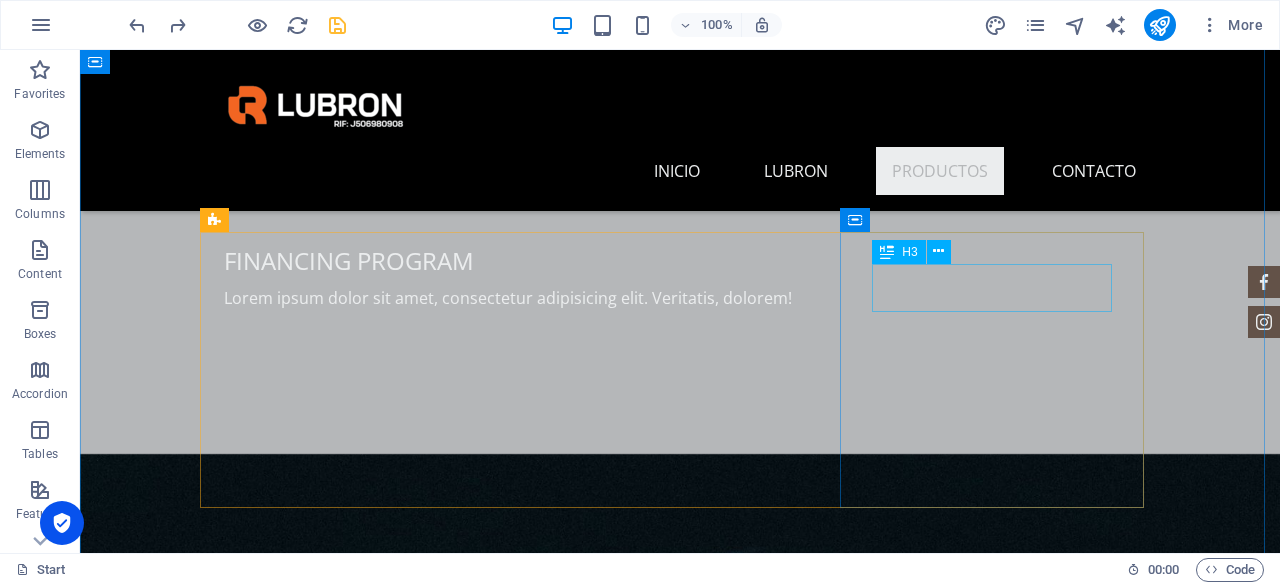 click on "Lubricante Motores diesel" at bounding box center (680, 1916) 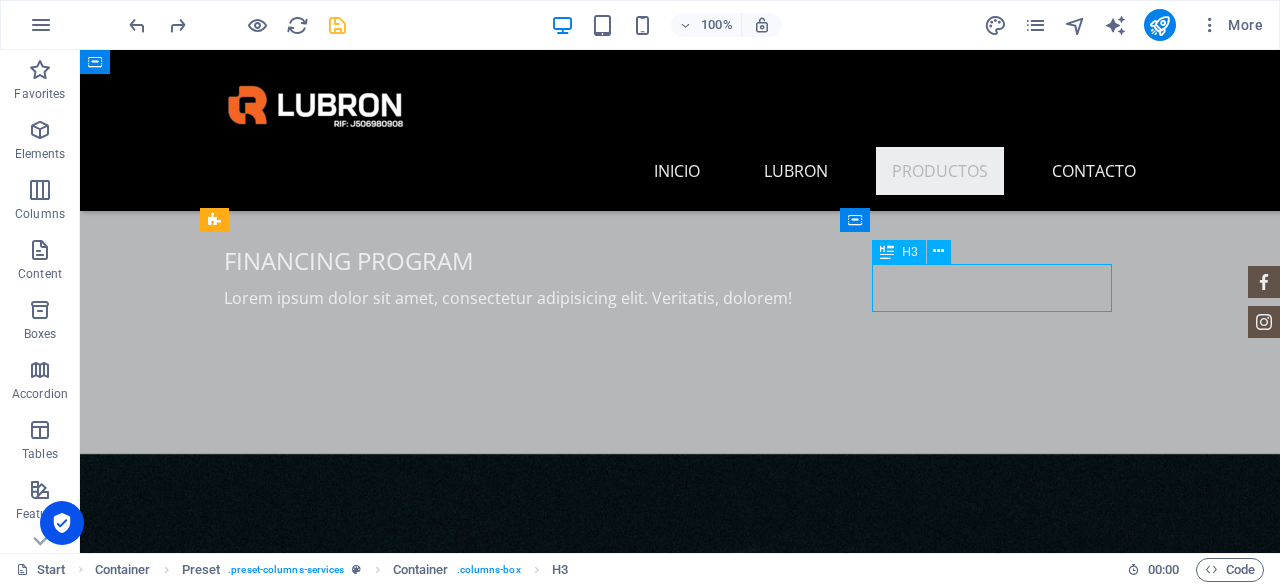 click on "Lubricante Motores diesel" at bounding box center (680, 1916) 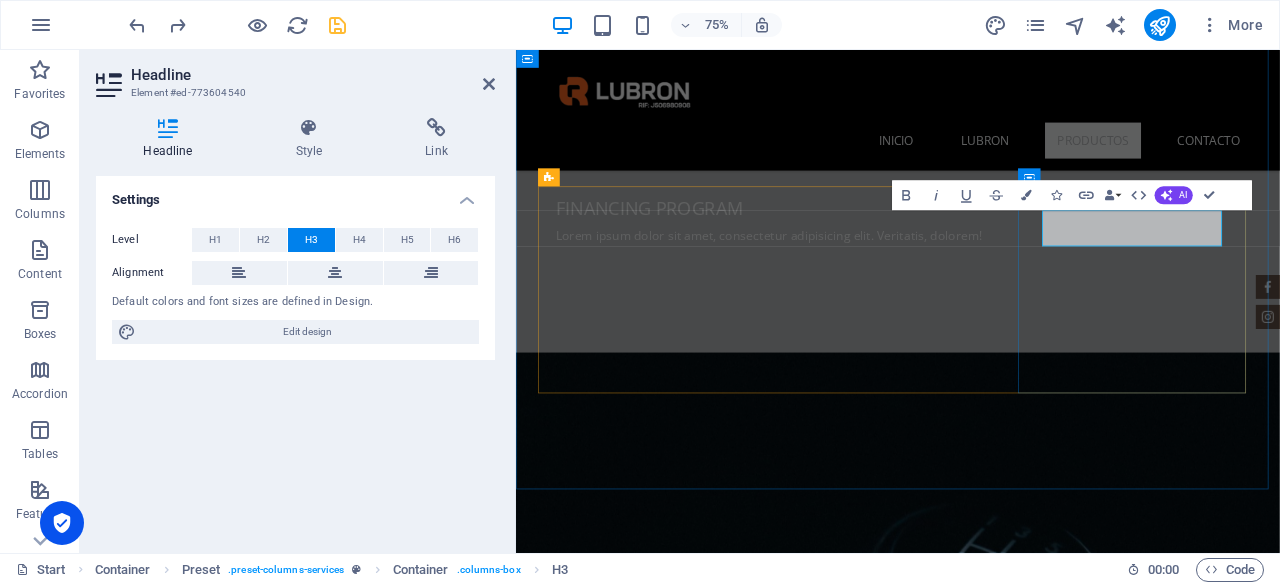 click on "Lubricante Motores diesel" at bounding box center (1025, 1916) 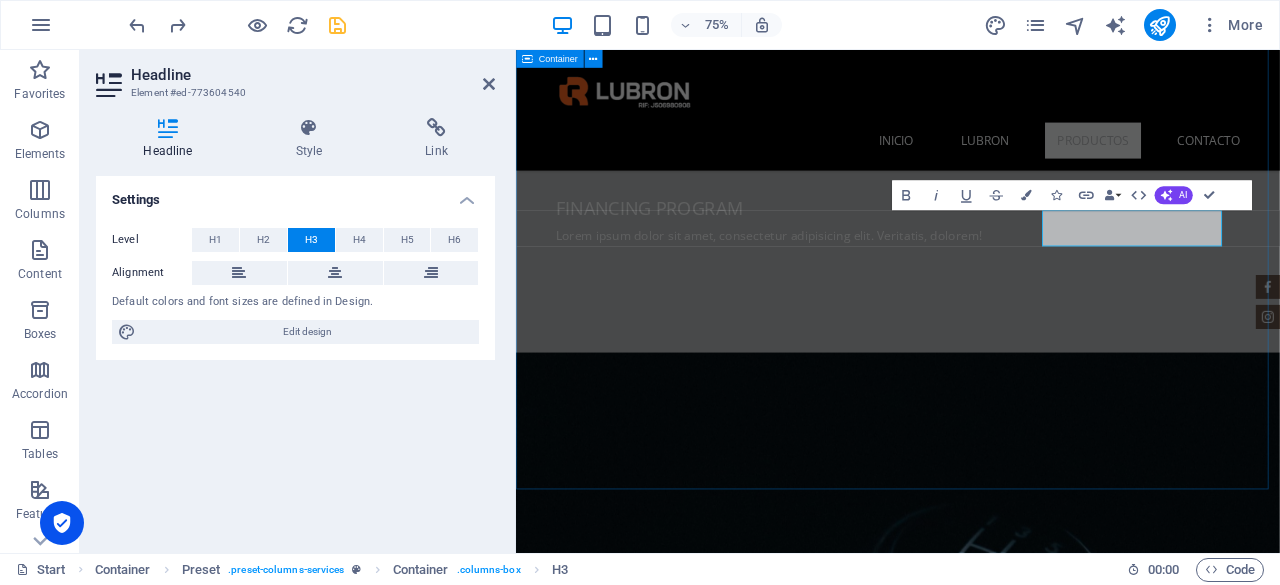 click on "Productos Lorem ipsum dolor sit amet, consectetur adipisicing elit. [PERSON_NAME], assumenda, dolore, cum vel modi asperiores consequatur suscipit quidem ducimus eveniet iure expedita consectetur odio voluptatum similique fugit voluptates rem accusamus quae quas dolorem tenetur facere tempora maiores adipisci reiciendis accusantium voluptatibus id voluptate tempore dolor harum nisi amet! Nobis, eaque. Lubricante Motor DE GASOLINA SAE 10W40 API SL  Envase de mil litros  Disponible desde $ 6 Lubricante Motor DE GASOLINA y diesel Lorum ipsum At vero eos et Stet clita kasd  Ut wisi enim from $ 4 Lubricante Motor diesel Lorum ipsum At vero eos et  Stet clita kasd  Ut wisi enim from $ 8" at bounding box center (1025, 1682) 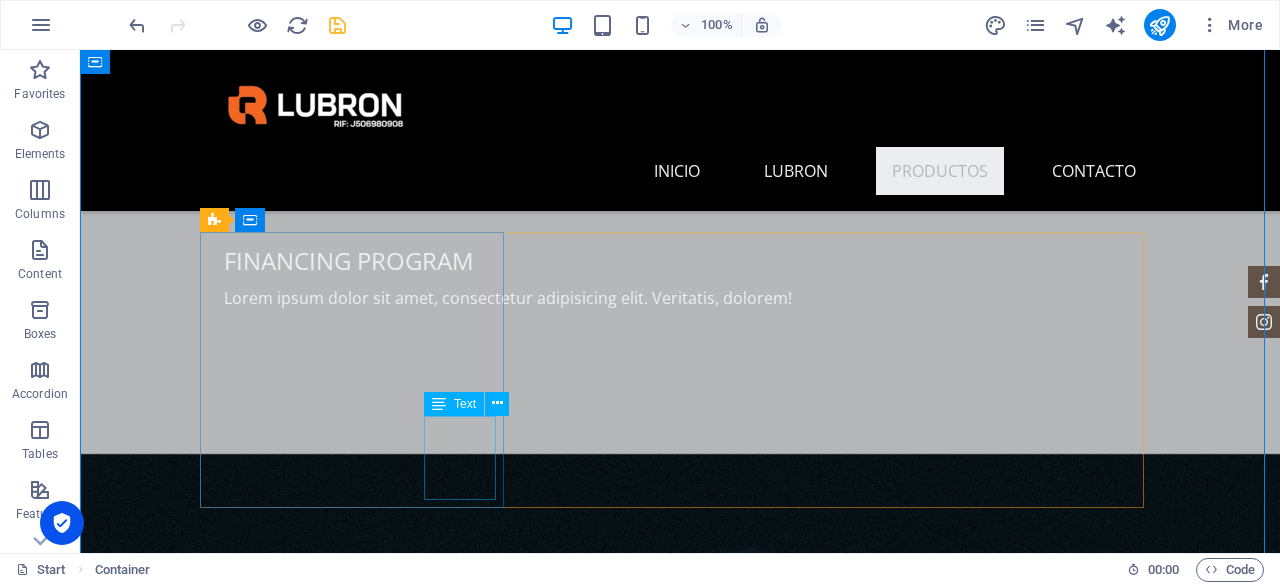 click on "desde $ 6" at bounding box center [1236, -1616] 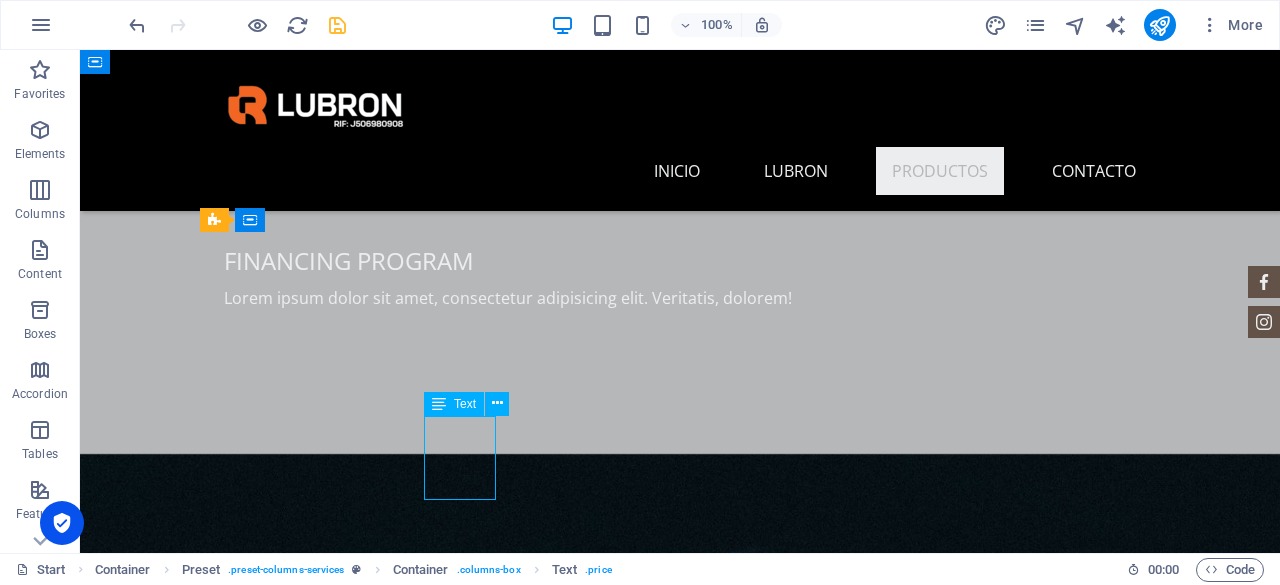 click on "desde $ 6" at bounding box center (1236, -1616) 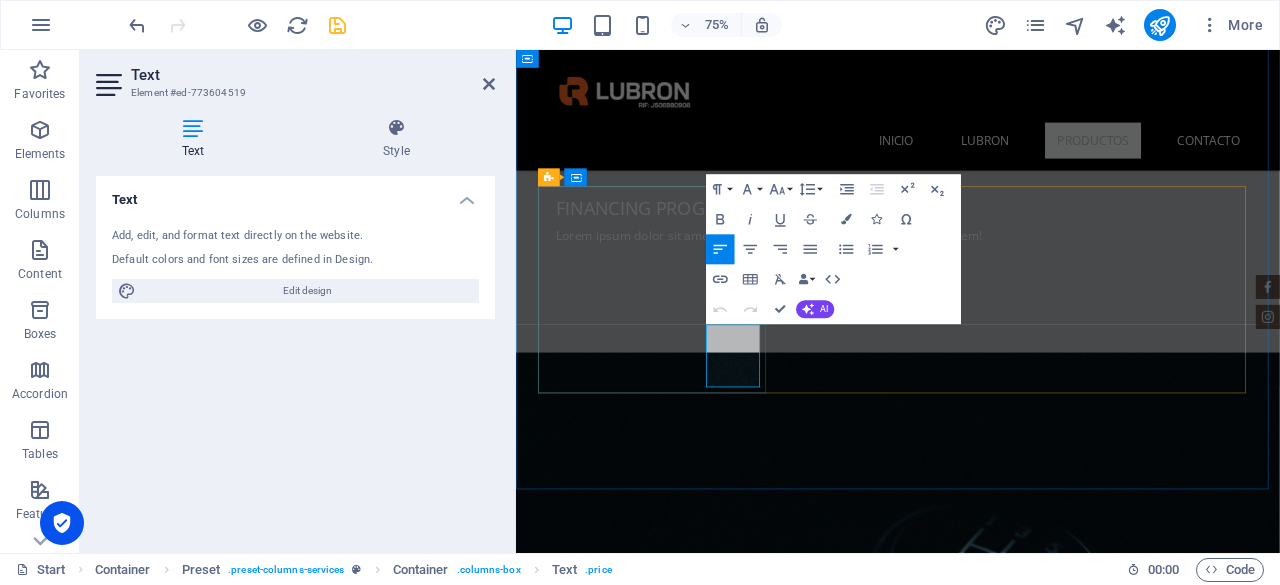 click on "desde $ 6" at bounding box center [1490, -1448] 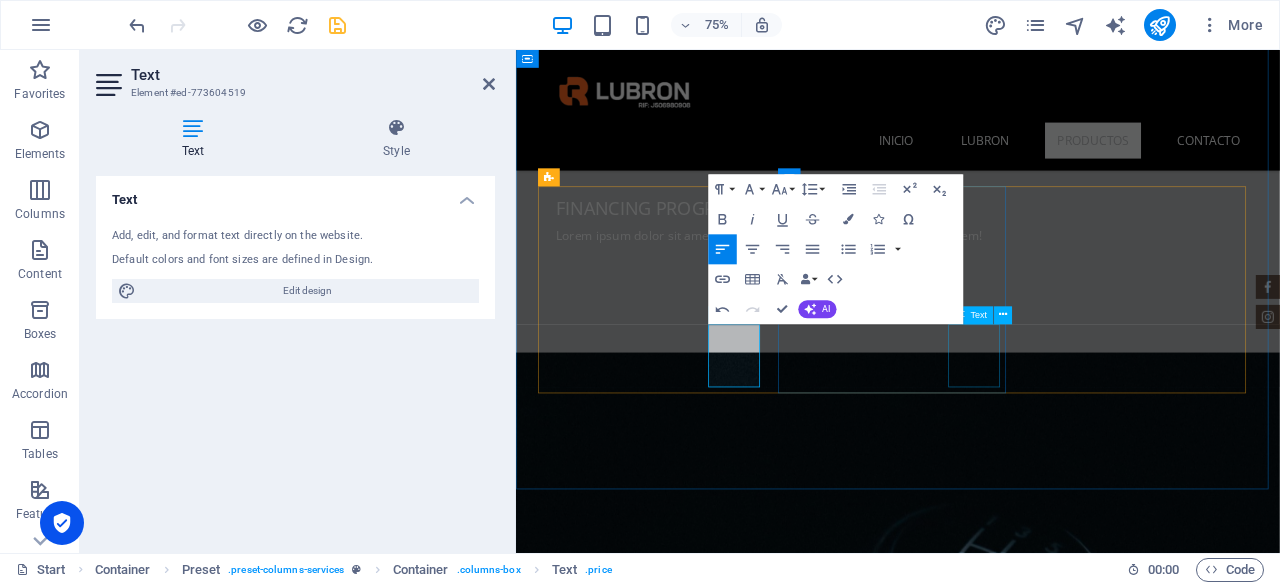 click on "from $ 4" at bounding box center [1491, -1448] 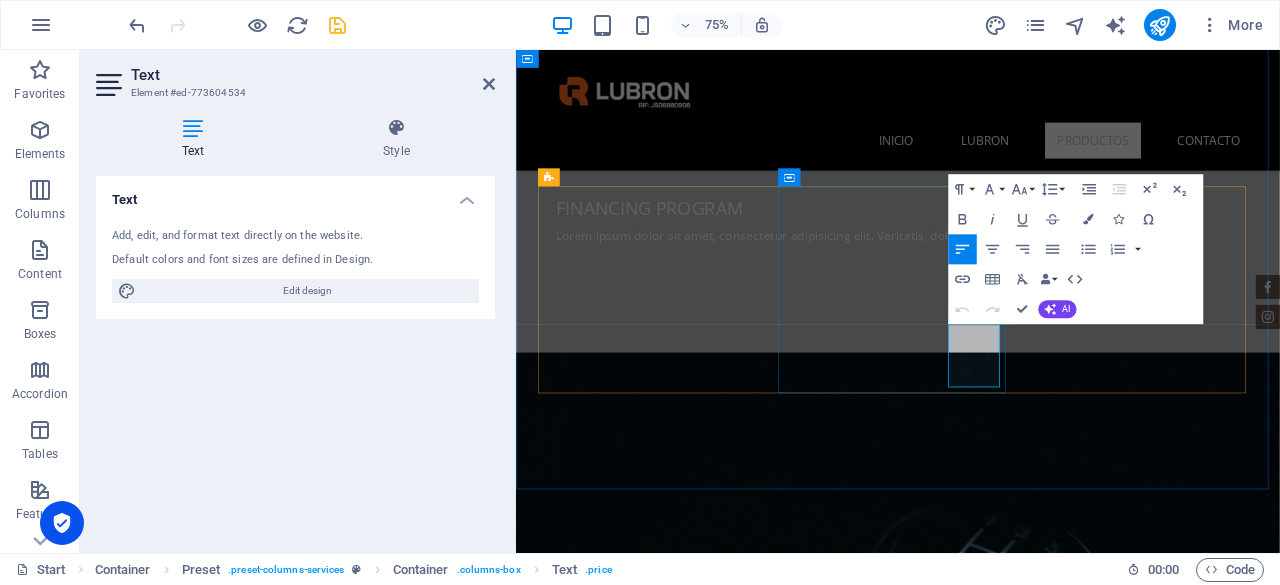 click on "from $ 4" at bounding box center [1491, -1448] 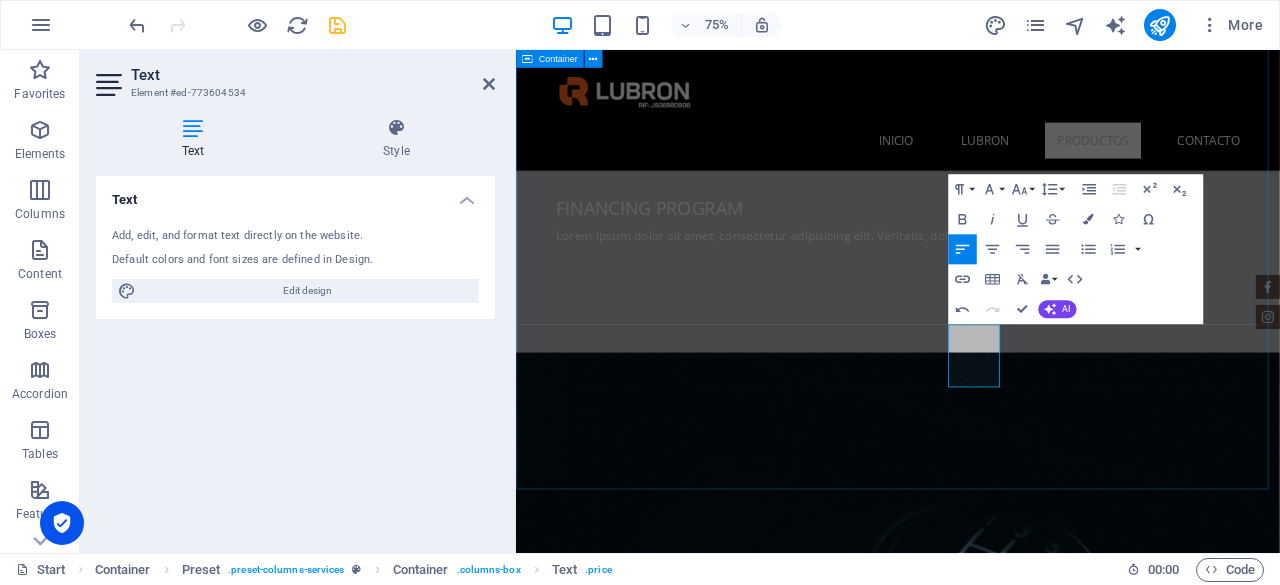 click on "Productos Lorem ipsum dolor sit amet, consectetur adipisicing elit. [PERSON_NAME], assumenda, dolore, cum vel modi asperiores consequatur suscipit quidem ducimus eveniet iure expedita consectetur odio voluptatum similique fugit voluptates rem accusamus quae quas dolorem tenetur facere tempora maiores adipisci reiciendis accusantium voluptatibus id voluptate tempore dolor harum nisi amet! Nobis, eaque. Lubricante Motor DE GASOLINA SAE 10W40 API SL  Envase de mil litros  Disponible litro $ 6 Lubricante Motor DE GASOLINA y diesel Lorum ipsum At vero eos et Stet clita kasd  Ut wisi enim litro $ 4 Lubricante Motor diesel Lorum ipsum At vero eos et  Stet clita kasd  Ut wisi enim from $ 8" at bounding box center (1025, 1682) 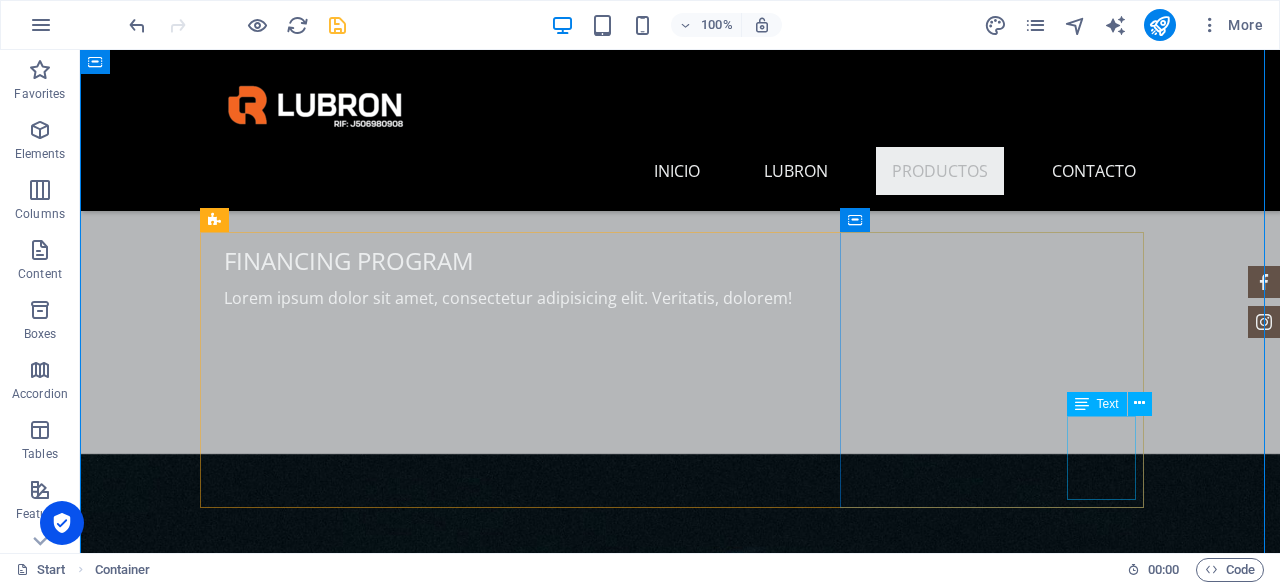 click on "from $ 8" at bounding box center [1237, -1616] 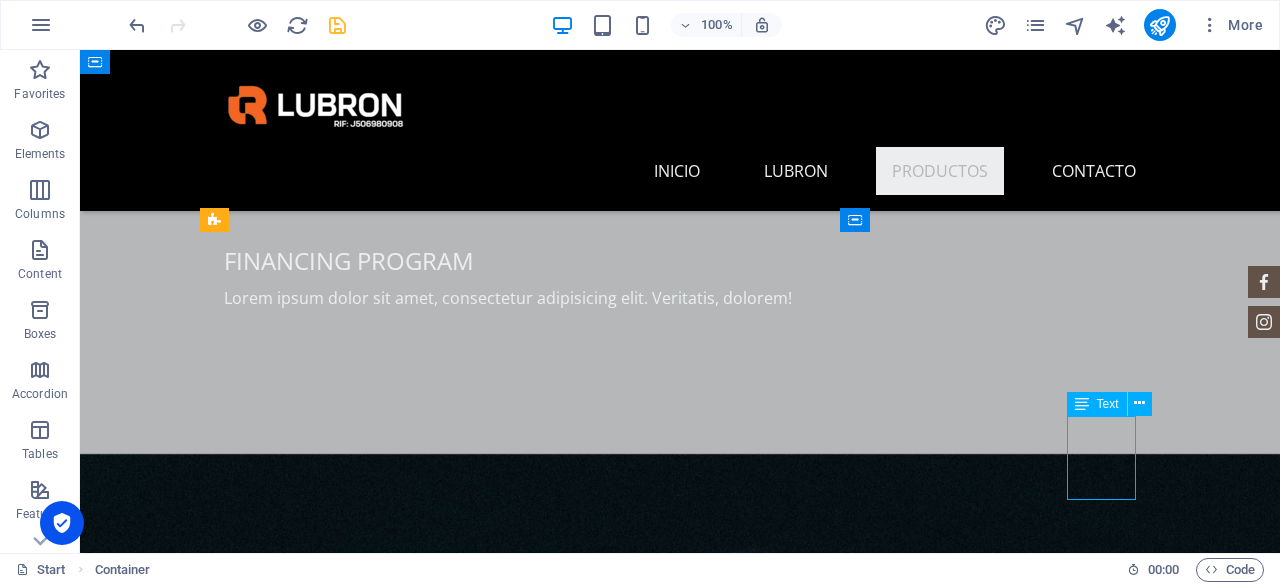 click on "from $ 8" at bounding box center [1237, -1616] 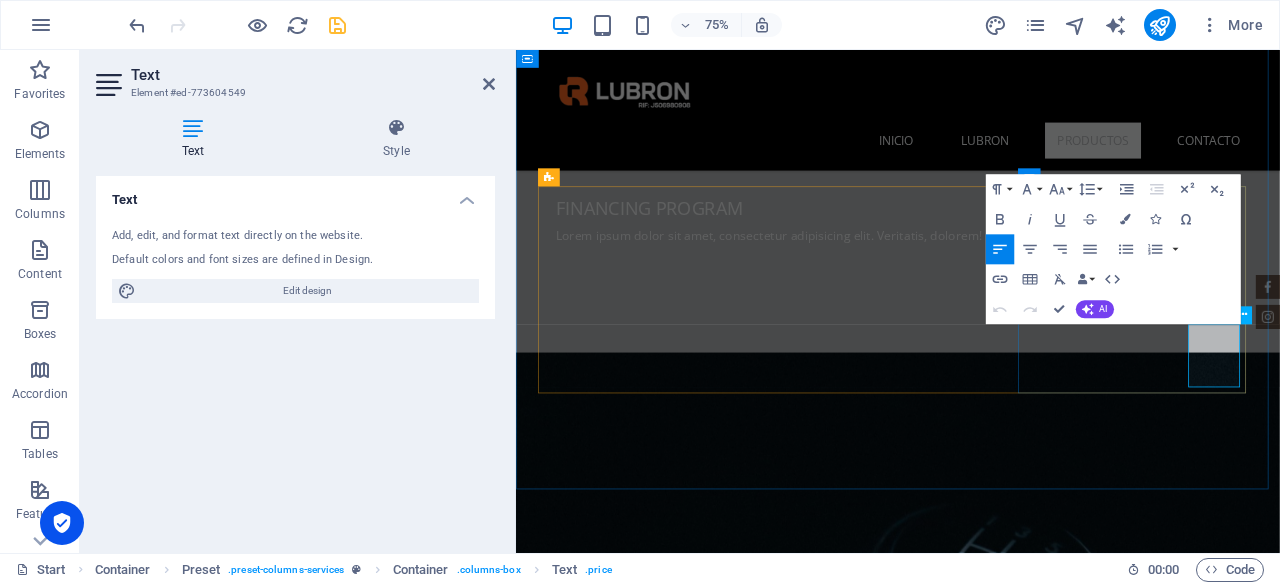 click on "from $ 8" at bounding box center [1491, -1448] 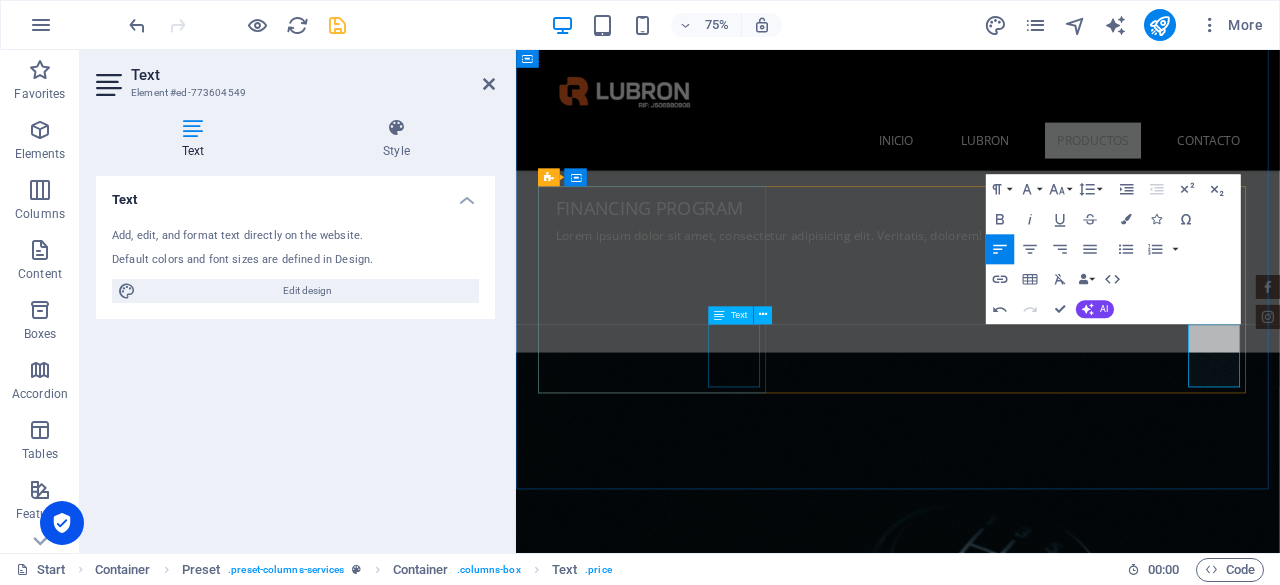 click on "litro $ 6" at bounding box center [1492, -1448] 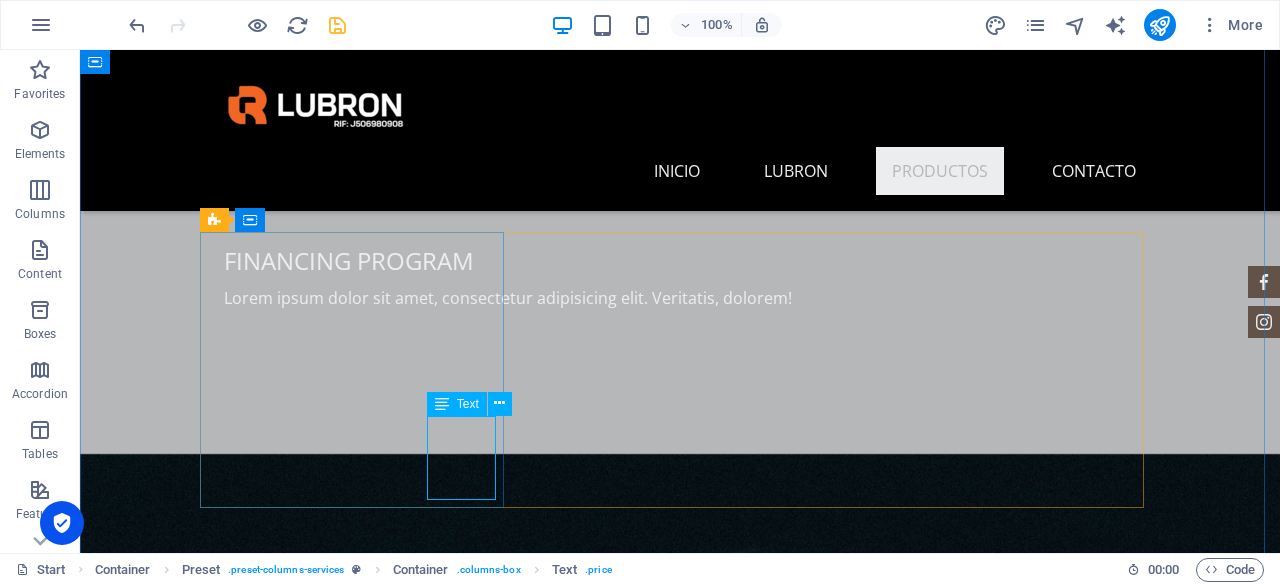 click on "litro $ 6" at bounding box center [1238, -1616] 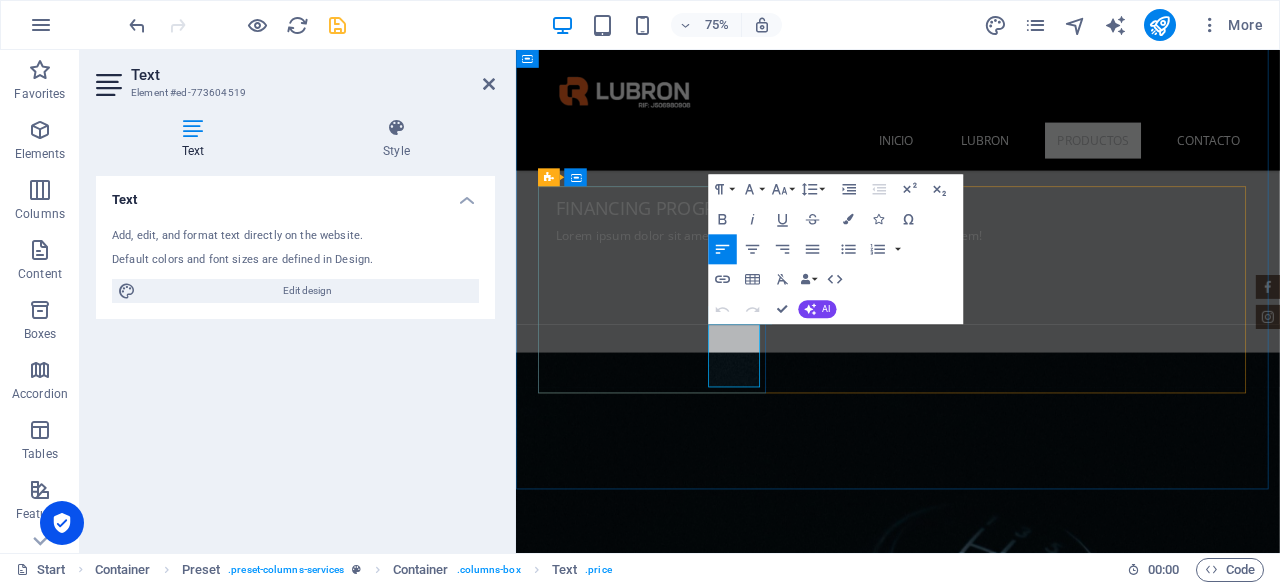click on "$ 6" 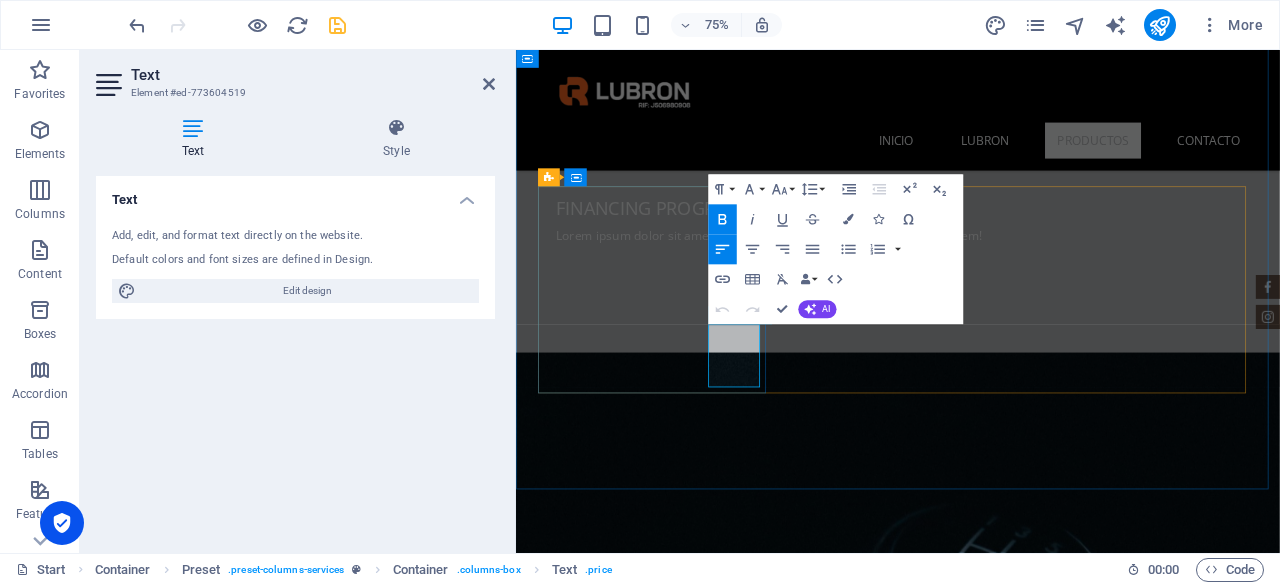click on "litro $ 6" at bounding box center (1492, -1448) 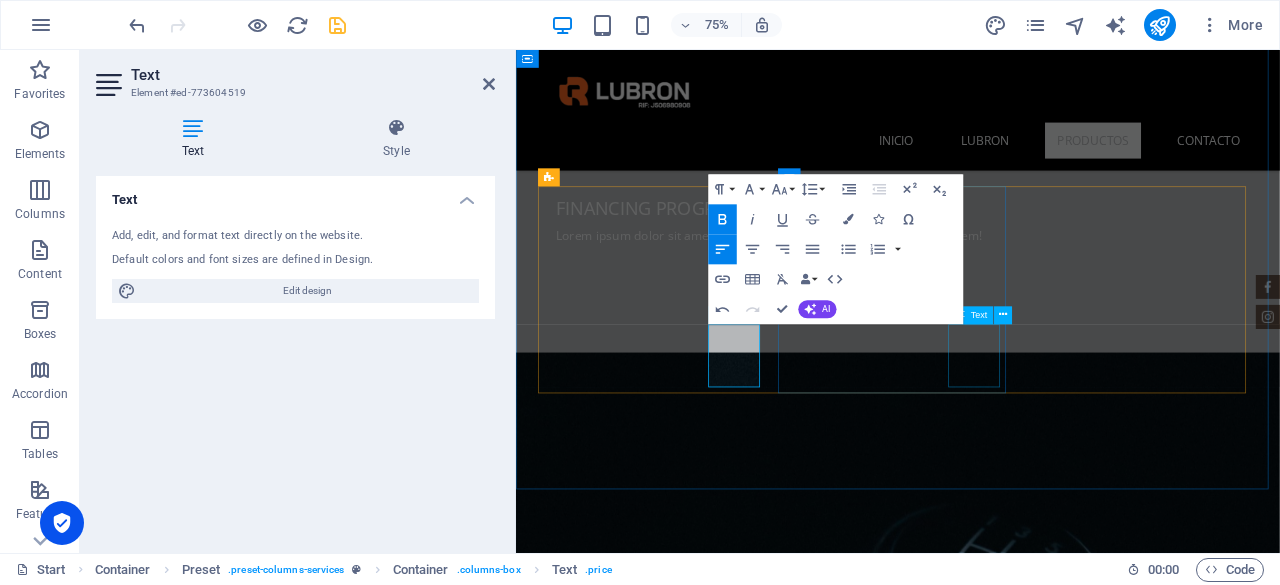 click on "litro $ 4" at bounding box center [1492, -1448] 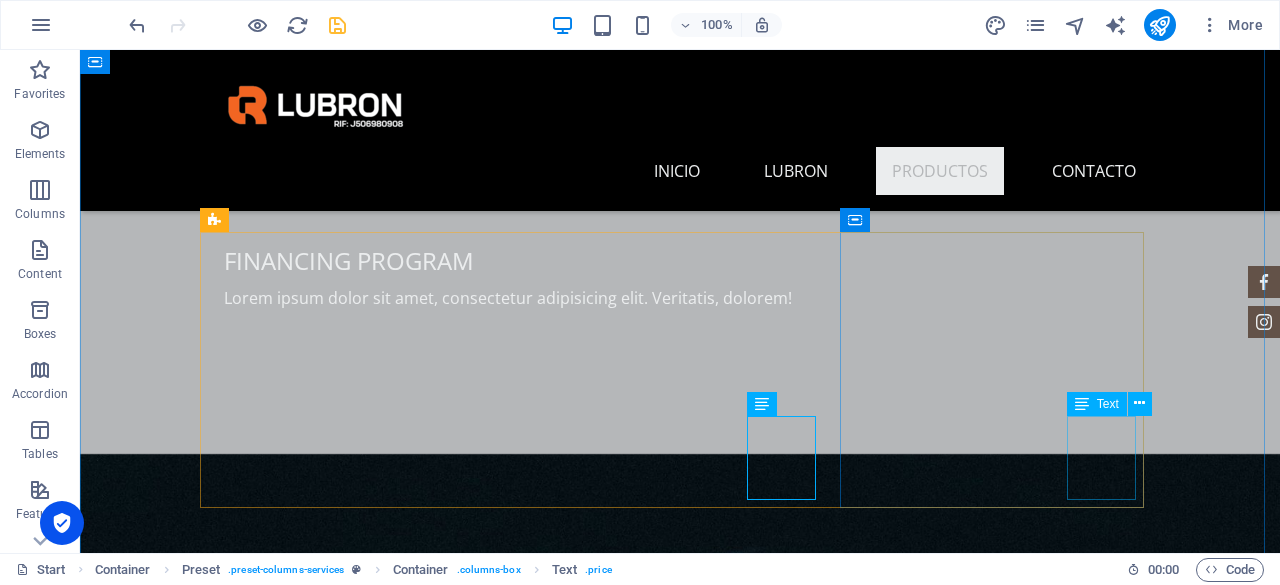 click on "litro $ 8" at bounding box center [1238, -1616] 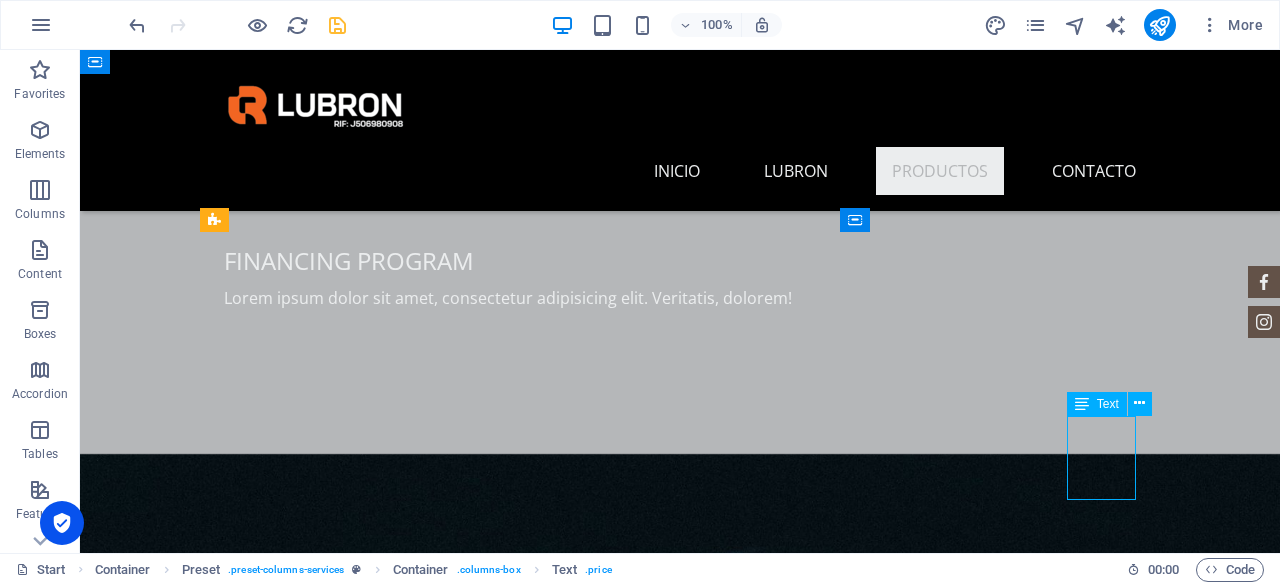 click on "litro $ 8" at bounding box center [1238, -1616] 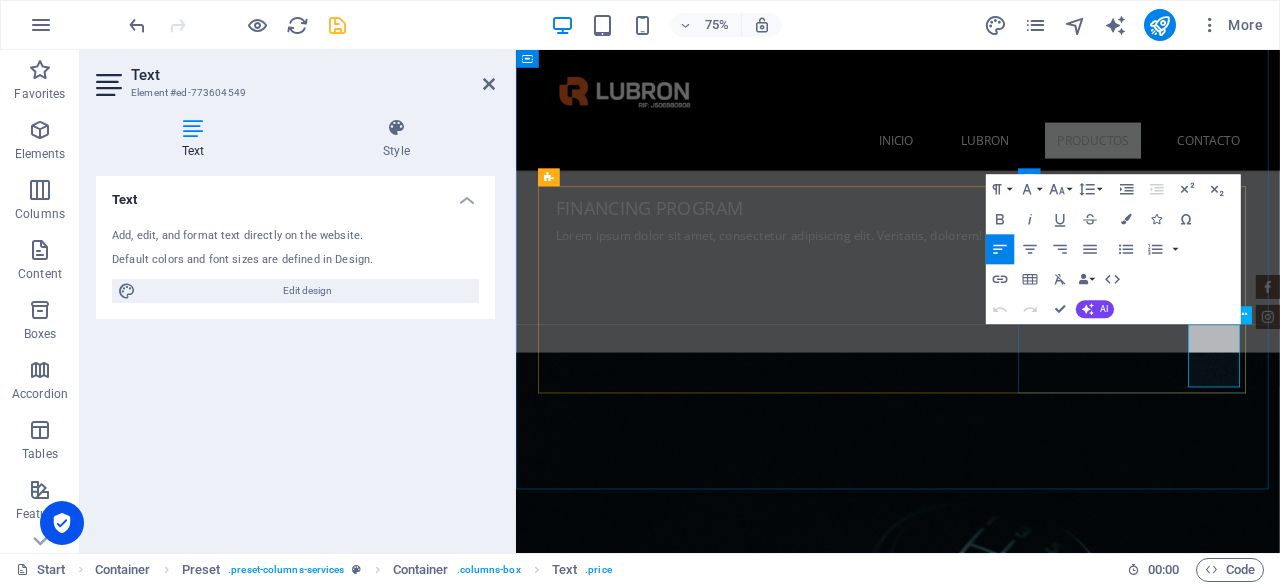 drag, startPoint x: 1435, startPoint y: 469, endPoint x: 1452, endPoint y: 469, distance: 17 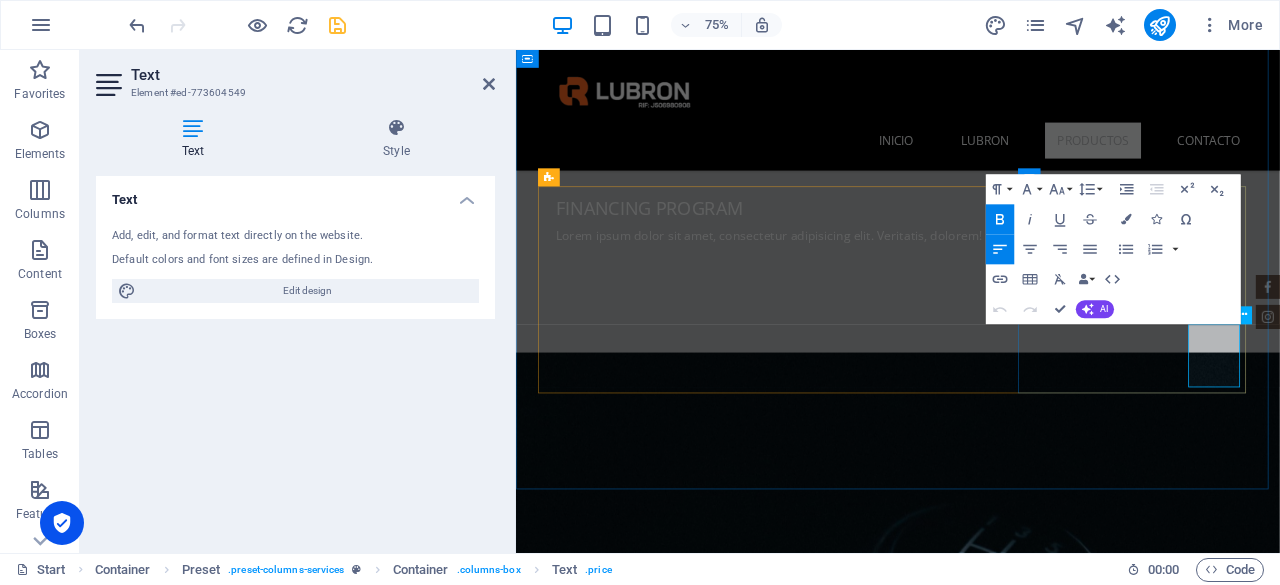 type 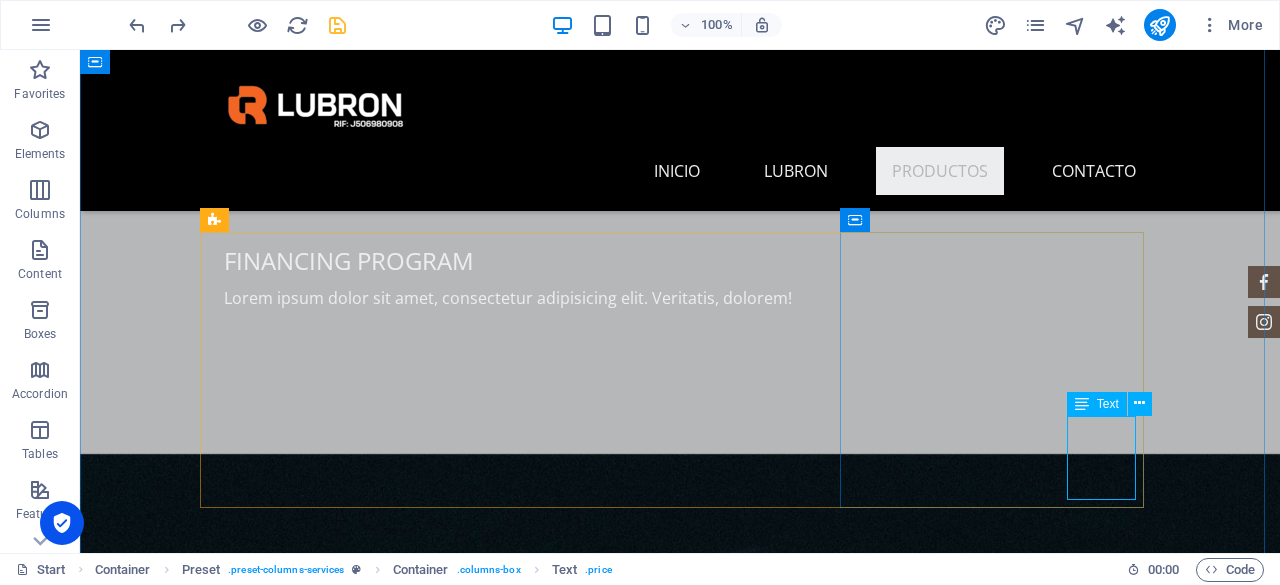 click on "litro $ 8" at bounding box center (1238, -1616) 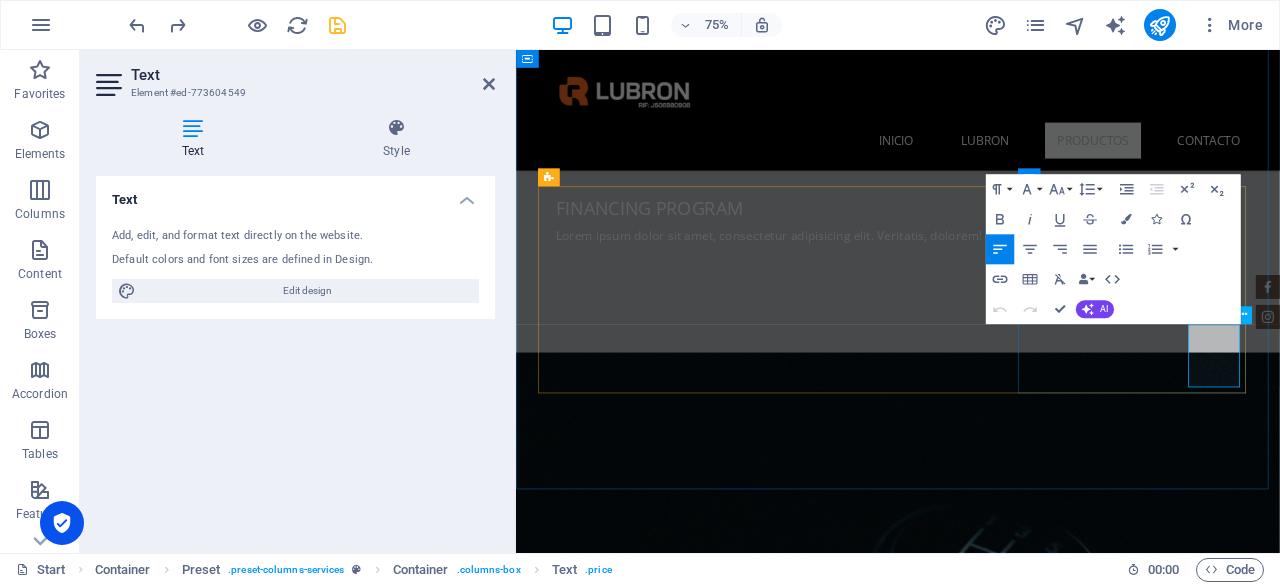 click on "$ 8" 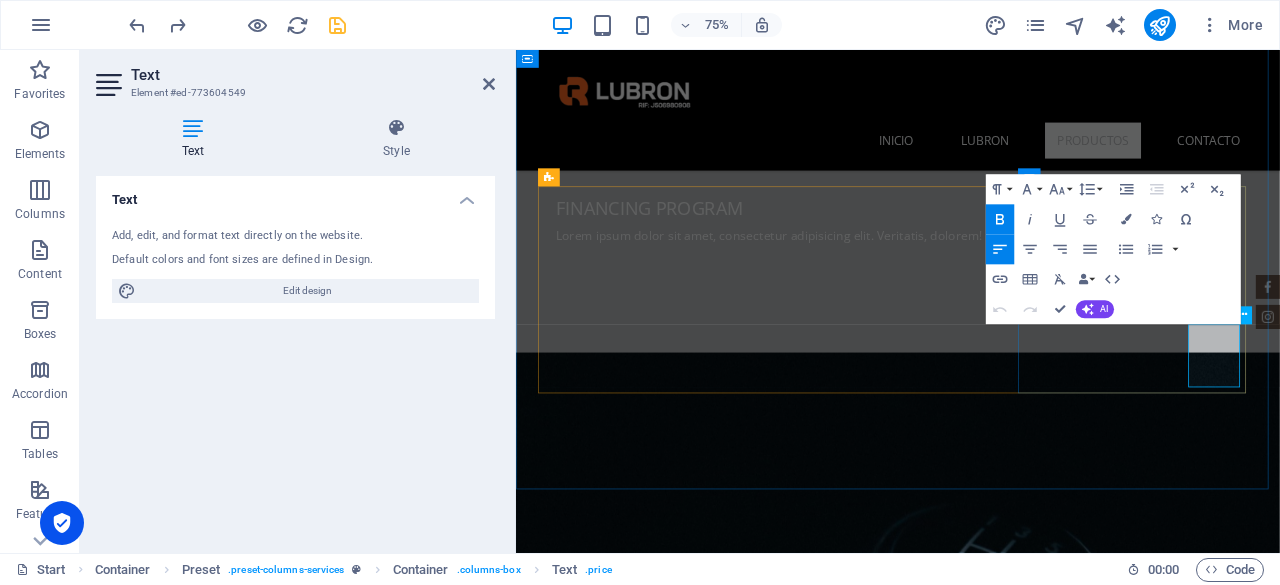 type 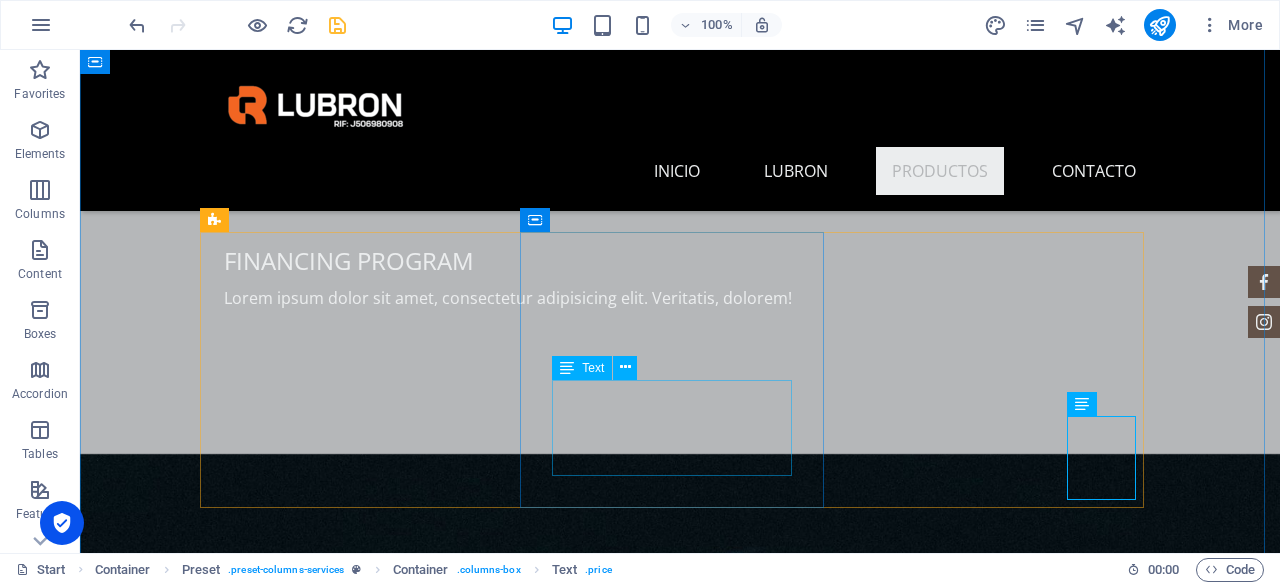 click on "Lorum ipsum At vero eos et Stet clita kasd  Ut wisi enim" at bounding box center (680, 1782) 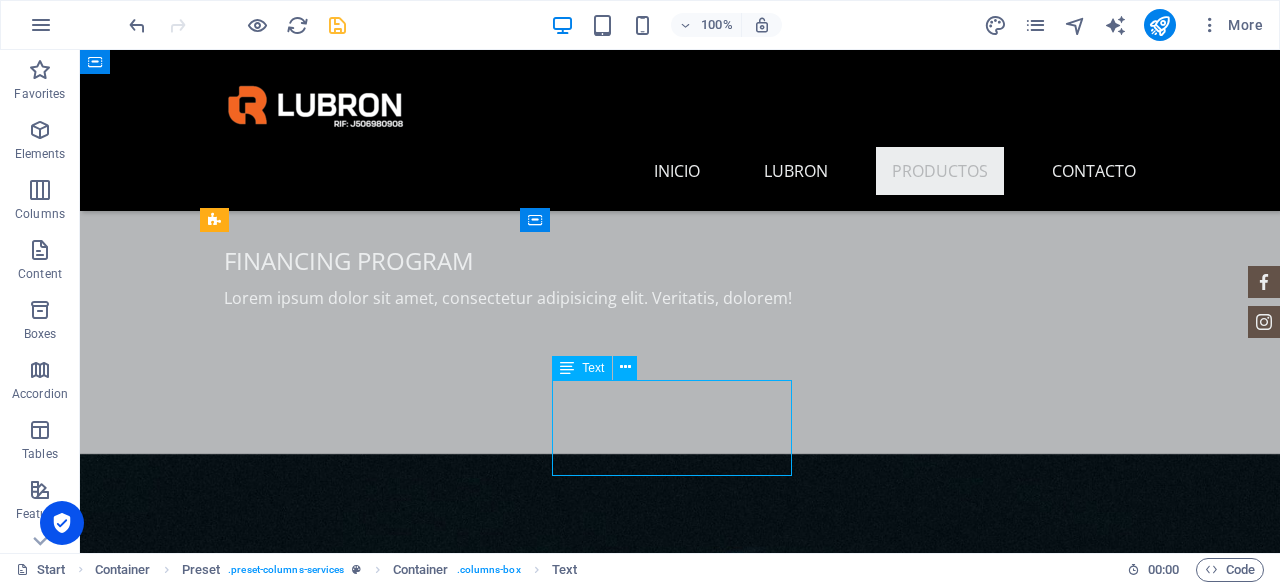 click on "Lorum ipsum At vero eos et Stet clita kasd  Ut wisi enim" at bounding box center [680, 1782] 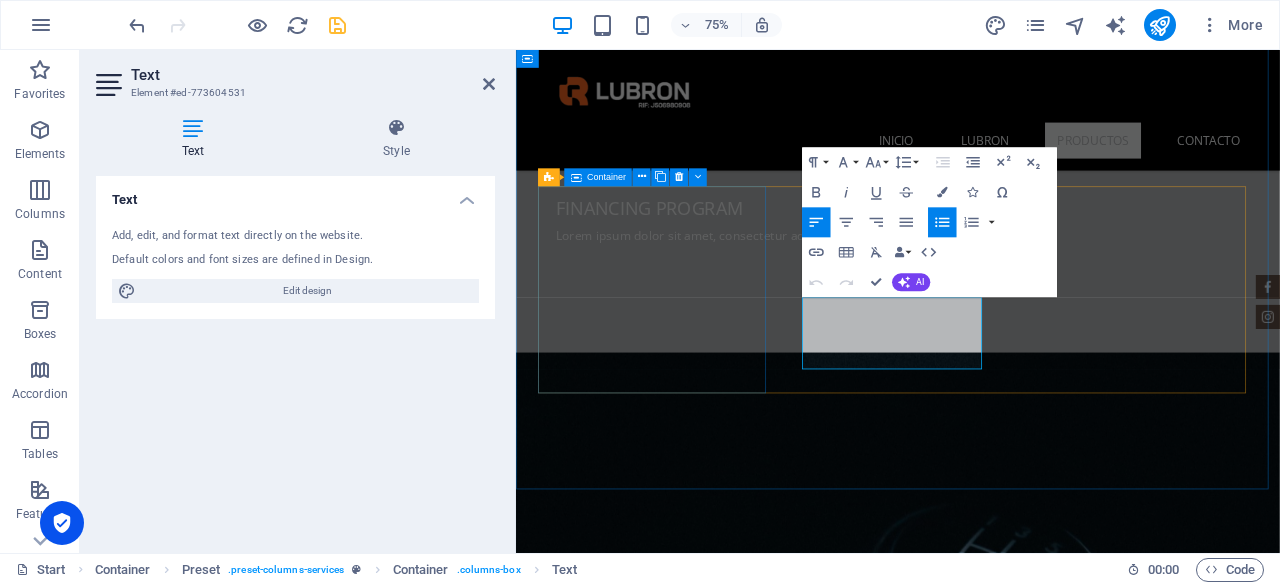 type 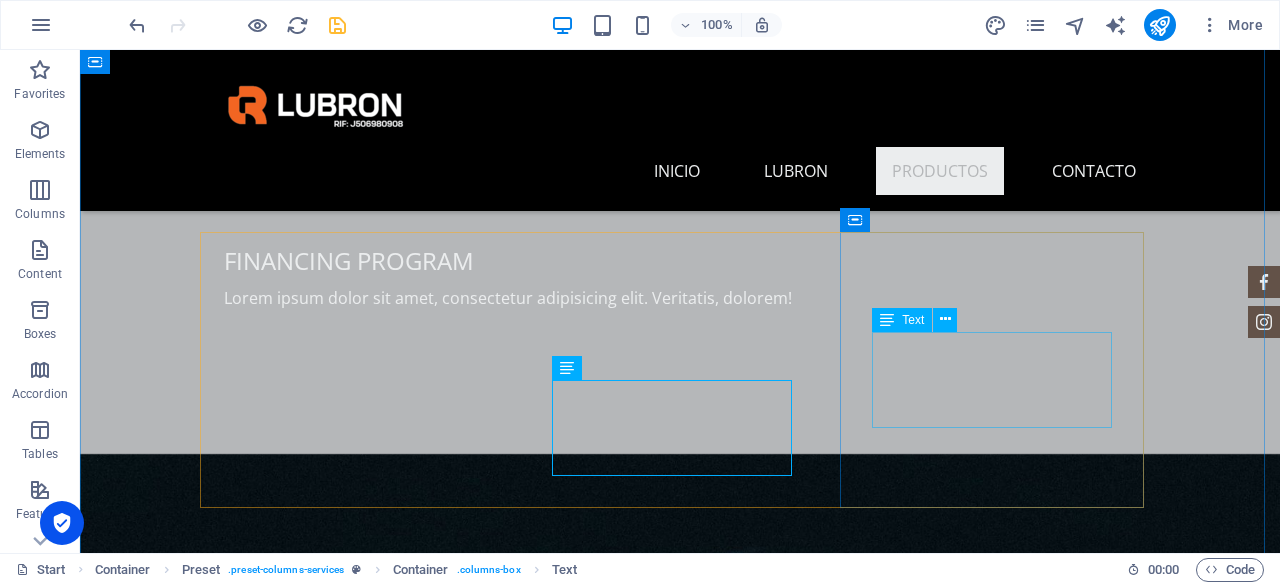 click on "Lorum ipsum At vero eos et  Stet clita kasd  Ut wisi enim" at bounding box center [680, 1998] 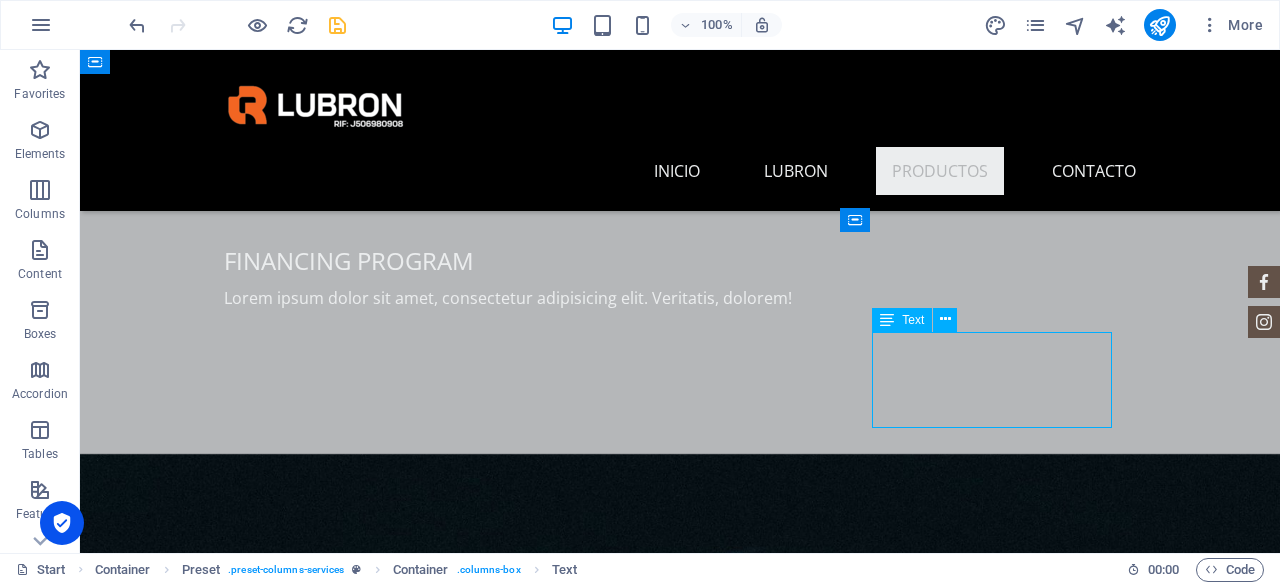 click on "Lorum ipsum At vero eos et  Stet clita kasd  Ut wisi enim" at bounding box center (680, 1998) 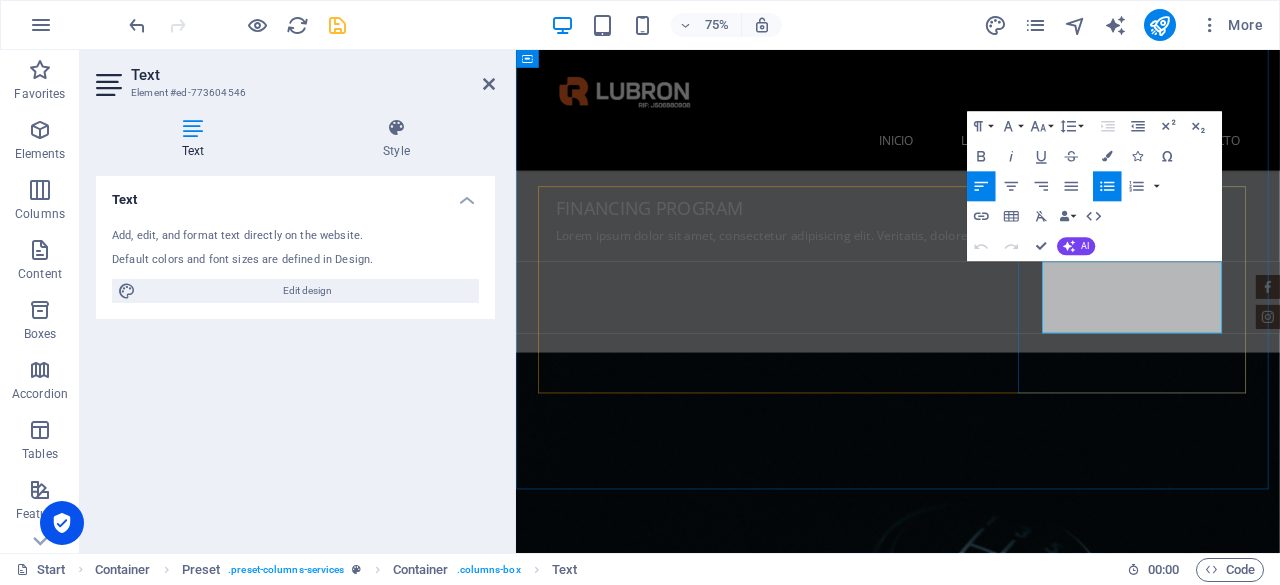 type 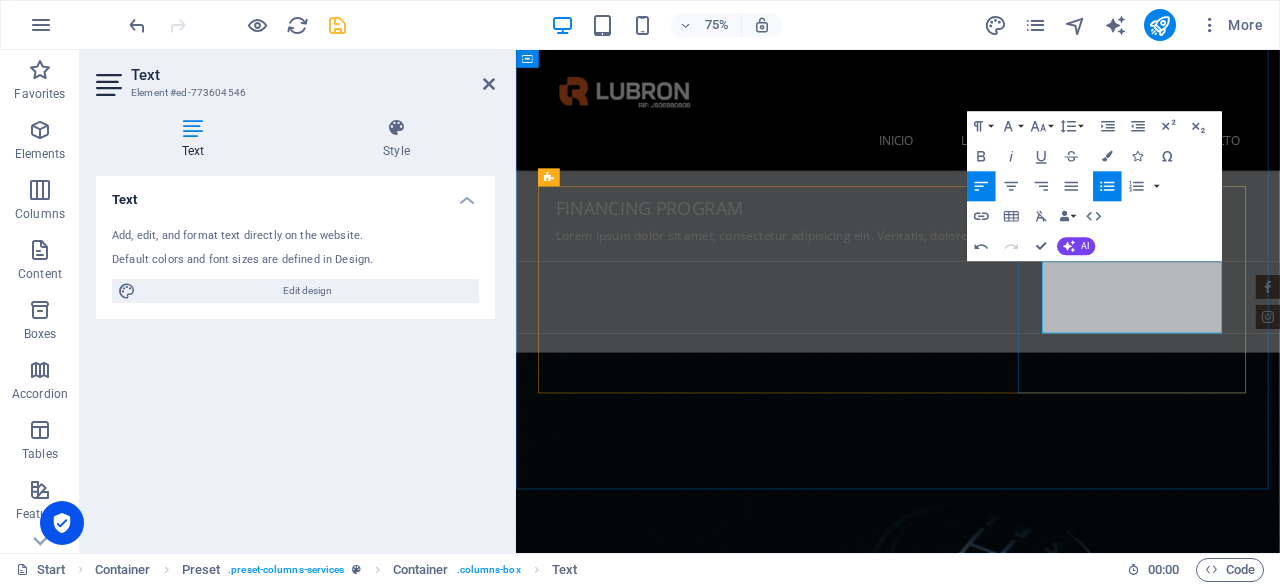 click on "Stet clita kasd" at bounding box center (1033, 2010) 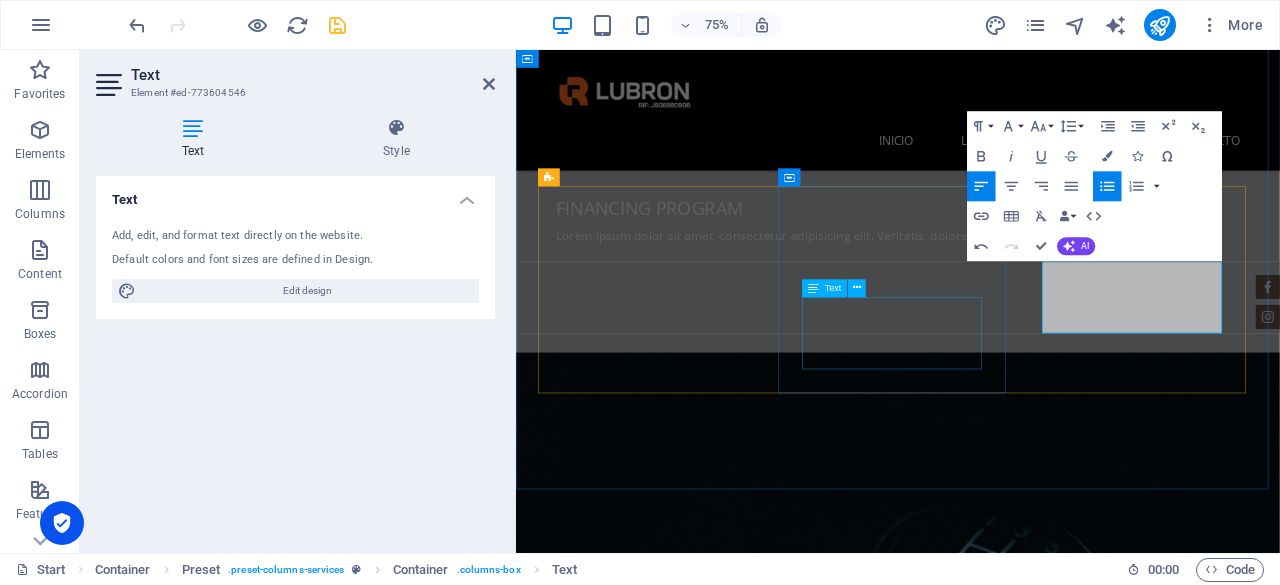 click on "SAE 40  API CD Envase de mil litros  Disponible" at bounding box center (1025, 1782) 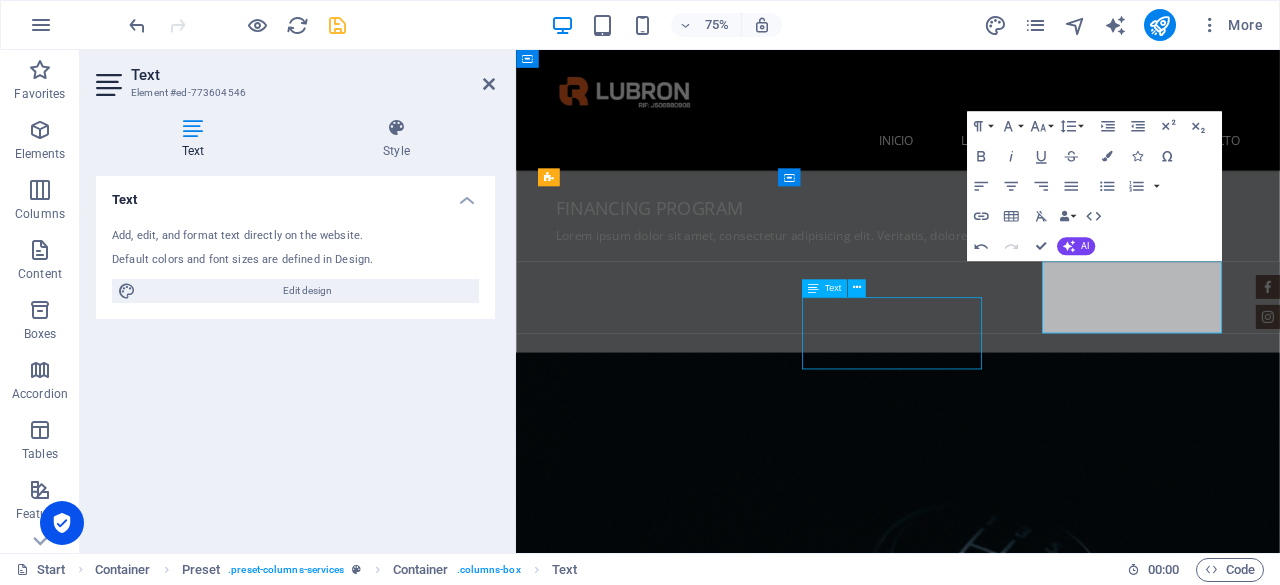 click on "SAE 40  API CD Envase de mil litros  Disponible" at bounding box center (1025, 1782) 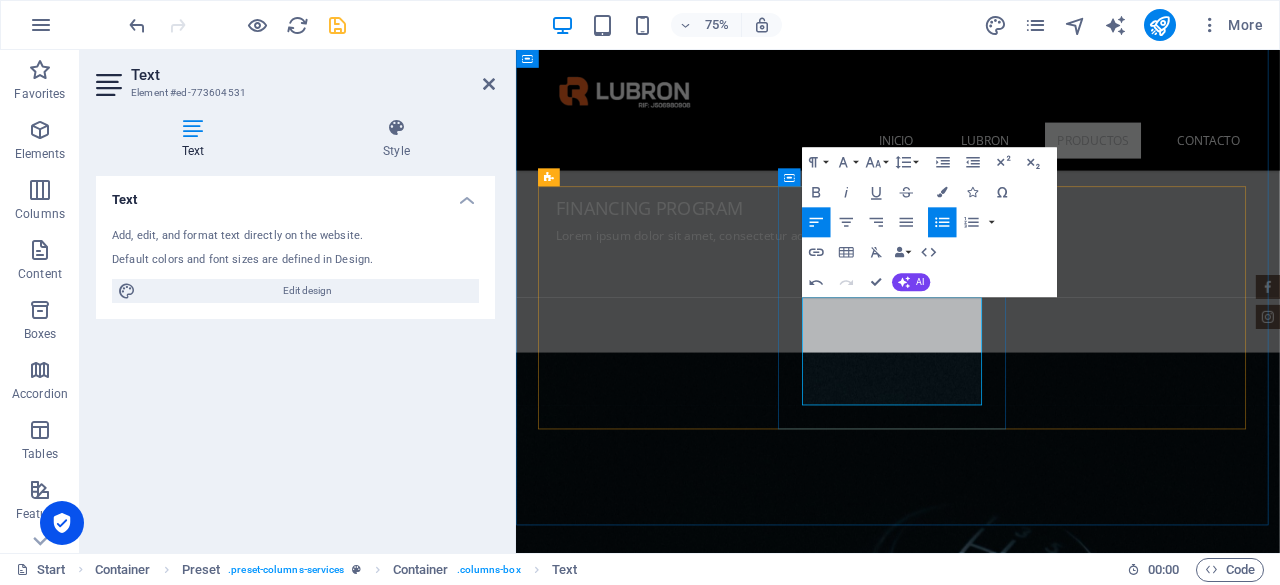 type 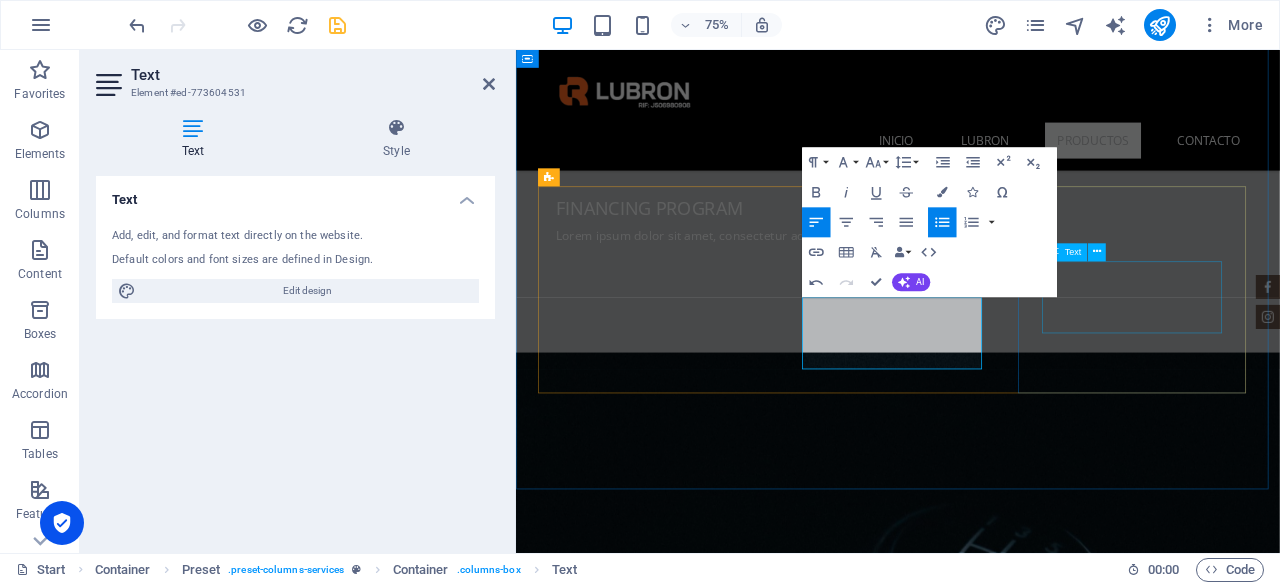 click on "SAE20W50 API SL/CF-4  Stet clita kasd  Ut wisi enim" at bounding box center (1025, 1998) 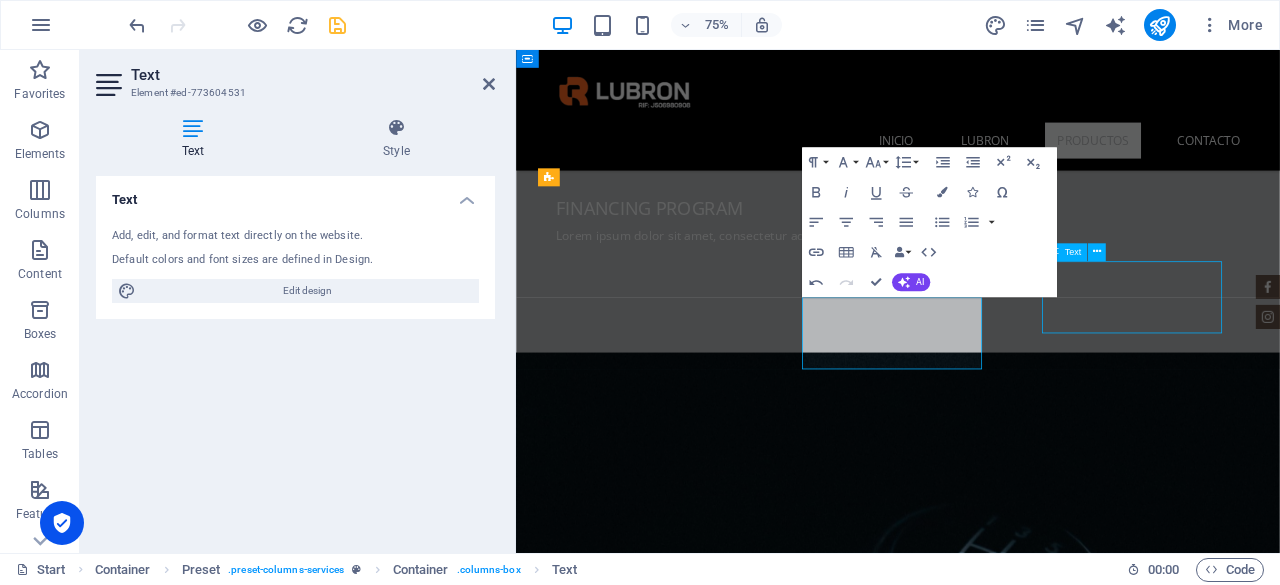 click on "SAE20W50 API SL/CF-4  Stet clita kasd  Ut wisi enim" at bounding box center [1025, 1998] 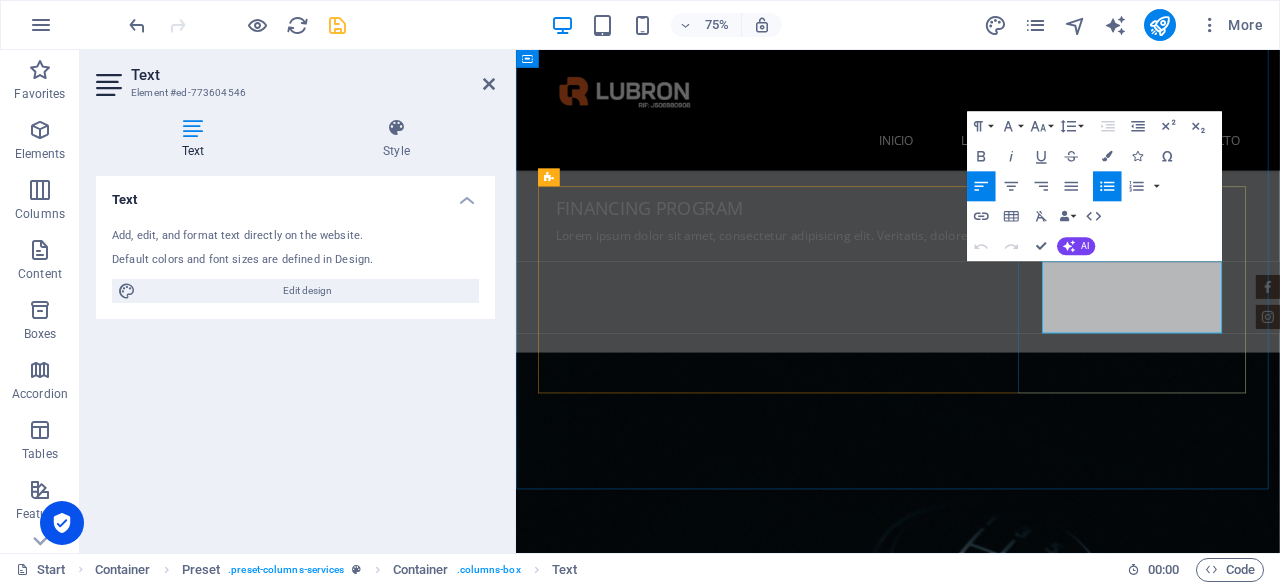 click on "Stet clita kasd" at bounding box center (1033, 2010) 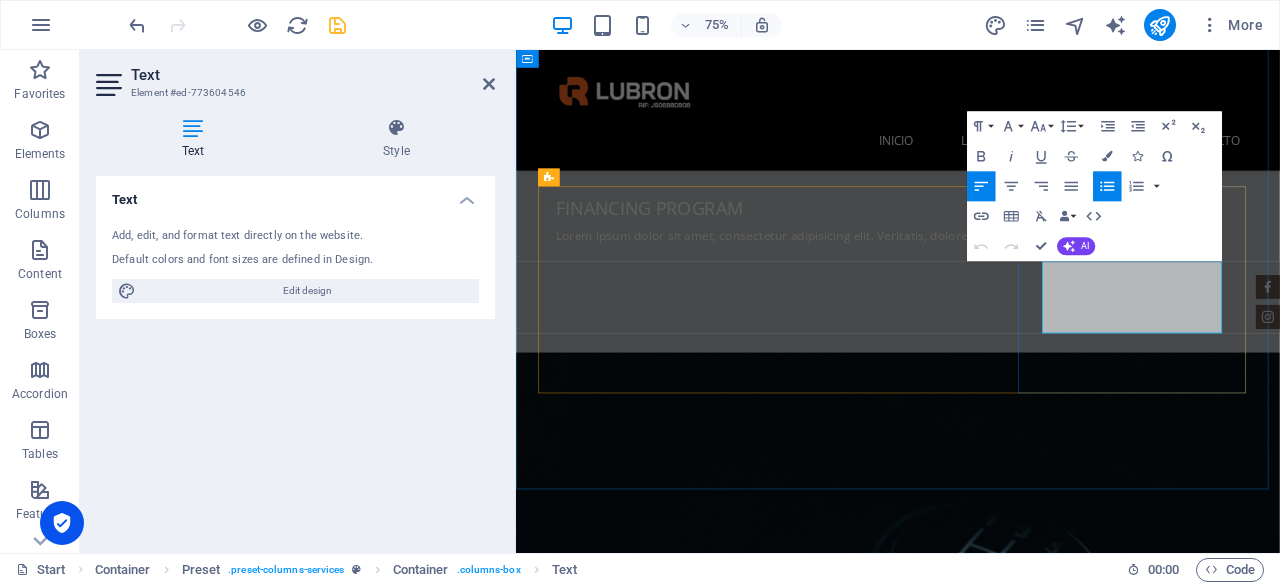 click on "Stet clita kasd" at bounding box center [1033, 2010] 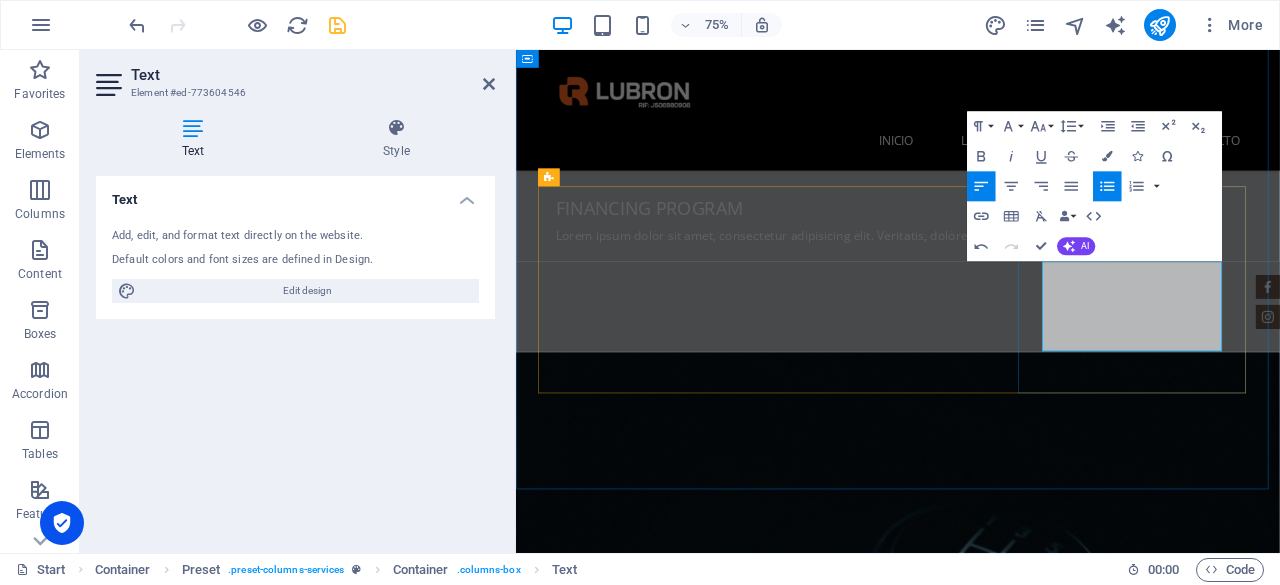 drag, startPoint x: 1334, startPoint y: 363, endPoint x: 1224, endPoint y: 351, distance: 110.65261 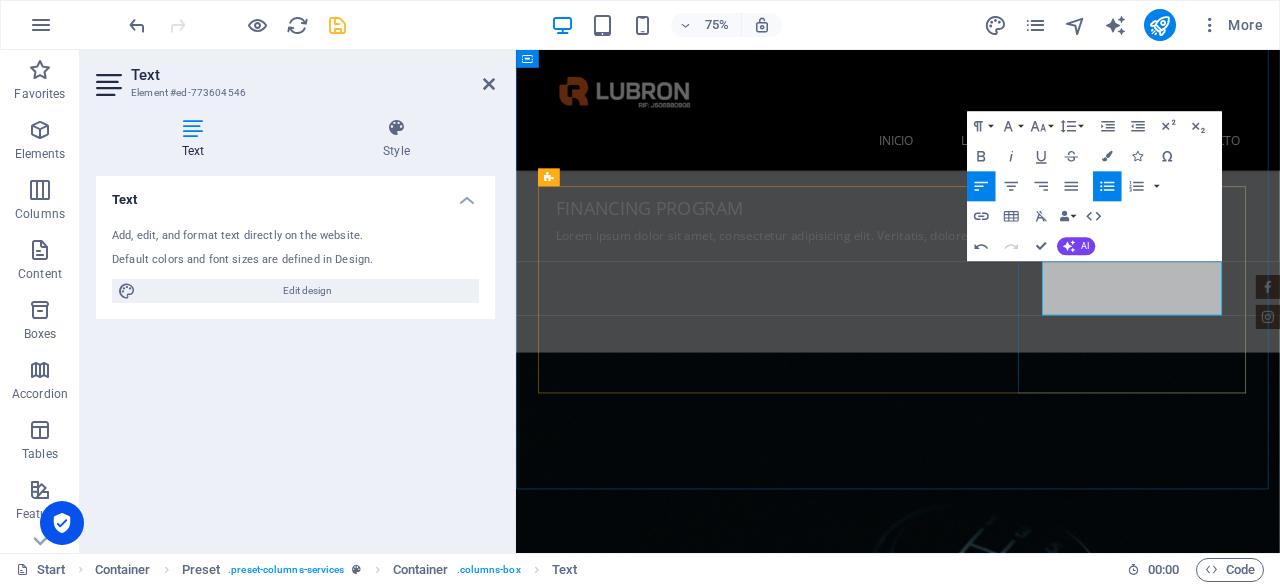 type 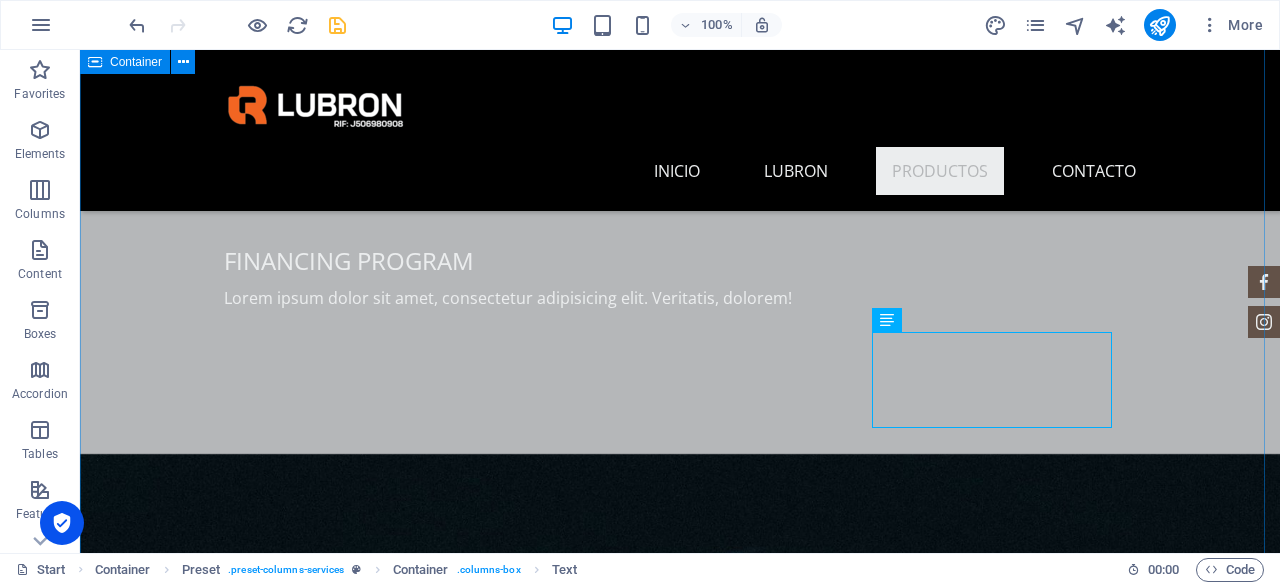click on "Productos Lorem ipsum dolor sit amet, consectetur adipisicing elit. [PERSON_NAME], assumenda, dolore, cum vel modi asperiores consequatur suscipit quidem ducimus eveniet iure expedita consectetur odio voluptatum similique fugit voluptates rem accusamus quae quas dolorem tenetur facere tempora maiores adipisci reiciendis accusantium voluptatibus id voluptate tempore dolor harum nisi amet! Nobis, eaque. Lubricante Motor DE GASOLINA SAE 10W40 API SL  Envase de mil litros  Disponible litro $ 5 Lubricante Motor DE GASOLINA y diesel SAE20W50 API SL/CF-4  Envase de mil litros  Disponible litro $ 4 Lubricante Motor diesel SAE 40  API CD Envase de mil litros  Disponible  litro $ 4" at bounding box center [680, 1682] 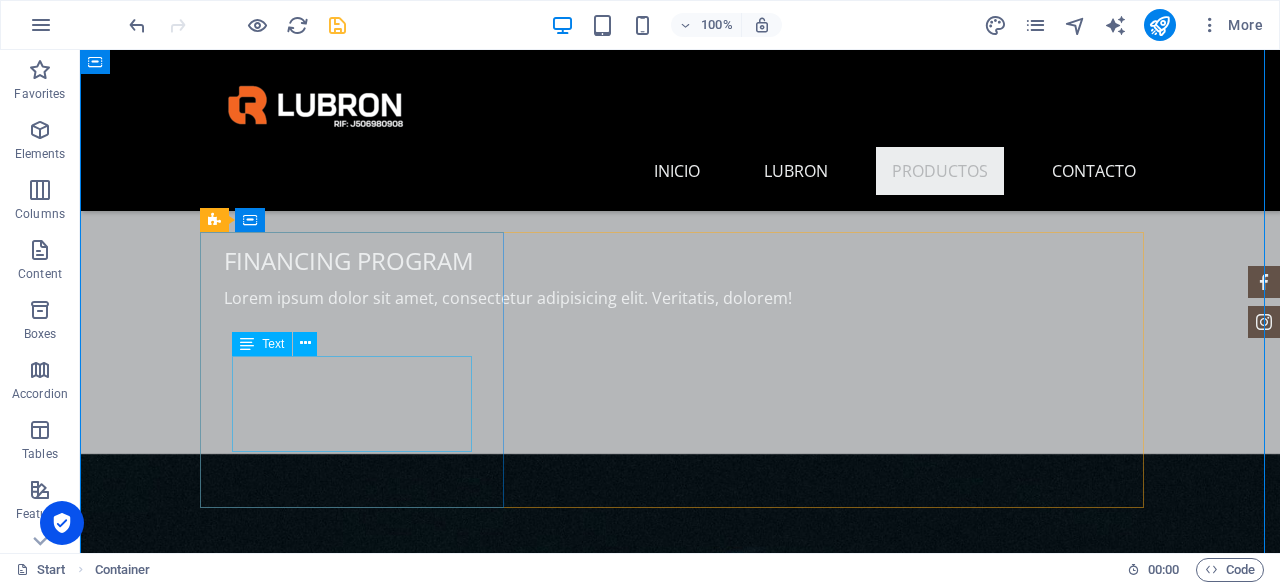 click on "SAE 10W40 API SL  Envase de mil litros  Disponible" at bounding box center (680, 1566) 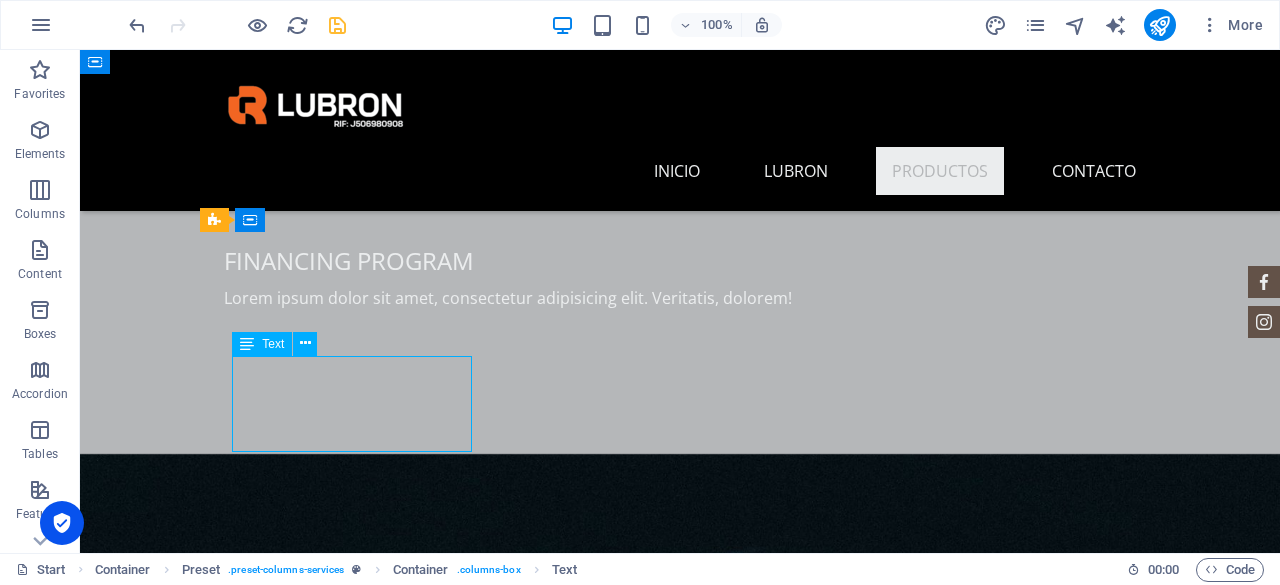 click on "SAE 10W40 API SL  Envase de mil litros  Disponible" at bounding box center [680, 1566] 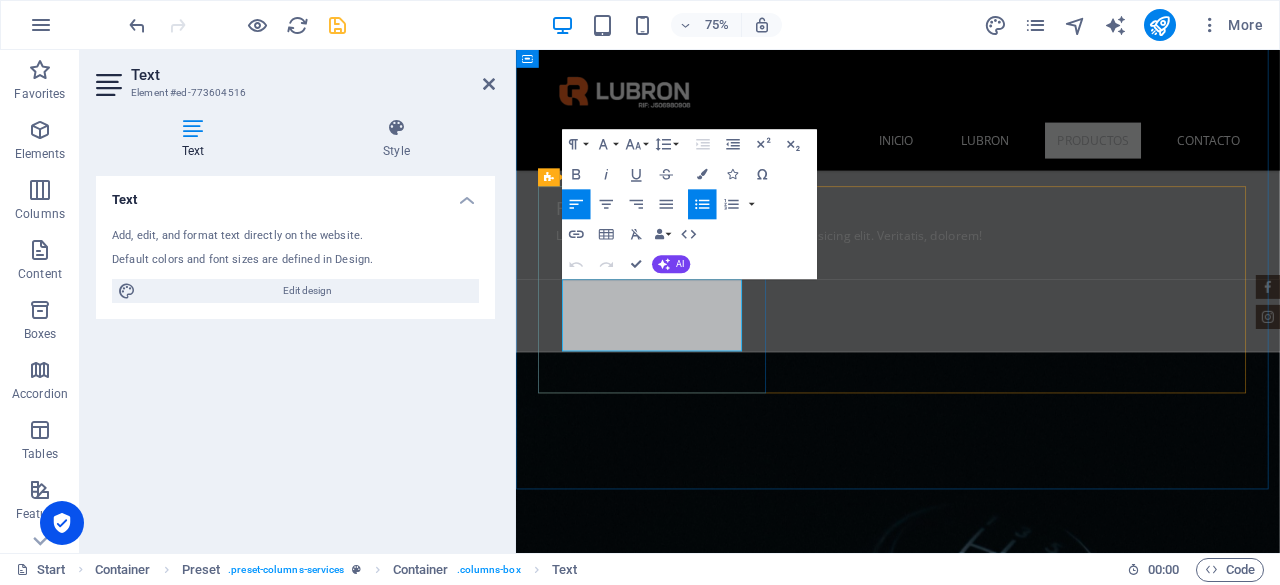 click on "Disponible" at bounding box center (1033, 1603) 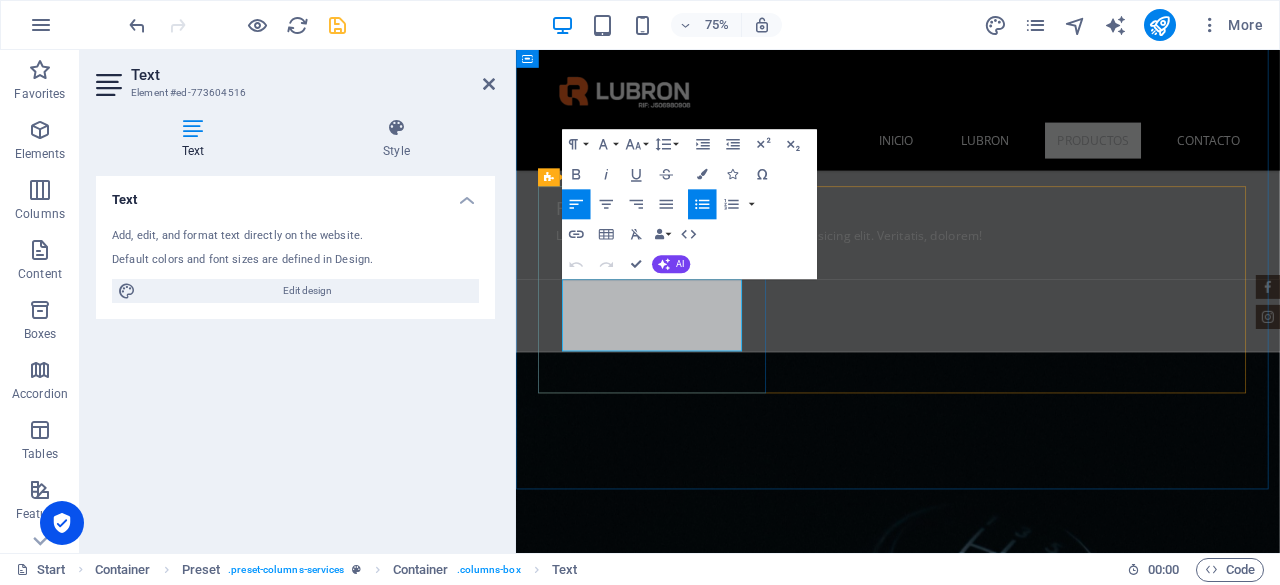 type 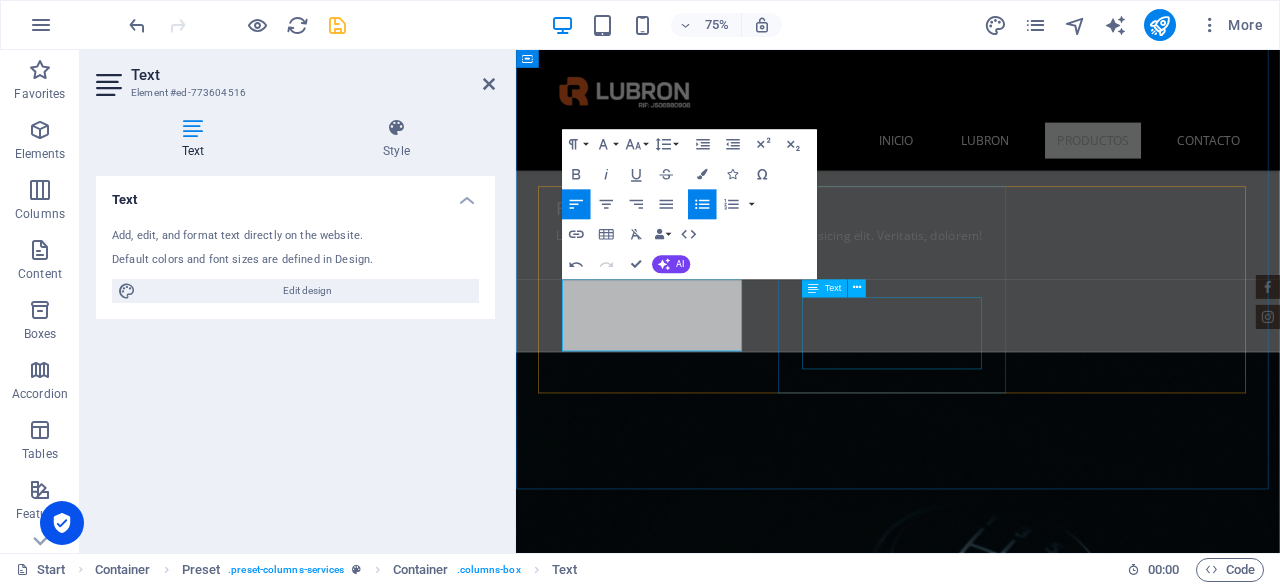 click on "SAE20W50 API SL/CF-4  Envase de mil litros  Disponible" at bounding box center [1025, 1782] 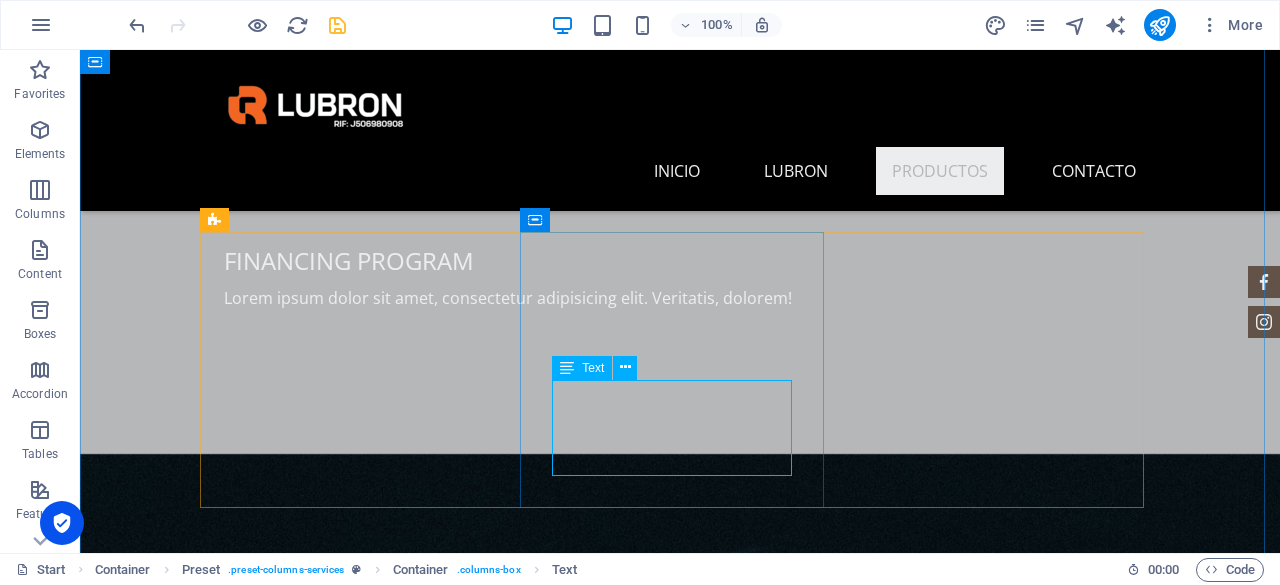 click on "SAE20W50 API SL/CF-4  Envase de mil litros  Disponible" at bounding box center (680, 1782) 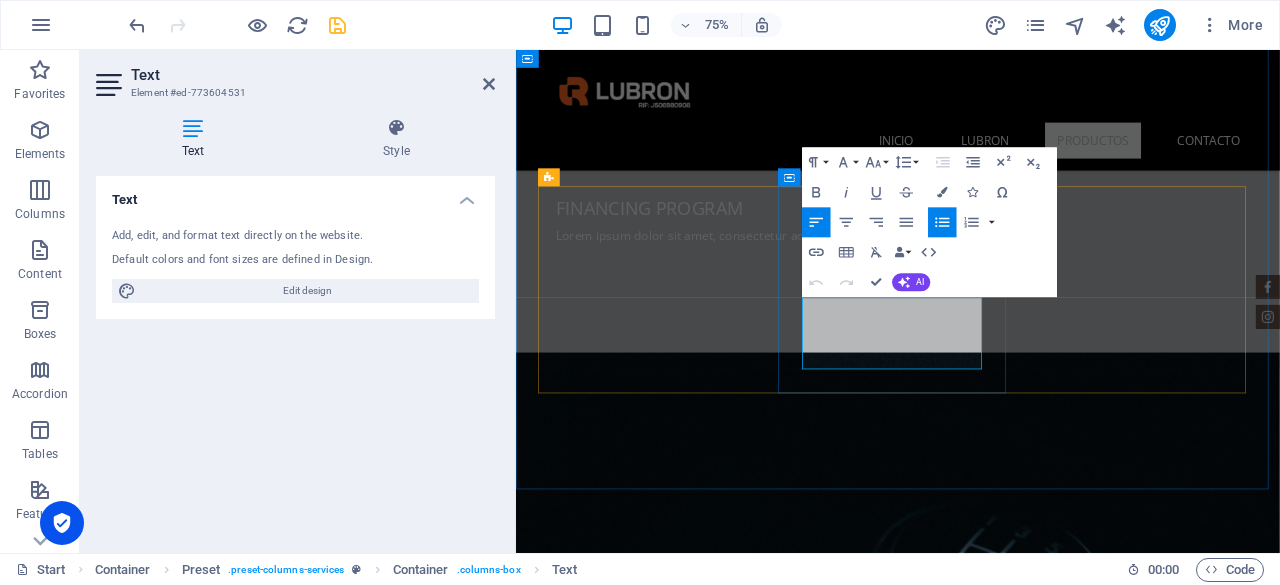 click on "Disponible" at bounding box center [1033, 1819] 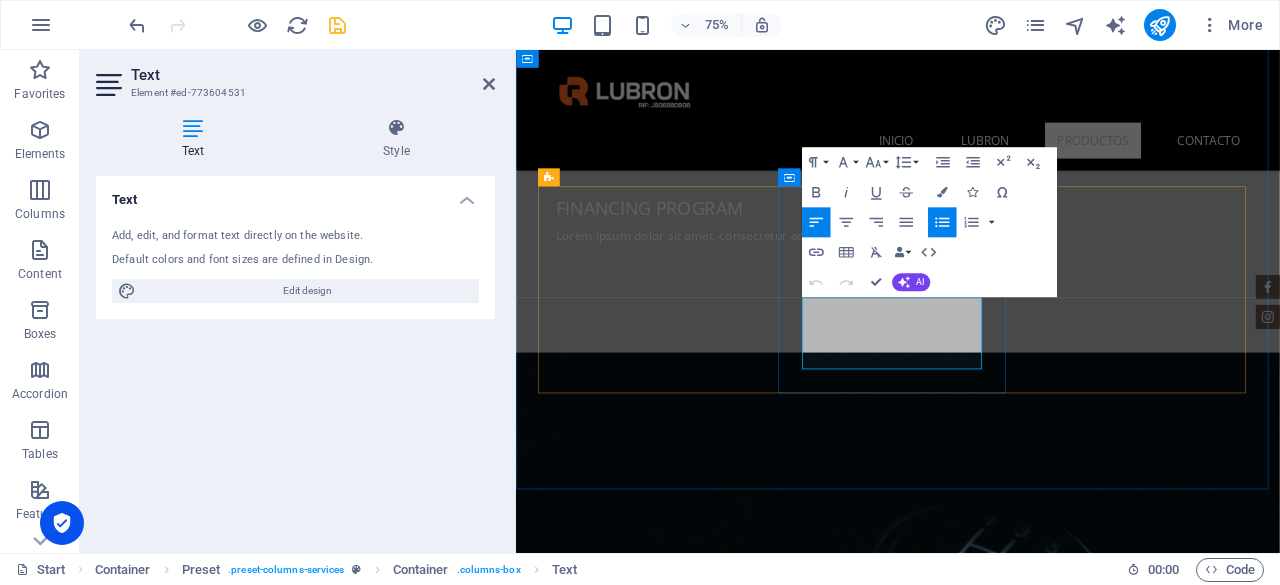 click on "Disponible" at bounding box center [1033, 1819] 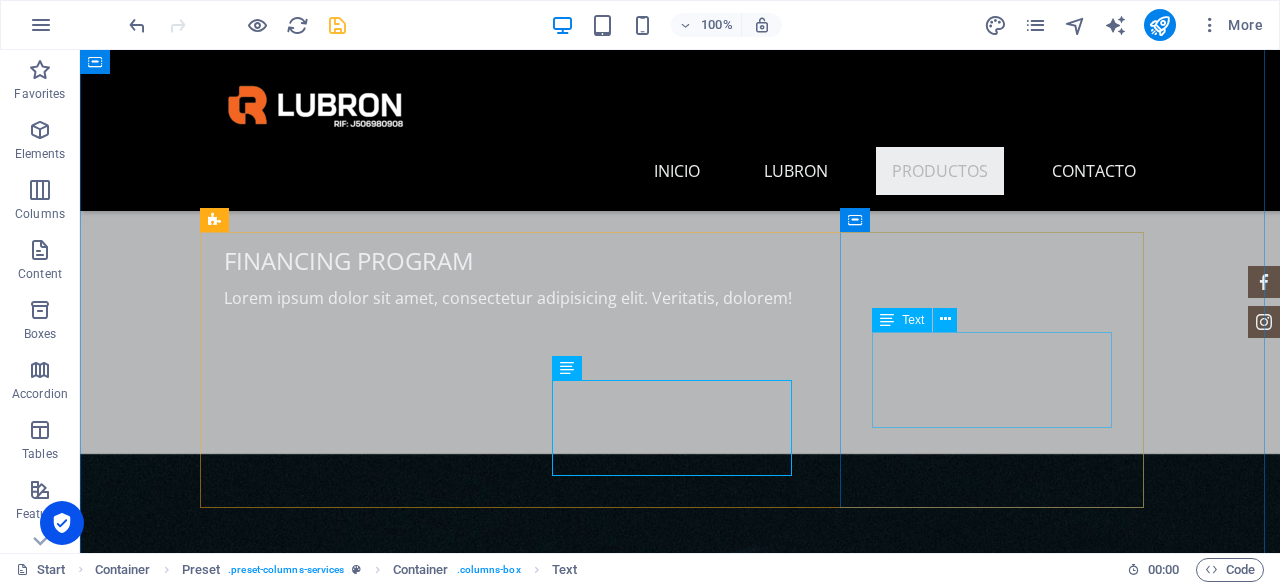 click on "SAE 40  API CD Envase de mil litros  Disponible" at bounding box center (680, 1998) 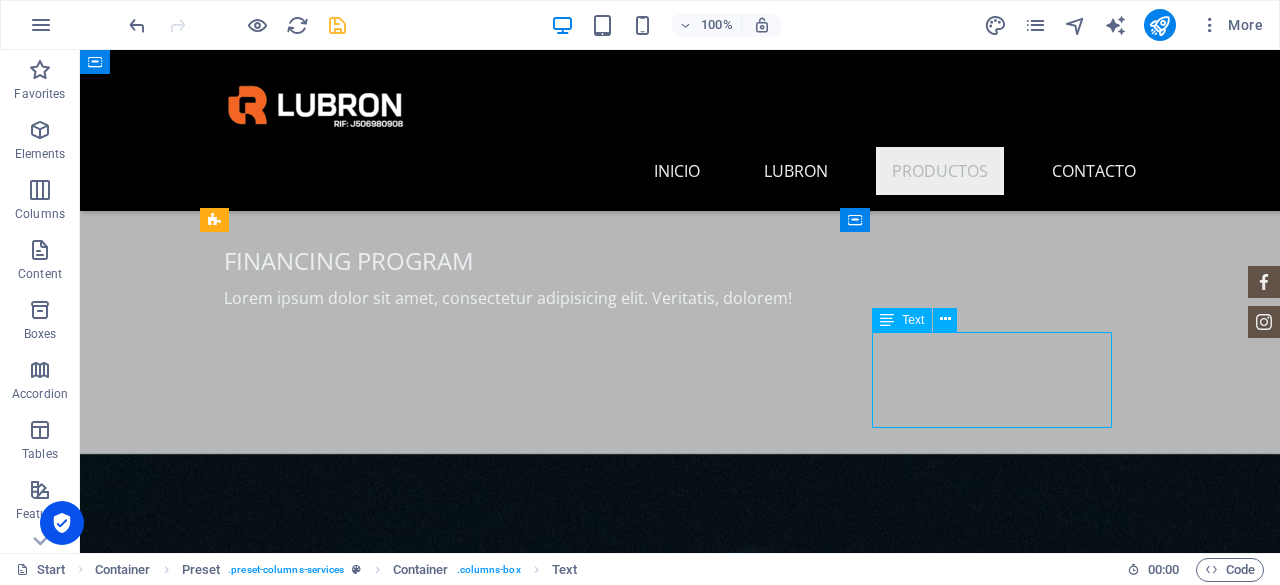 click on "SAE 40  API CD Envase de mil litros  Disponible" at bounding box center (680, 1998) 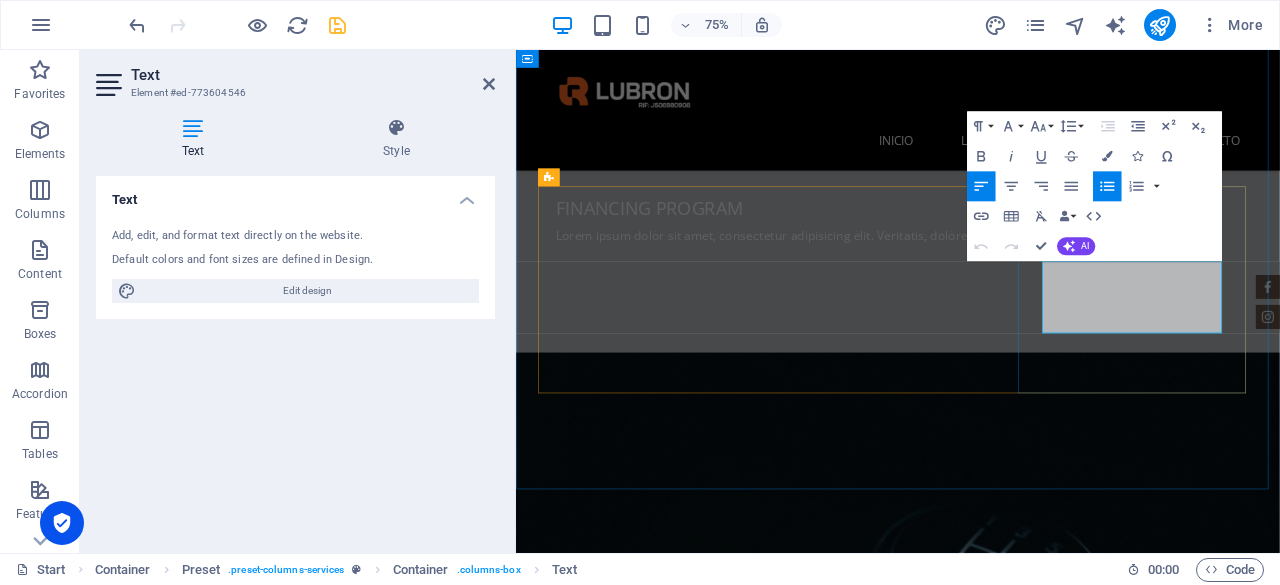 click on "Disponible" at bounding box center [1033, 2035] 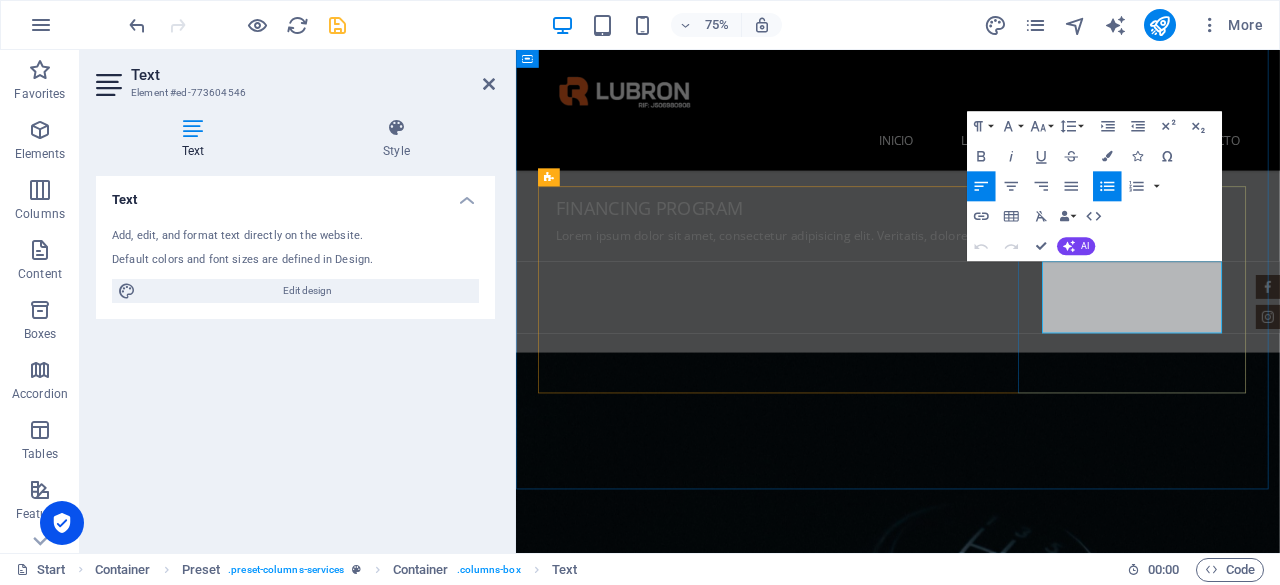 click on "Disponible" at bounding box center (1033, 2035) 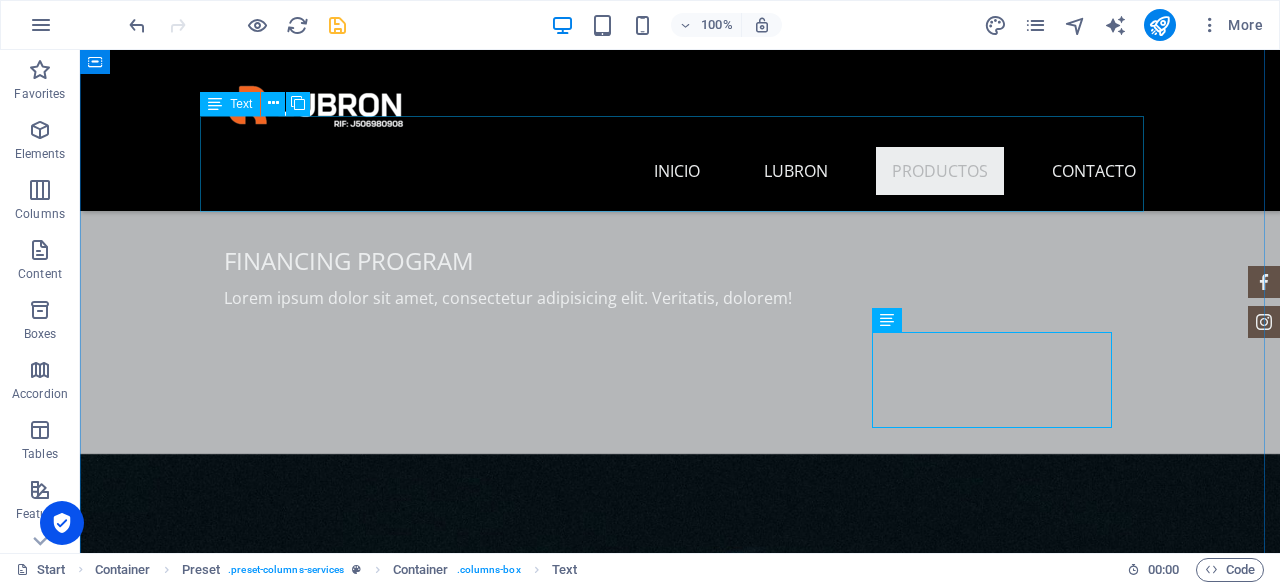 click on "Lorem ipsum dolor sit amet, consectetur adipisicing elit. Libero, assumenda, dolore, cum vel modi asperiores consequatur suscipit quidem ducimus eveniet iure expedita consectetur odio voluptatum similique fugit voluptates rem accusamus quae quas dolorem tenetur facere tempora maiores adipisci reiciendis accusantium voluptatibus id voluptate tempore dolor harum nisi amet! Nobis, eaque." at bounding box center [680, 1372] 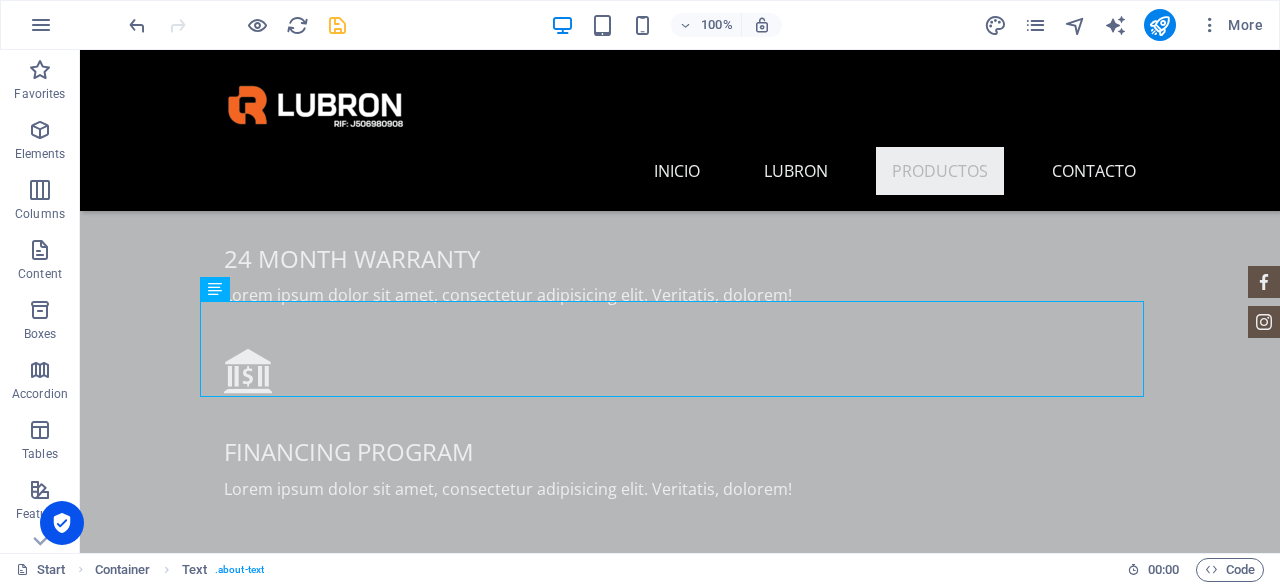 scroll, scrollTop: 1933, scrollLeft: 0, axis: vertical 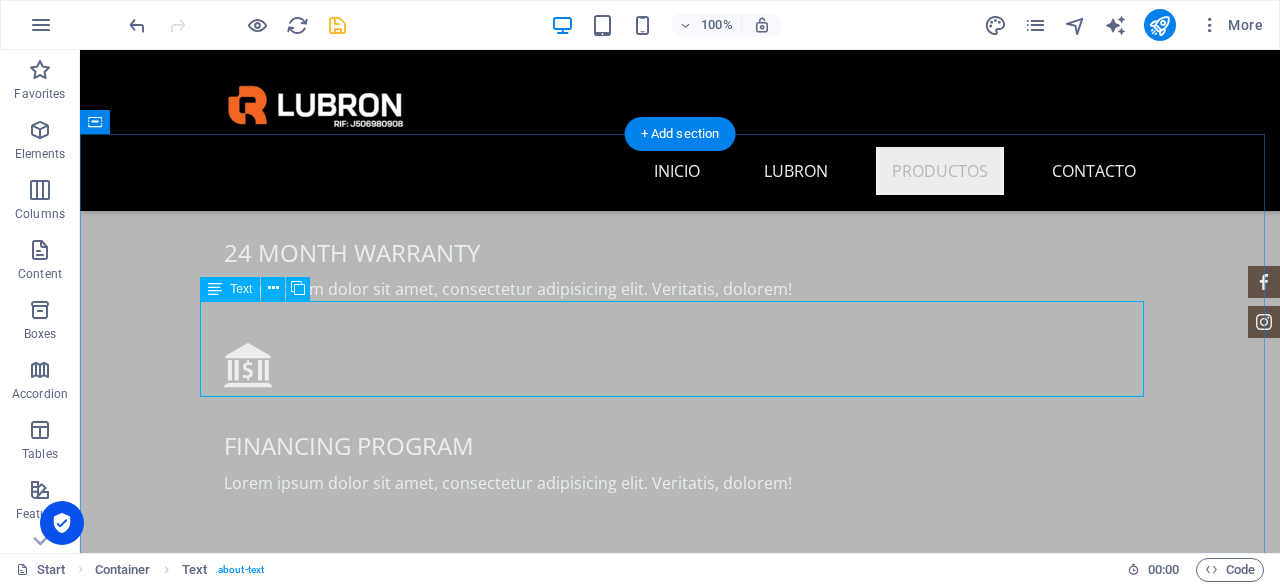click on "Lorem ipsum dolor sit amet, consectetur adipisicing elit. Libero, assumenda, dolore, cum vel modi asperiores consequatur suscipit quidem ducimus eveniet iure expedita consectetur odio voluptatum similique fugit voluptates rem accusamus quae quas dolorem tenetur facere tempora maiores adipisci reiciendis accusantium voluptatibus id voluptate tempore dolor harum nisi amet! Nobis, eaque." at bounding box center [680, 1557] 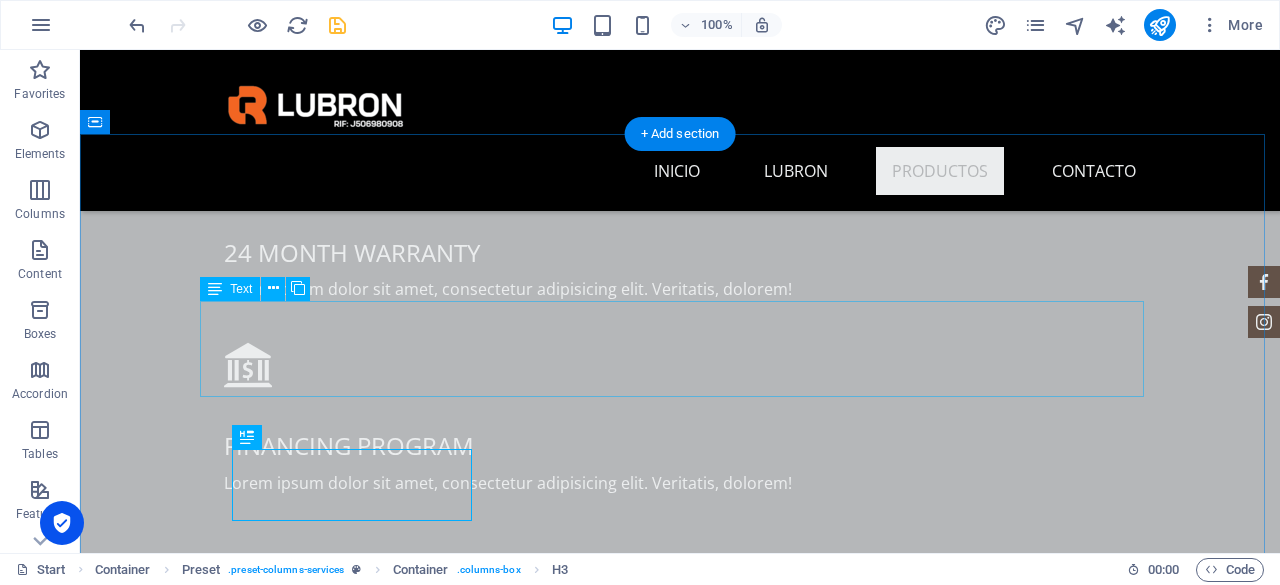 click on "Lorem ipsum dolor sit amet, consectetur adipisicing elit. Libero, assumenda, dolore, cum vel modi asperiores consequatur suscipit quidem ducimus eveniet iure expedita consectetur odio voluptatum similique fugit voluptates rem accusamus quae quas dolorem tenetur facere tempora maiores adipisci reiciendis accusantium voluptatibus id voluptate tempore dolor harum nisi amet! Nobis, eaque." at bounding box center (680, 1557) 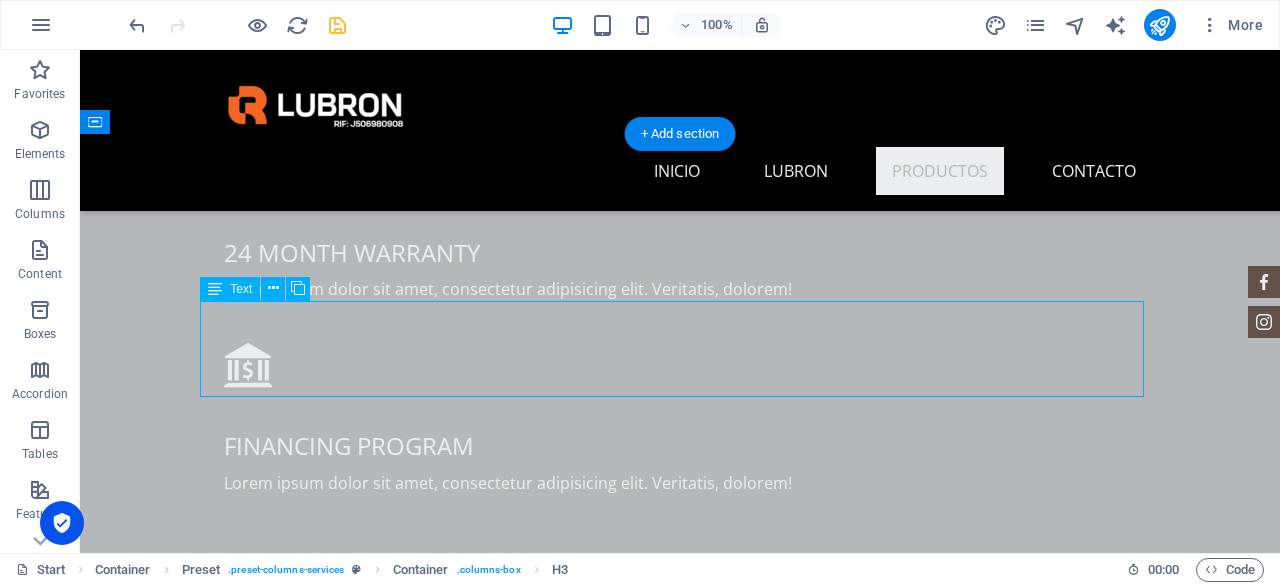click on "Lorem ipsum dolor sit amet, consectetur adipisicing elit. Libero, assumenda, dolore, cum vel modi asperiores consequatur suscipit quidem ducimus eveniet iure expedita consectetur odio voluptatum similique fugit voluptates rem accusamus quae quas dolorem tenetur facere tempora maiores adipisci reiciendis accusantium voluptatibus id voluptate tempore dolor harum nisi amet! Nobis, eaque." at bounding box center [680, 1557] 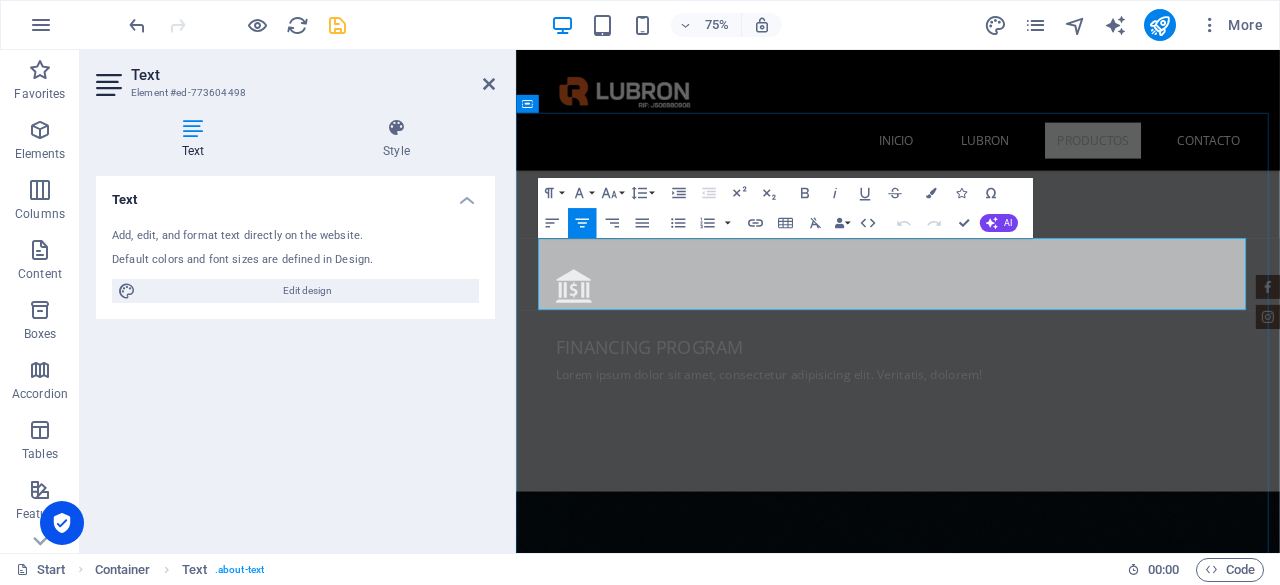click on "Lorem ipsum dolor sit amet, consectetur adipisicing elit. Libero, assumenda, dolore, cum vel modi asperiores consequatur suscipit quidem ducimus eveniet iure expedita consectetur odio voluptatum similique fugit voluptates rem accusamus quae quas dolorem tenetur facere tempora maiores adipisci reiciendis accusantium voluptatibus id voluptate tempore dolor harum nisi amet! Nobis, eaque." at bounding box center (1025, 1557) 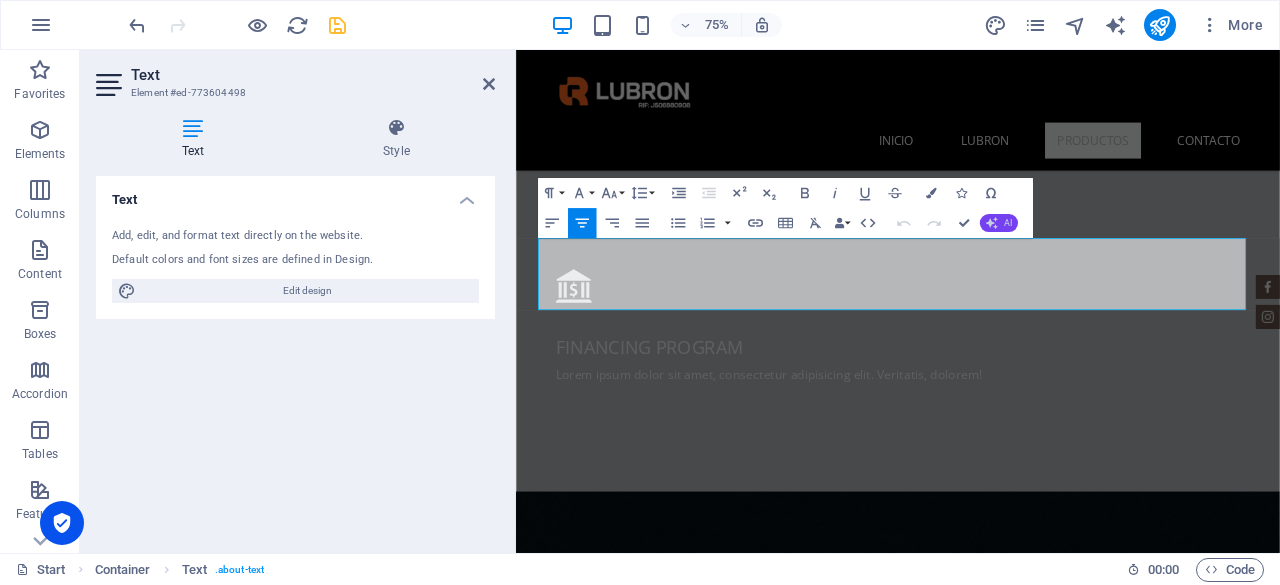 click on "AI" at bounding box center (1008, 222) 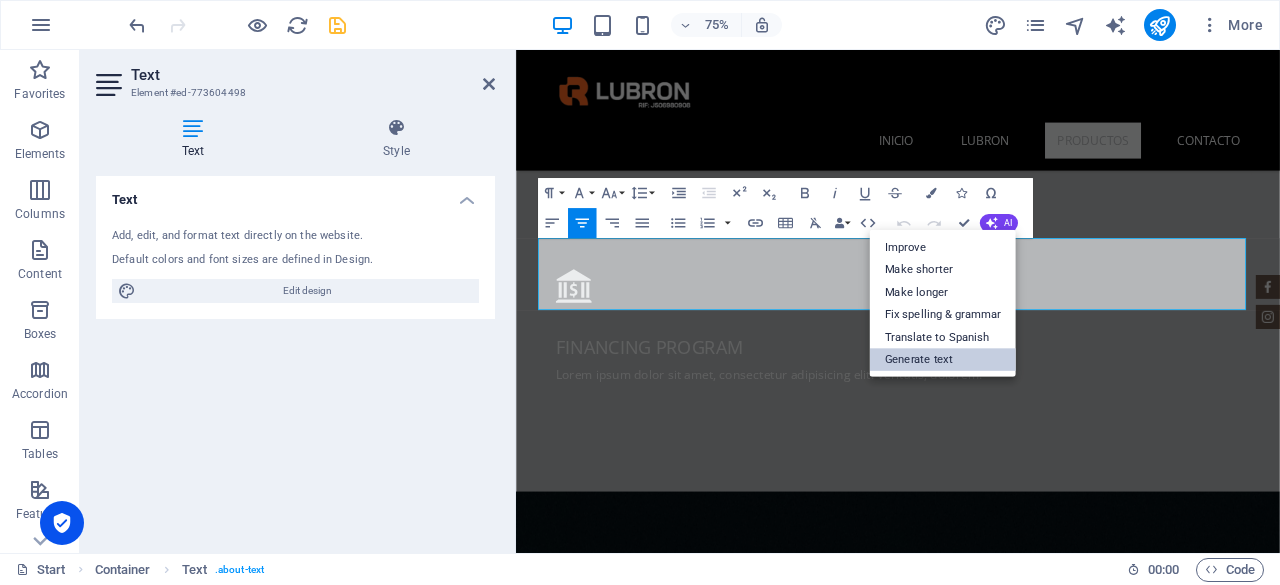 click on "Generate text" at bounding box center [943, 360] 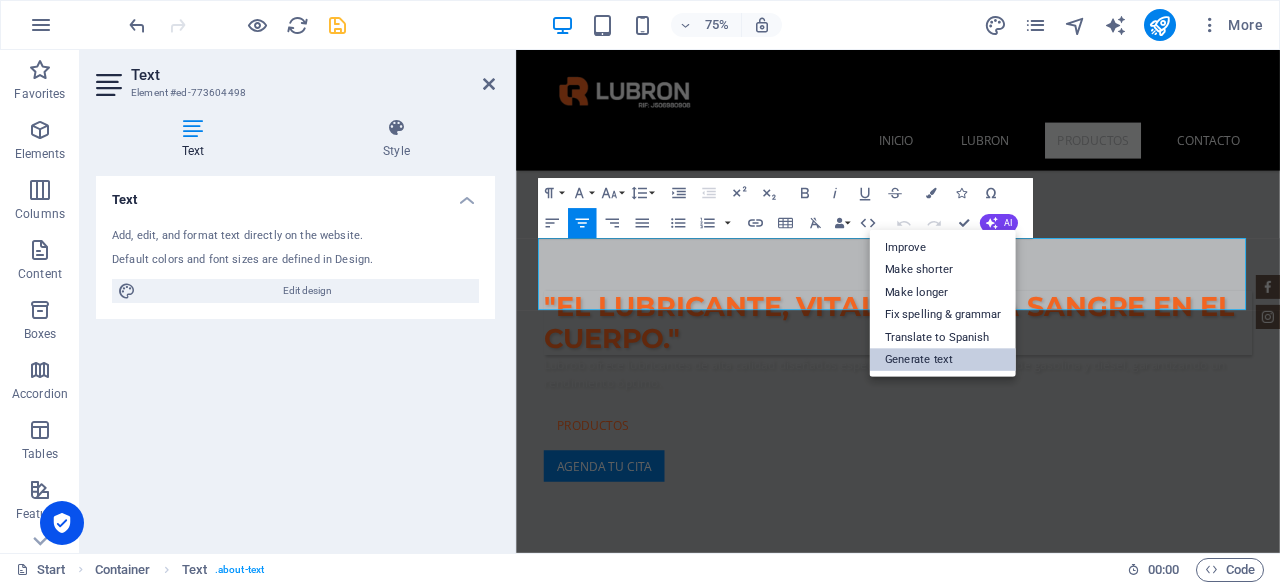 select on "English" 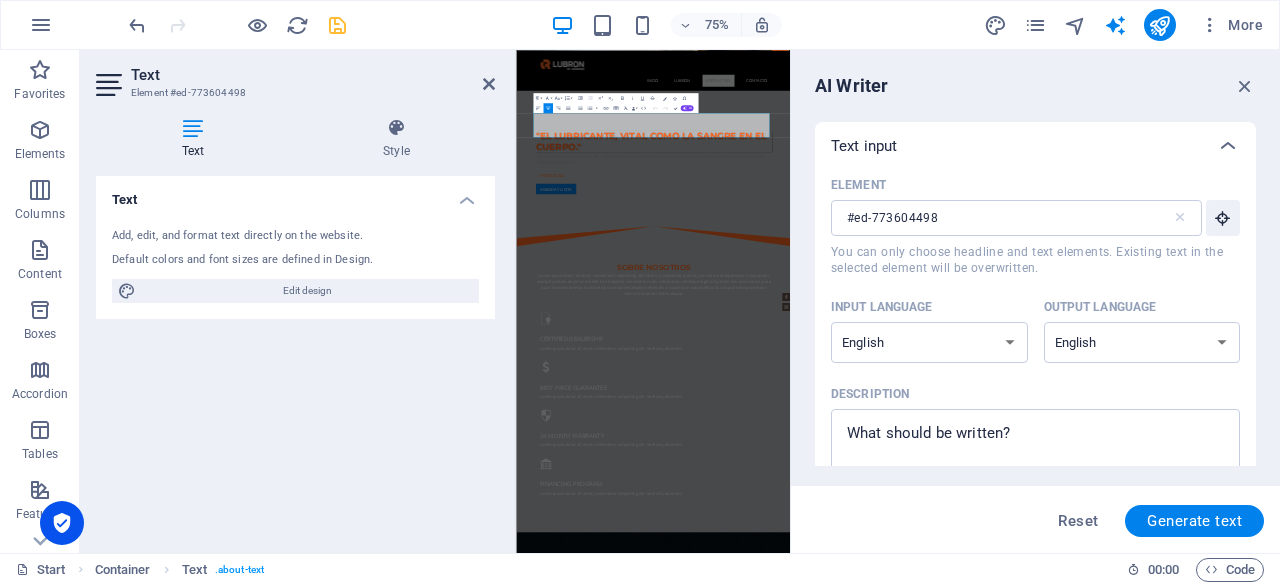 scroll, scrollTop: 3272, scrollLeft: 0, axis: vertical 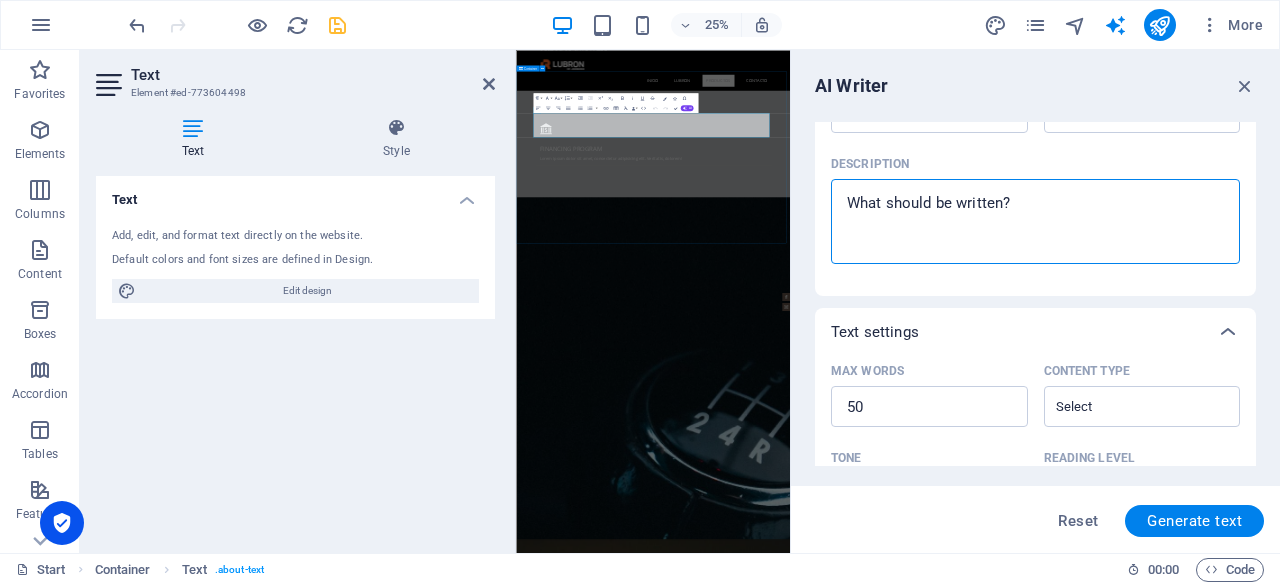 drag, startPoint x: 1580, startPoint y: 265, endPoint x: 1384, endPoint y: 734, distance: 508.30798 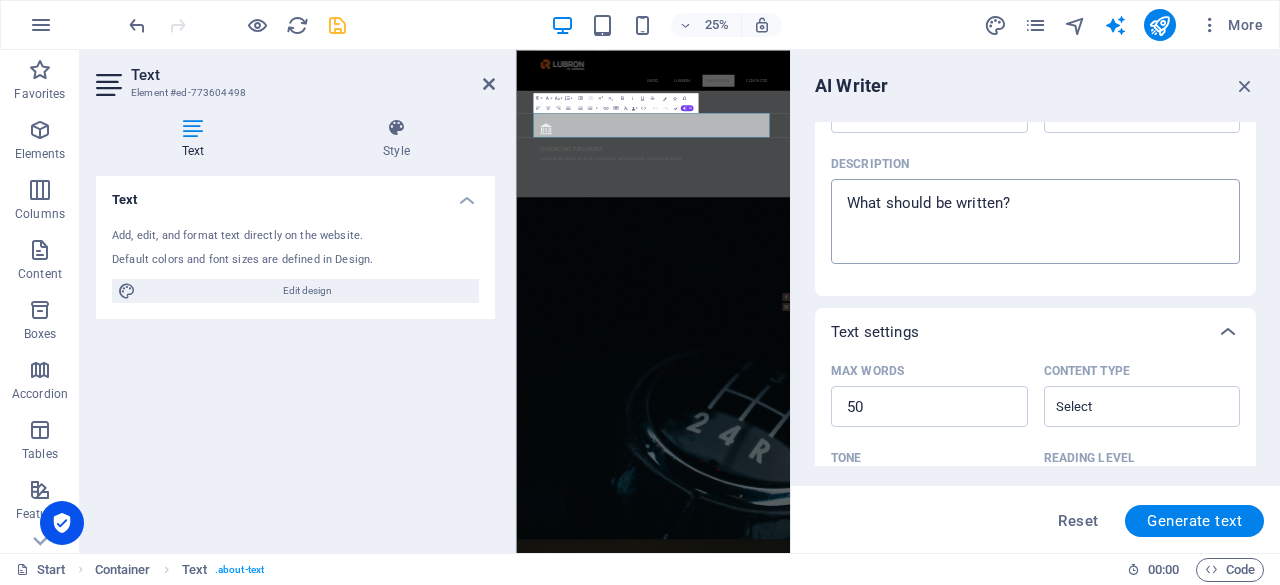 type on "x" 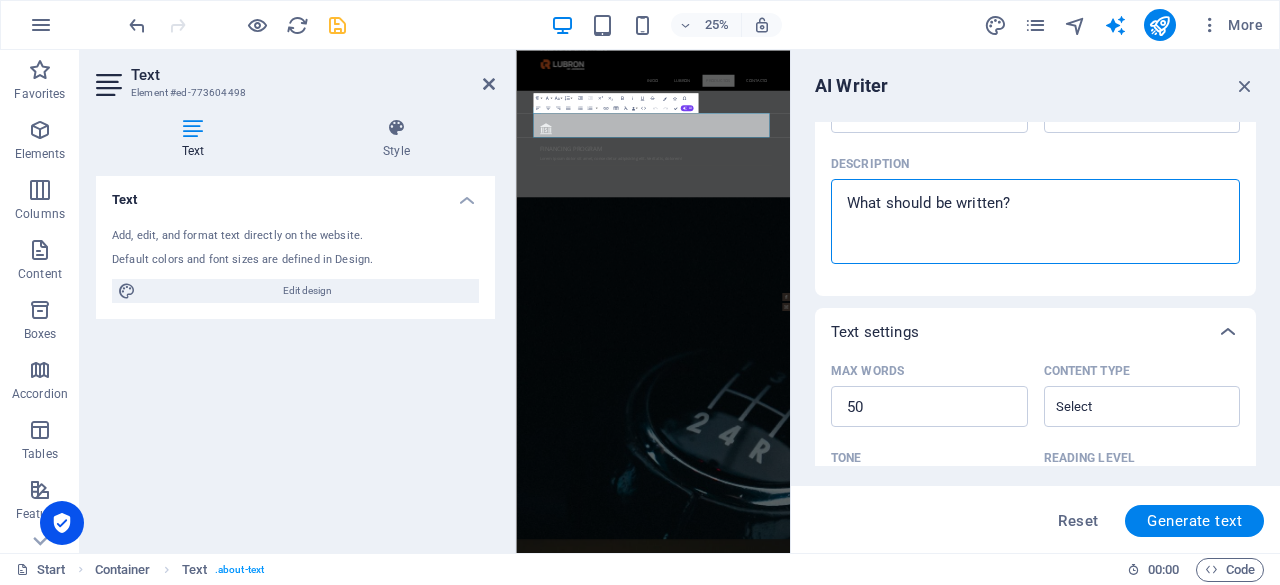 click on "Description x ​" at bounding box center [1035, 221] 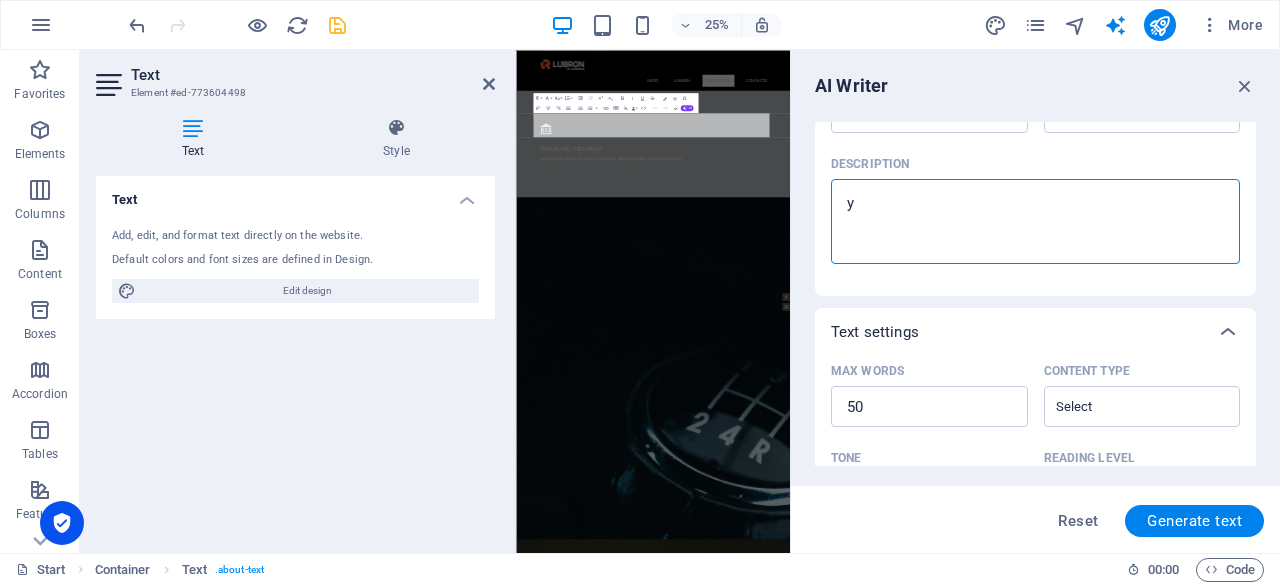 type on "ya" 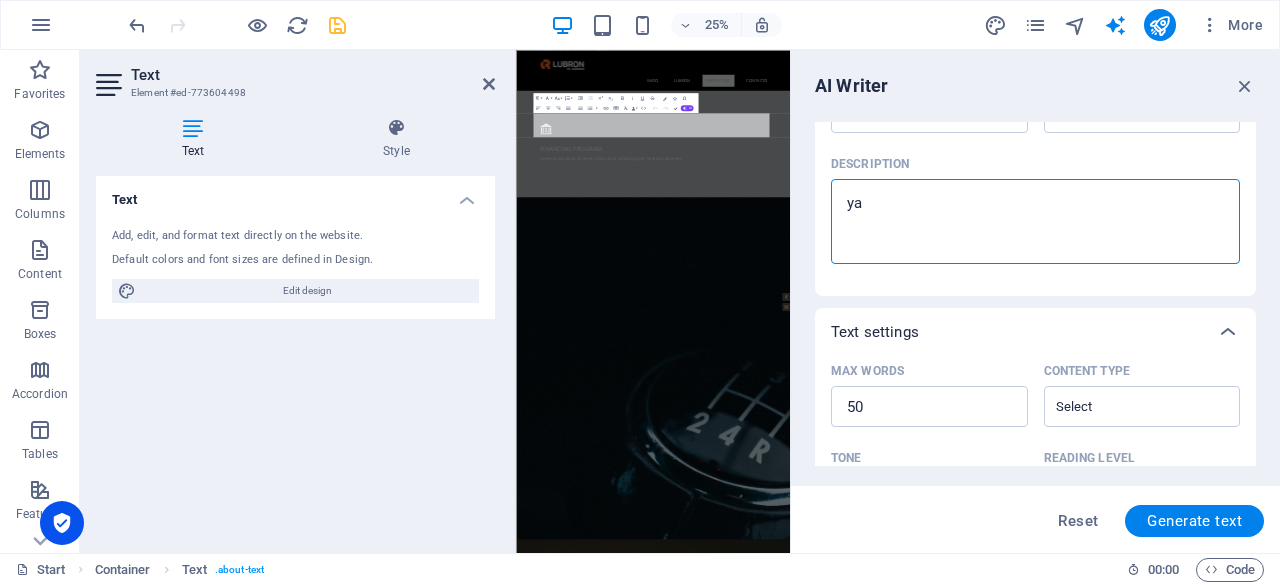 type on "ya" 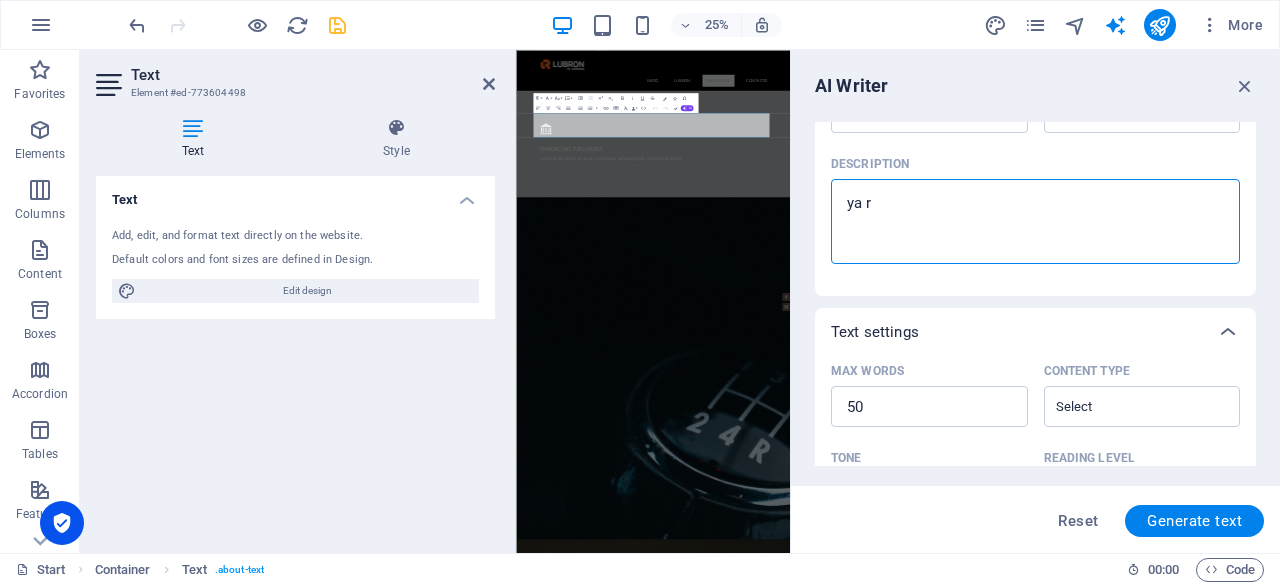 type on "ya rw" 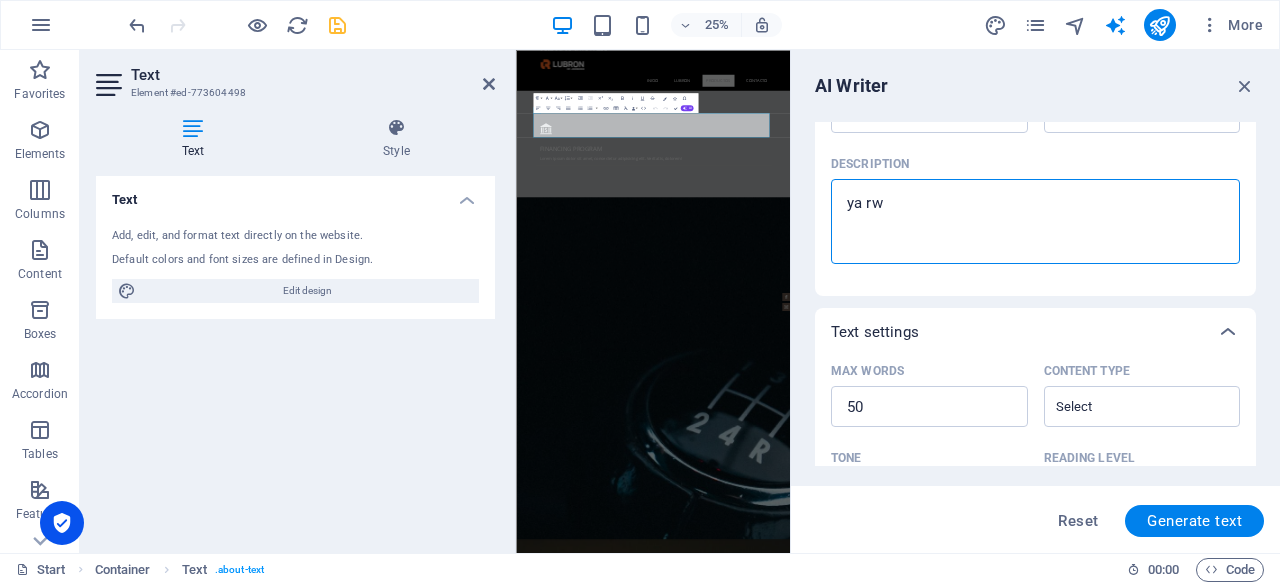 type on "ya r" 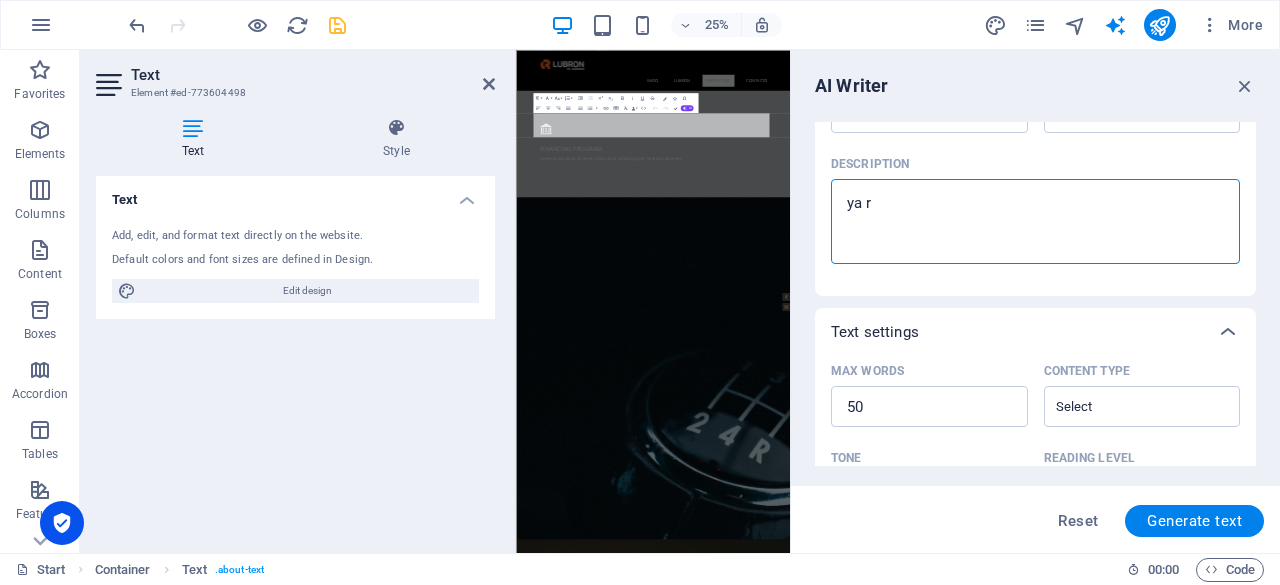 type on "ya" 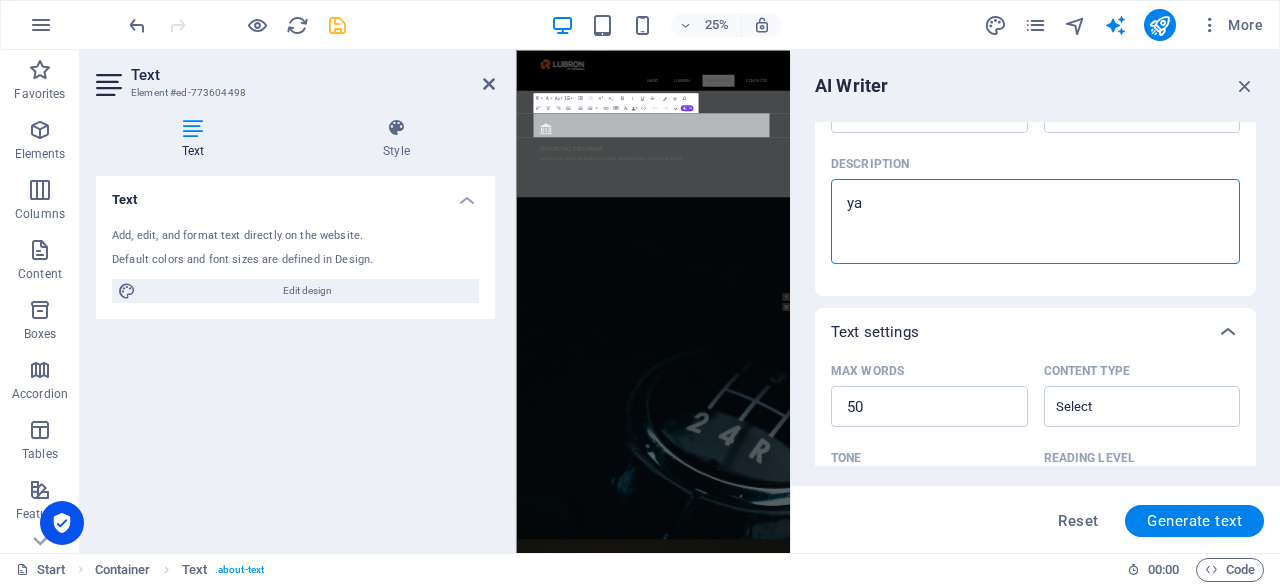 type on "ya t" 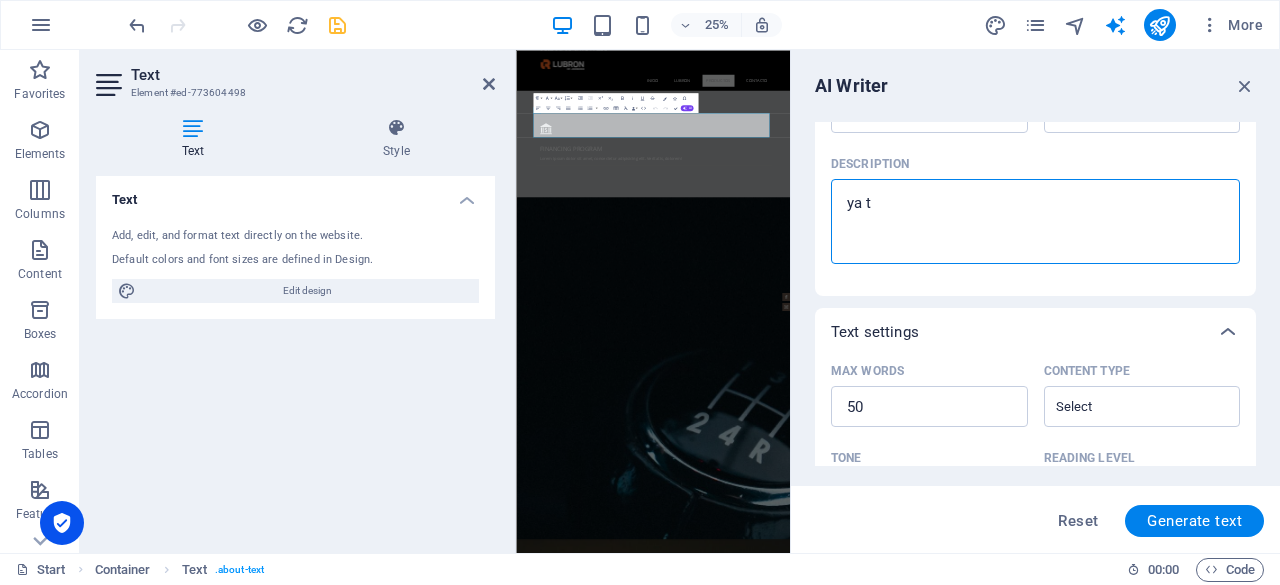 type on "ya te" 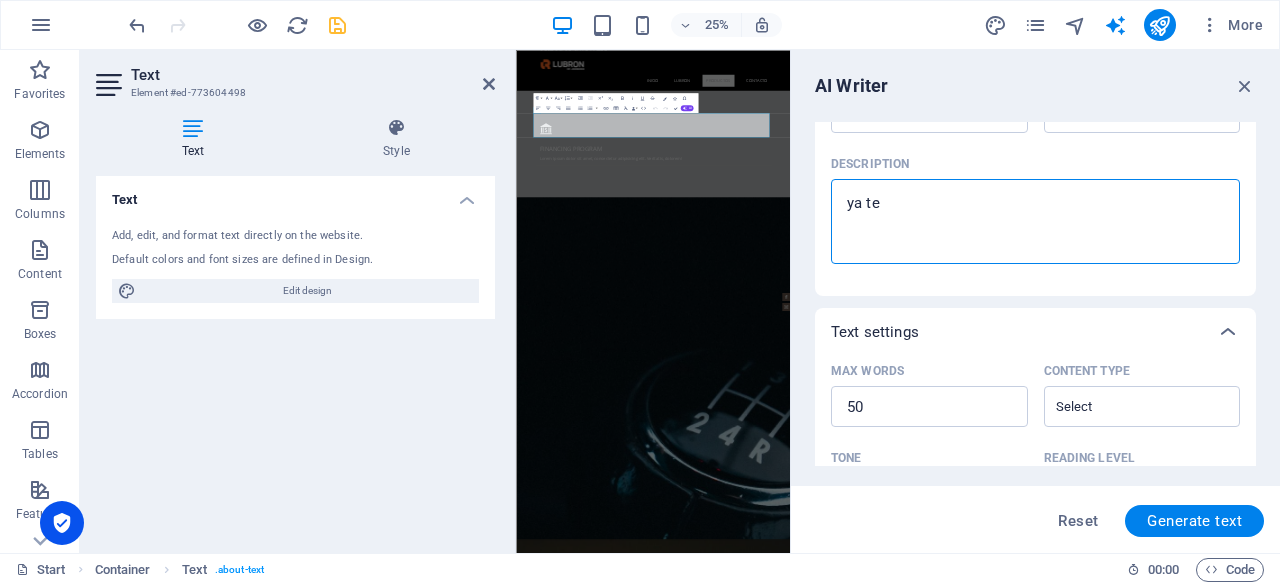 type on "ya ten" 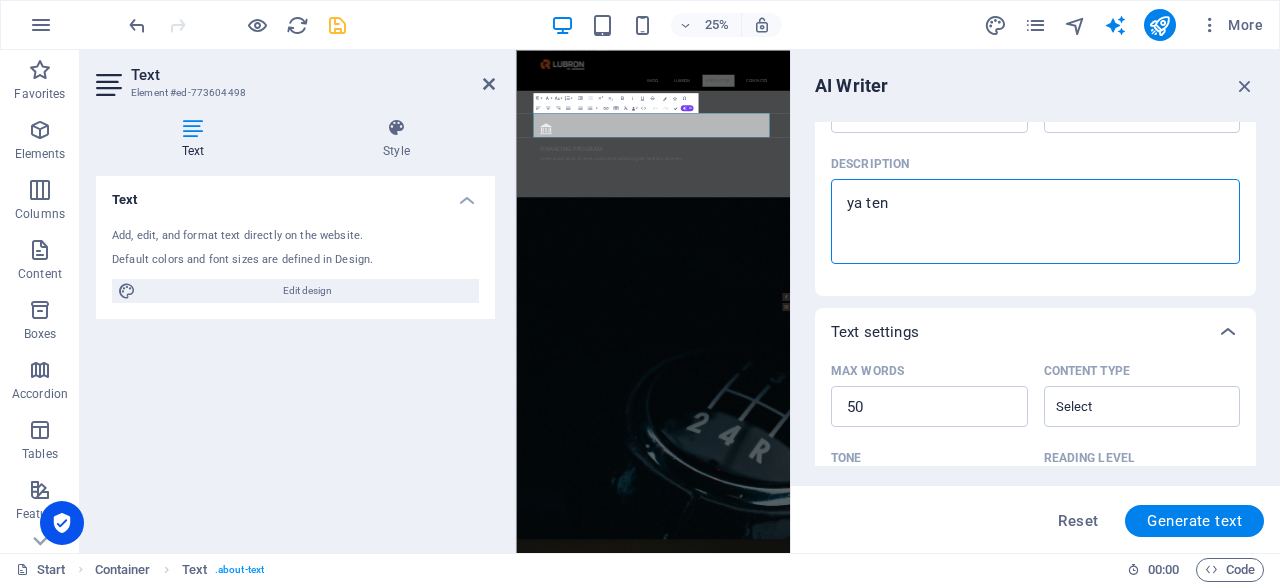 type on "ya tene" 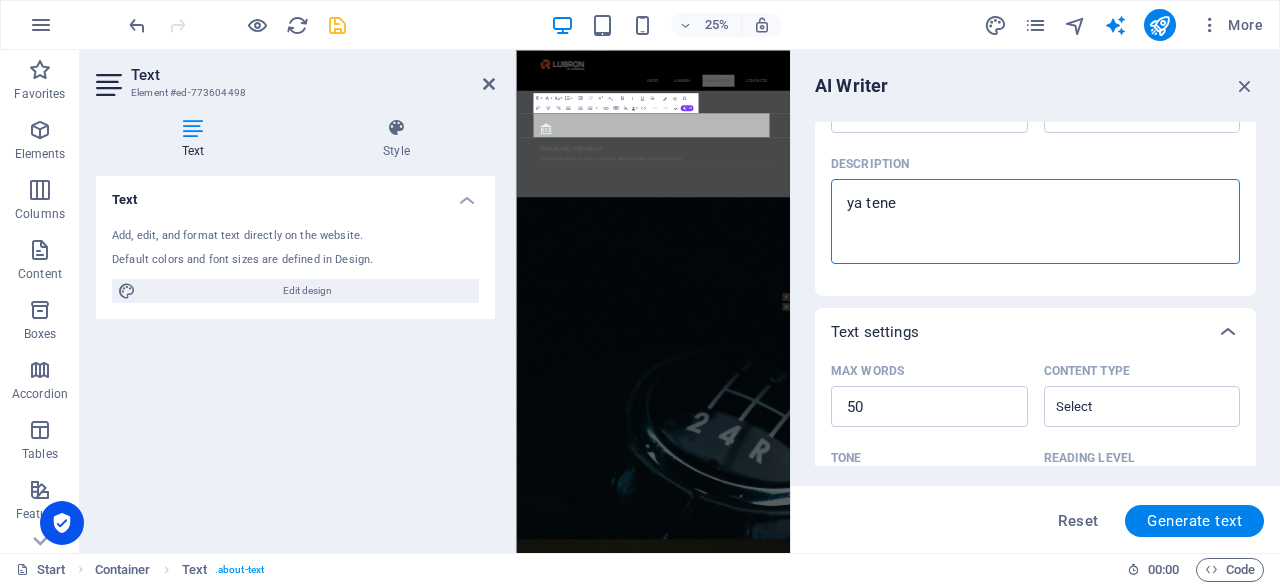 type on "ya tenem" 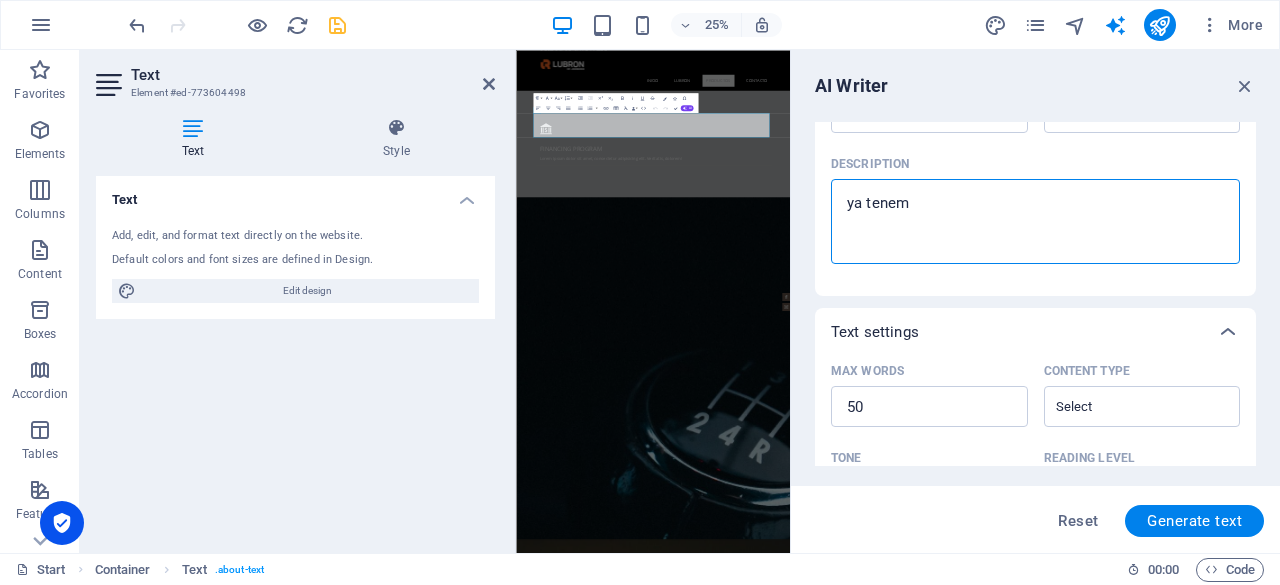 type on "x" 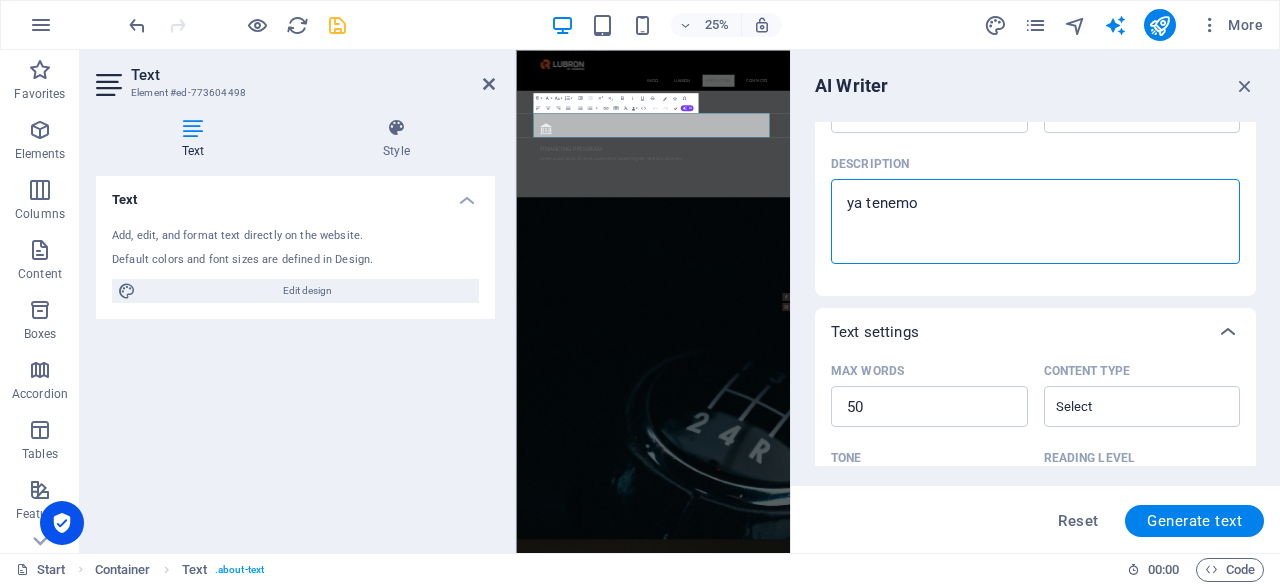 type on "ya tenemos" 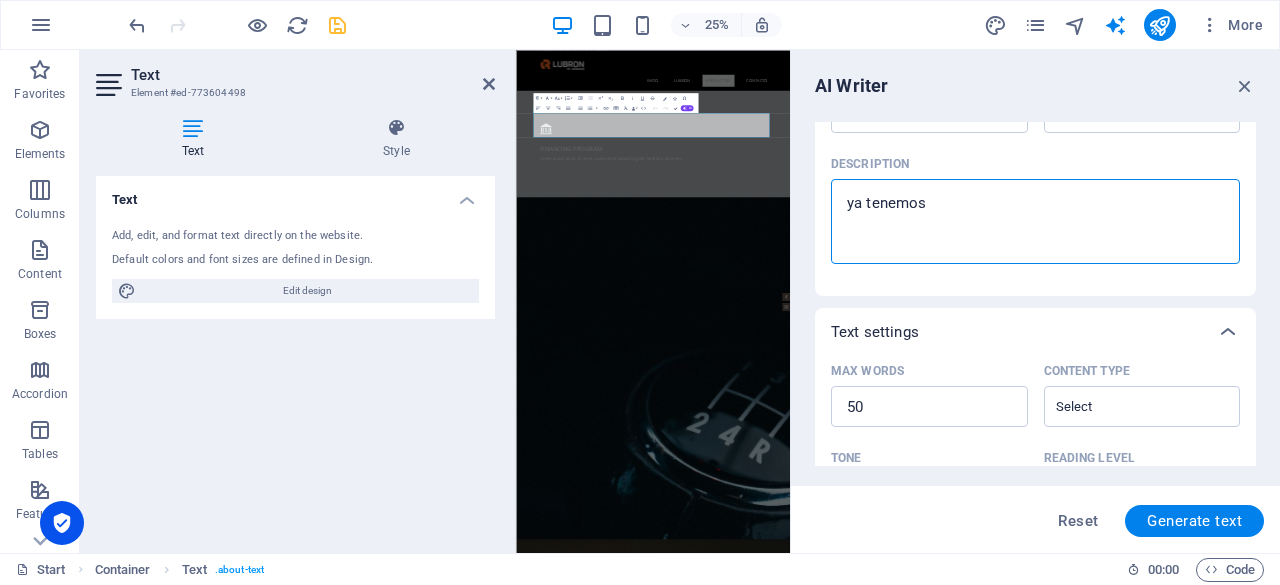 type on "ya tenemos" 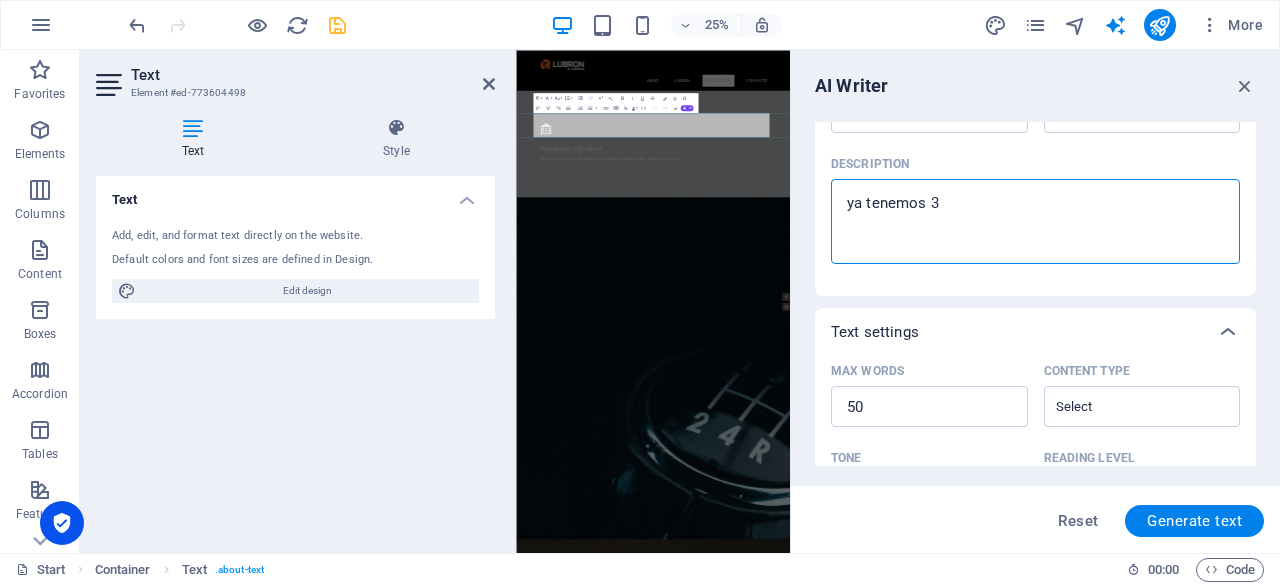 type on "ya tenemos 3" 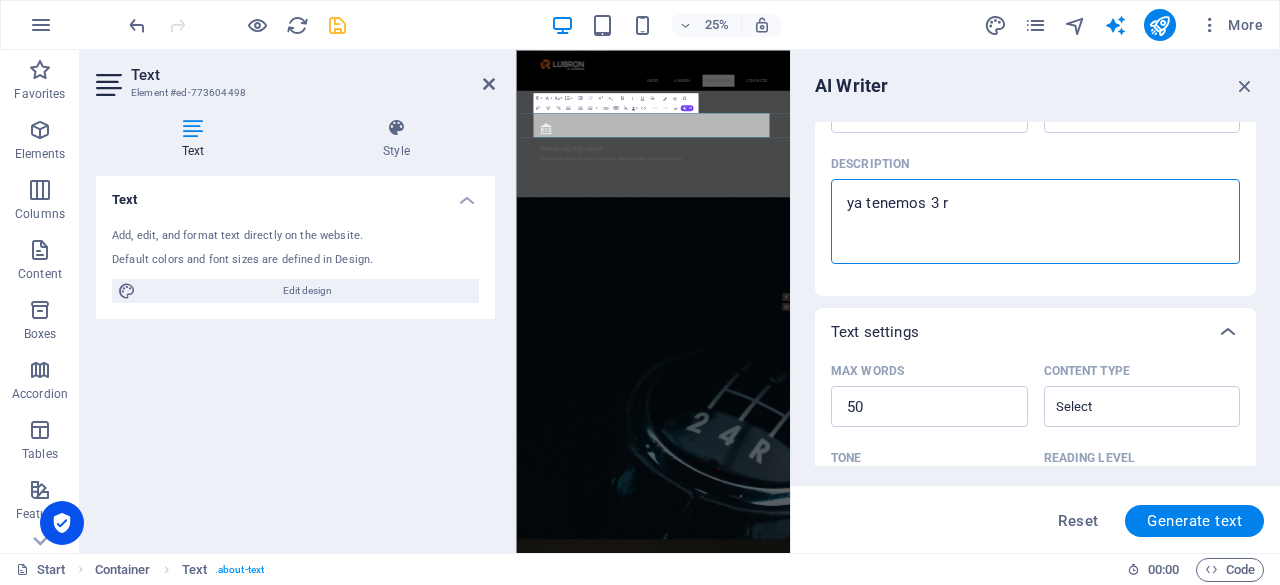 type on "ya tenemos 3" 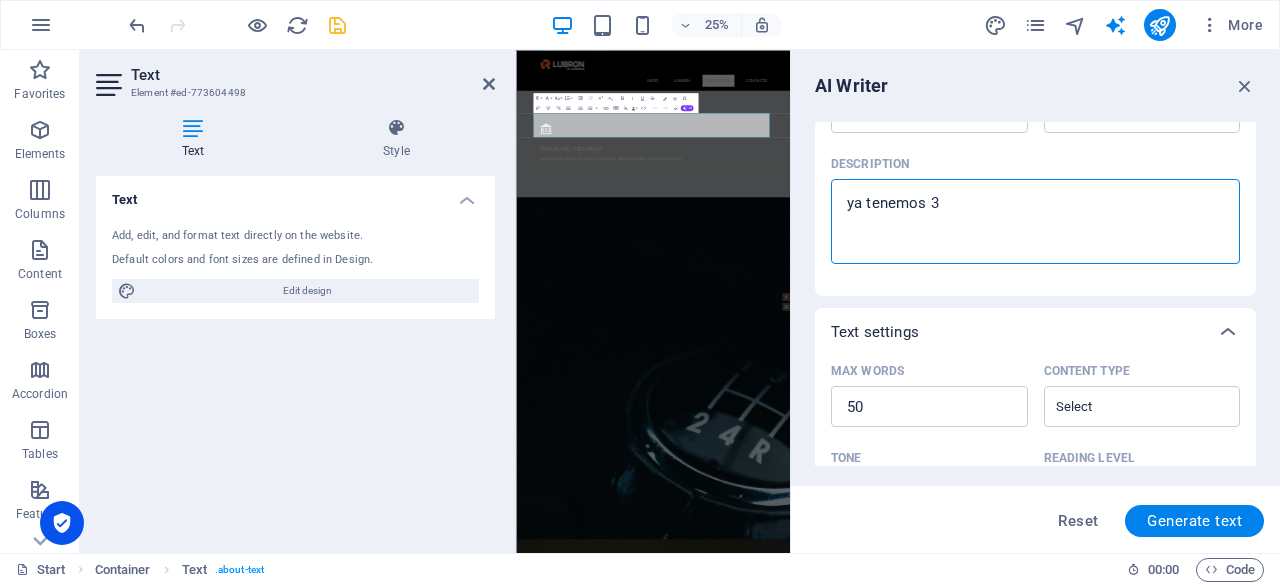 type on "ya tenemos 3 t" 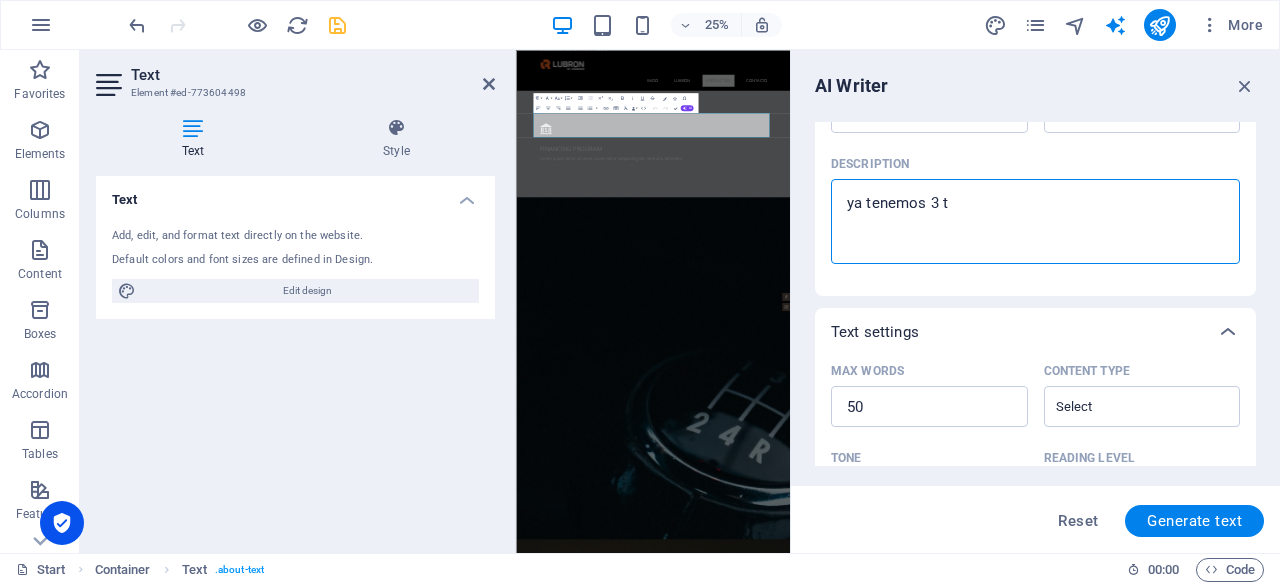 type on "ya tenemos 3 ti" 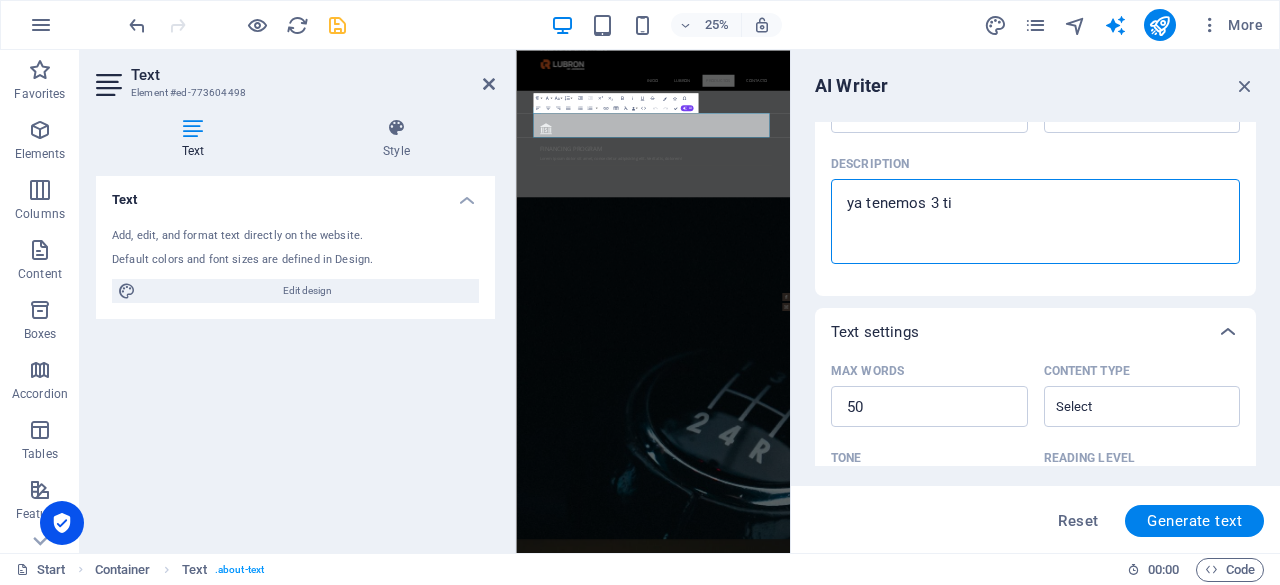 type on "ya tenemos 3 tip" 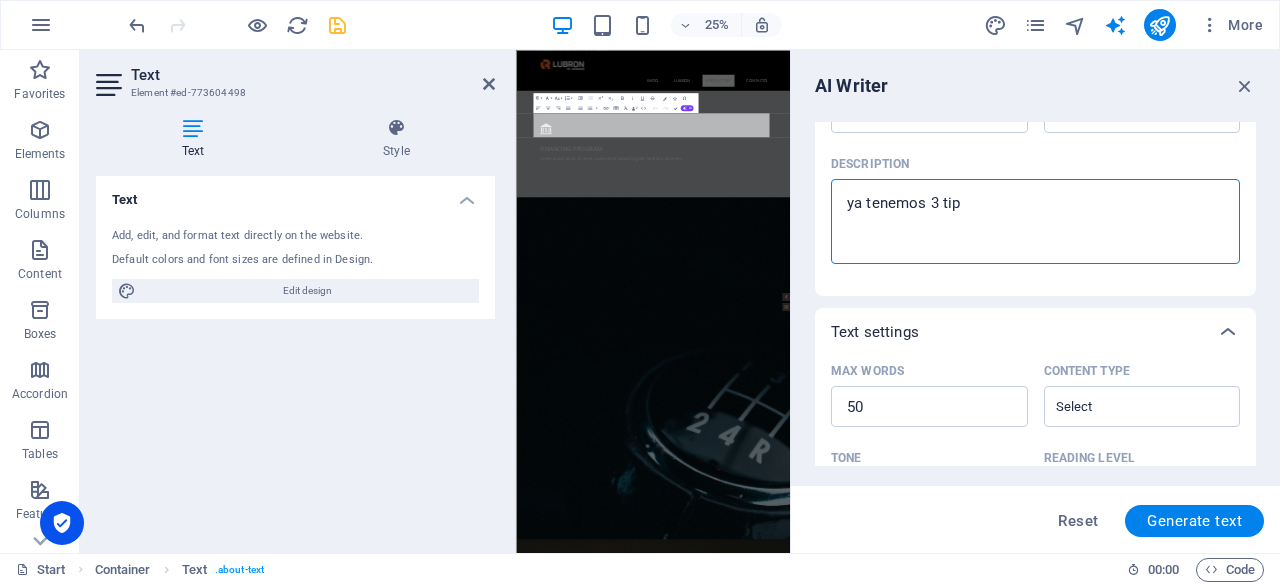 type on "ya tenemos 3 tipo" 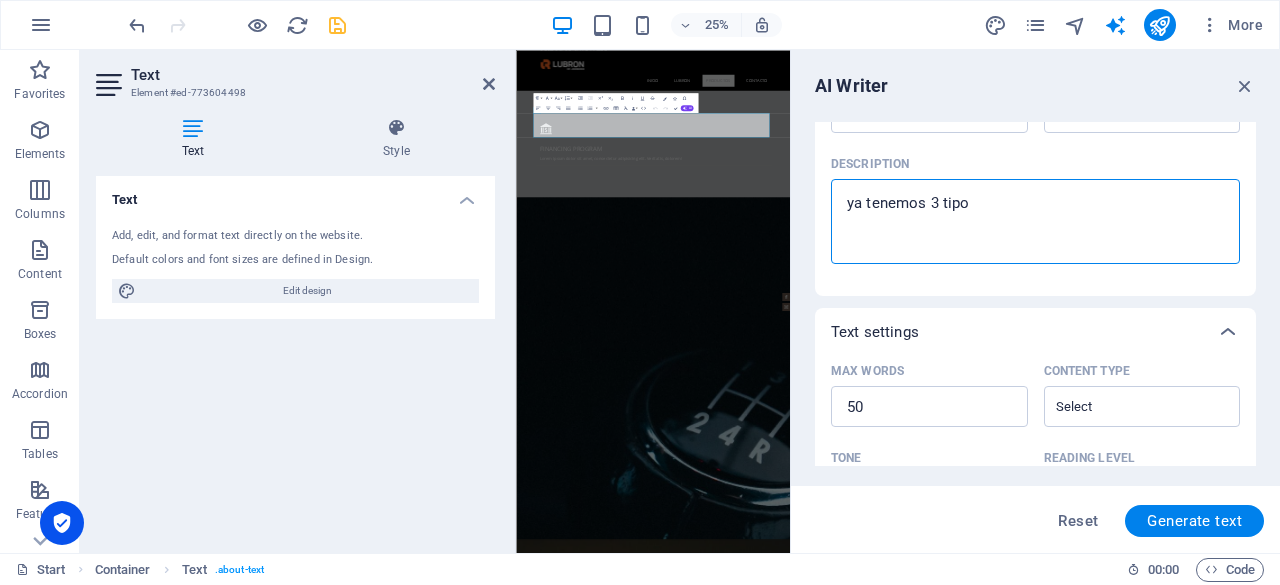 type on "ya tenemos 3 tipos" 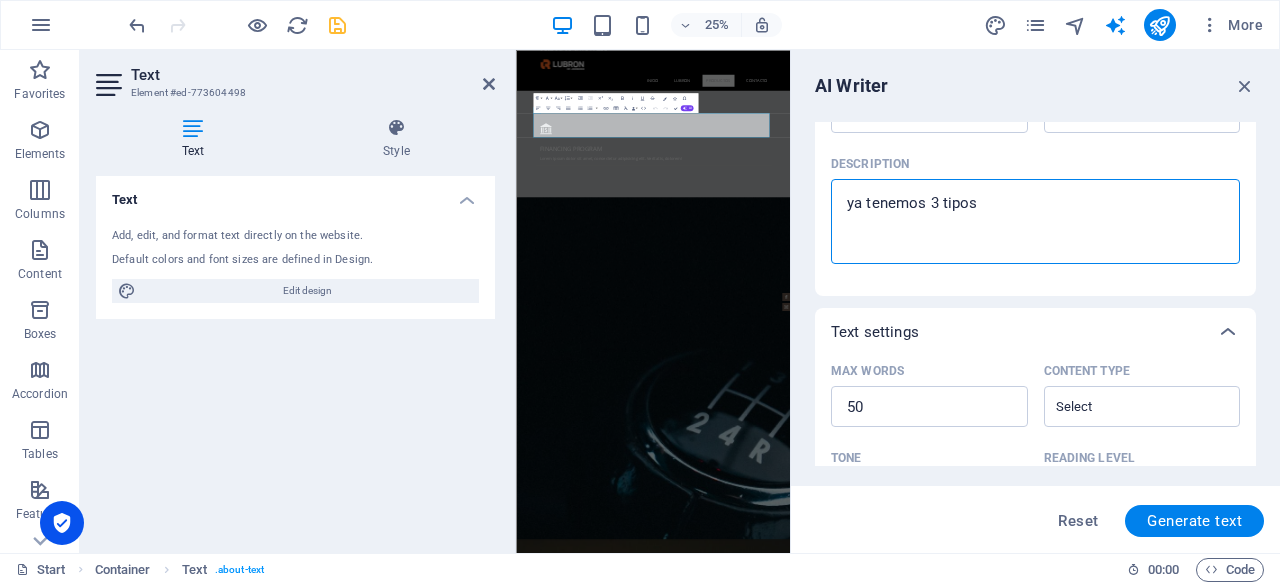 type on "ya tenemos 3 tipos" 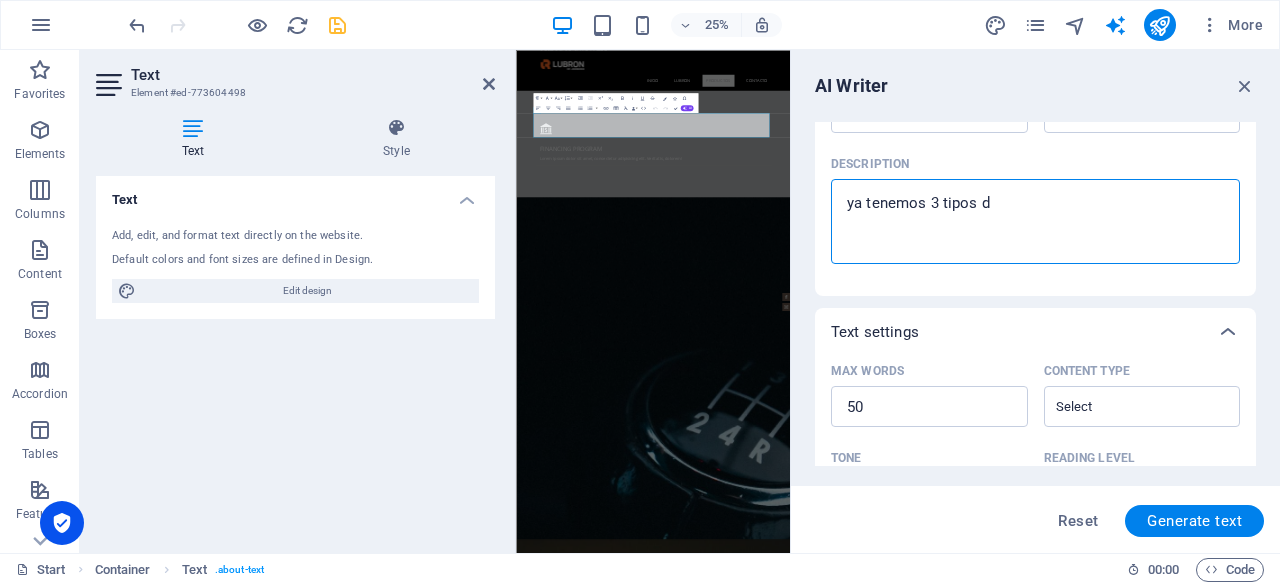 type on "ya tenemos 3 tipos de" 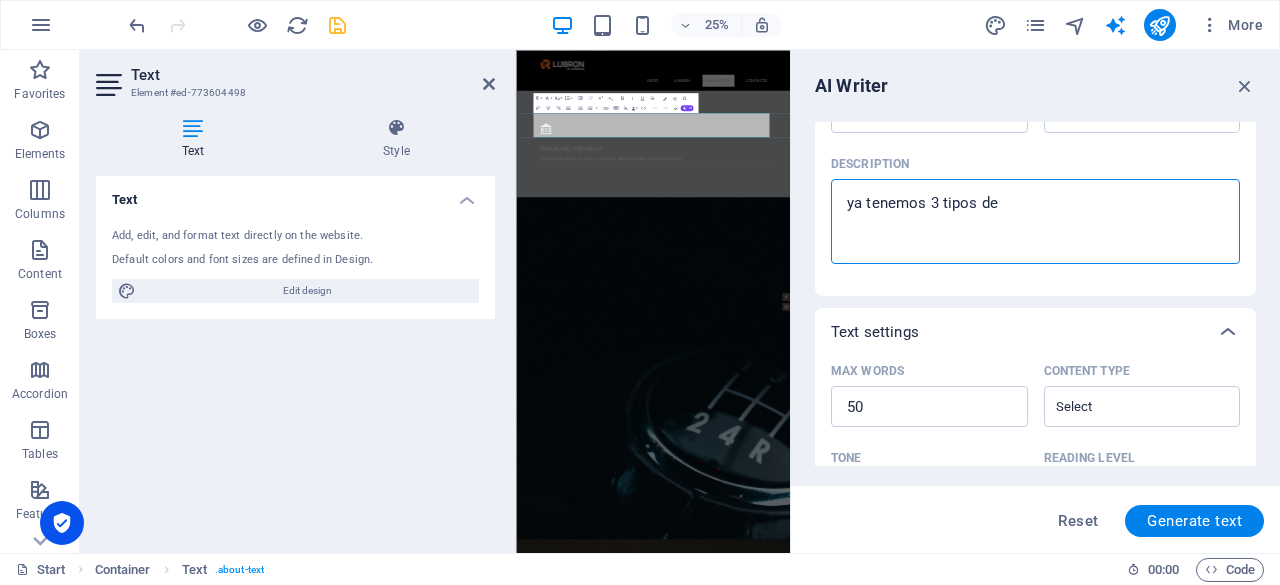 type on "ya tenemos 3 tipos de" 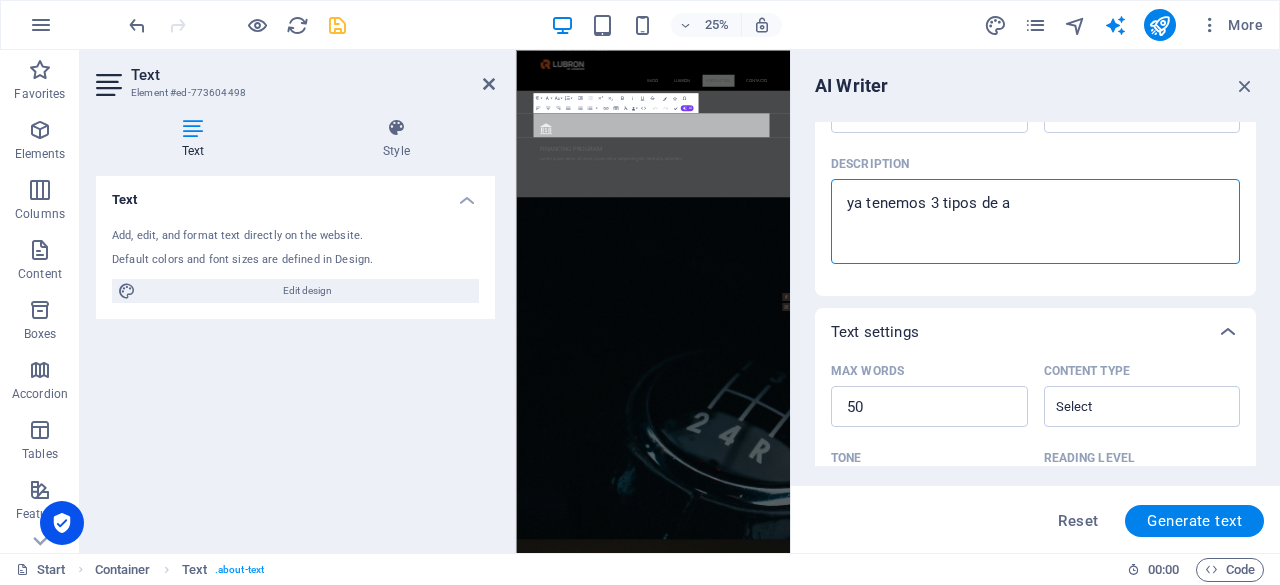 type on "ya tenemos 3 tipos de ac" 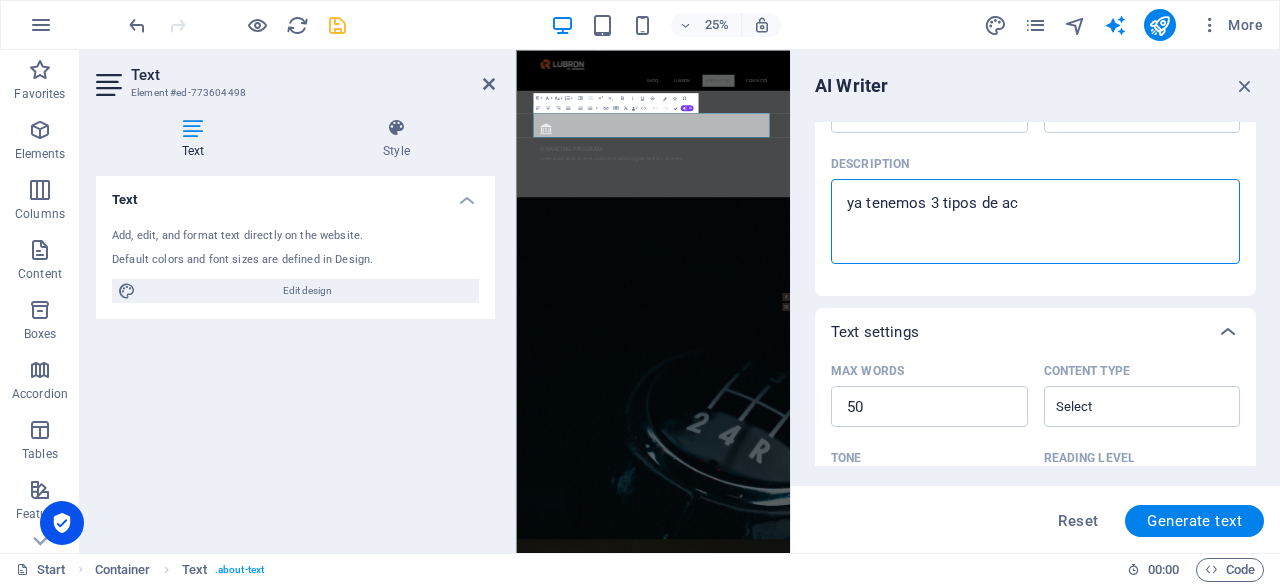 type on "ya tenemos 3 tipos de ace" 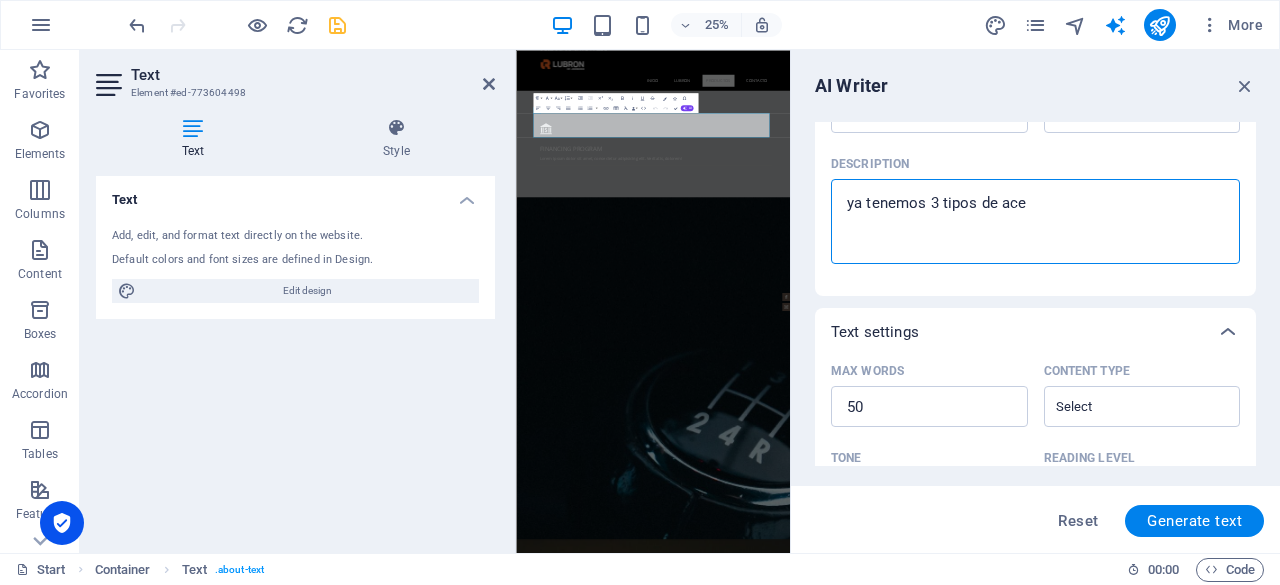 type on "x" 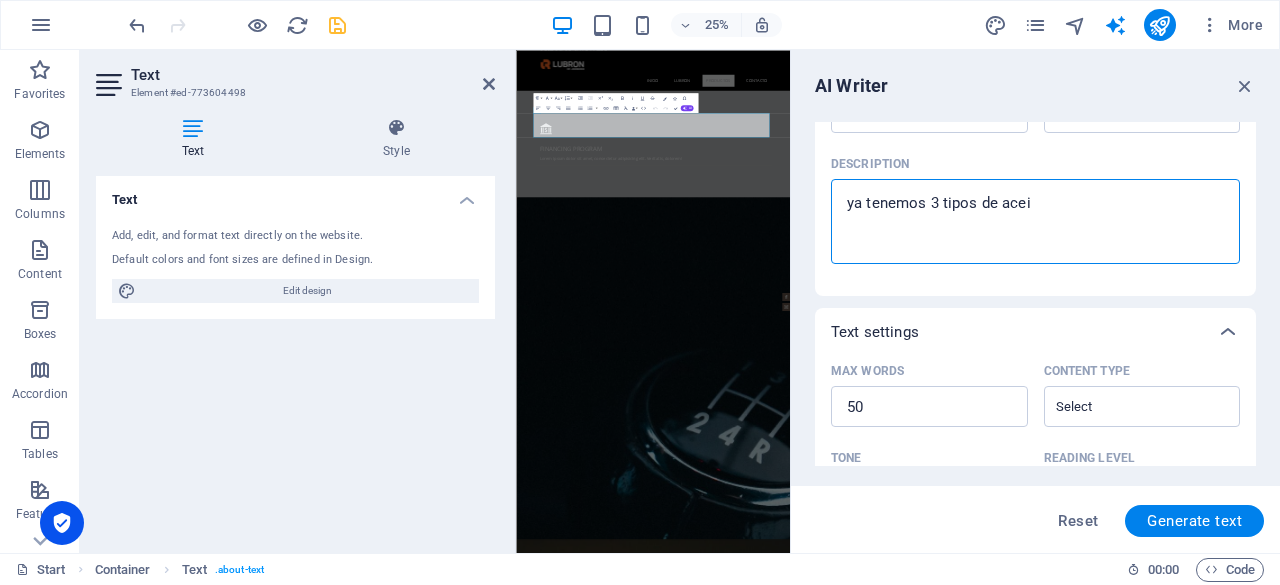 type on "ya tenemos 3 tipos de aceit" 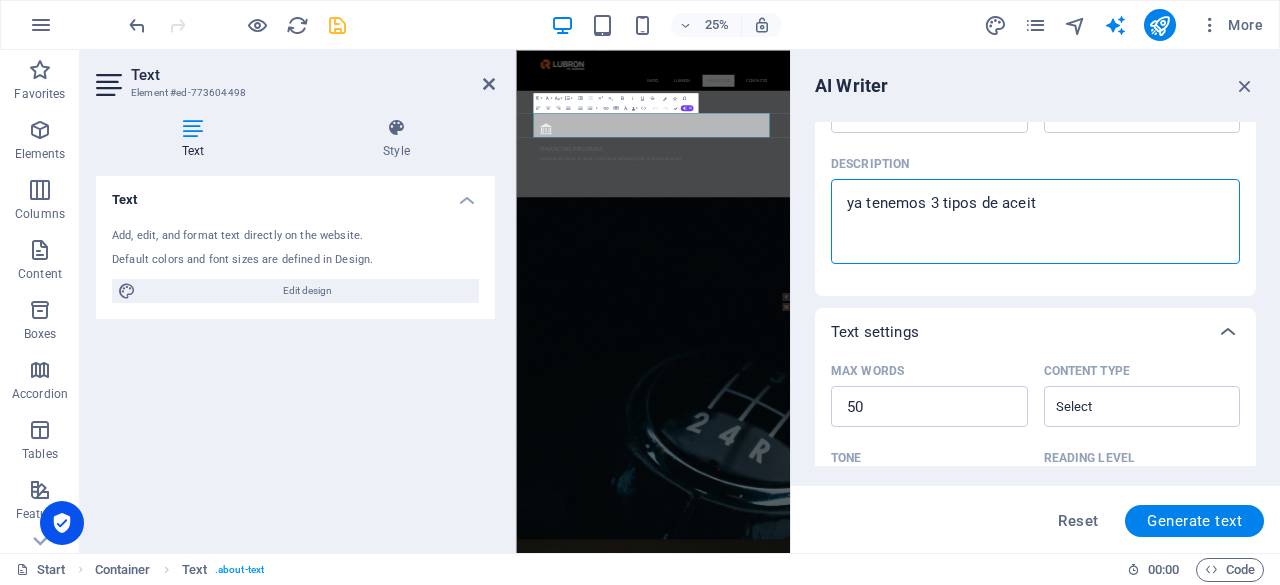 type on "ya tenemos 3 tipos de aceite" 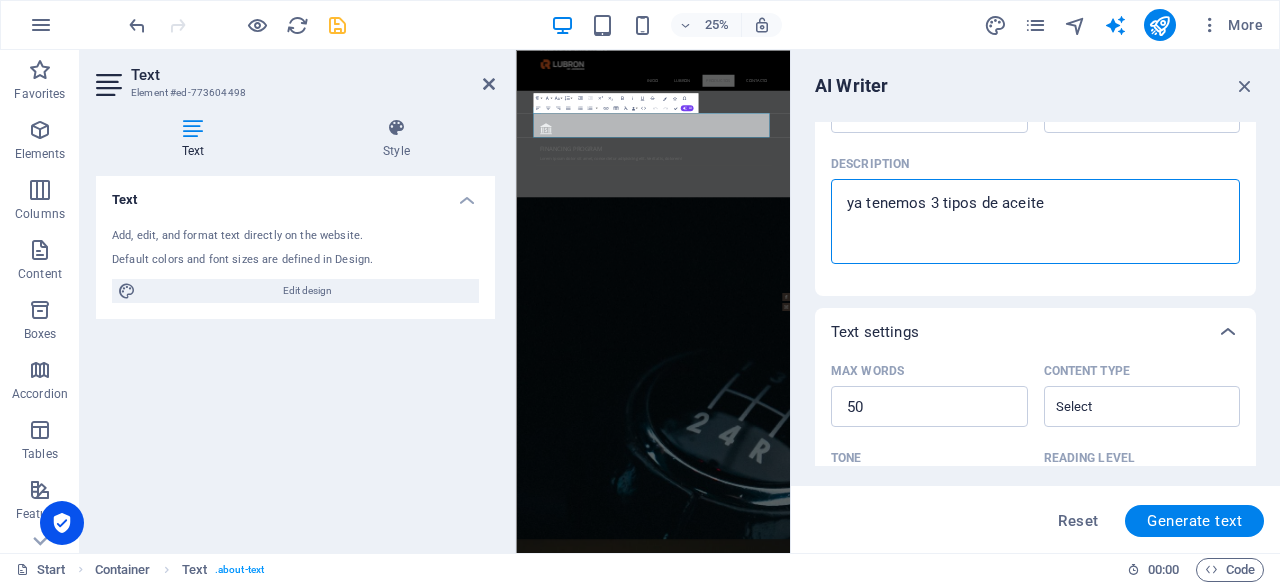 type on "ya tenemos 3 tipos de aceite" 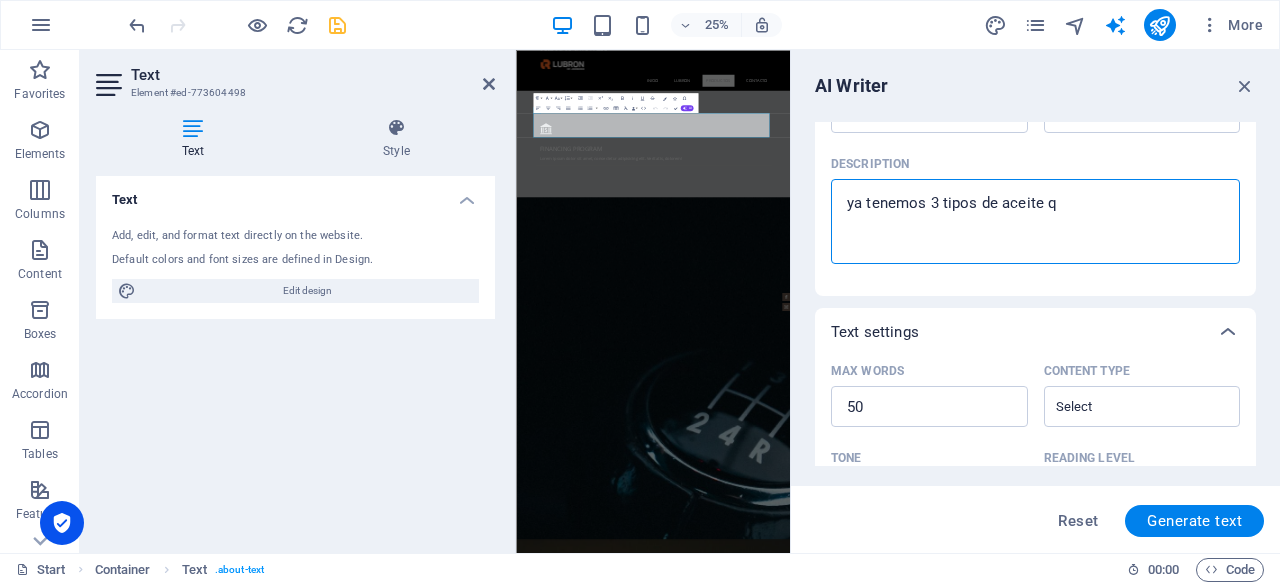 type on "ya tenemos 3 tipos de aceite qu" 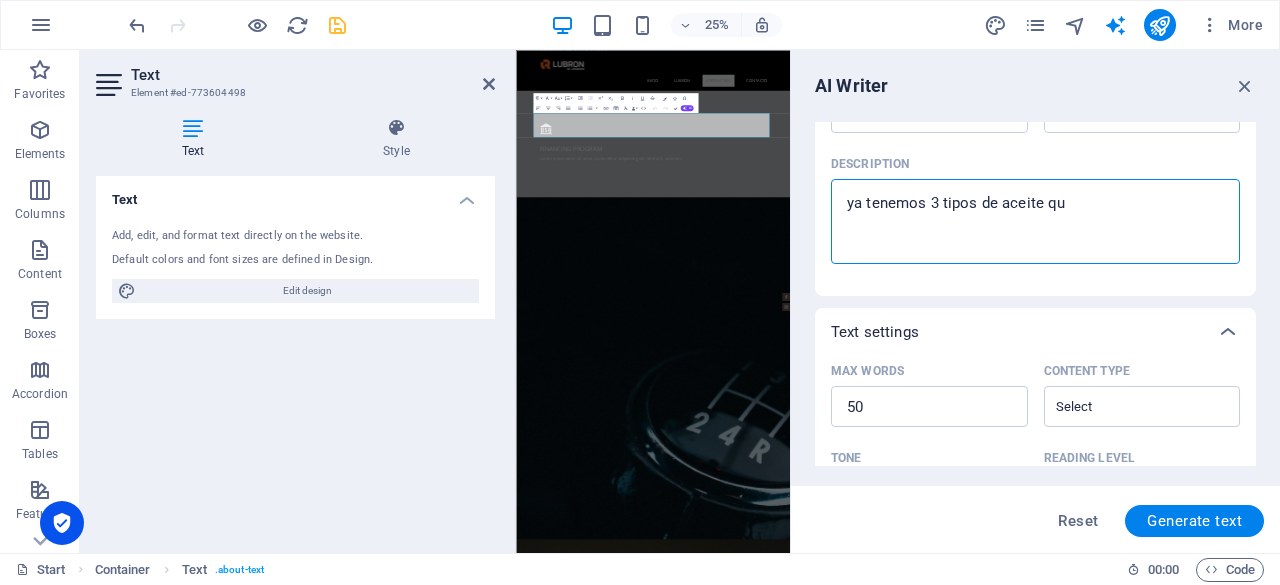 type on "ya tenemos 3 tipos de aceite que" 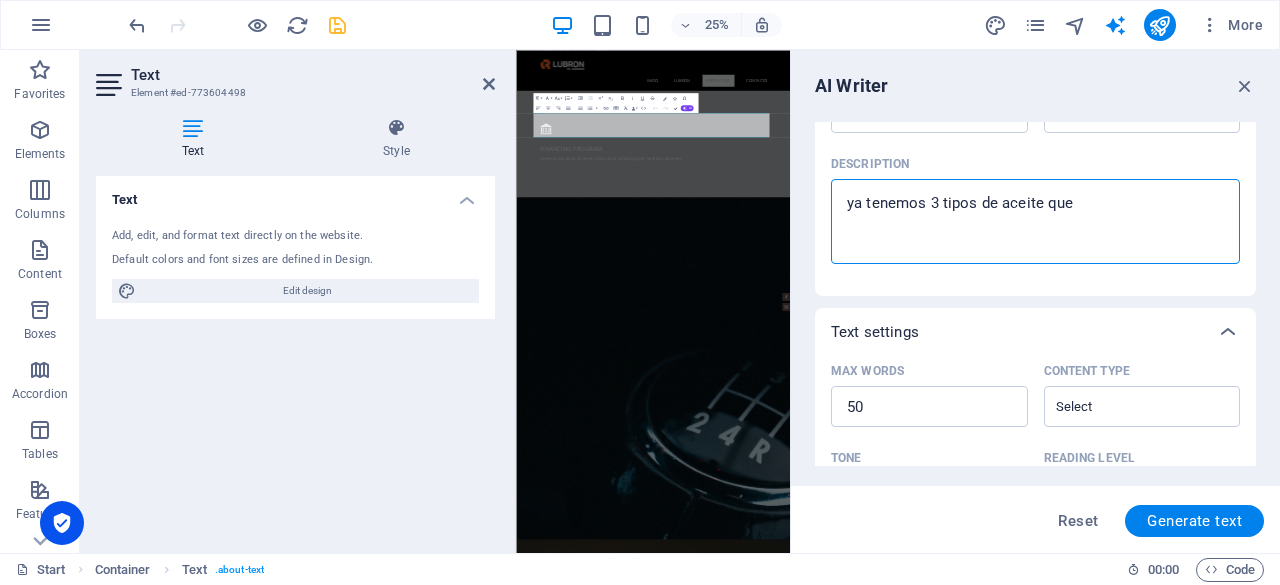 type on "x" 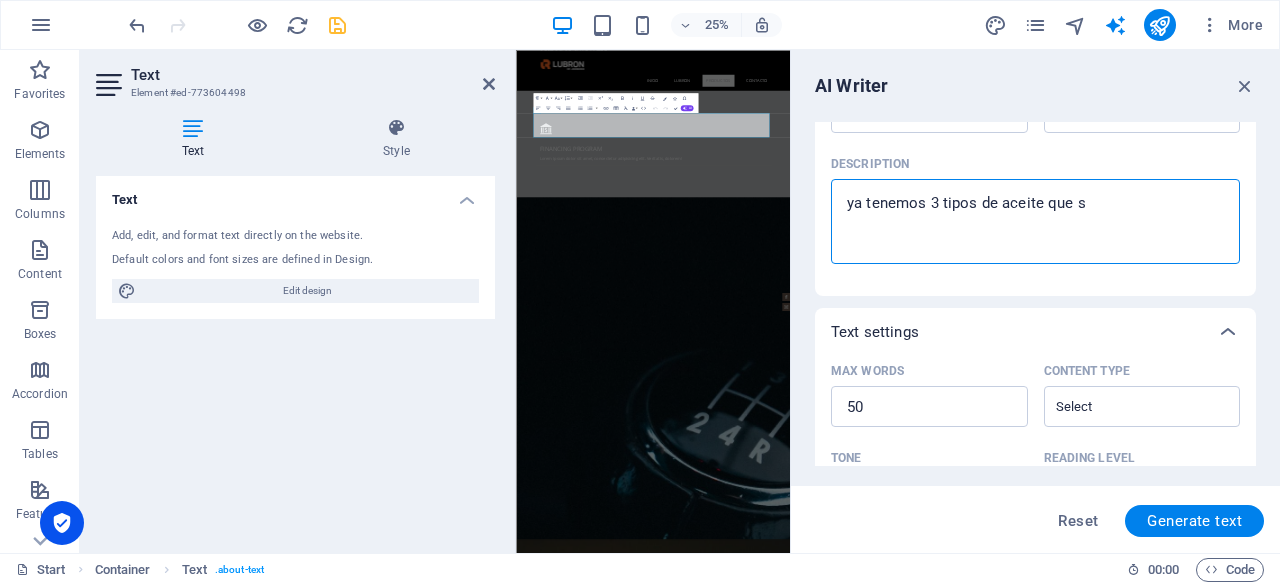 type on "ya tenemos 3 tipos de aceite que se" 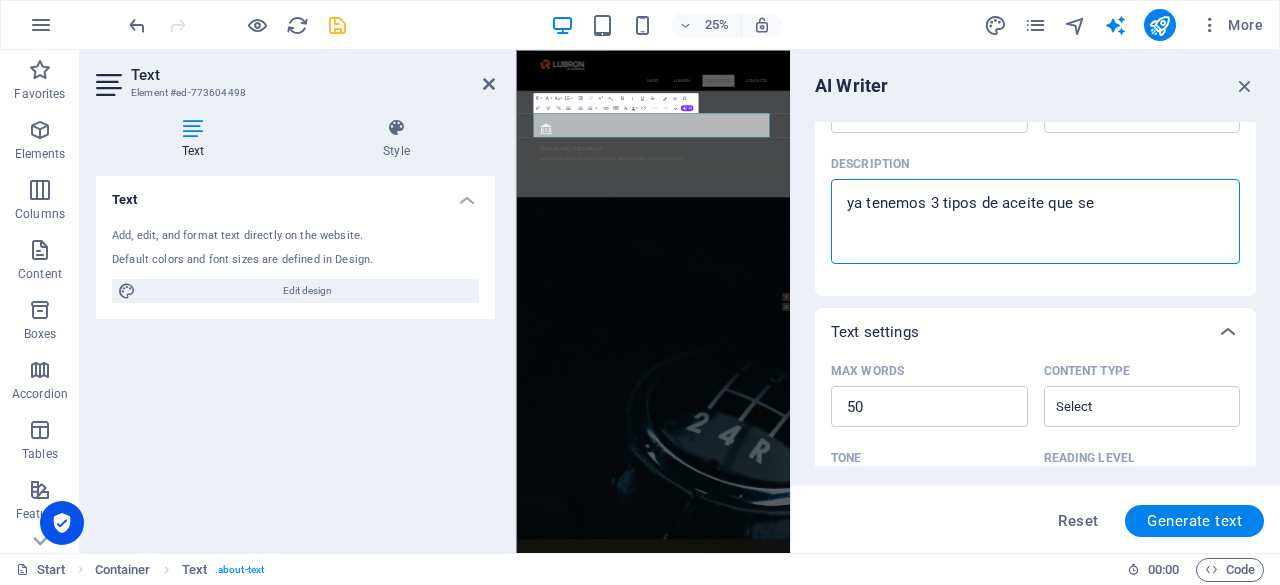 type on "ya tenemos 3 tipos de aceite que se" 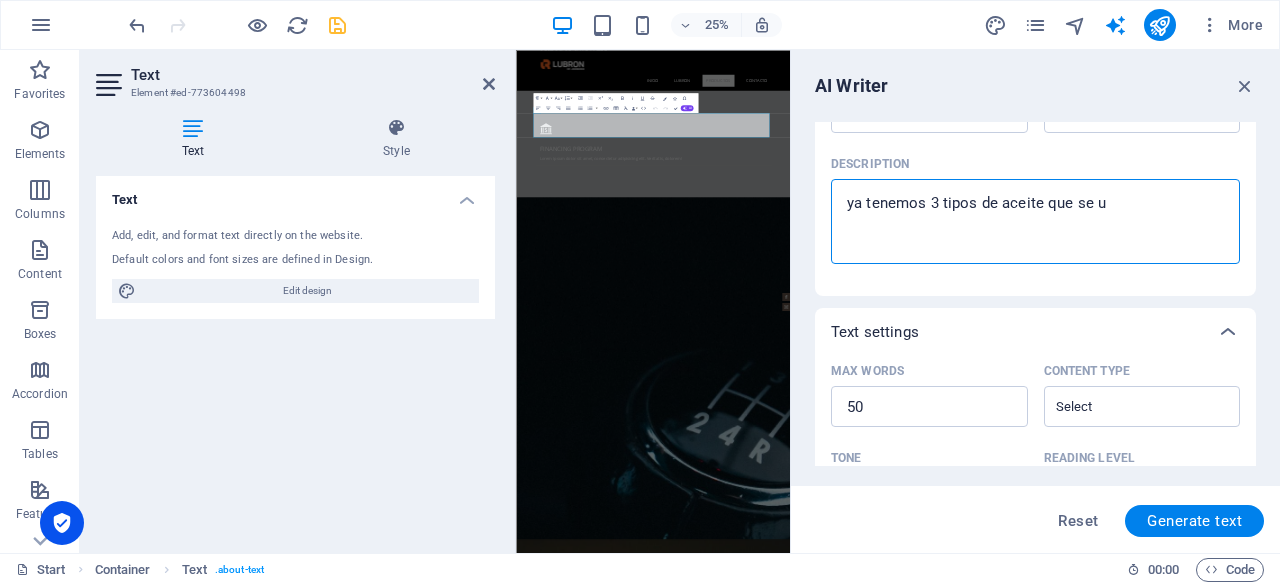 type on "ya tenemos 3 tipos de aceite que se ut" 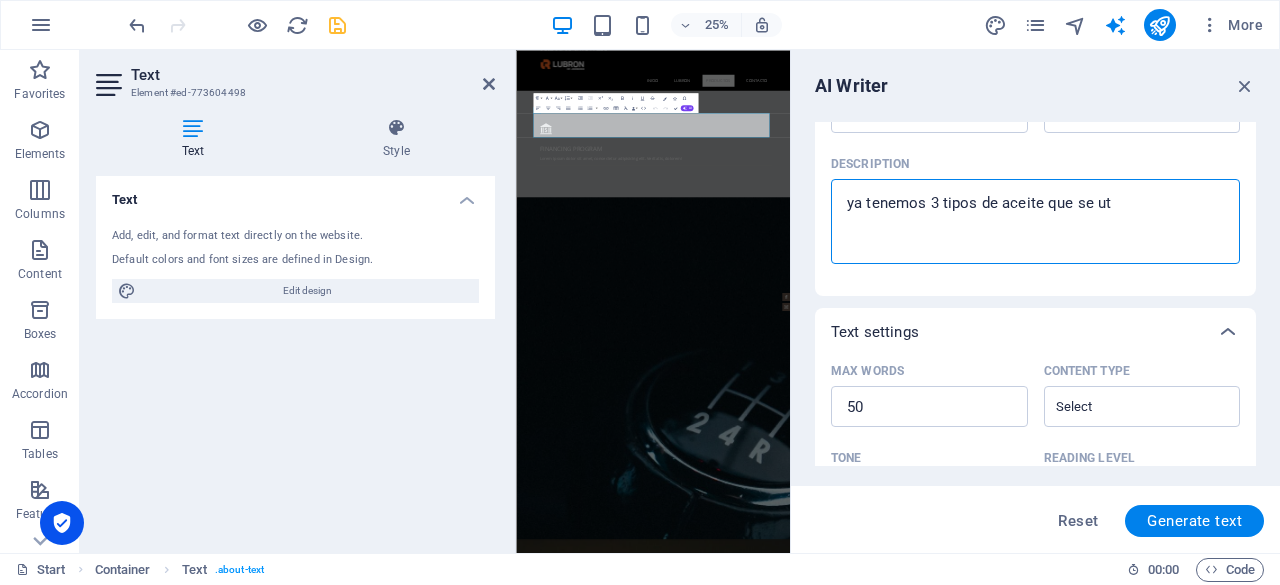 type on "ya tenemos 3 tipos de aceite que se uti" 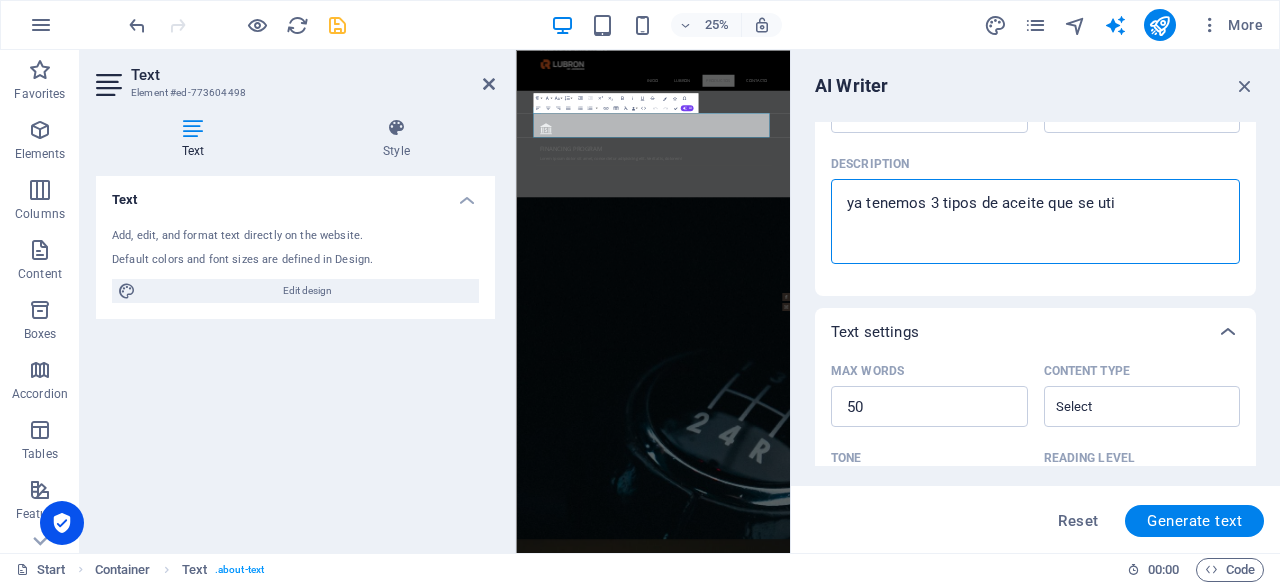 type on "ya tenemos 3 tipos de aceite que se util" 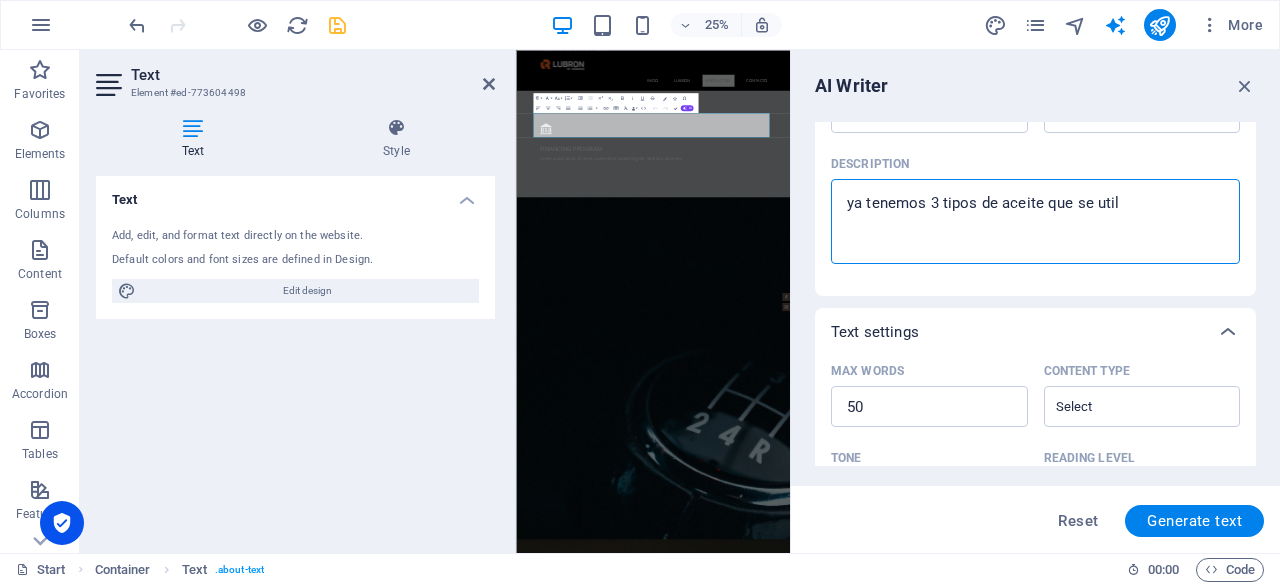 type on "ya tenemos 3 tipos de aceite que se utili" 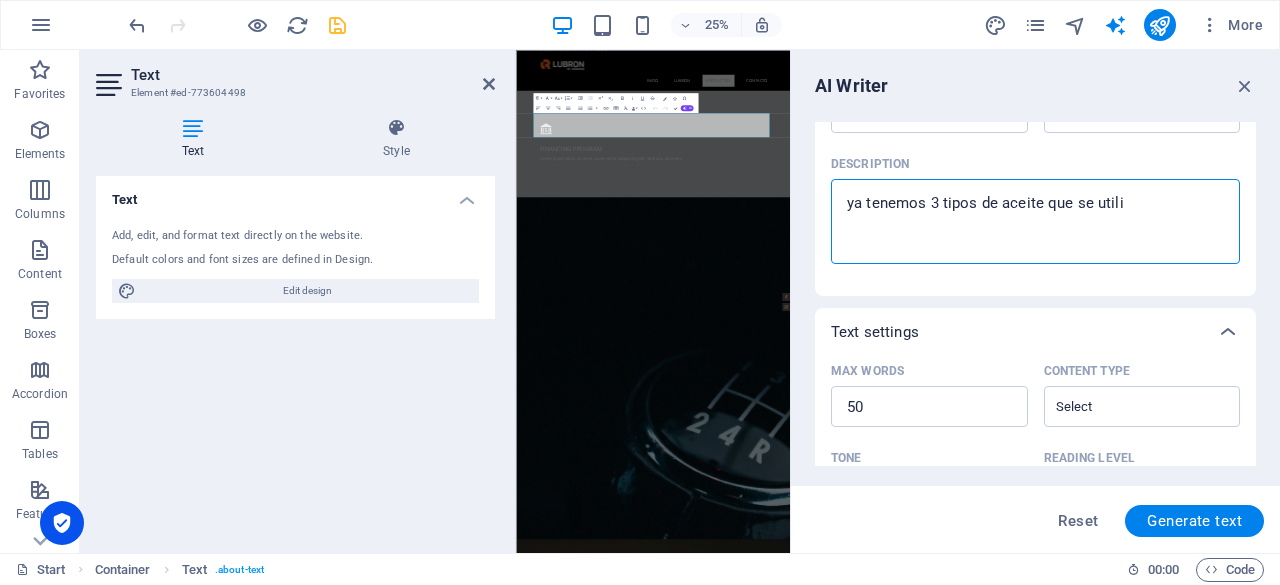 type on "ya tenemos 3 tipos de aceite que se utiliz" 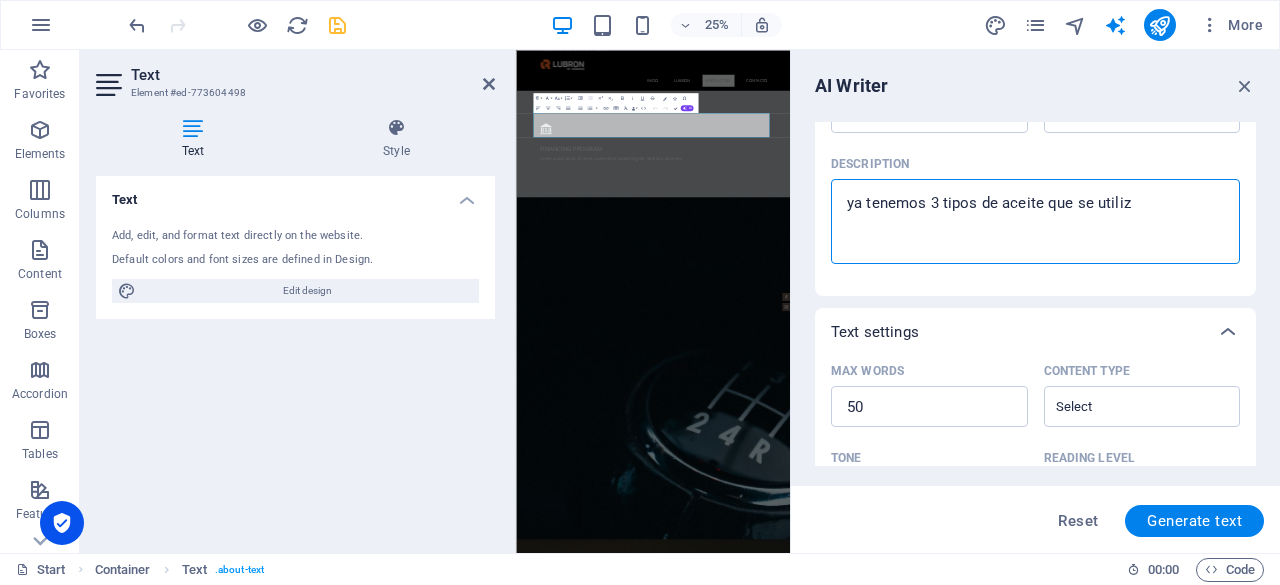 type on "ya tenemos 3 tipos de aceite que se utiliza" 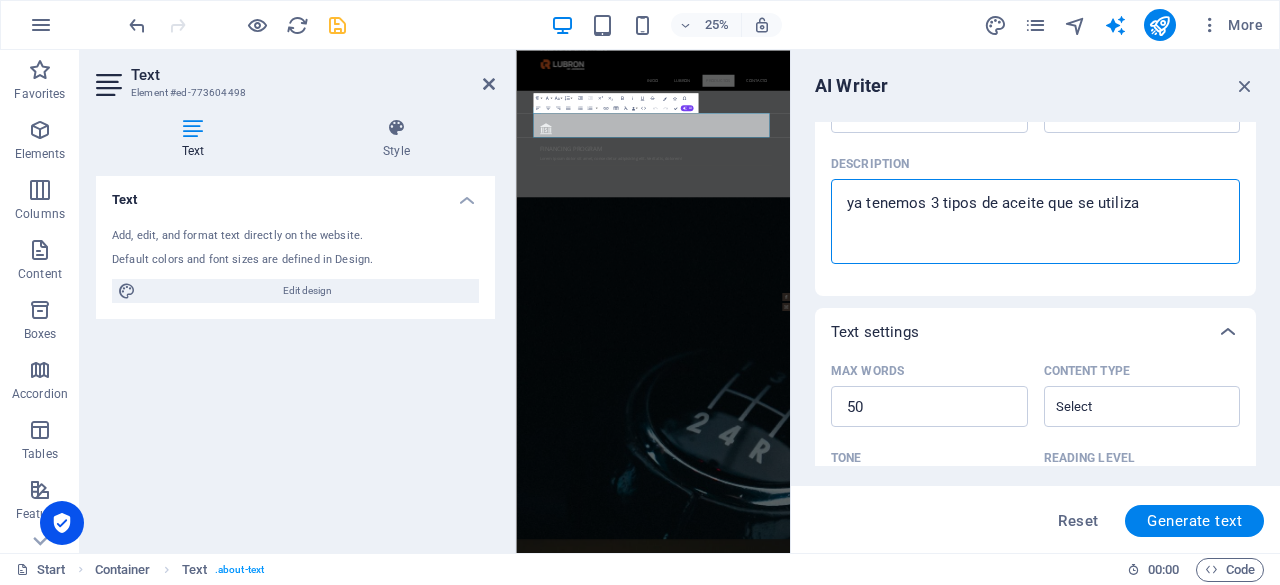 type on "ya tenemos 3 tipos de aceite que se utilizan" 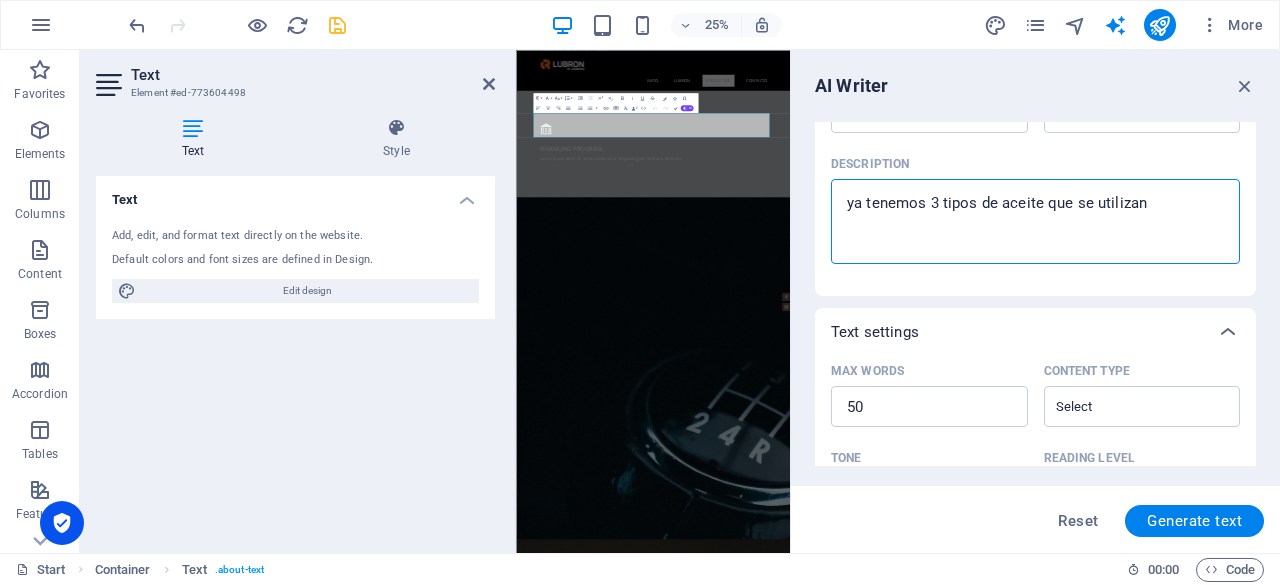 type on "ya tenemos 3 tipos de aceite que se utilizan" 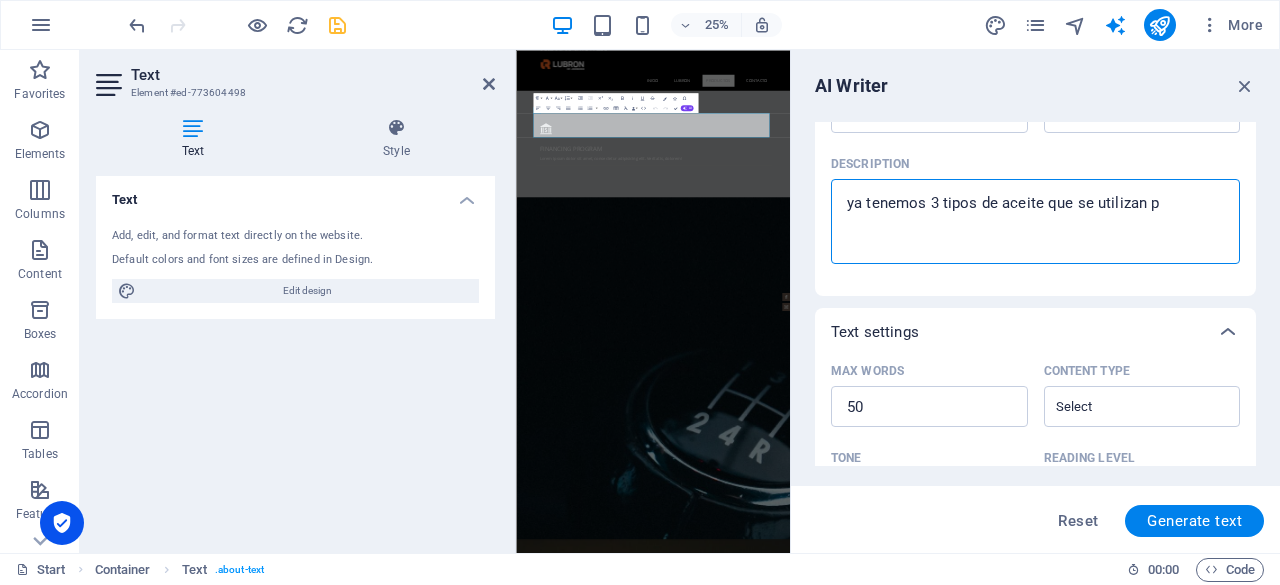 type on "ya tenemos 3 tipos de aceite que se utilizan pa" 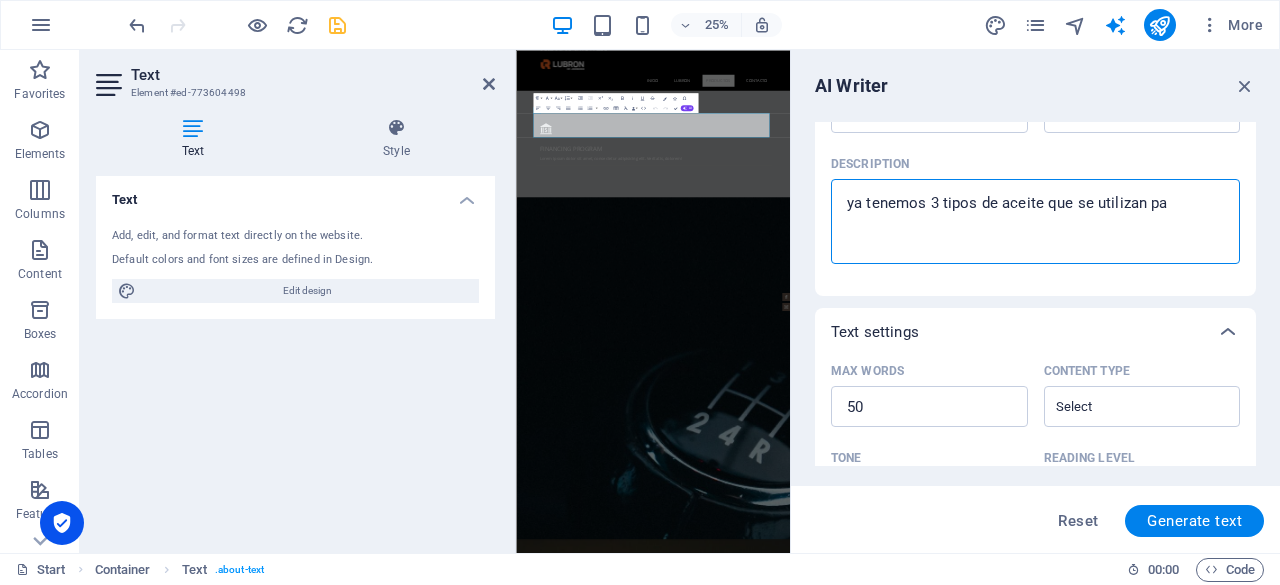 type on "ya tenemos 3 tipos de aceite que se utilizan par" 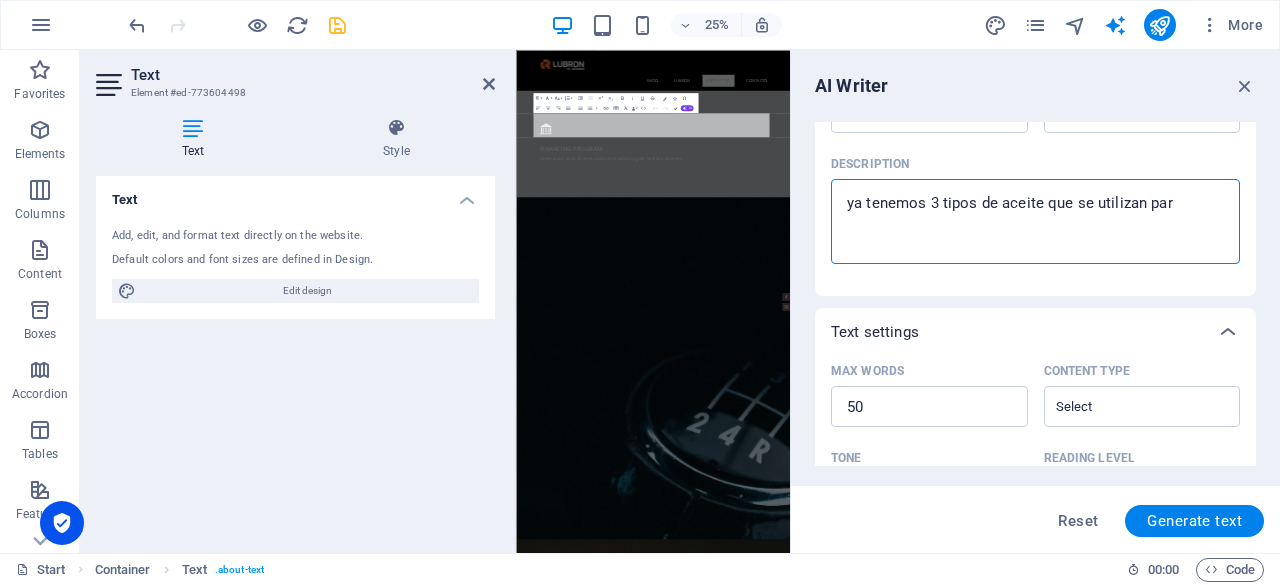 type on "x" 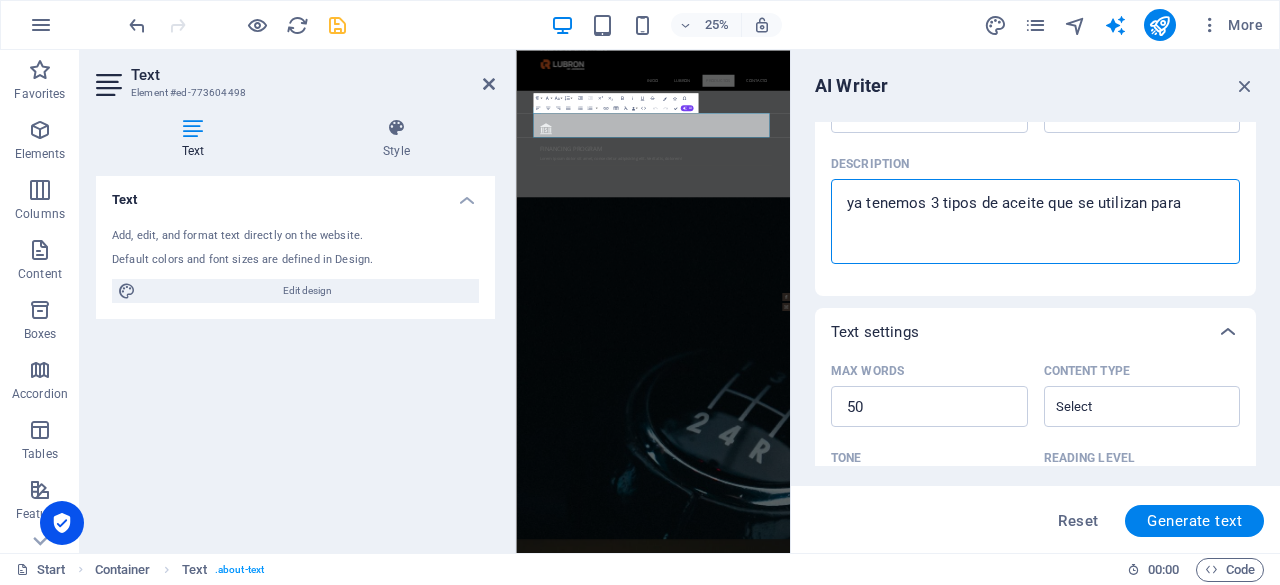 type on "ya tenemos 3 tipos de aceite que se utilizan para" 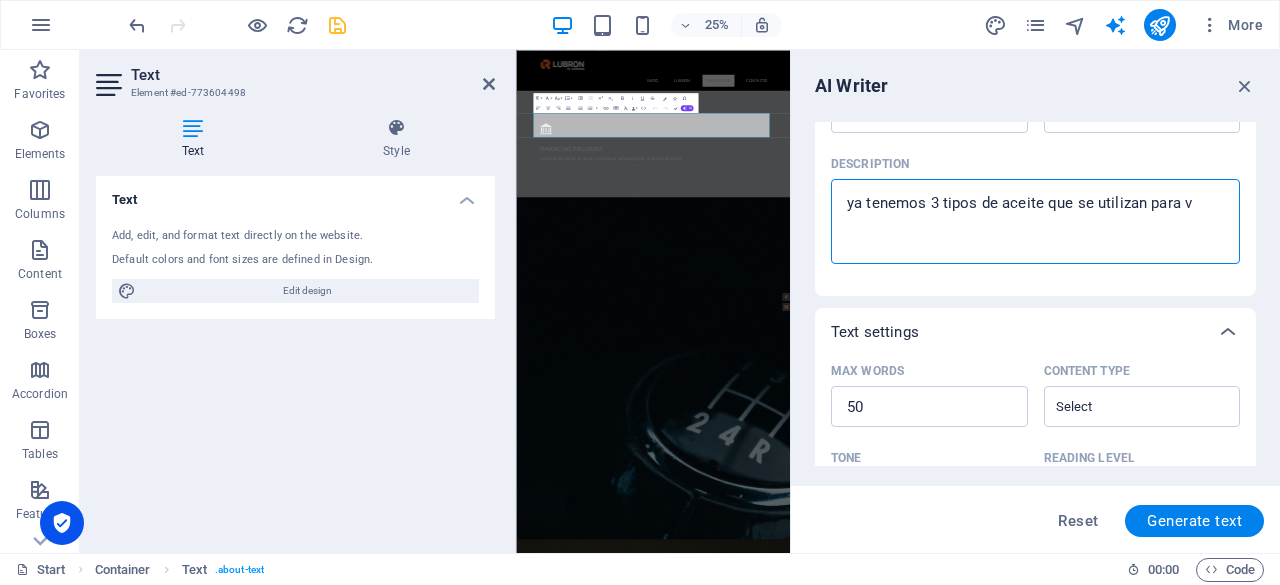 type on "ya tenemos 3 tipos de aceite que se utilizan para va" 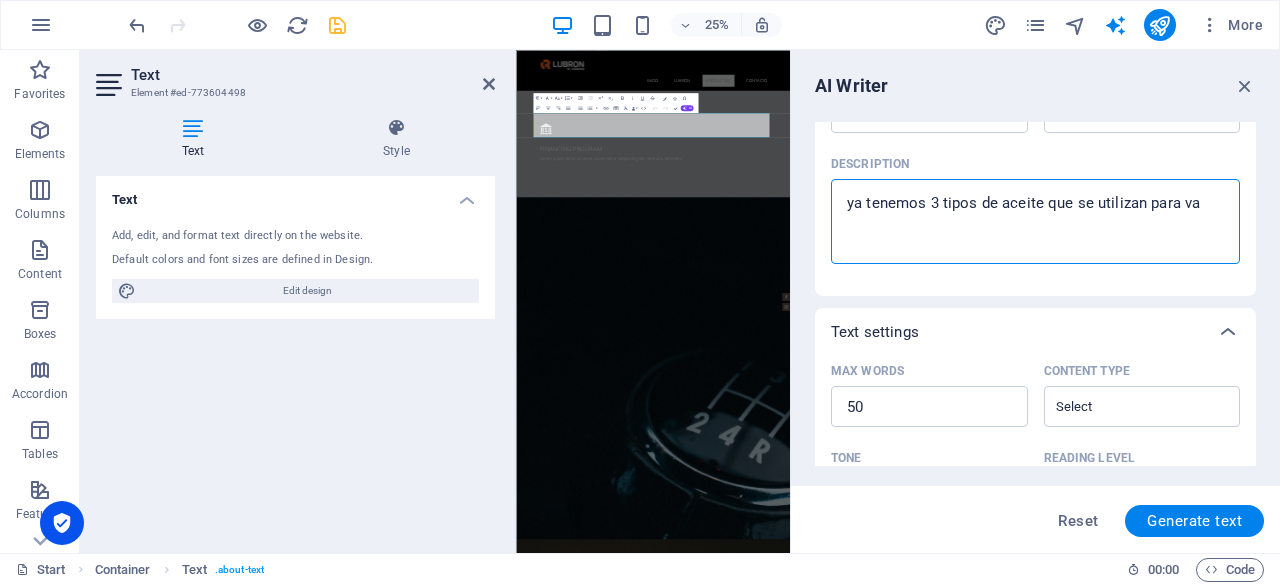 type on "ya tenemos 3 tipos de aceite que se utilizan para var" 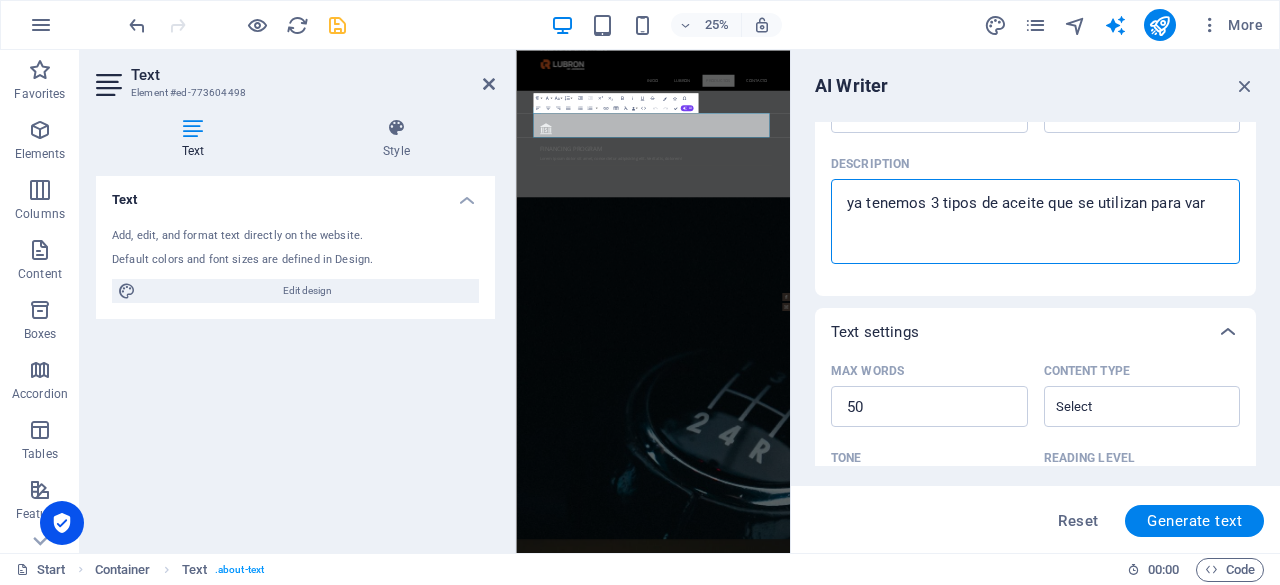 type on "ya tenemos 3 tipos de aceite que se utilizan para vari" 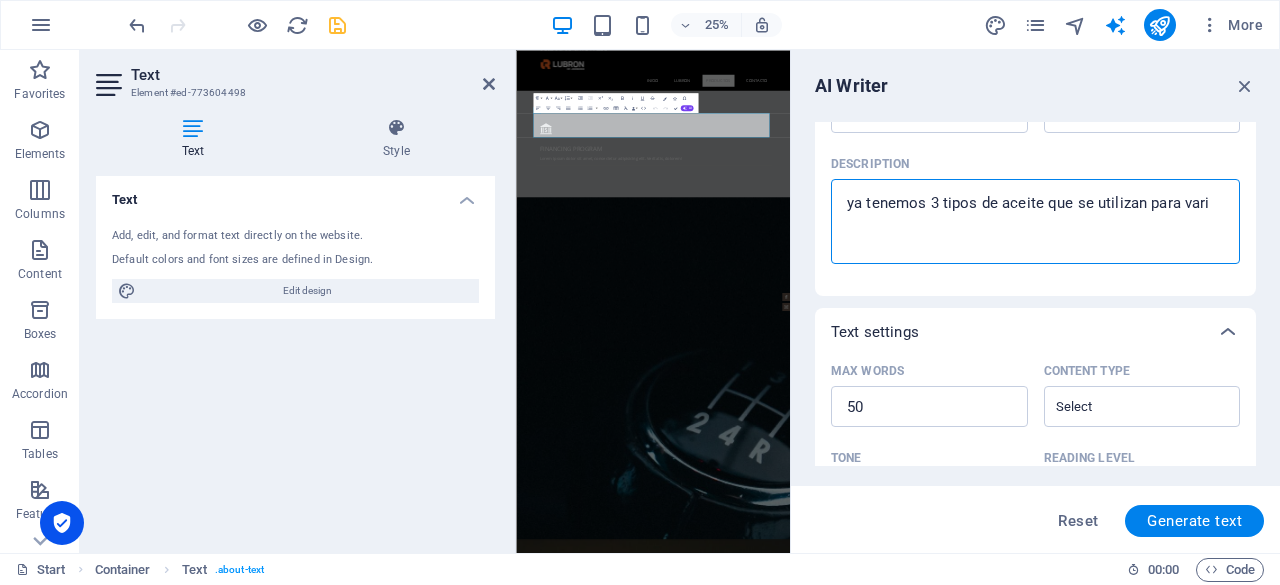 type on "ya tenemos 3 tipos de aceite que se utilizan para vario" 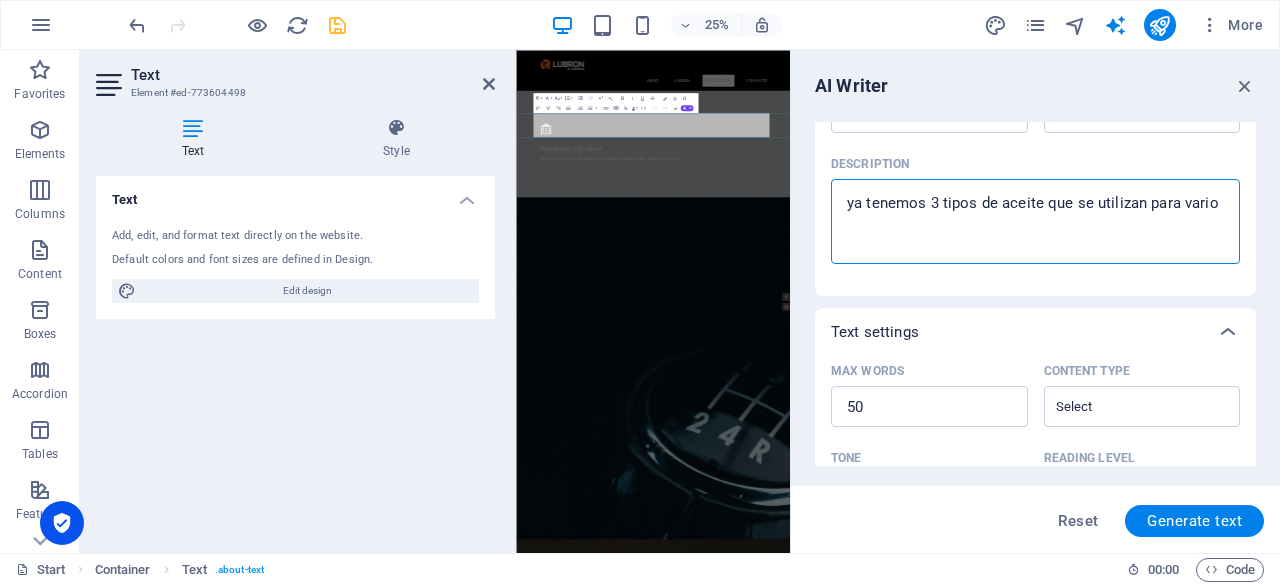 type on "ya tenemos 3 tipos de aceite que se utilizan para varios" 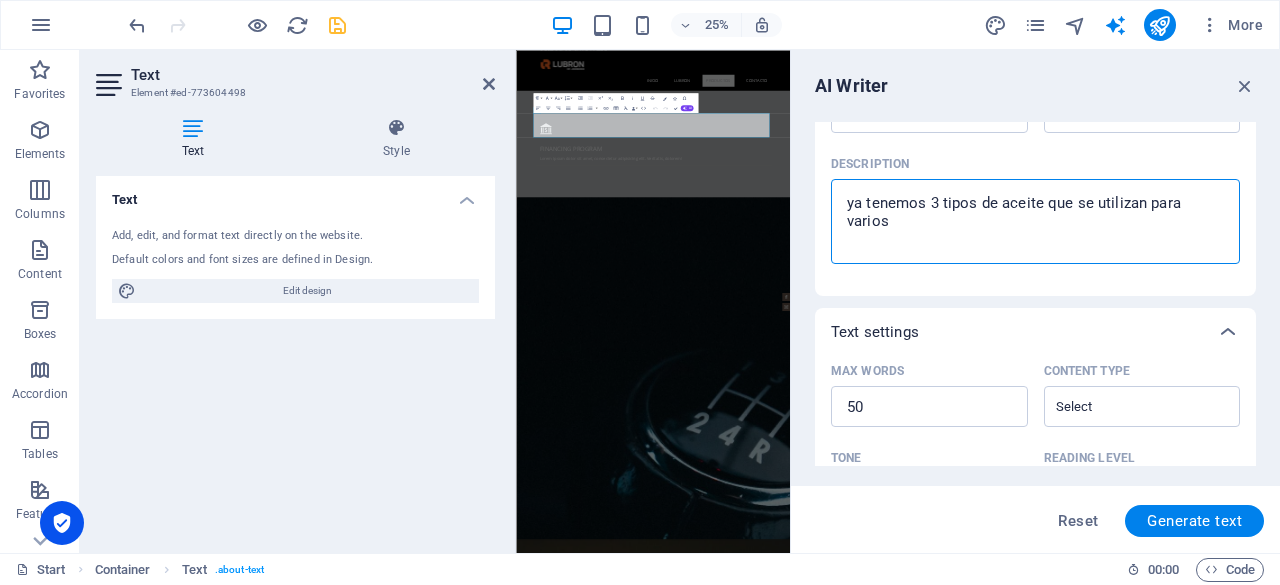 type on "ya tenemos 3 tipos de aceite que se utilizan para varios" 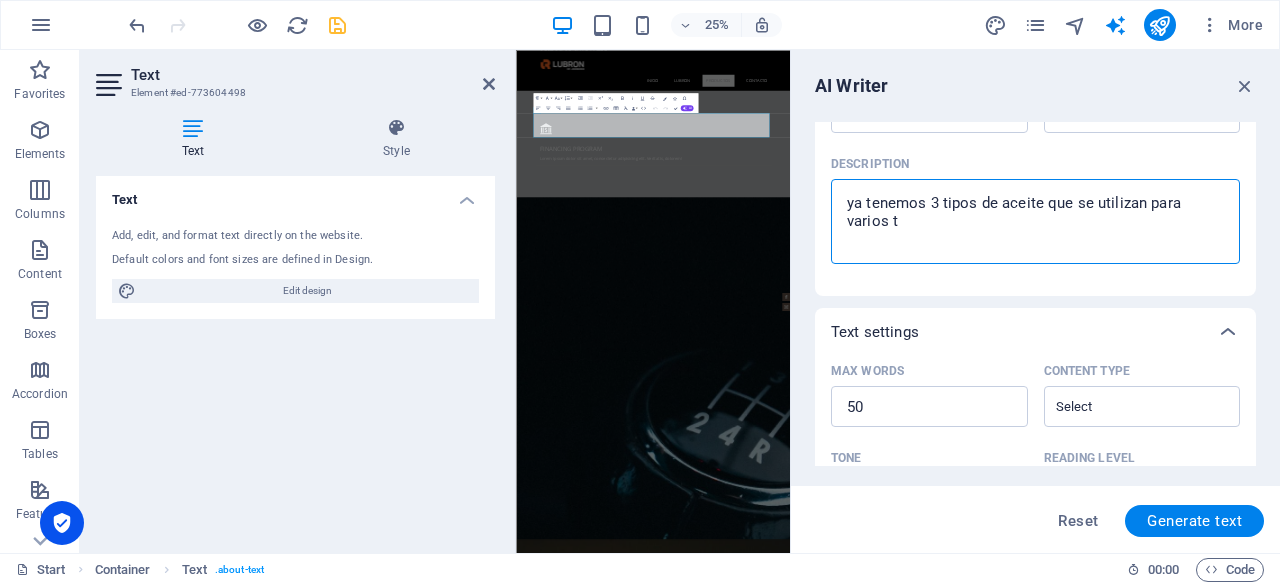 type on "ya tenemos 3 tipos de aceite que se utilizan para varios ti" 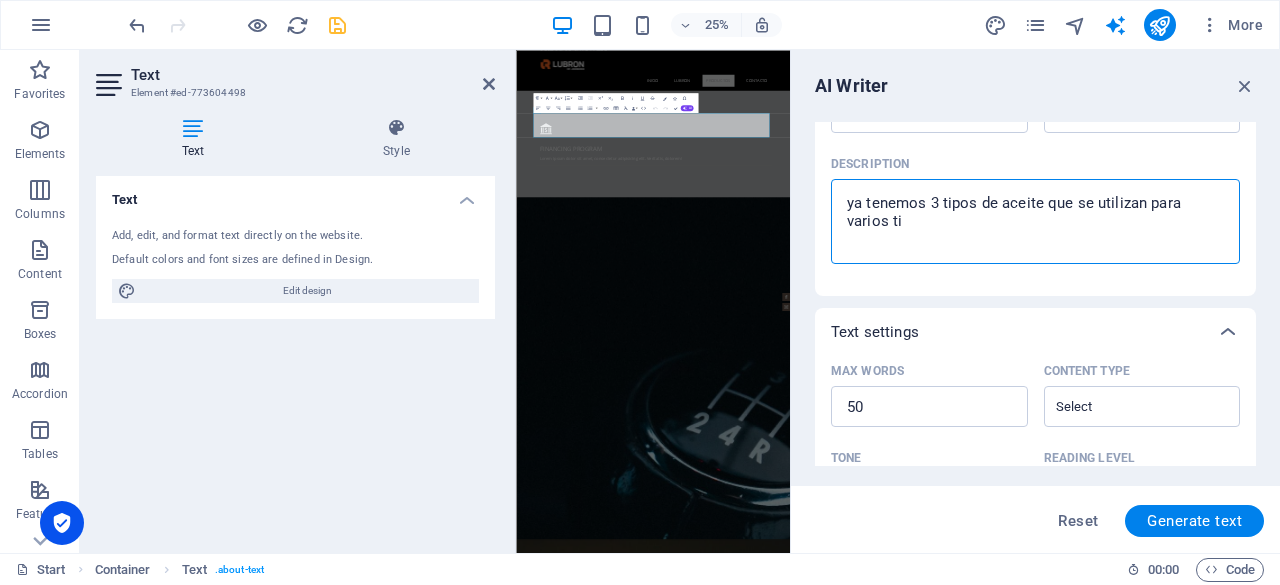 type on "ya tenemos 3 tipos de aceite que se utilizan para varios tip" 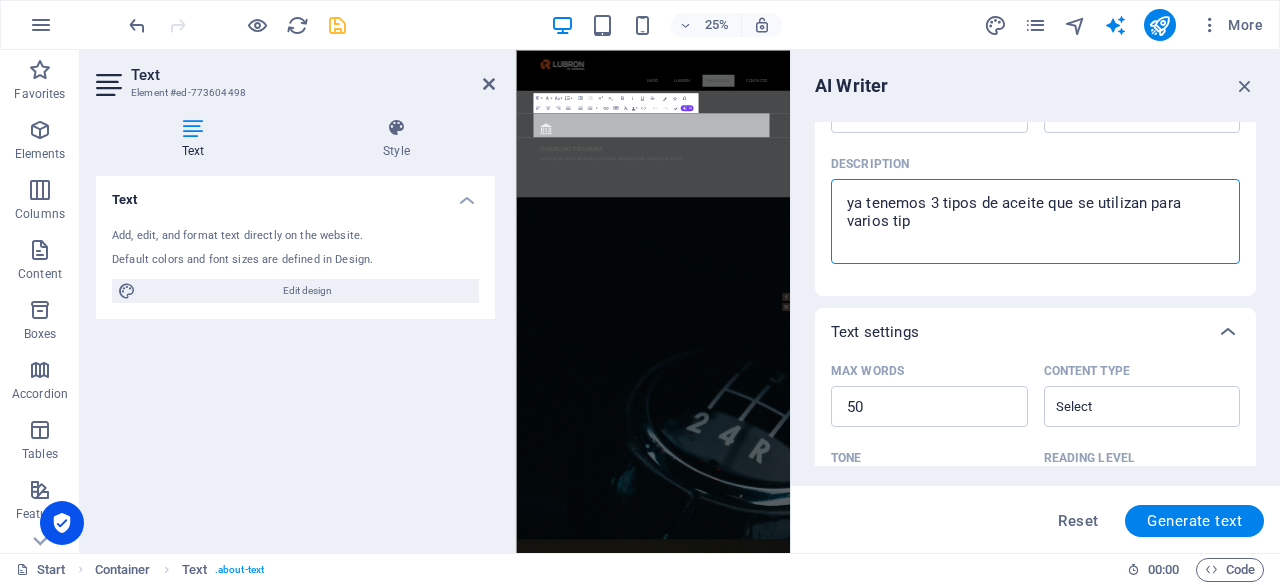 type on "ya tenemos 3 tipos de aceite que se utilizan para varios tipo" 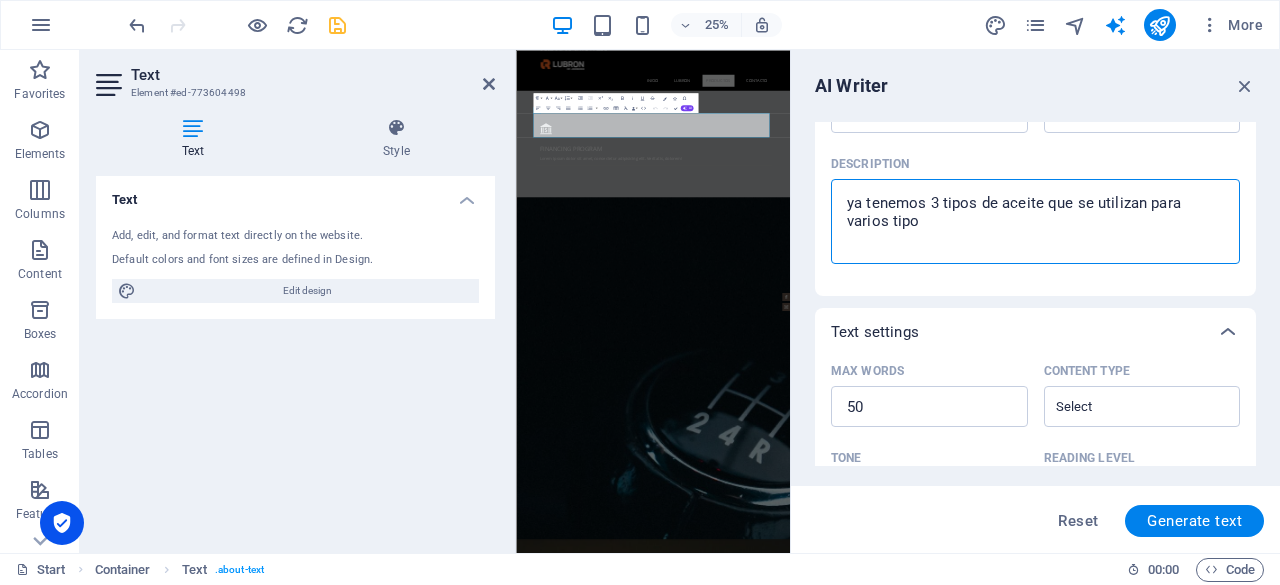 type on "ya tenemos 3 tipos de aceite que se utilizan para varios tipos" 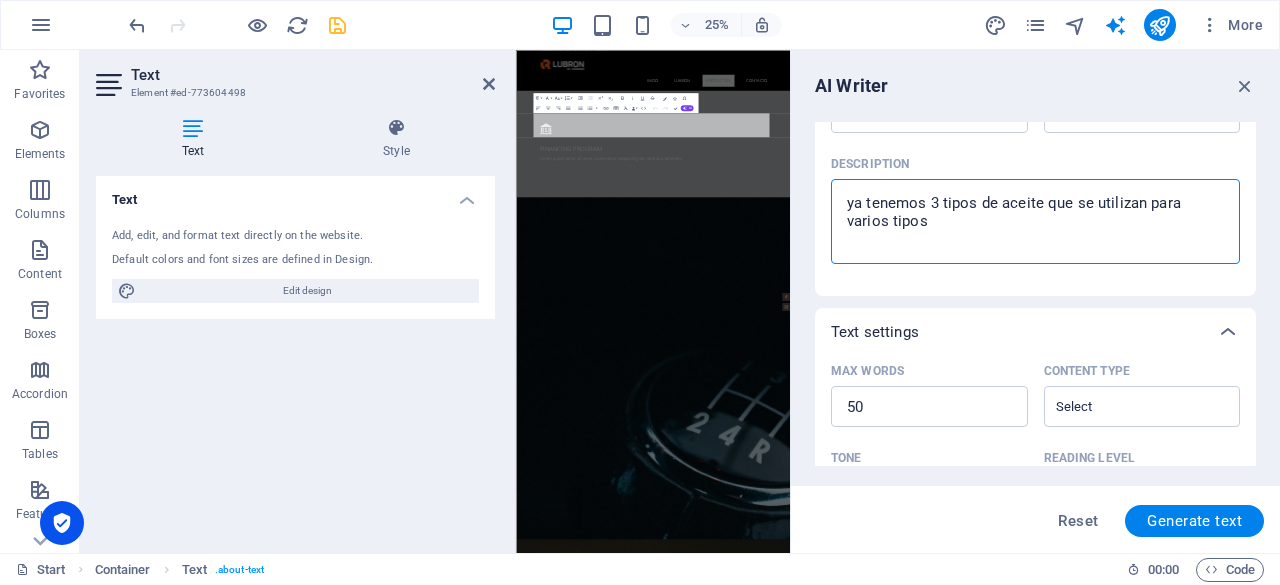 type on "ya tenemos 3 tipos de aceite que se utilizan para varios tipos" 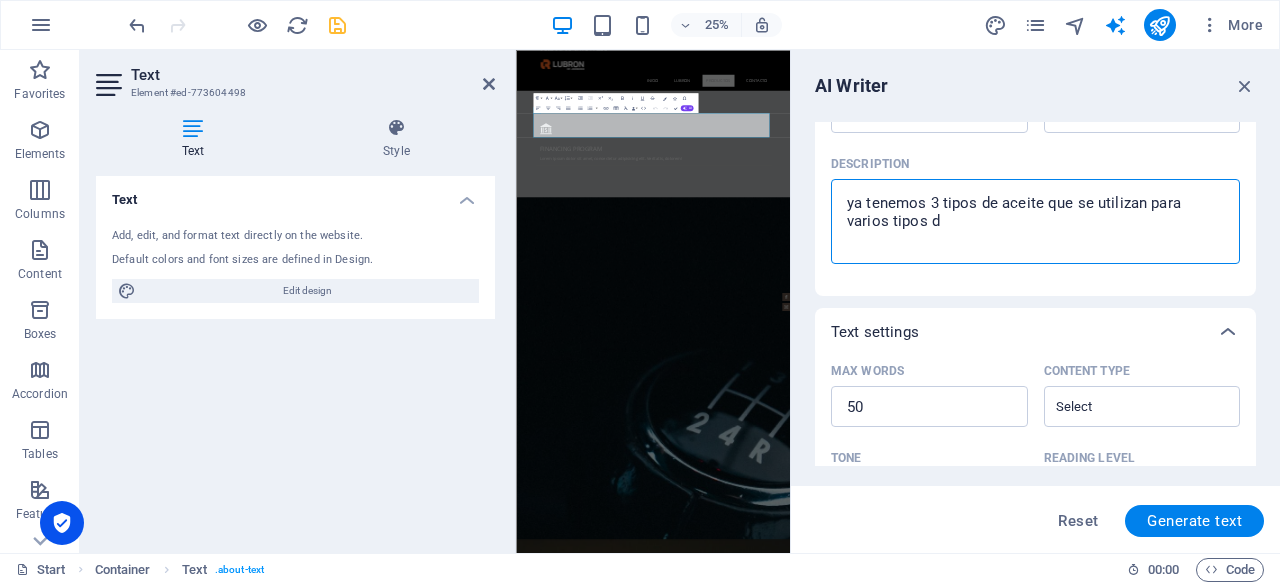type on "ya tenemos 3 tipos de aceite que se utilizan para varios tipos de" 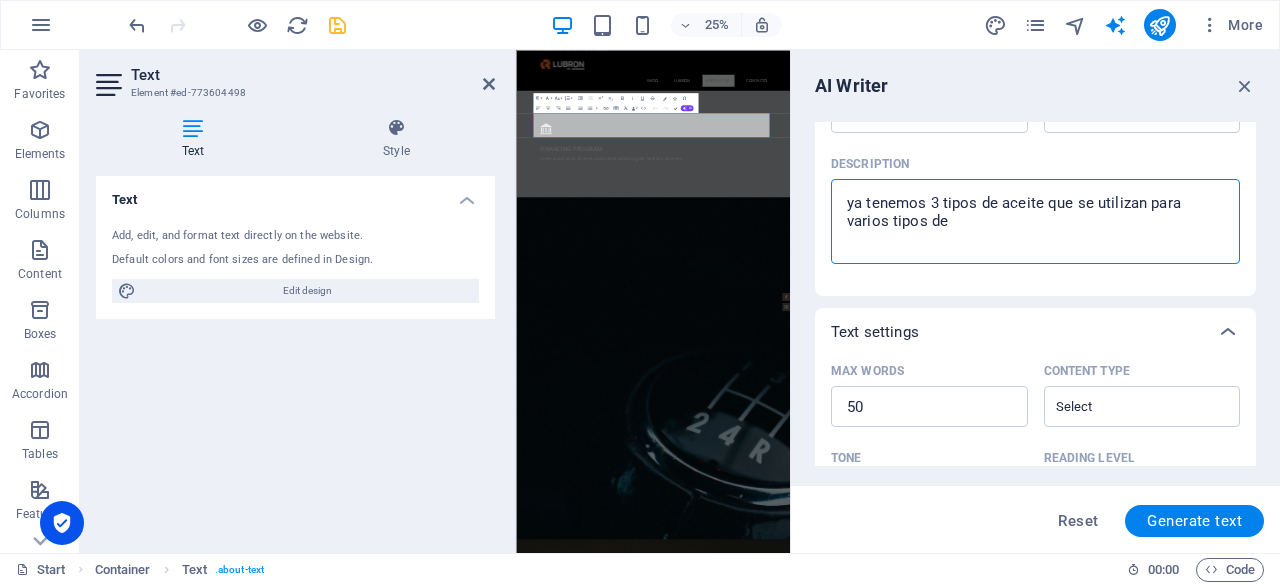 type on "ya tenemos 3 tipos de aceite que se utilizan para varios tipos de" 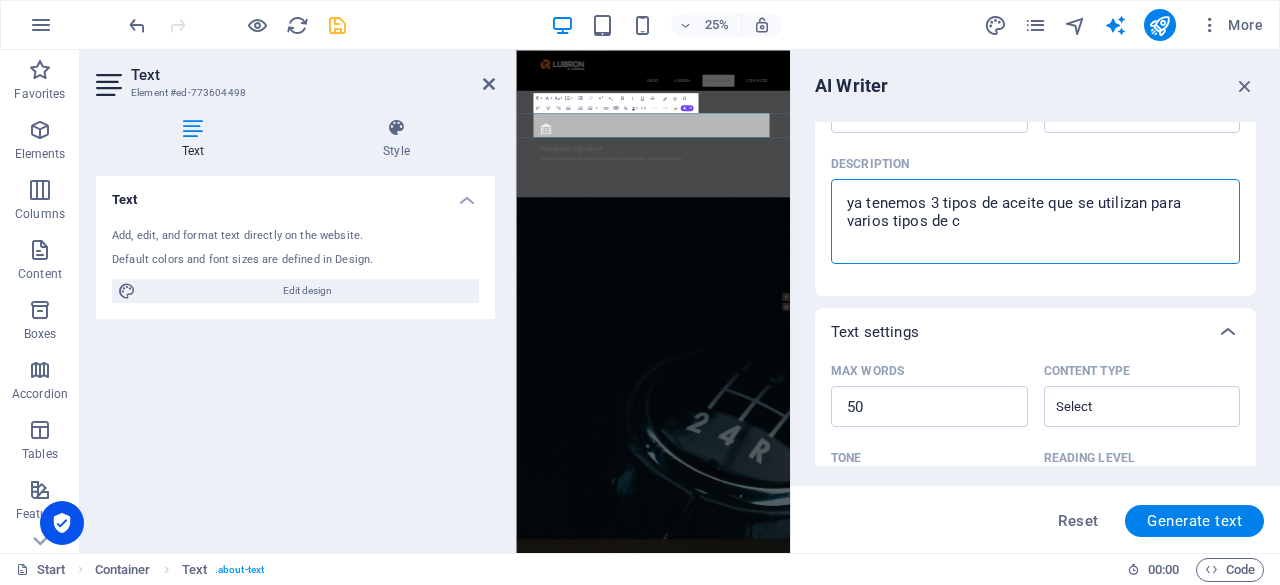 type on "ya tenemos 3 tipos de aceite que se utilizan para varios tipos de ca" 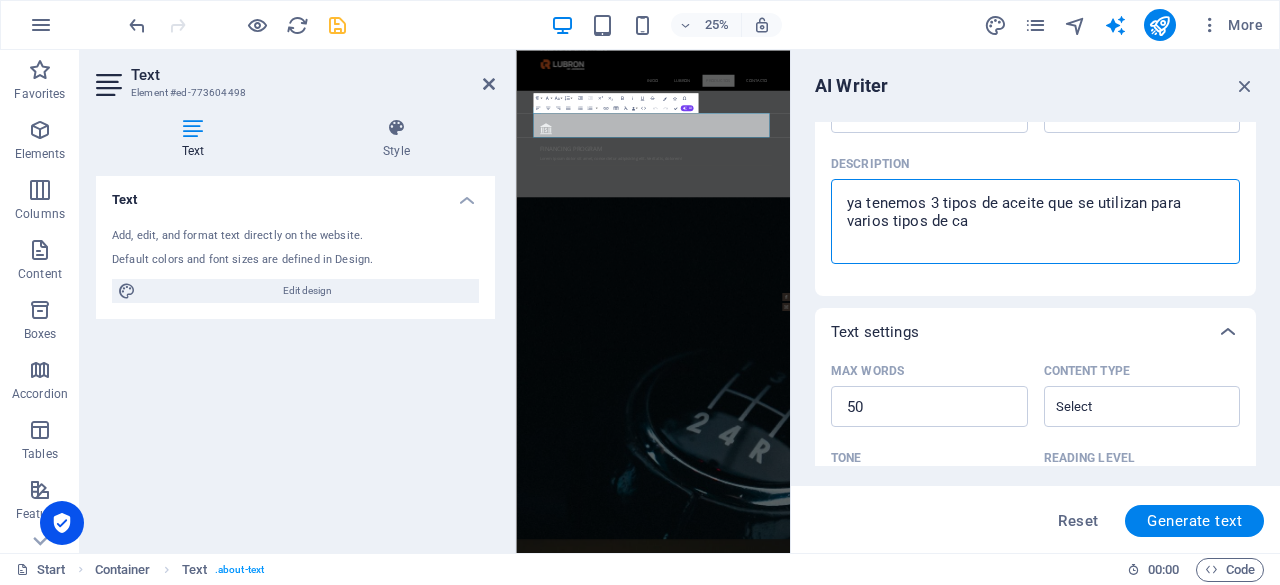 type on "ya tenemos 3 tipos de aceite que se utilizan para varios tipos de car" 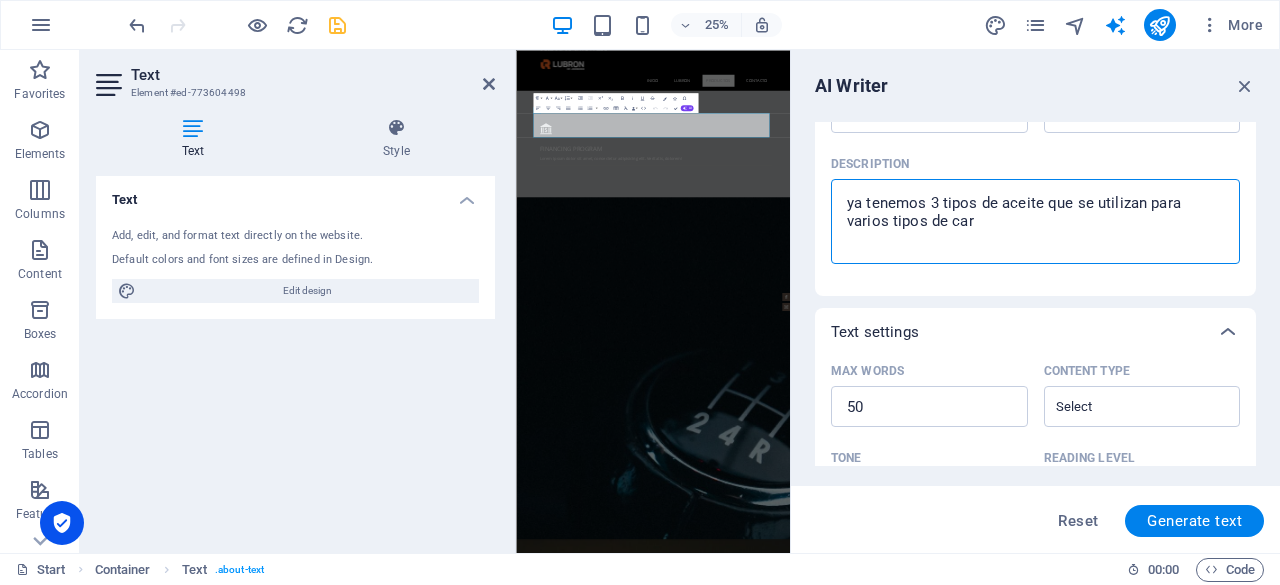 type on "ya tenemos 3 tipos de aceite que se utilizan para varios tipos [PERSON_NAME]" 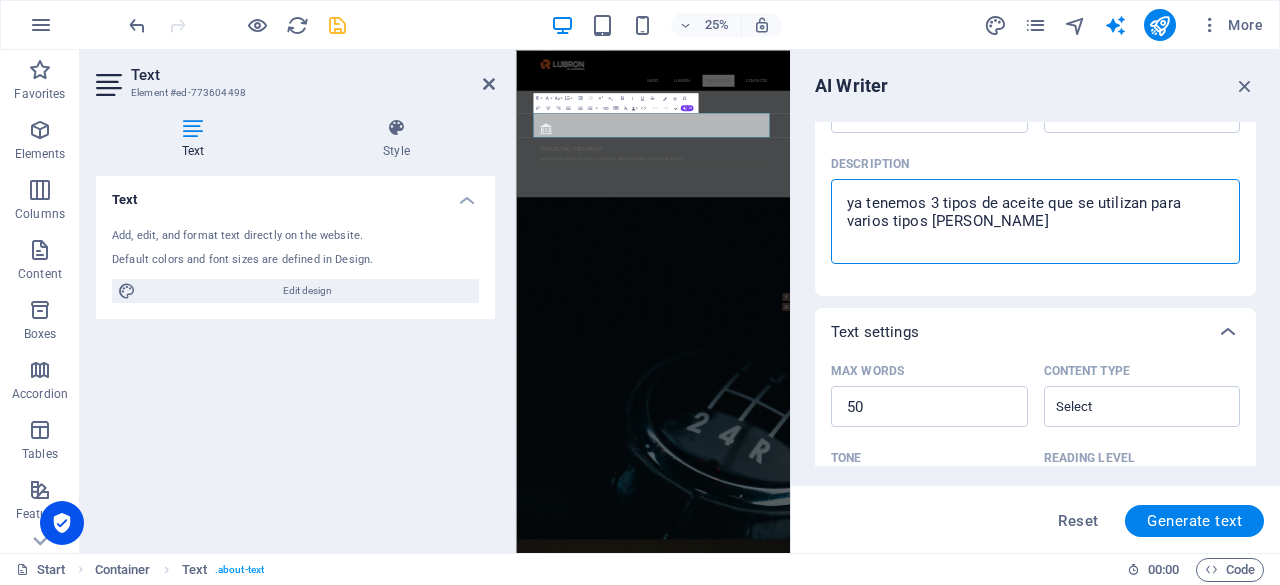 type on "ya tenemos 3 tipos de aceite que se utilizan para varios tipos [PERSON_NAME]" 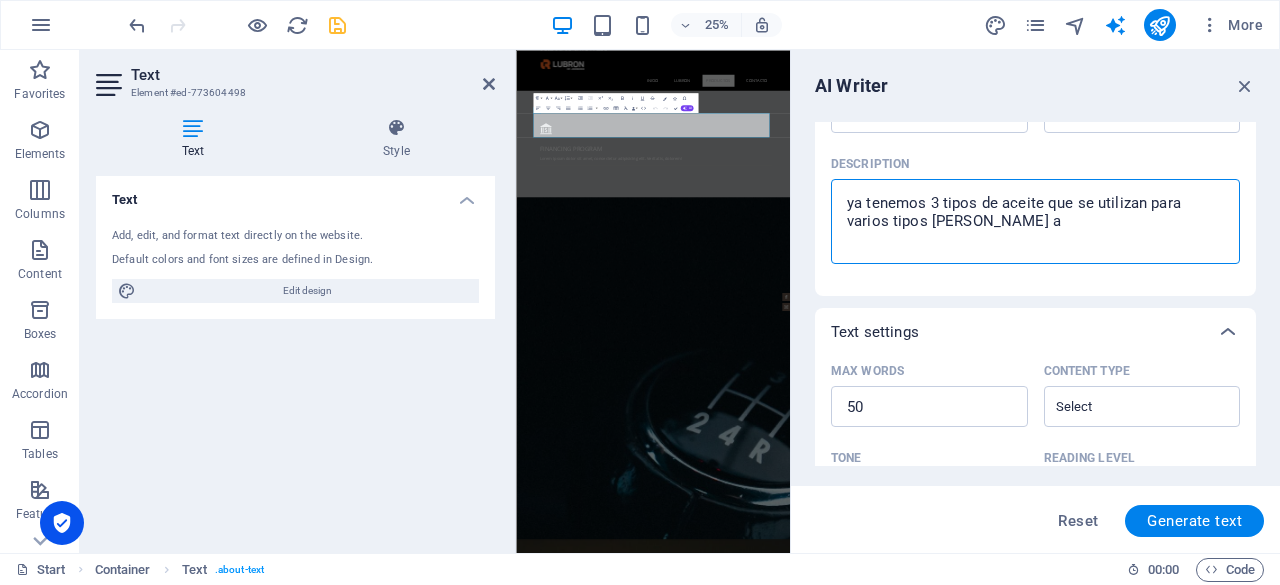 type on "ya tenemos 3 tipos de aceite que se utilizan para varios tipos [PERSON_NAME] a" 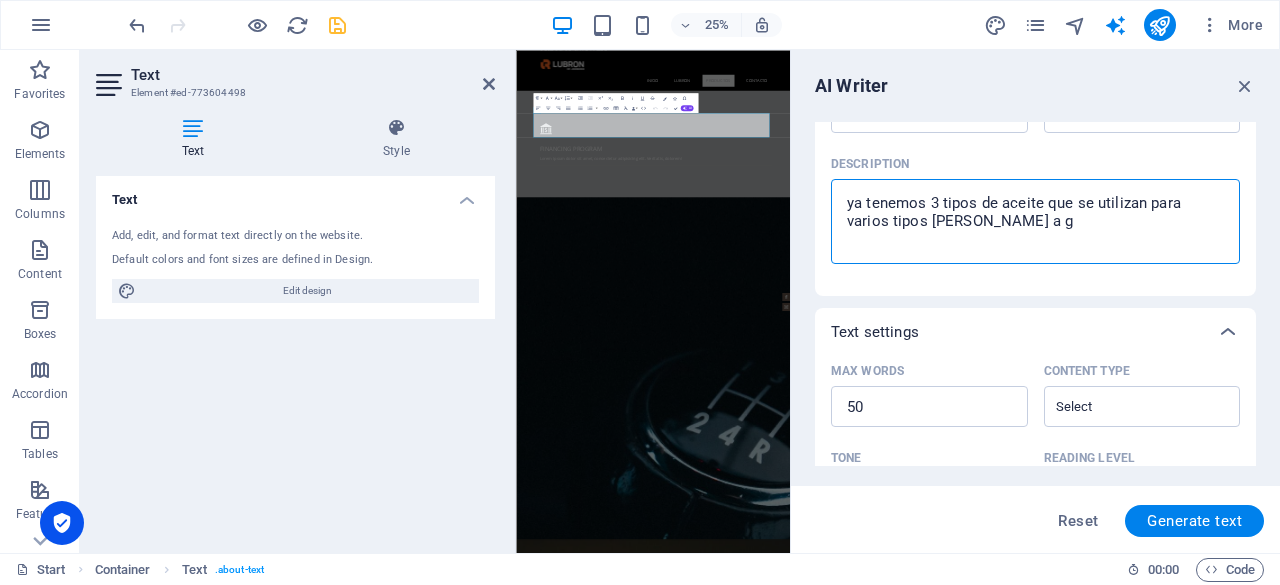 type on "ya tenemos 3 tipos de aceite que se utilizan para varios tipos [PERSON_NAME] a ga" 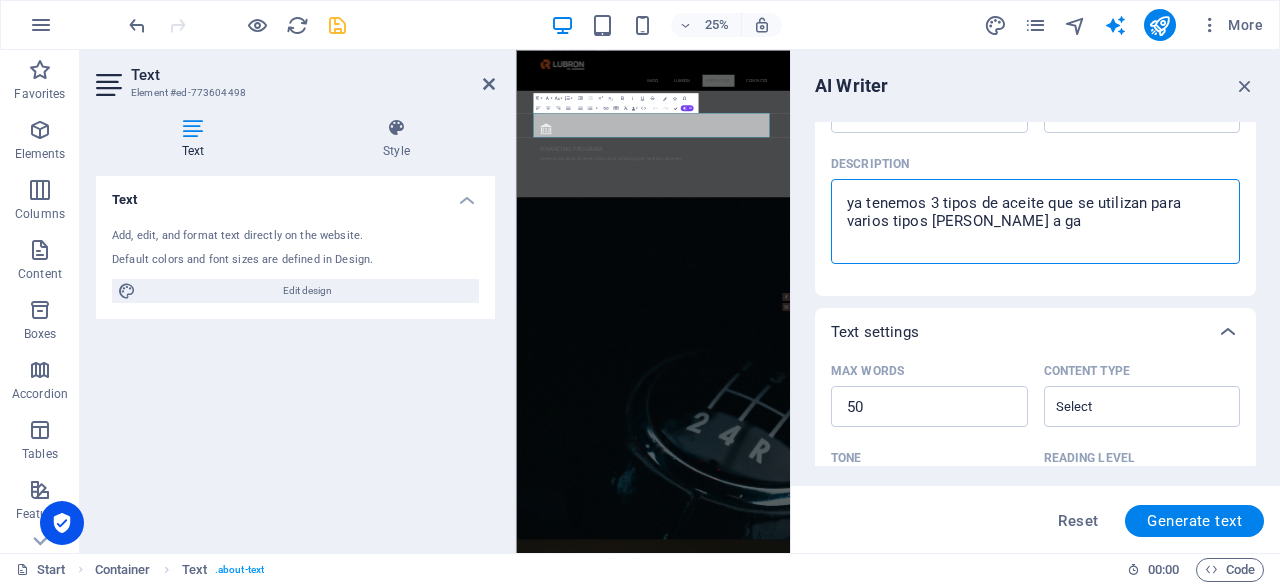 type on "ya tenemos 3 tipos de aceite que se utilizan para varios tipos [PERSON_NAME] a gas" 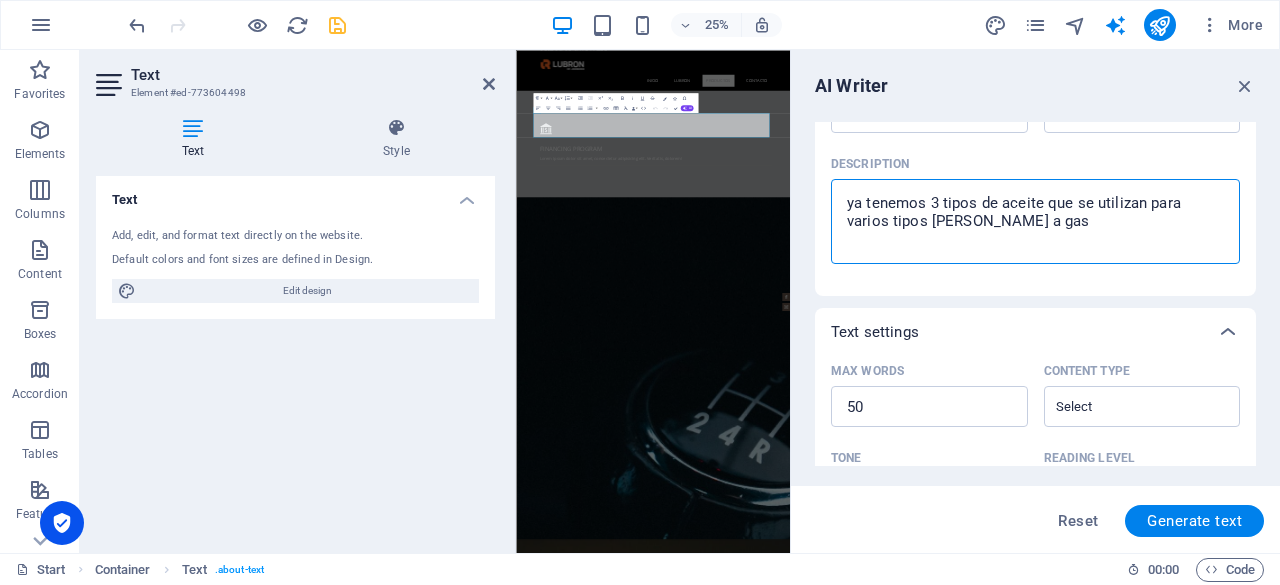 type on "ya tenemos 3 tipos de aceite que se utilizan para varios tipos [PERSON_NAME] a gaso" 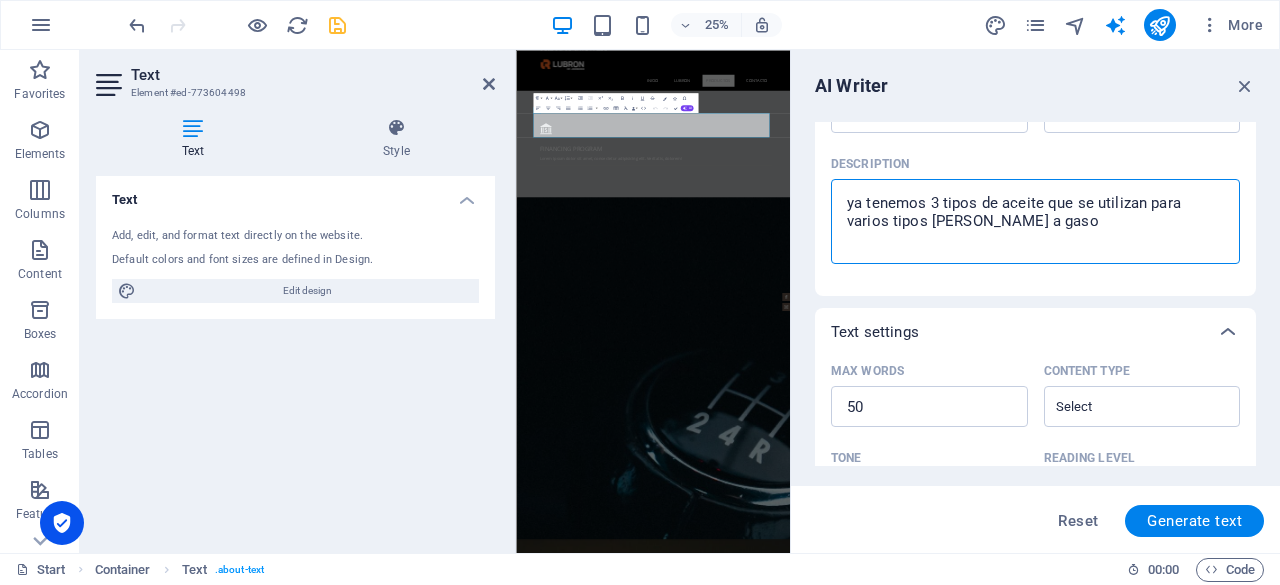 type on "ya tenemos 3 tipos de aceite que se utilizan para varios tipos [PERSON_NAME] [PERSON_NAME]" 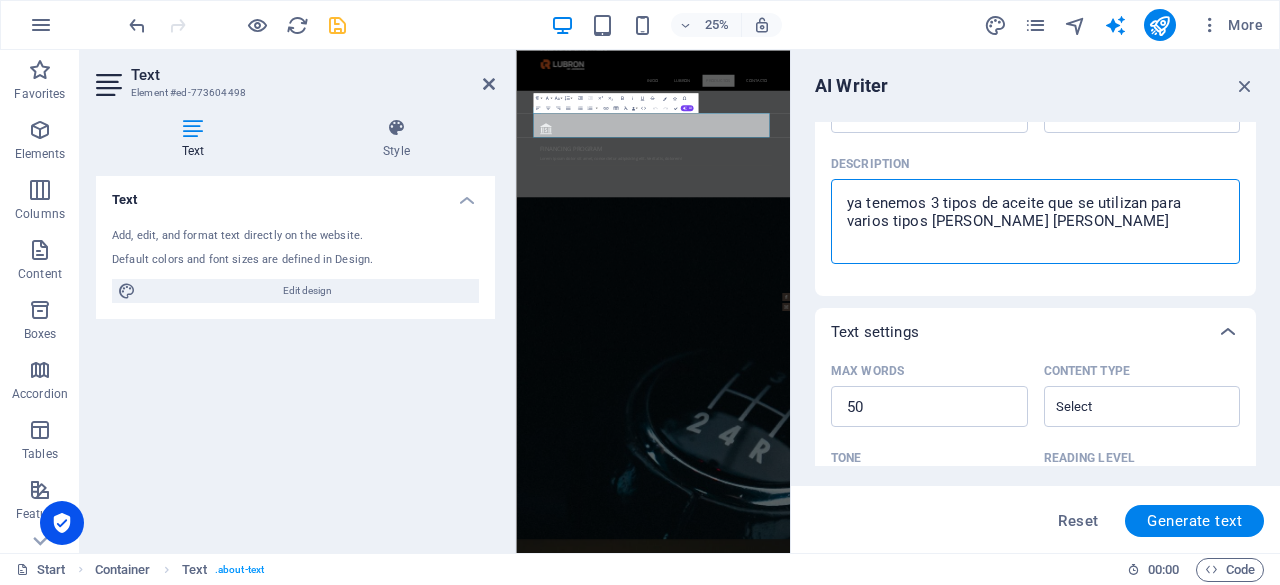 type on "ya tenemos 3 tipos de aceite que se utilizan para varios tipos [PERSON_NAME] a gasoli" 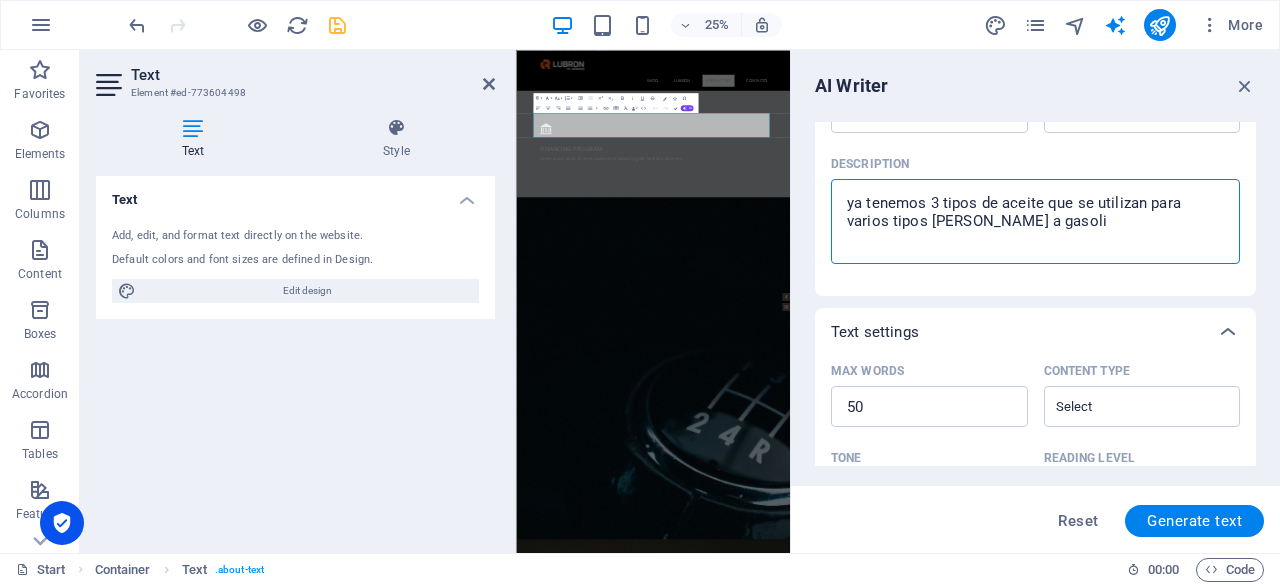 type on "ya tenemos 3 tipos de aceite que se utilizan para varios tipos [PERSON_NAME] a gasolin" 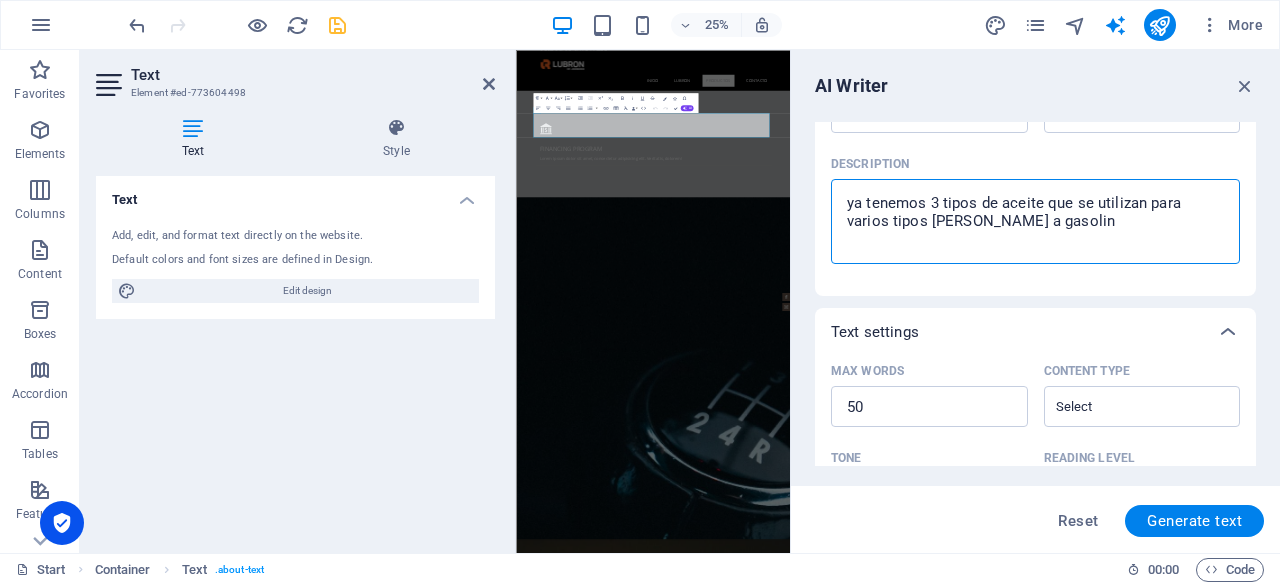 type on "ya tenemos 3 tipos de aceite que se utilizan para varios tipos [PERSON_NAME] a gasolina" 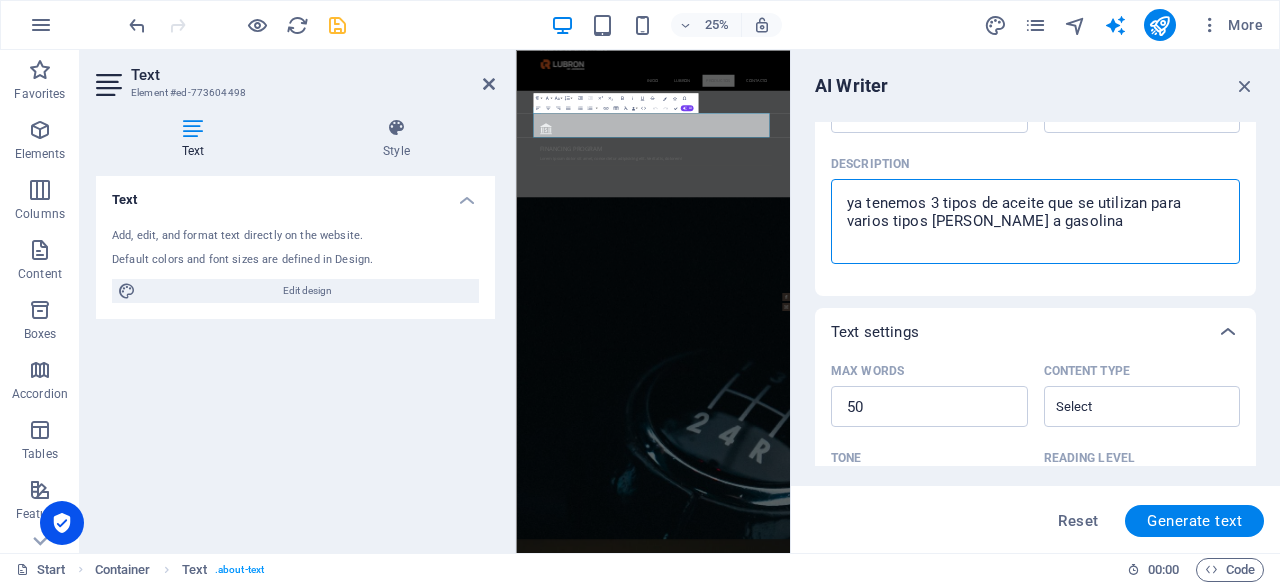 type on "ya tenemos 3 tipos de aceite que se utilizan para varios tipos [PERSON_NAME] a gasolina" 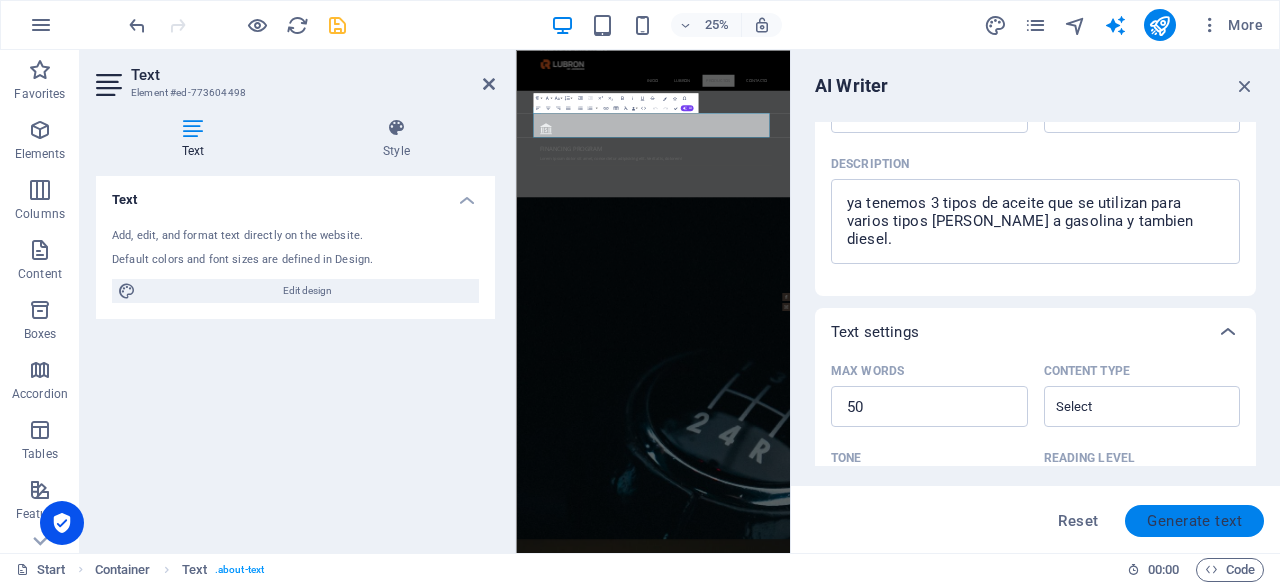 click on "Generate text" at bounding box center [1194, 521] 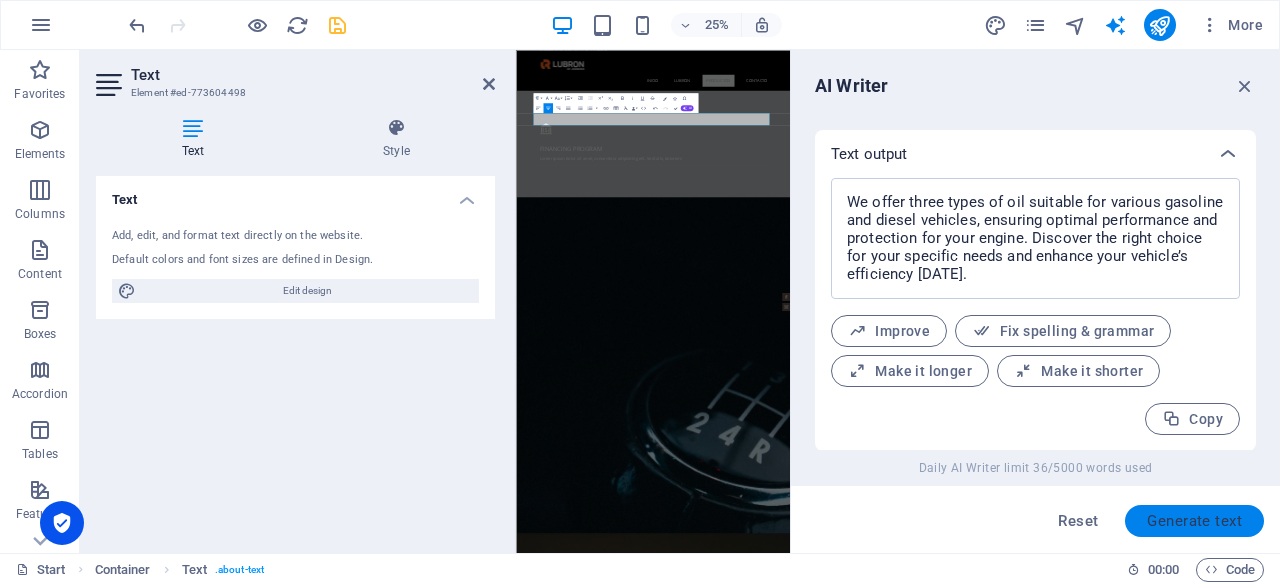 scroll, scrollTop: 746, scrollLeft: 0, axis: vertical 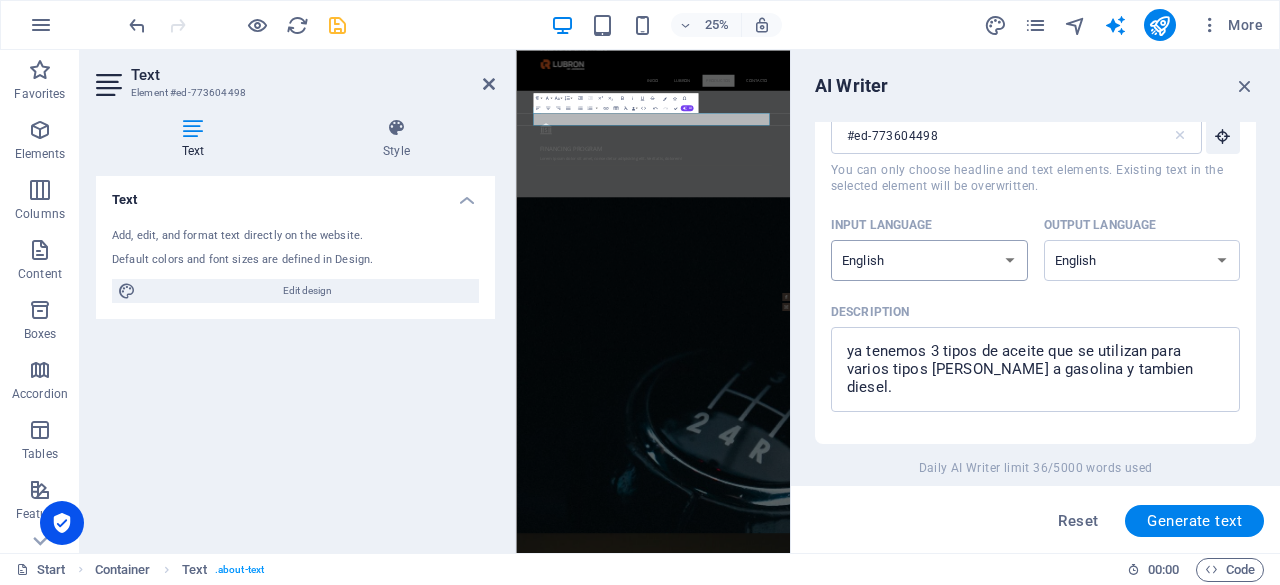 click on "Albanian Arabic Armenian Awadhi Azerbaijani Bashkir Basque Belarusian Bengali Bhojpuri Bosnian Brazilian Portuguese Bulgarian Cantonese (Yue) Catalan Chhattisgarhi Chinese Croatian Czech Danish Dogri Dutch English Estonian Faroese Finnish French Galician Georgian German Greek Gujarati Haryanvi Hindi Hungarian Indonesian Irish Italian Japanese Javanese Kannada Kashmiri Kazakh Konkani Korean Kyrgyz Latvian Lithuanian Macedonian Maithili Malay Maltese Mandarin Mandarin Chinese Marathi Marwari Min Nan Moldovan Mongolian Montenegrin Nepali Norwegian Oriya Pashto Persian (Farsi) Polish Portuguese Punjabi Rajasthani Romanian Russian Sanskrit Santali Serbian Sindhi Sinhala Slovak Slovene Slovenian Spanish Ukrainian Urdu Uzbek Vietnamese Welsh Wu" at bounding box center [929, 260] 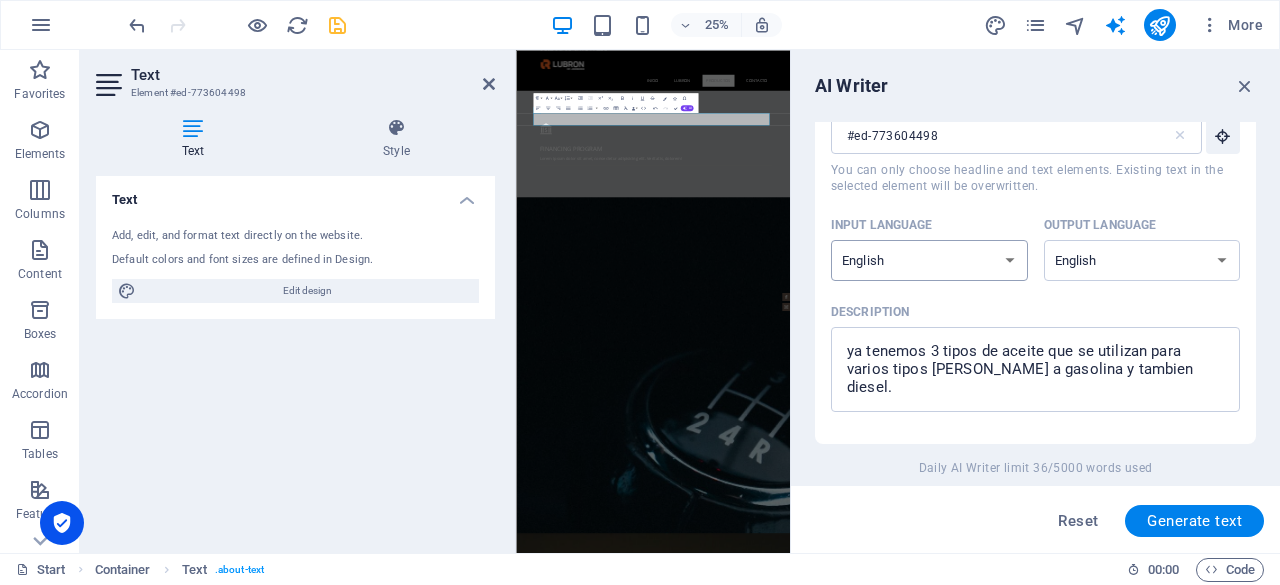 click on "Albanian Arabic Armenian Awadhi Azerbaijani Bashkir Basque Belarusian Bengali Bhojpuri Bosnian Brazilian Portuguese Bulgarian Cantonese (Yue) Catalan Chhattisgarhi Chinese Croatian Czech Danish Dogri Dutch English Estonian Faroese Finnish French Galician Georgian German Greek Gujarati Haryanvi Hindi Hungarian Indonesian Irish Italian Japanese Javanese Kannada Kashmiri Kazakh Konkani Korean Kyrgyz Latvian Lithuanian Macedonian Maithili Malay Maltese Mandarin Mandarin Chinese Marathi Marwari Min Nan Moldovan Mongolian Montenegrin Nepali Norwegian Oriya Pashto Persian (Farsi) Polish Portuguese Punjabi Rajasthani Romanian Russian Sanskrit Santali Serbian Sindhi Sinhala Slovak Slovene Slovenian Spanish Ukrainian Urdu Uzbek Vietnamese Welsh Wu" at bounding box center [929, 260] 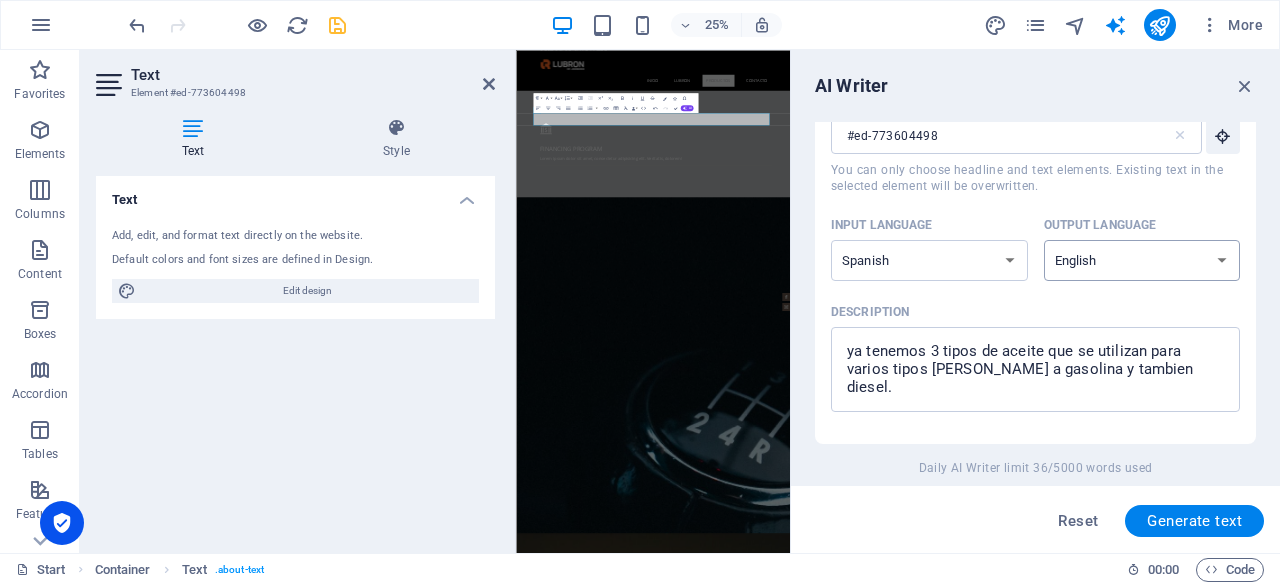 click on "Albanian Arabic Armenian Awadhi Azerbaijani Bashkir Basque Belarusian Bengali Bhojpuri Bosnian Brazilian Portuguese Bulgarian Cantonese (Yue) Catalan Chhattisgarhi Chinese Croatian Czech Danish Dogri Dutch English Estonian Faroese Finnish French Galician Georgian German Greek Gujarati Haryanvi Hindi Hungarian Indonesian Irish Italian Japanese Javanese Kannada Kashmiri Kazakh Konkani Korean Kyrgyz Latvian Lithuanian Macedonian Maithili Malay Maltese Mandarin Mandarin Chinese Marathi Marwari Min Nan Moldovan Mongolian Montenegrin Nepali Norwegian Oriya Pashto Persian (Farsi) Polish Portuguese Punjabi Rajasthani Romanian Russian Sanskrit Santali Serbian Sindhi Sinhala Slovak Slovene Slovenian Spanish Ukrainian Urdu Uzbek Vietnamese Welsh Wu" at bounding box center [1142, 260] 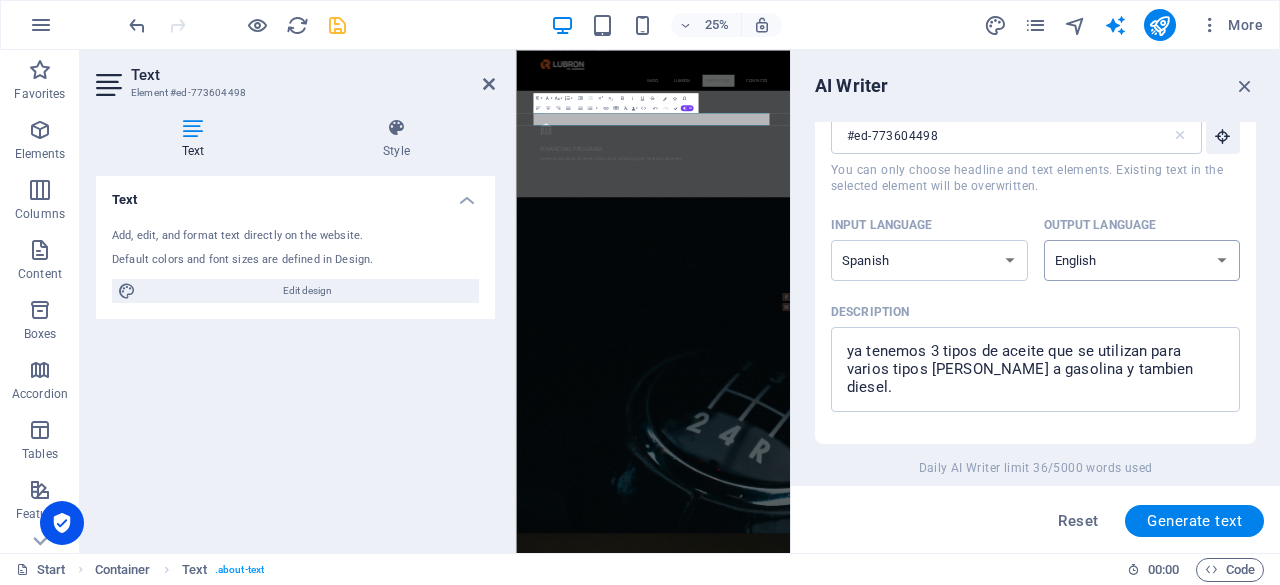 click on "Albanian Arabic Armenian Awadhi Azerbaijani Bashkir Basque Belarusian Bengali Bhojpuri Bosnian Brazilian Portuguese Bulgarian Cantonese (Yue) Catalan Chhattisgarhi Chinese Croatian Czech Danish Dogri Dutch English Estonian Faroese Finnish French Galician Georgian German Greek Gujarati Haryanvi Hindi Hungarian Indonesian Irish Italian Japanese Javanese Kannada Kashmiri Kazakh Konkani Korean Kyrgyz Latvian Lithuanian Macedonian Maithili Malay Maltese Mandarin Mandarin Chinese Marathi Marwari Min Nan Moldovan Mongolian Montenegrin Nepali Norwegian Oriya Pashto Persian (Farsi) Polish Portuguese Punjabi Rajasthani Romanian Russian Sanskrit Santali Serbian Sindhi Sinhala Slovak Slovene Slovenian Spanish Ukrainian Urdu Uzbek Vietnamese Welsh Wu" at bounding box center (1142, 260) 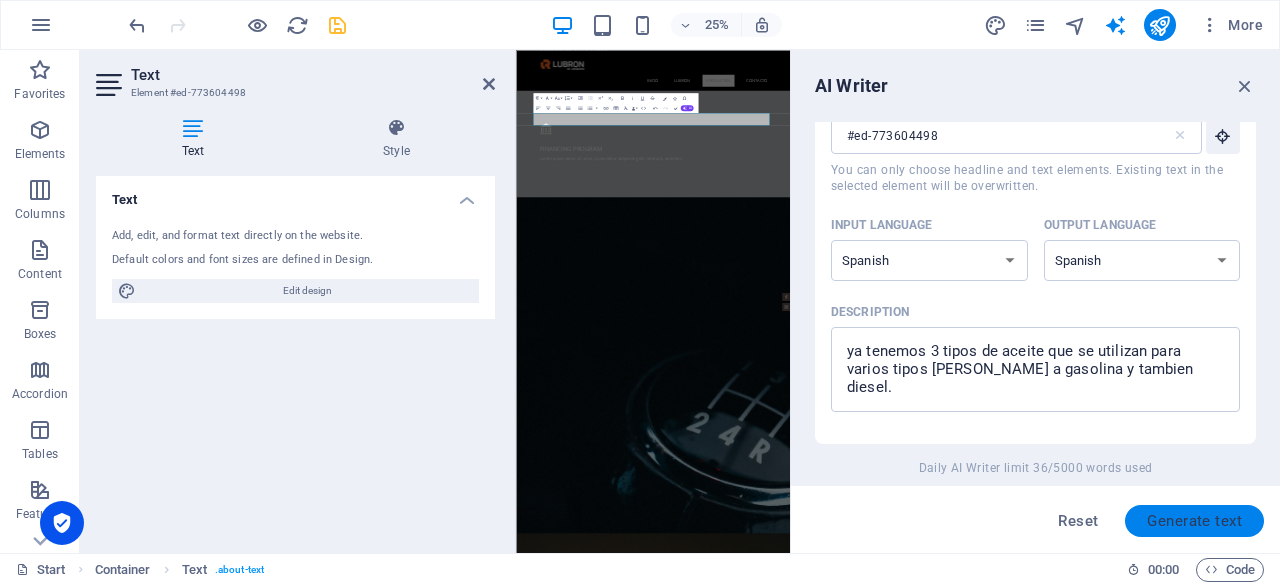 click on "Generate text" at bounding box center [1194, 521] 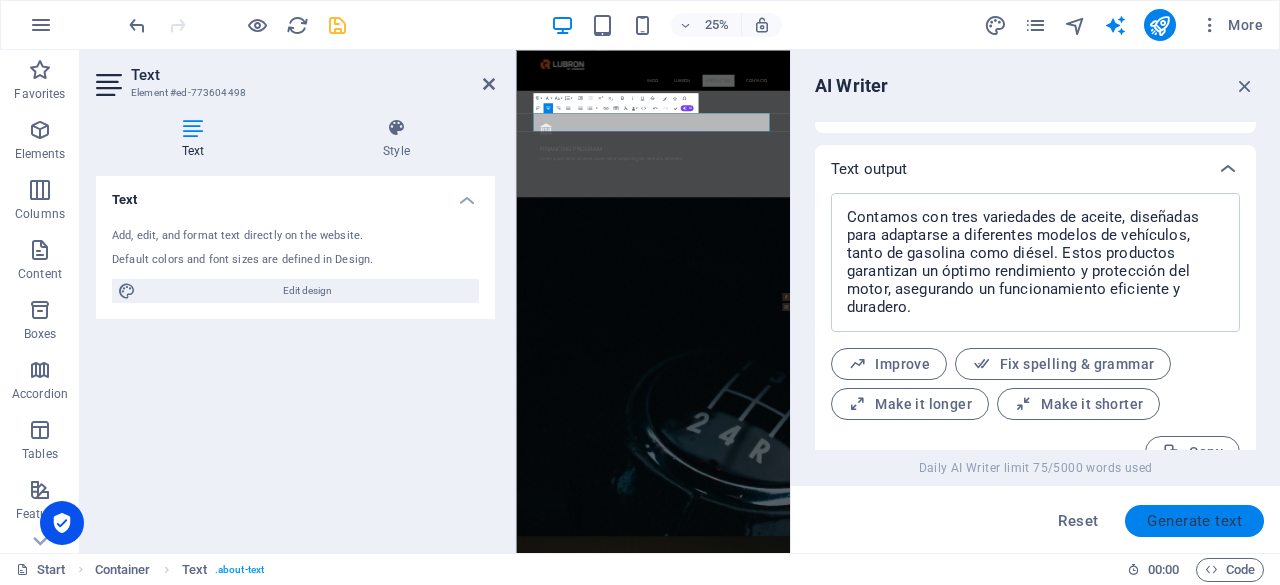 scroll, scrollTop: 764, scrollLeft: 0, axis: vertical 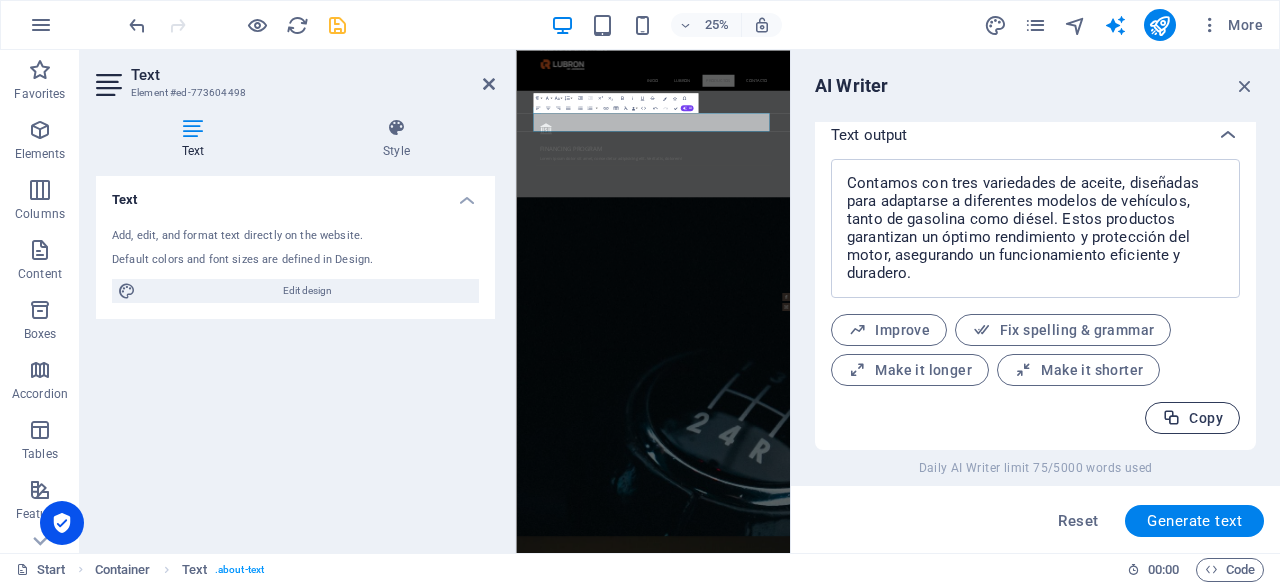 click on "Copy" at bounding box center [1192, 418] 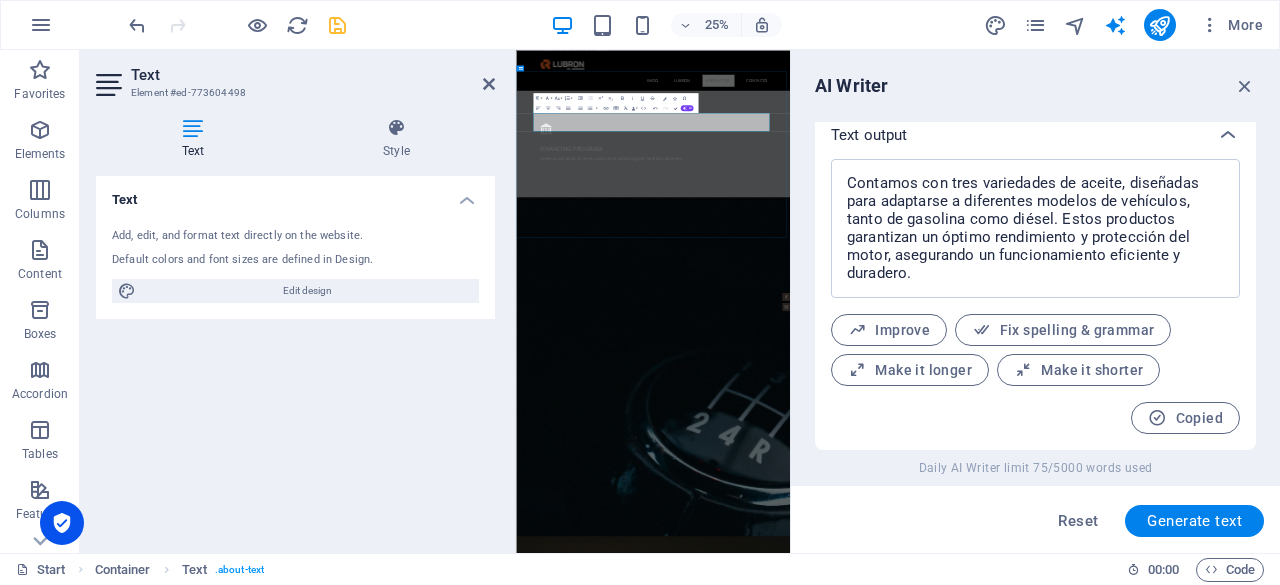 click on "Contamos con tres variedades de aceite, diseñadas para adaptarse a diferentes modelos de vehículos, tanto de gasolina como diésel. Estos productos garantizan un óptimo rendimiento y protección del motor, asegurando un funcionamiento eficiente y duradero." at bounding box center (1064, 1545) 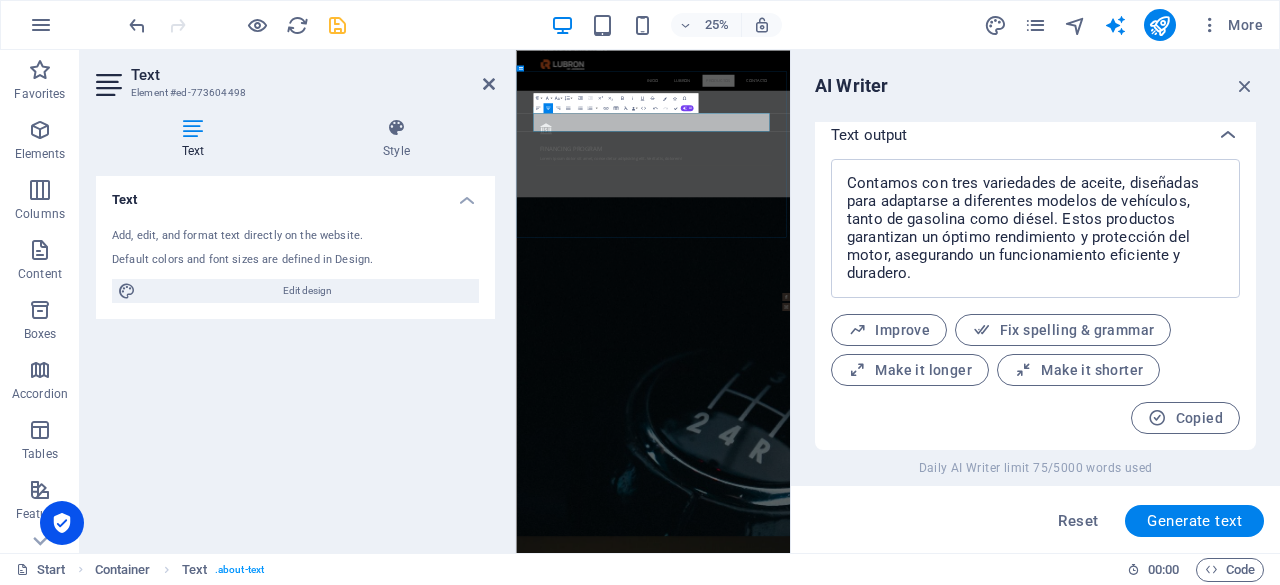 click on "Contamos con tres variedades de aceite, diseñadas para adaptarse a diferentes modelos de vehículos, tanto de gasolina como diésel. Estos productos garantizan un óptimo rendimiento y protección del motor, asegurando un funcionamiento eficiente y duradero." at bounding box center [1064, 1545] 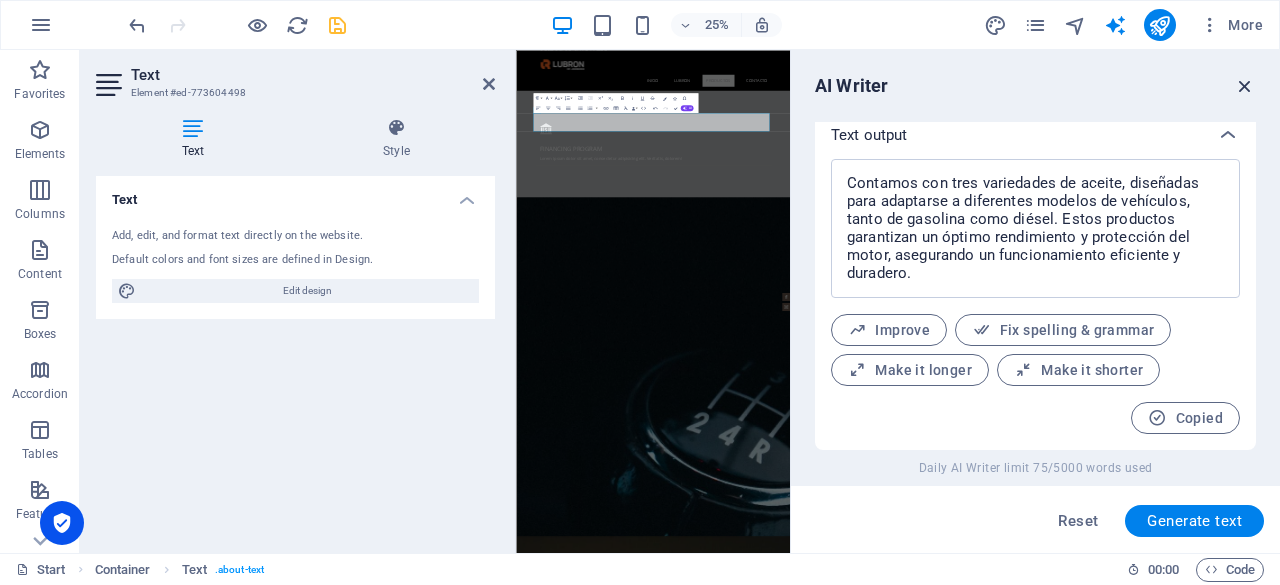 click at bounding box center (1245, 86) 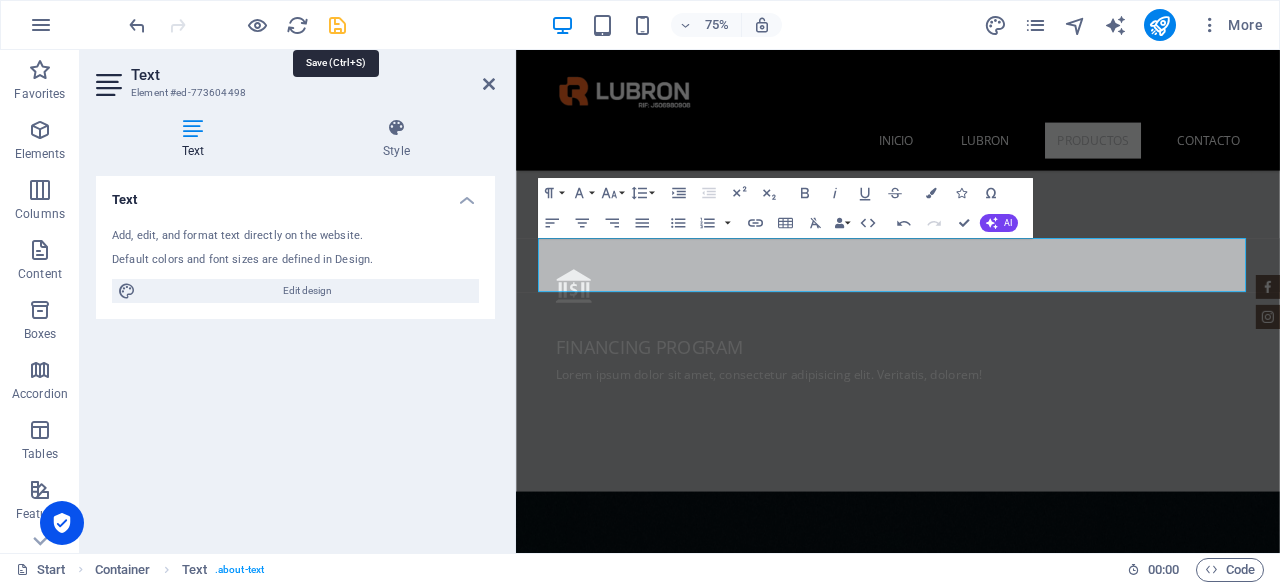 click at bounding box center (337, 25) 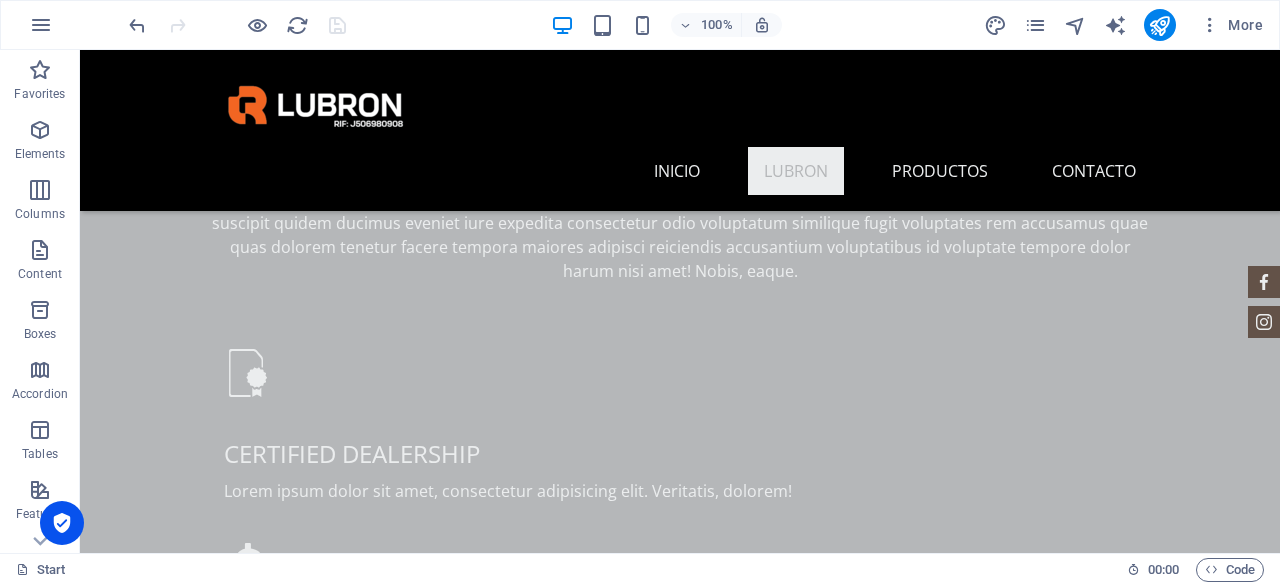 scroll, scrollTop: 1327, scrollLeft: 0, axis: vertical 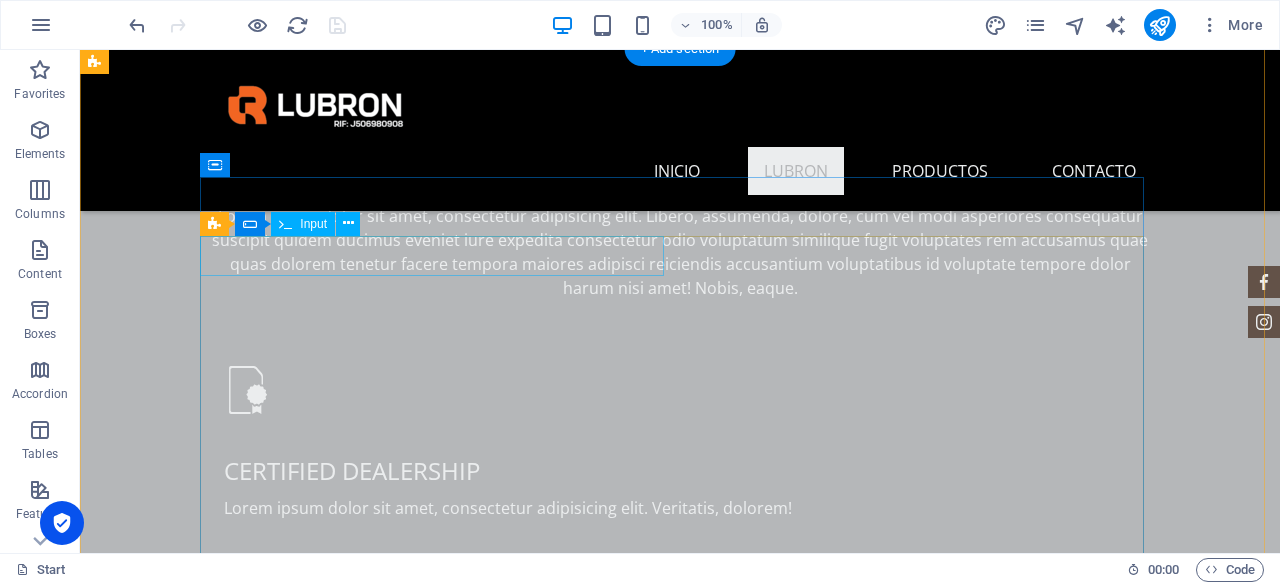 click at bounding box center (440, 1453) 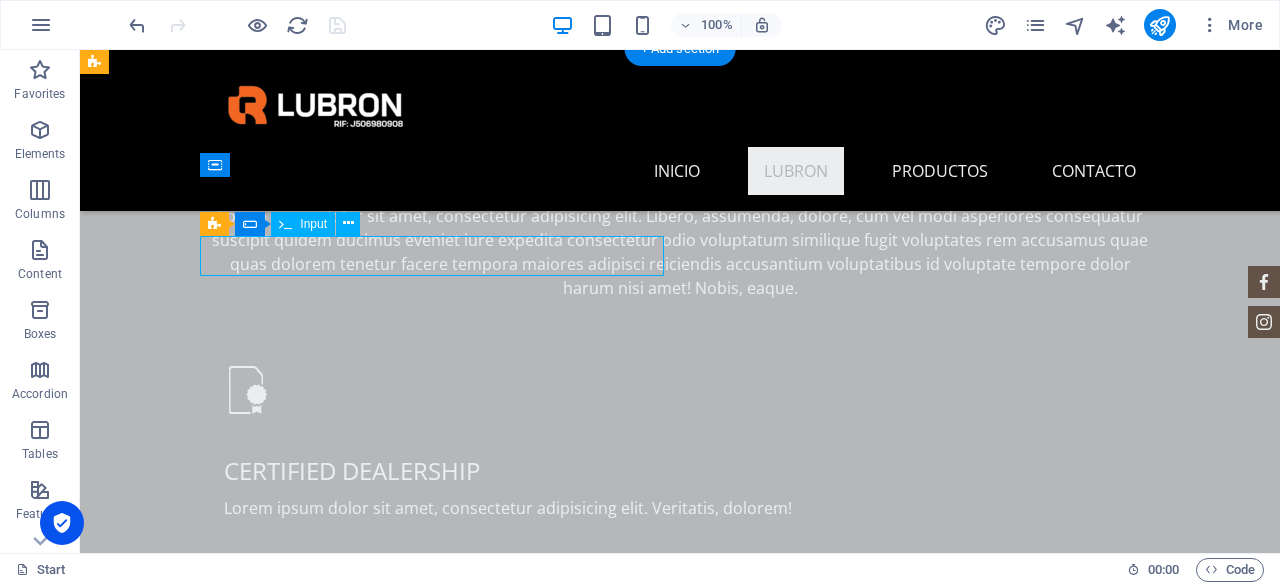 click at bounding box center [440, 1453] 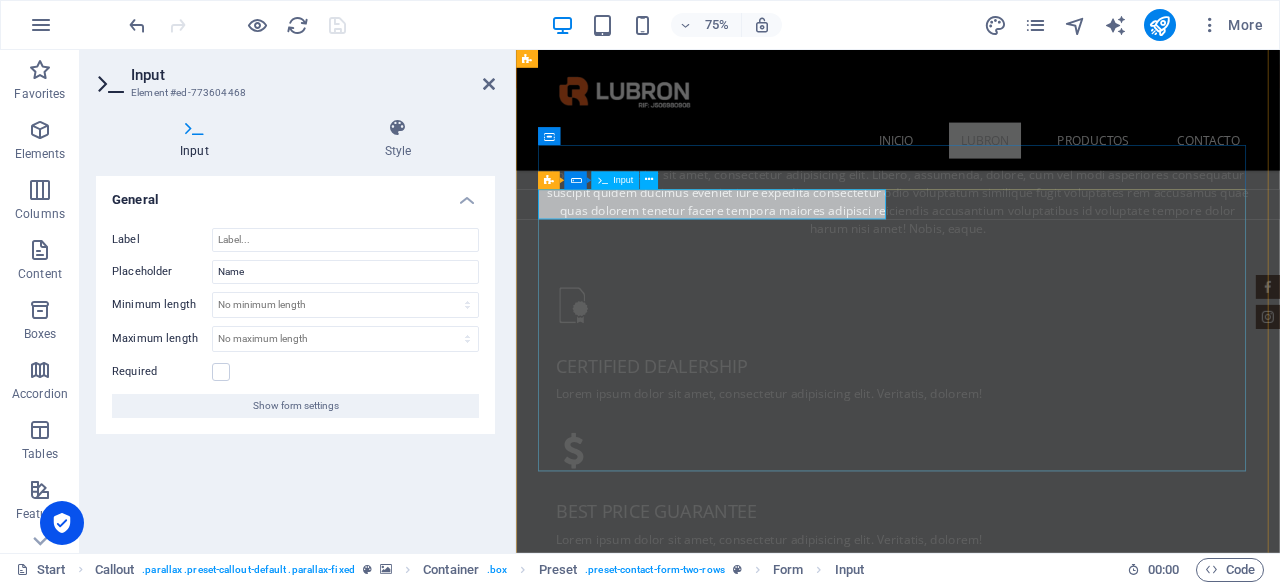 click at bounding box center [659, 1453] 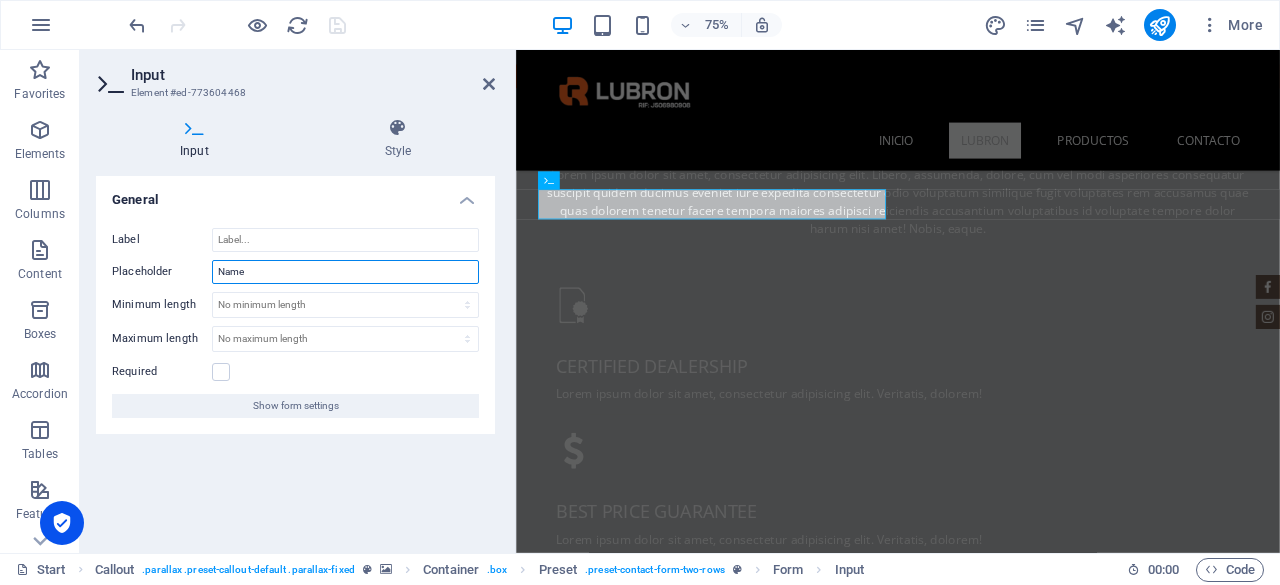 click on "Name" at bounding box center (345, 272) 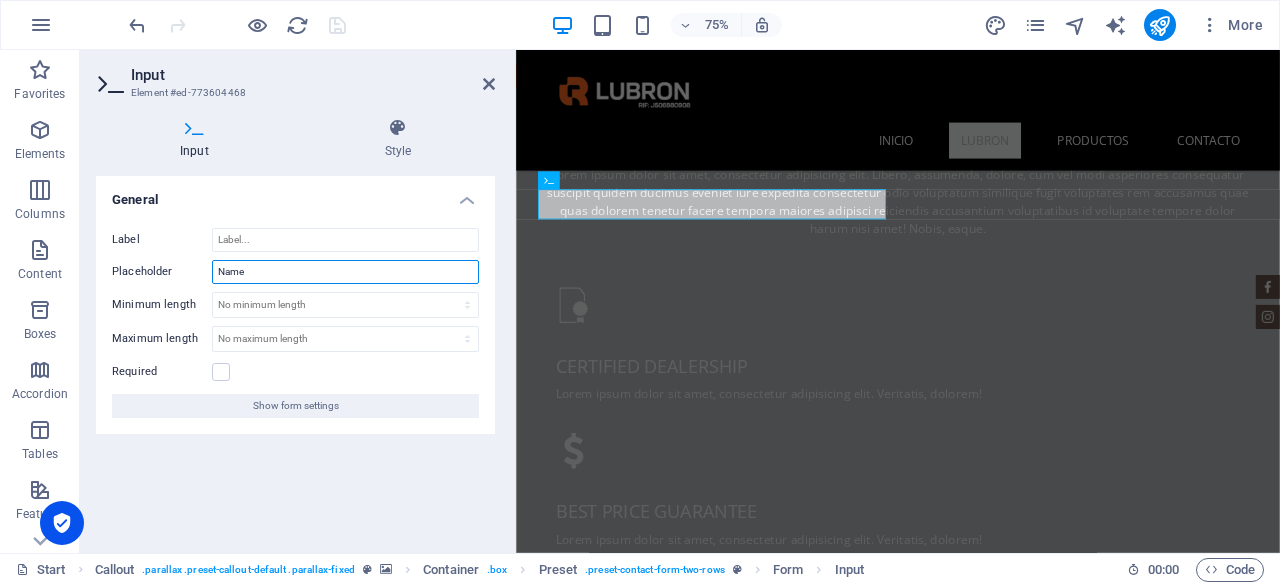 click on "Name" at bounding box center [345, 272] 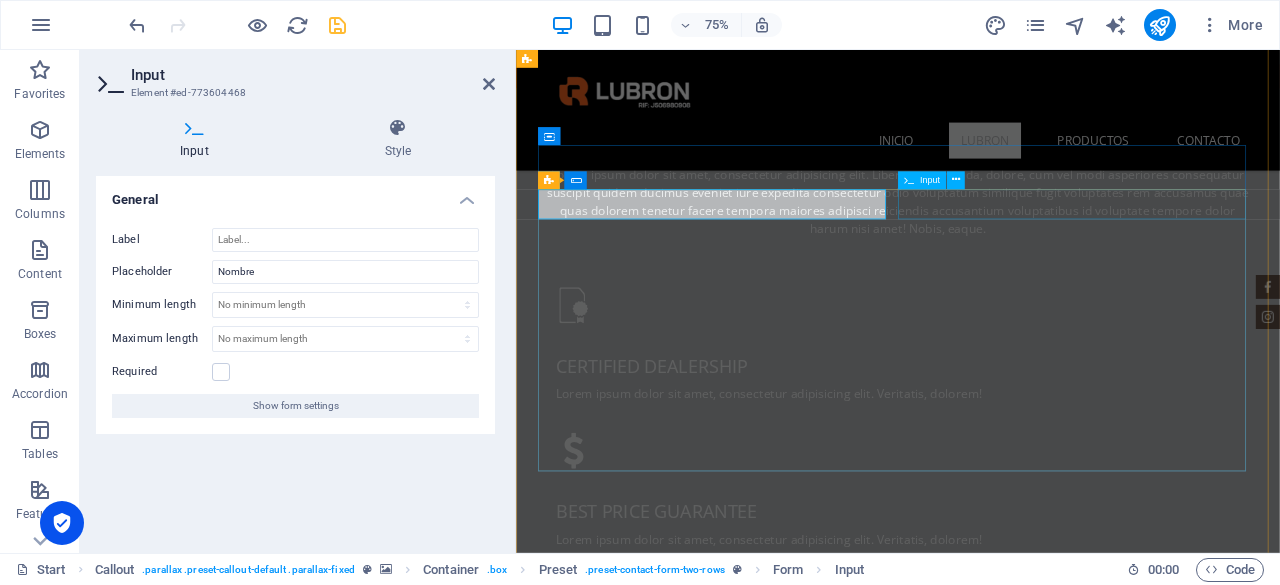 click at bounding box center (1265, 1453) 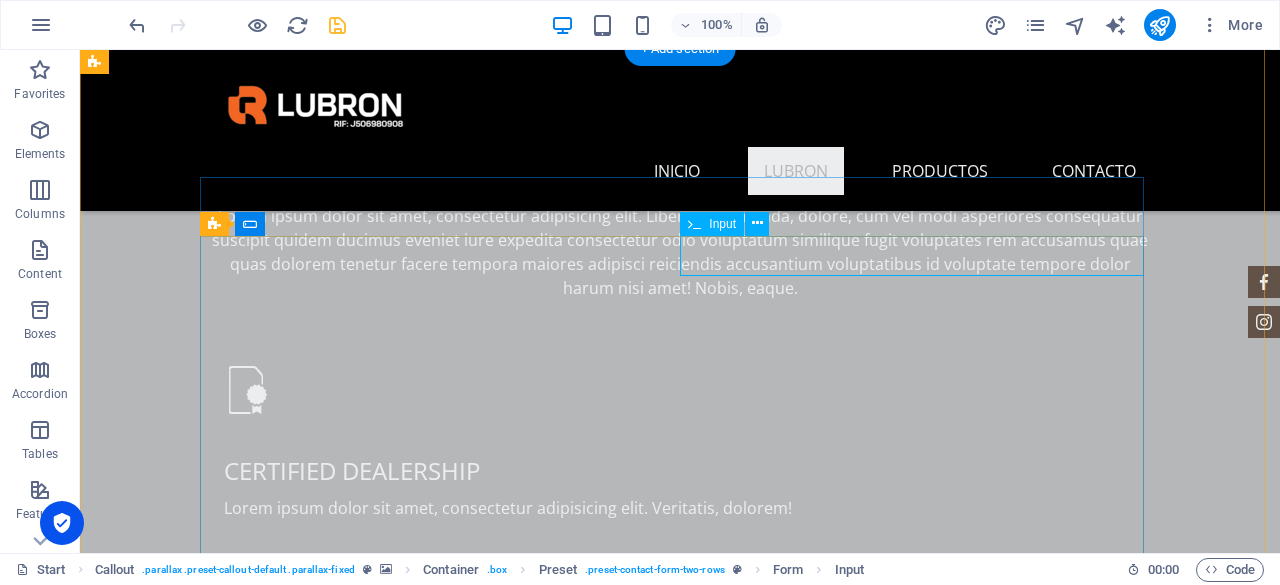 click at bounding box center [920, 1453] 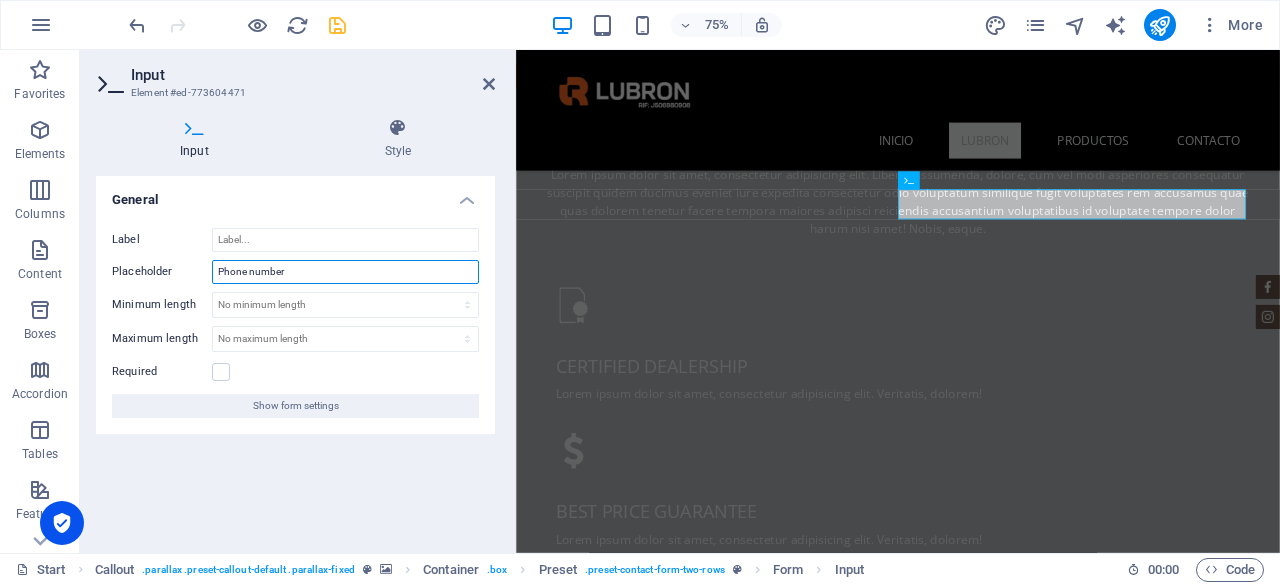 click on "Phone number" at bounding box center [345, 272] 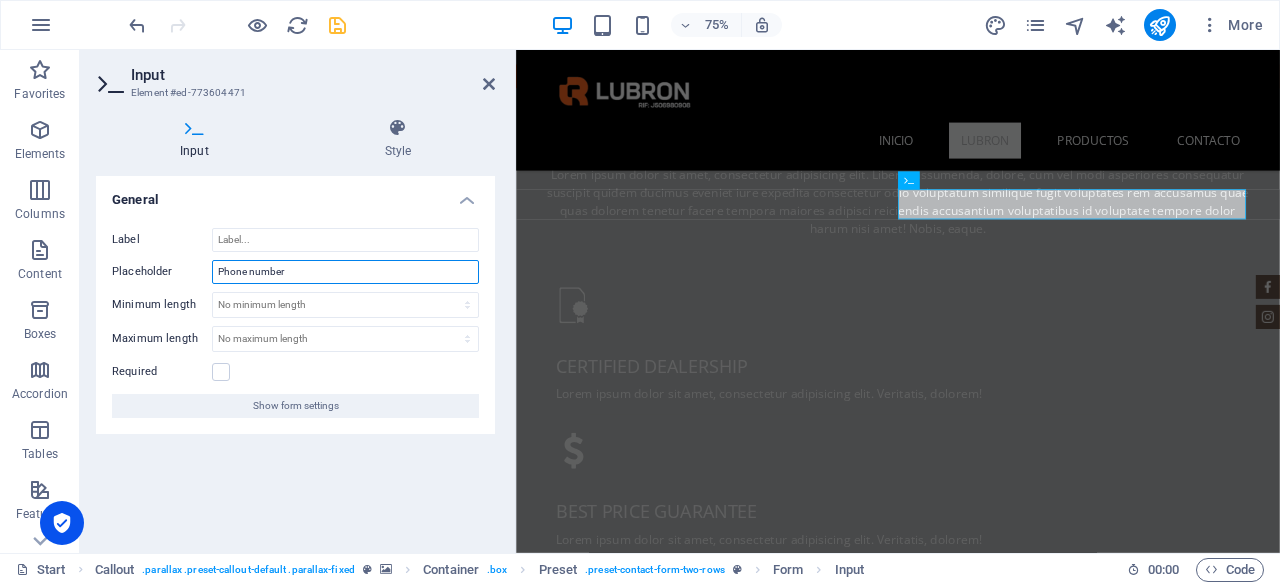 click on "Phone number" at bounding box center [345, 272] 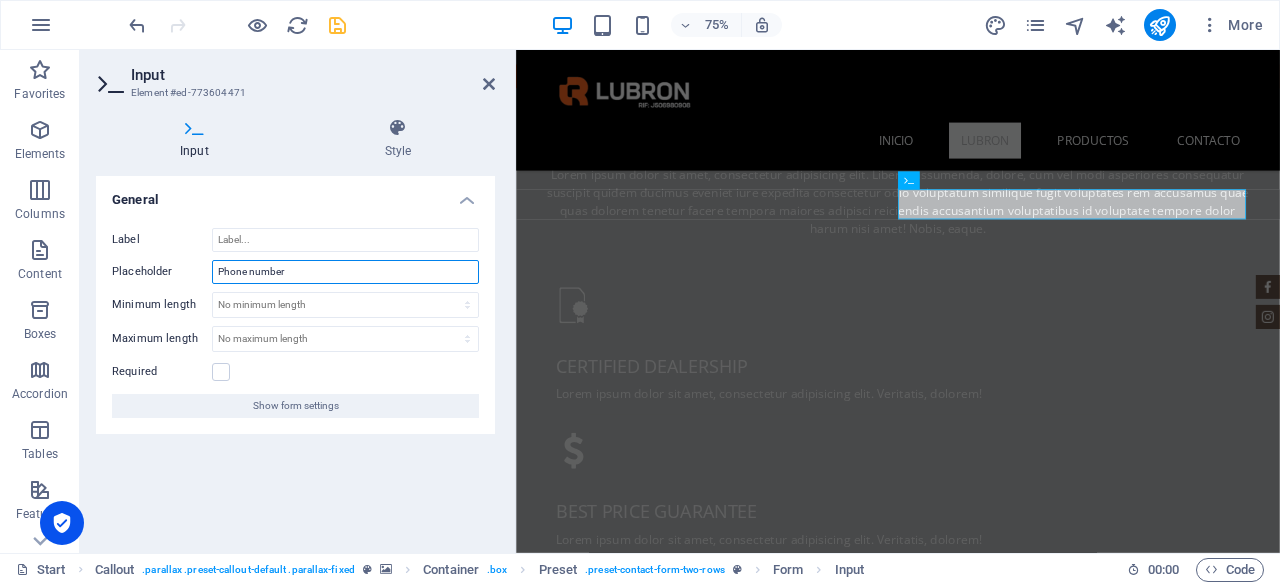 click on "Phone number" at bounding box center (345, 272) 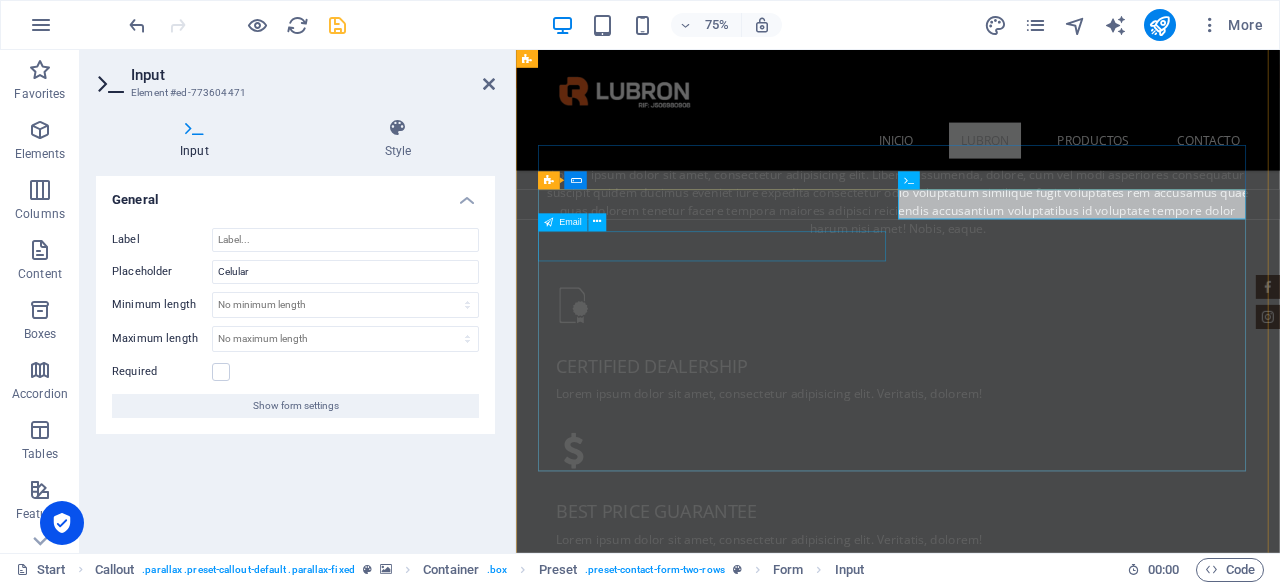 click at bounding box center (785, 1511) 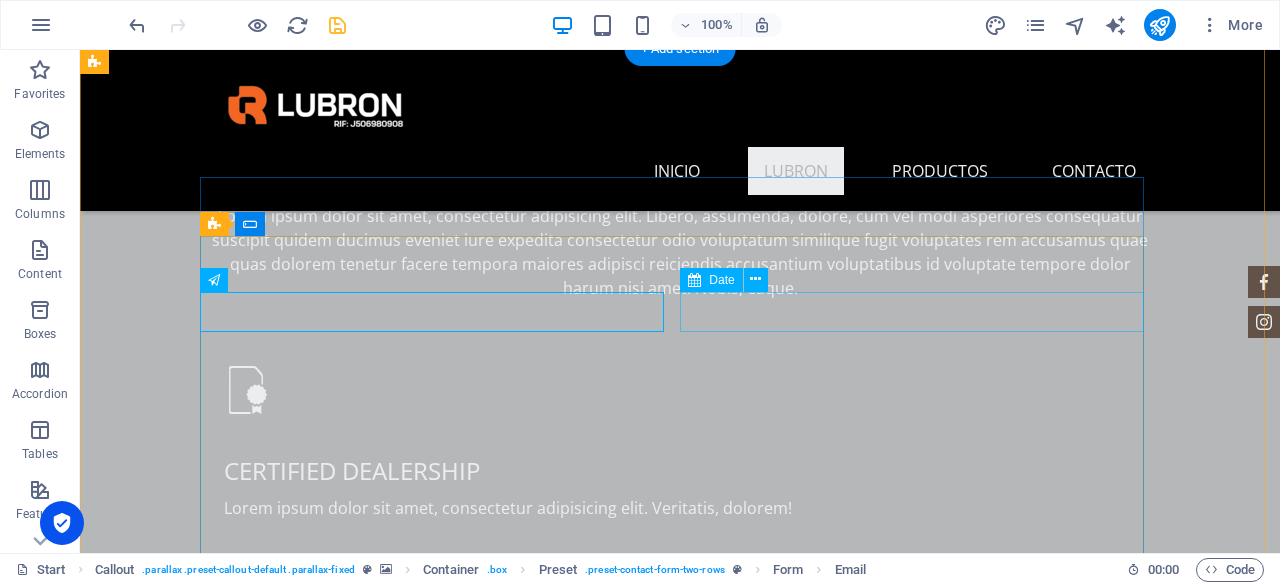 click at bounding box center [920, 1511] 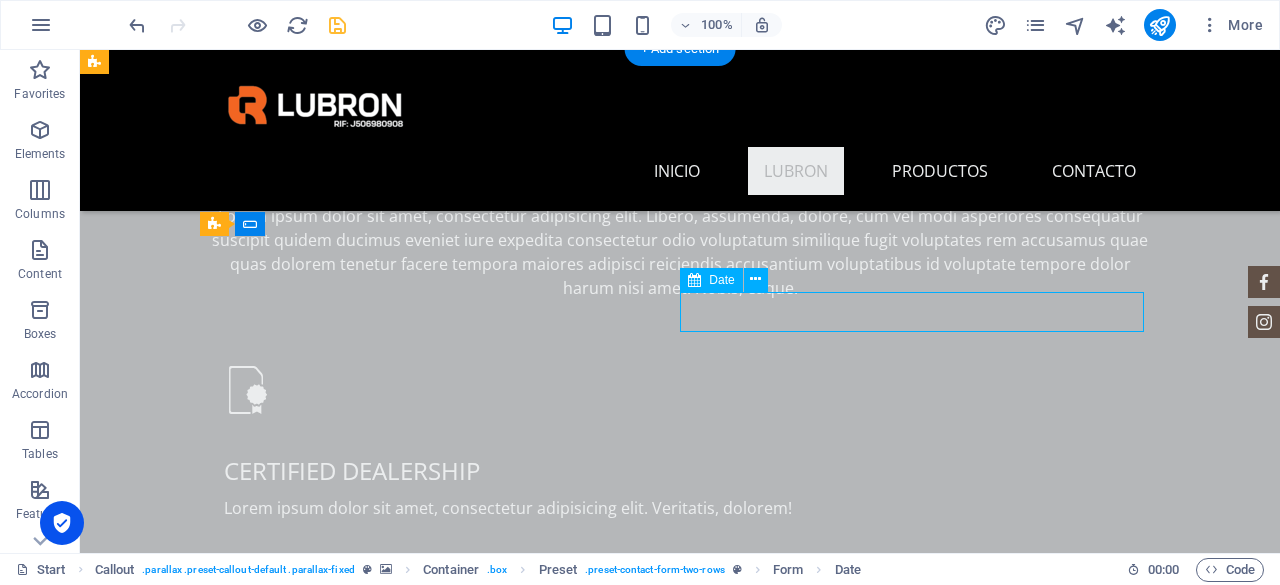 click at bounding box center [920, 1511] 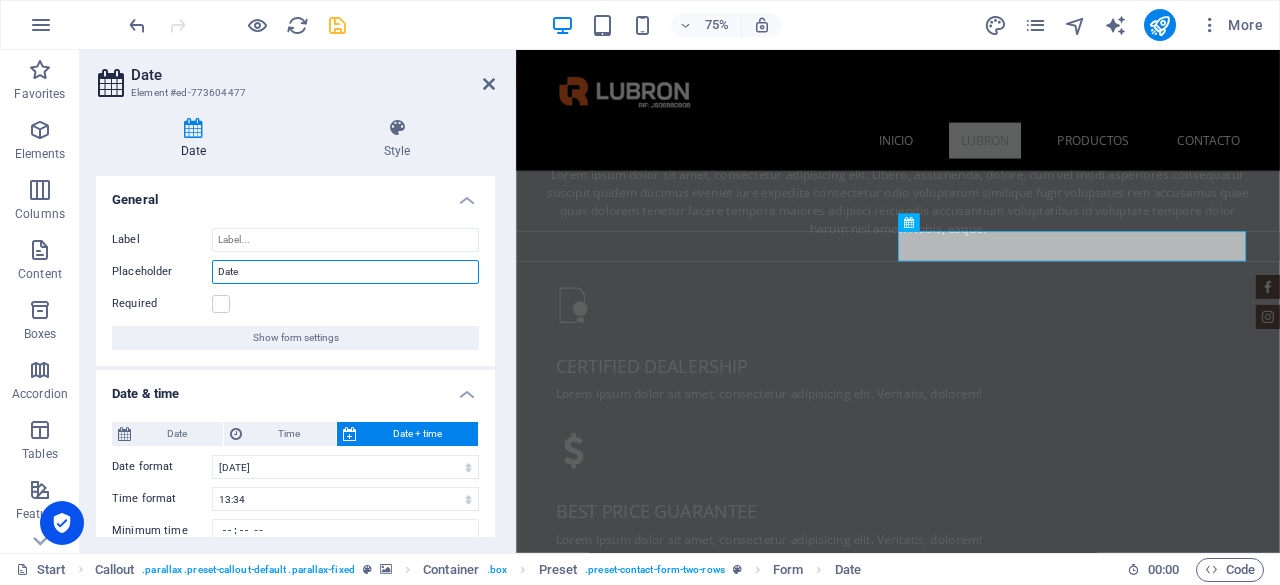 drag, startPoint x: 344, startPoint y: 265, endPoint x: 99, endPoint y: 254, distance: 245.24681 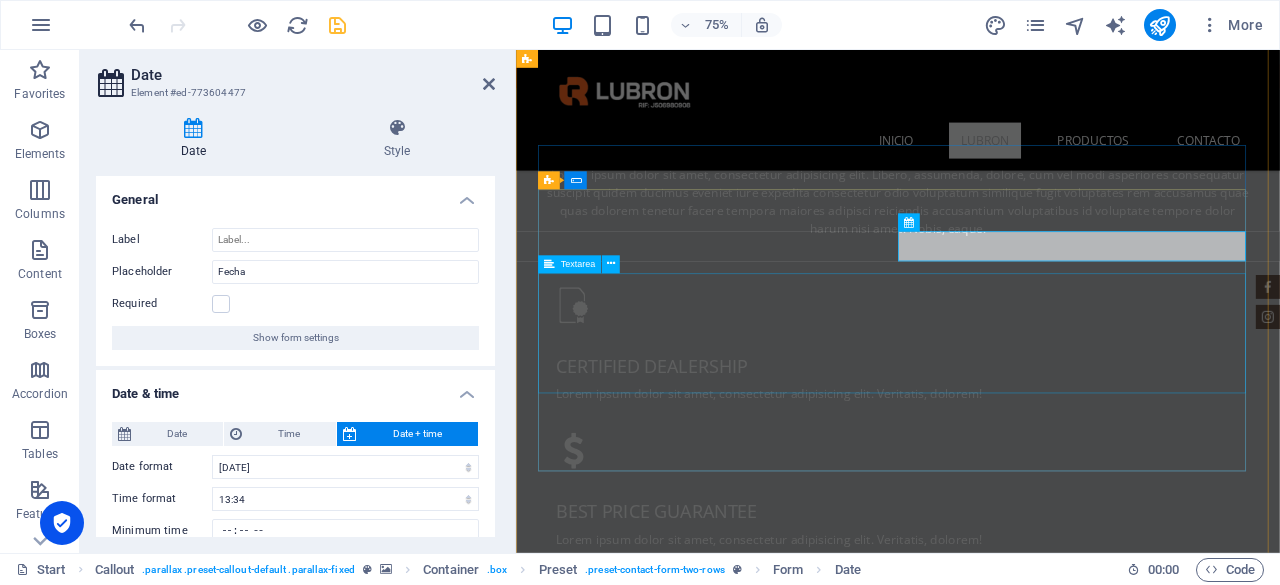 click at bounding box center [1025, 1631] 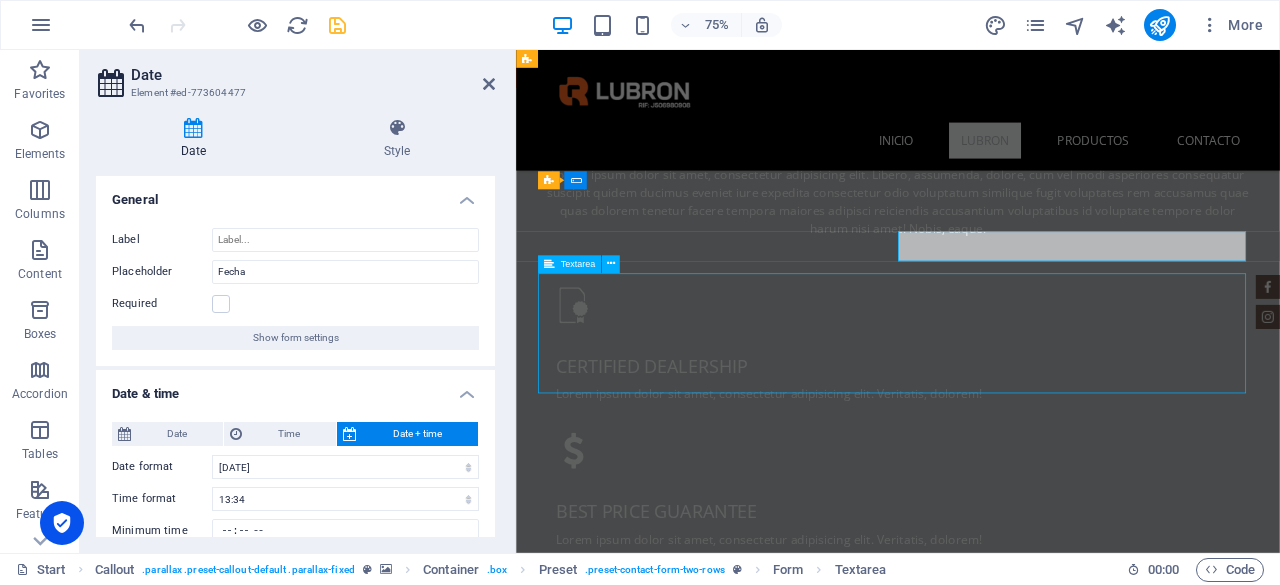 click at bounding box center [1025, 1631] 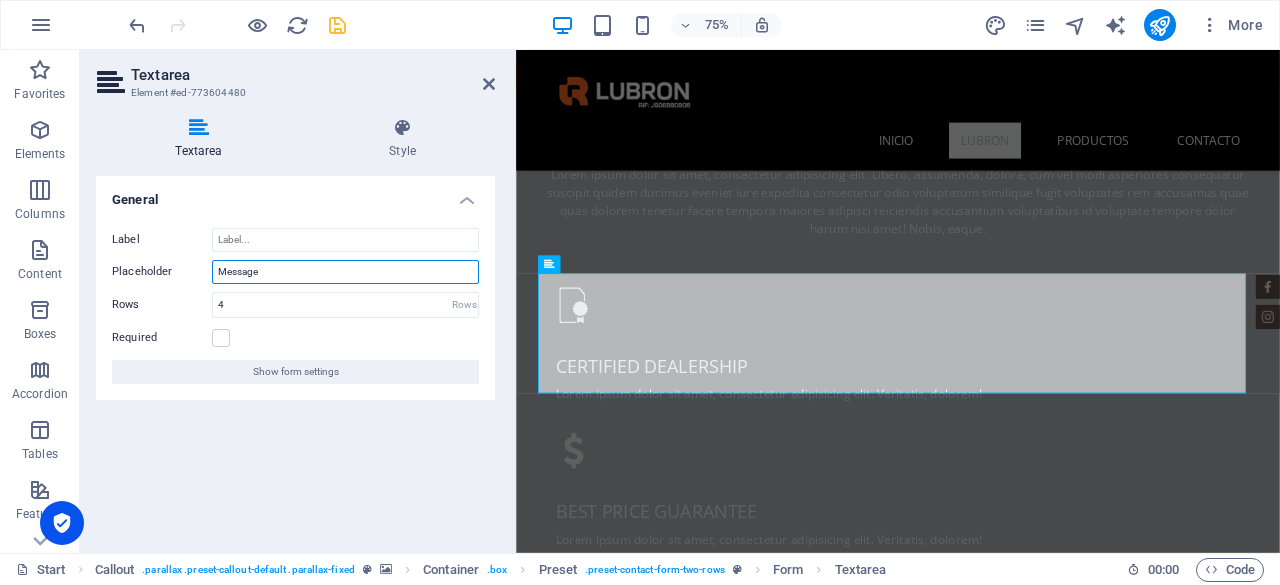 click on "Message" at bounding box center (345, 272) 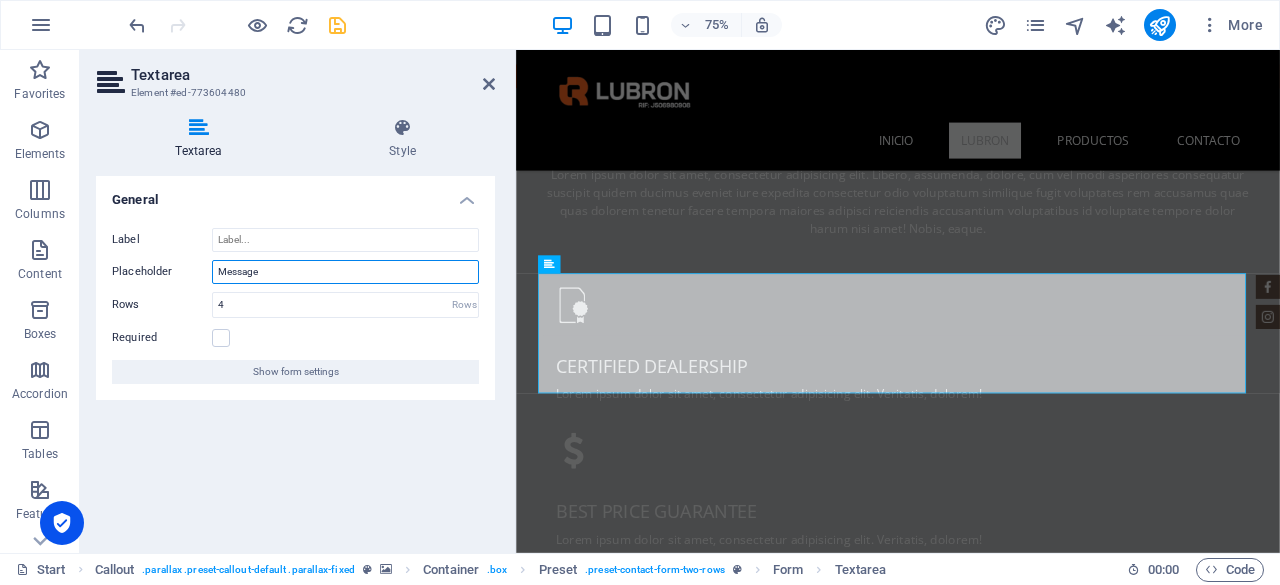 click on "Message" at bounding box center [345, 272] 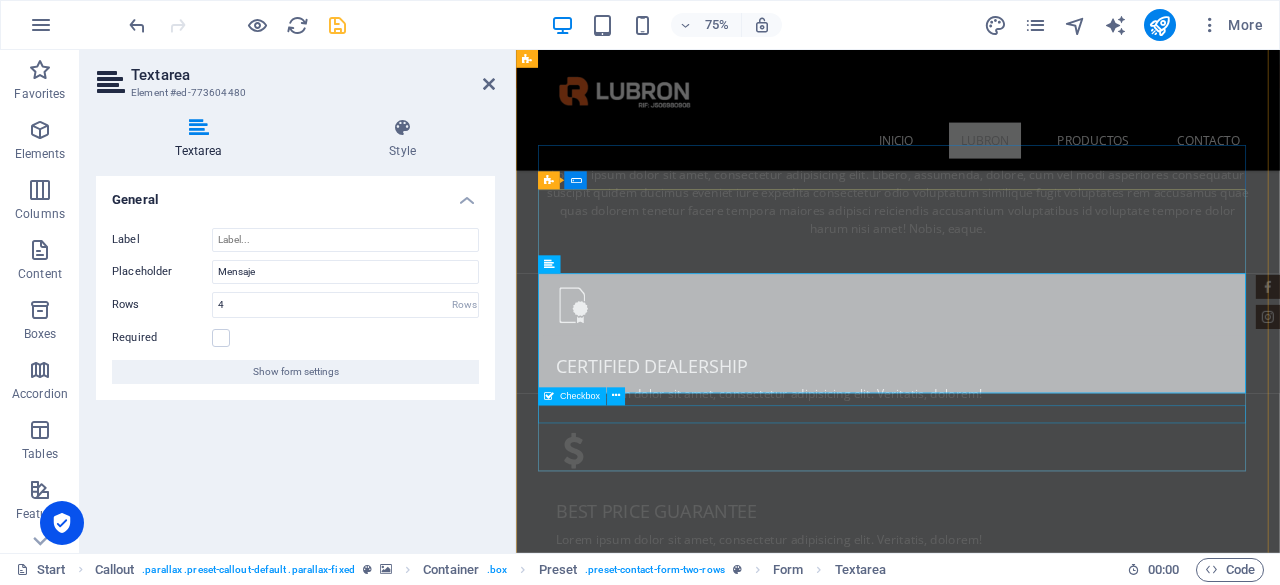 click on "I have read and understand the privacy policy." at bounding box center (1025, 1742) 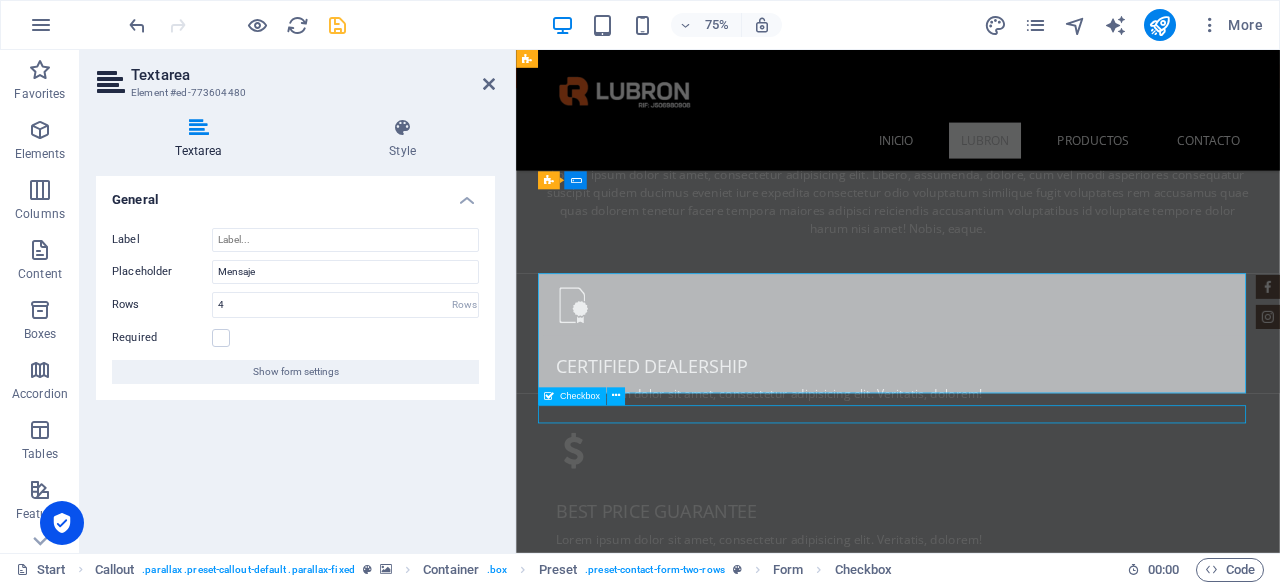 click on "I have read and understand the privacy policy." at bounding box center (1025, 1742) 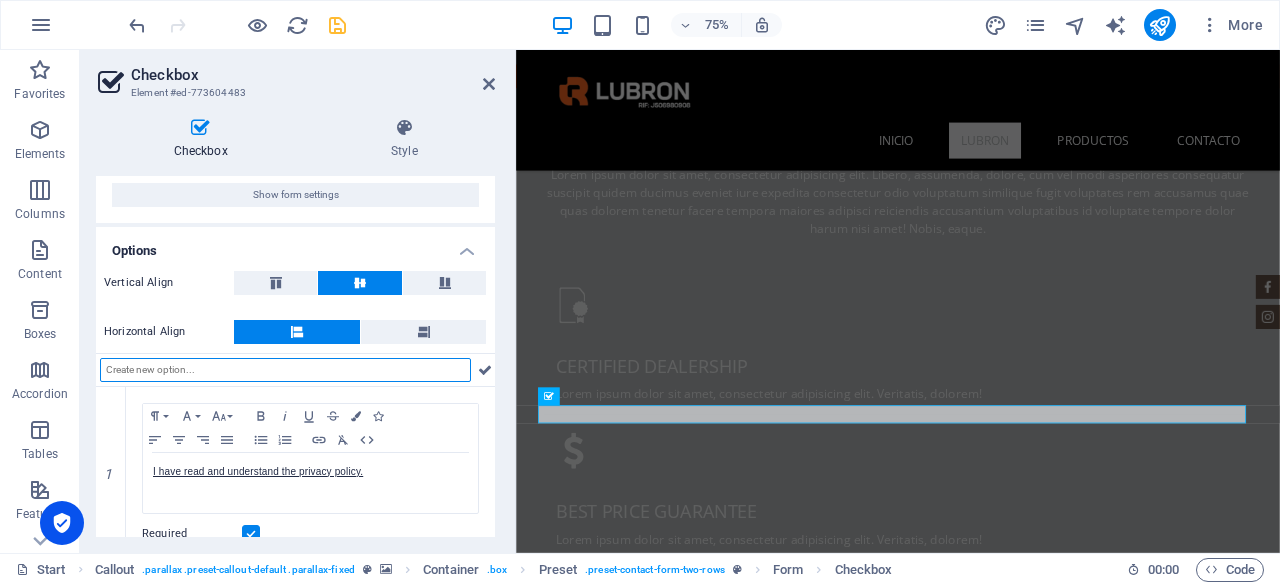 scroll, scrollTop: 102, scrollLeft: 0, axis: vertical 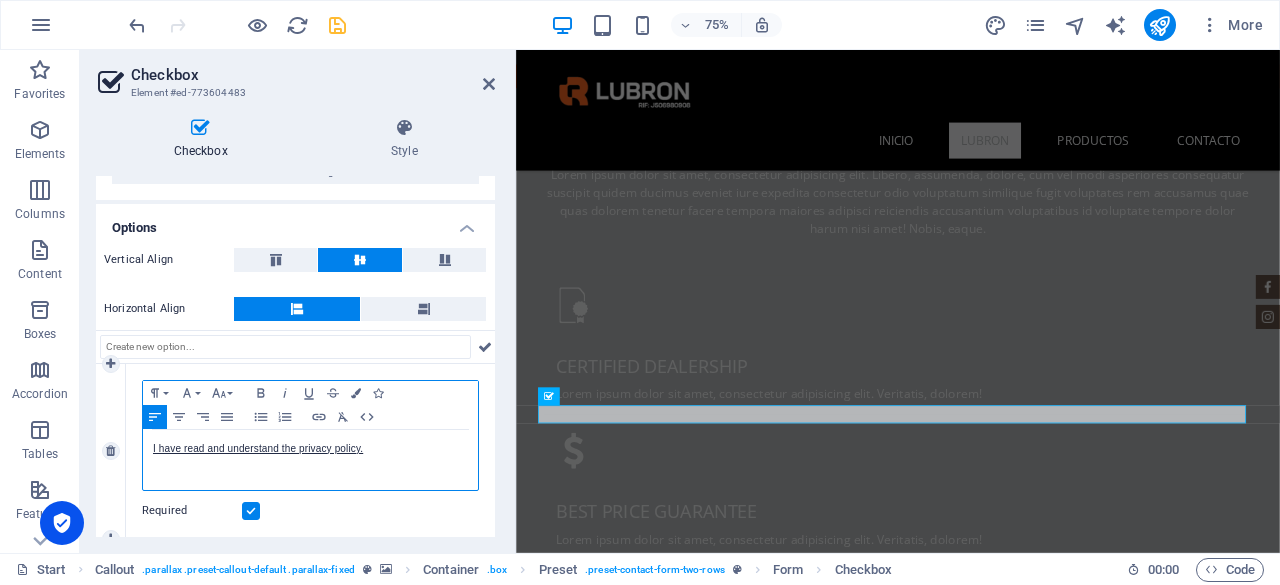 click on "I have read and understand the privacy policy." at bounding box center (310, 460) 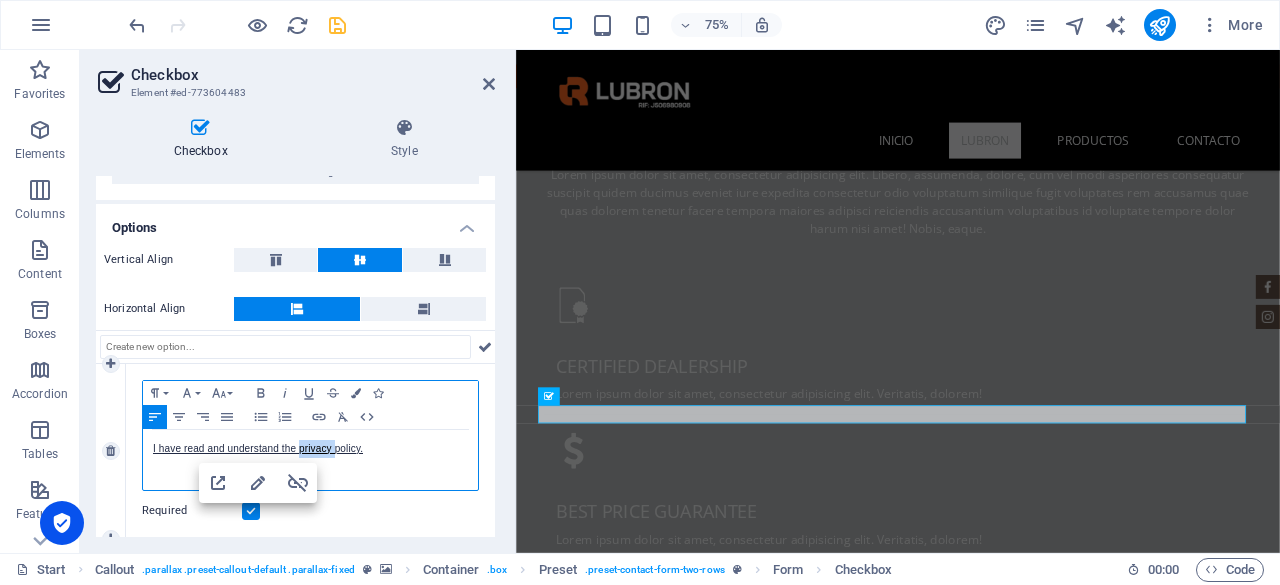 click on "I have read and understand the privacy policy." at bounding box center [310, 460] 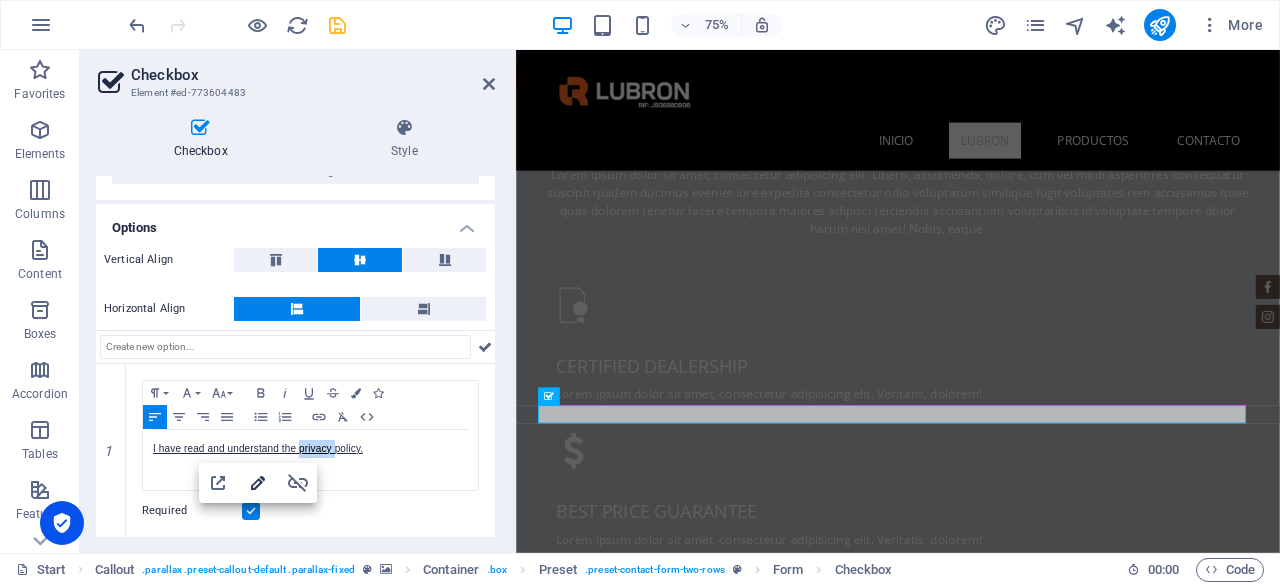 click on "Edit Link" at bounding box center (258, 483) 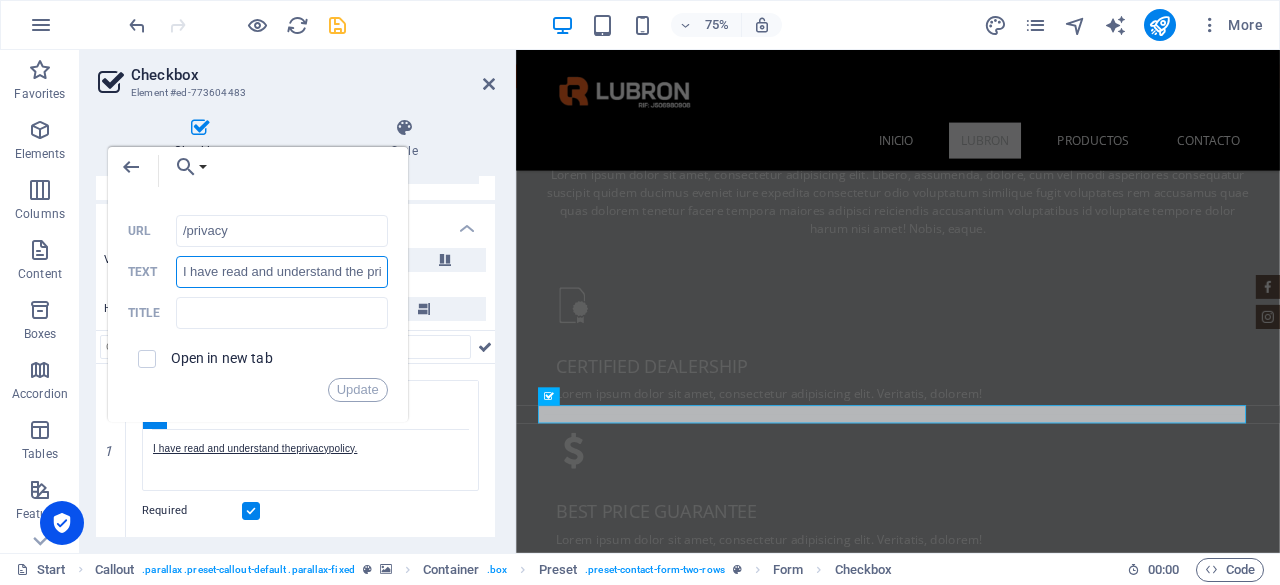 click on "I have read and understand the privacy policy." at bounding box center [282, 272] 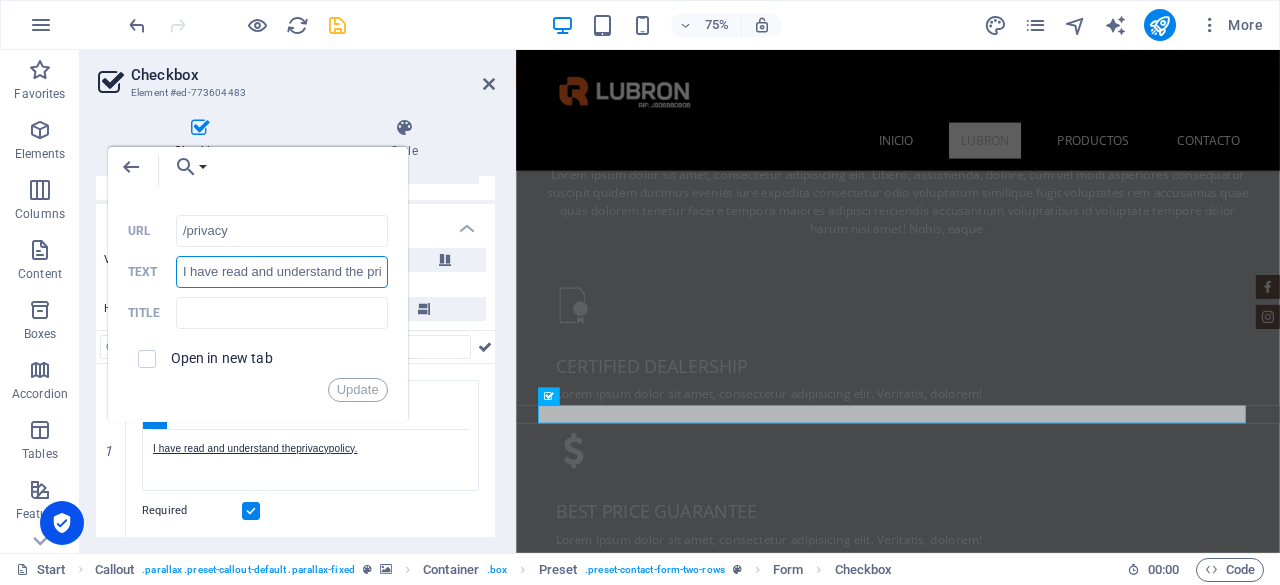paste on "He leído y comprendido la política de privacidad" 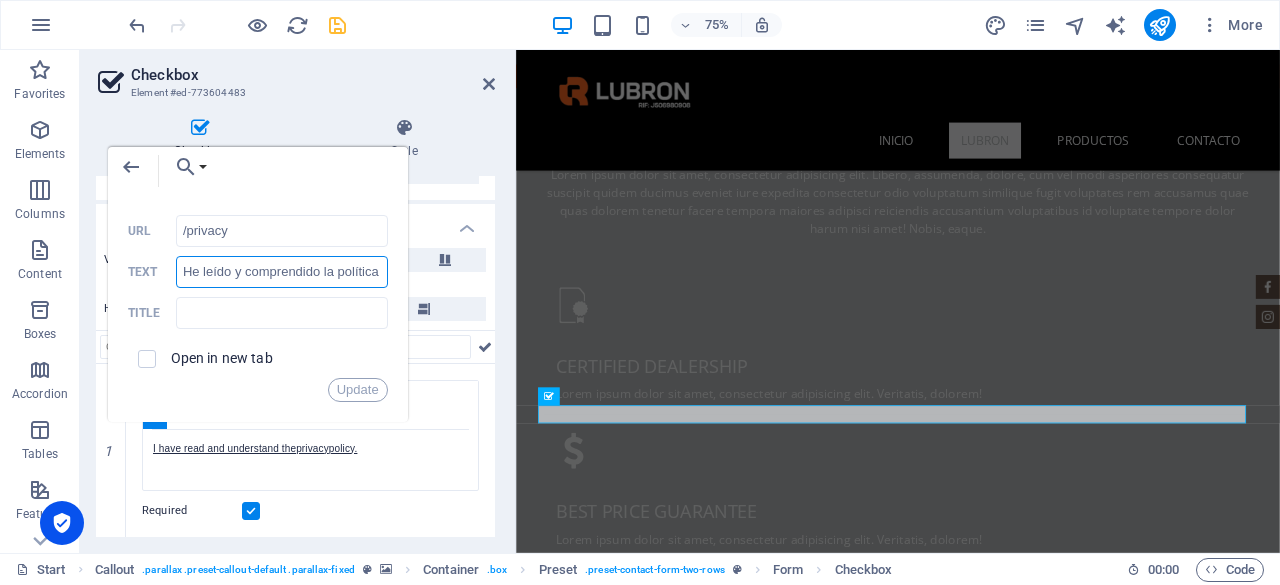 scroll, scrollTop: 0, scrollLeft: 82, axis: horizontal 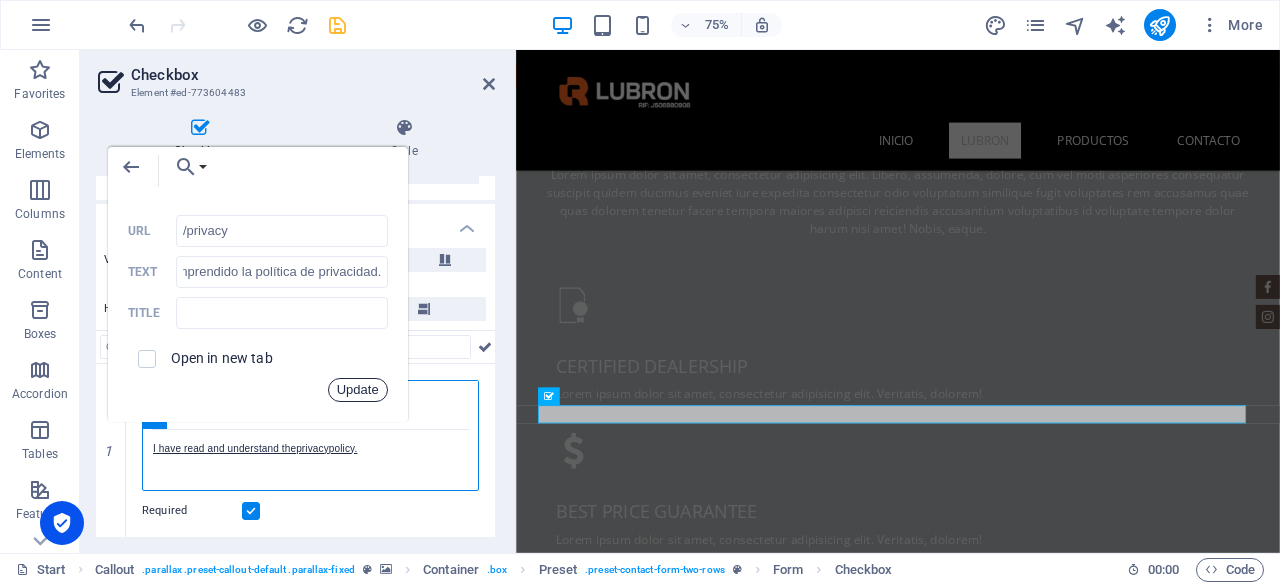 click on "Update" at bounding box center (358, 390) 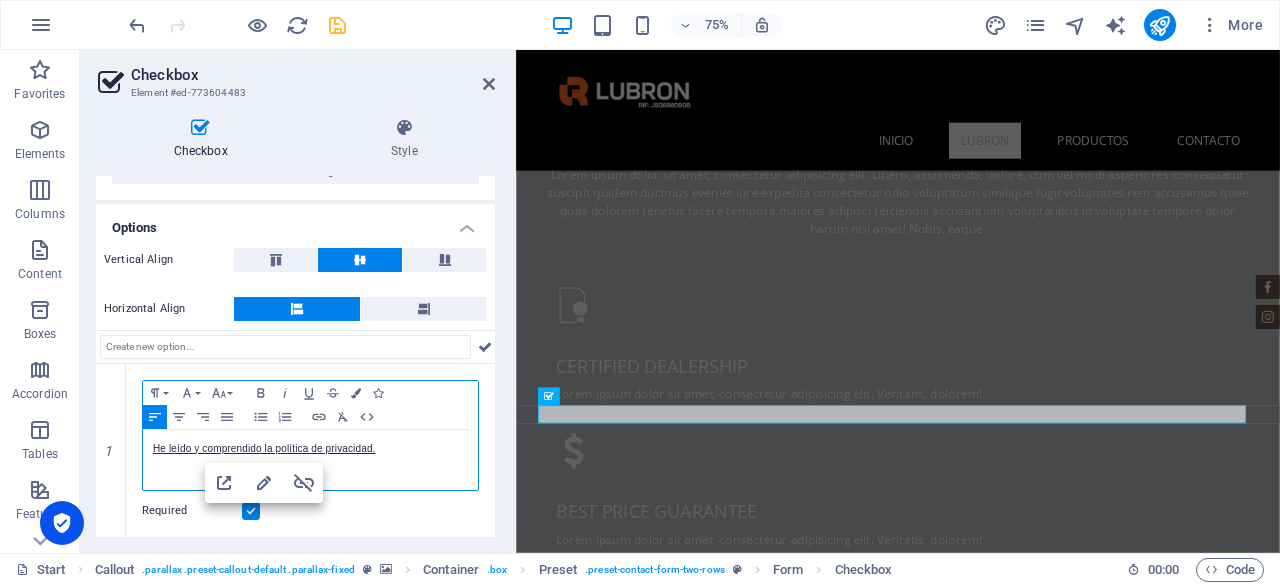 scroll, scrollTop: 0, scrollLeft: 0, axis: both 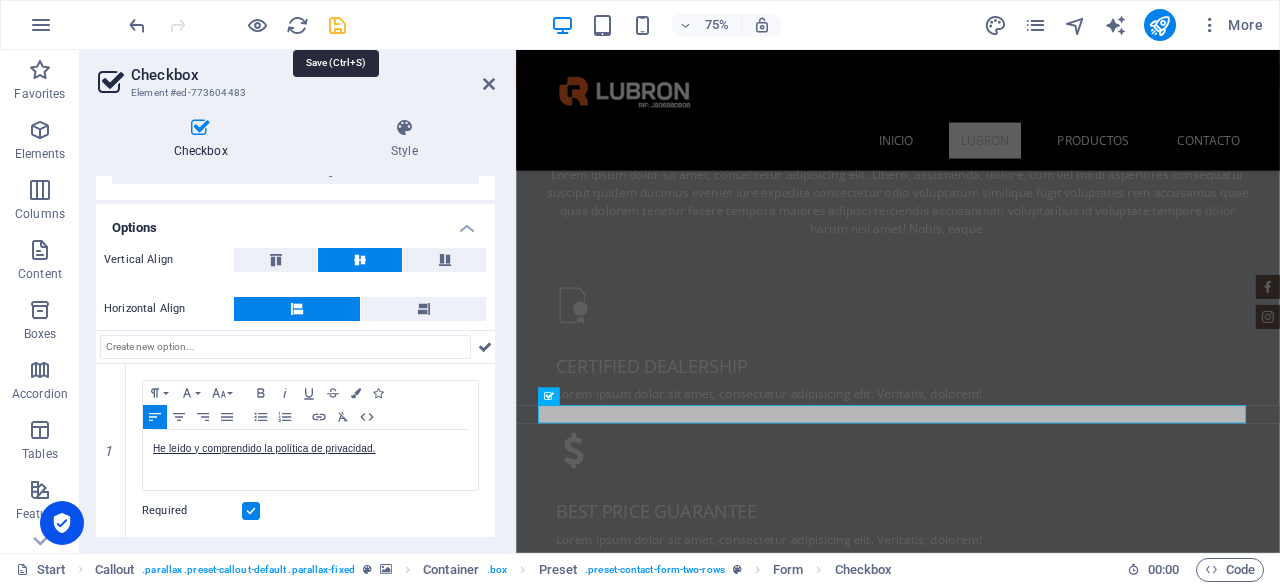 click at bounding box center (337, 25) 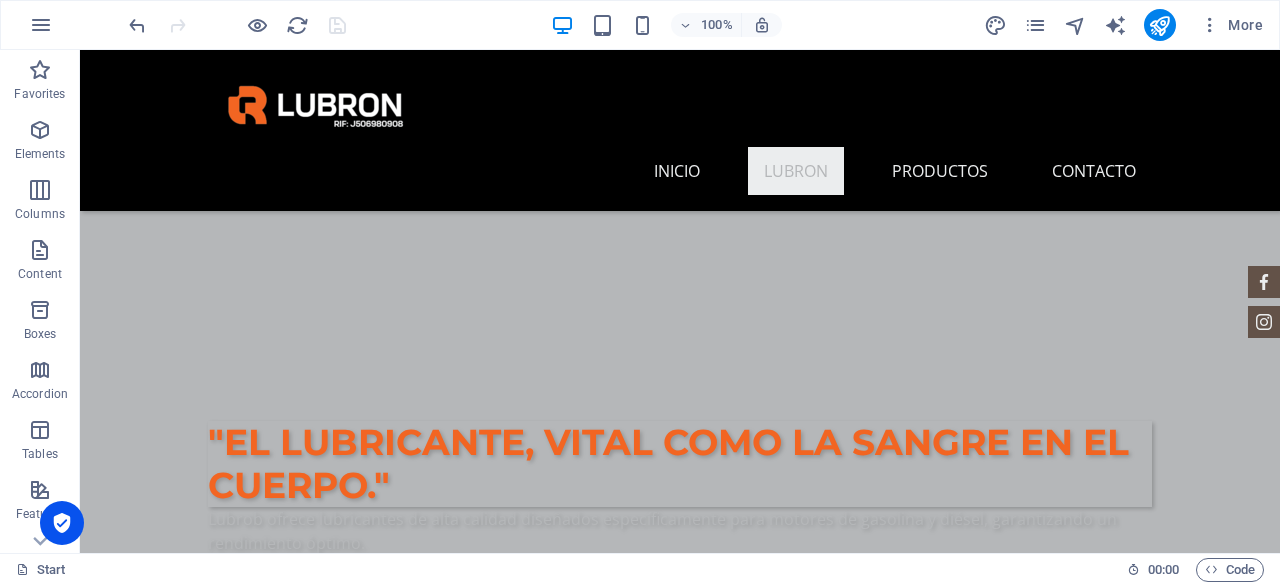 scroll, scrollTop: 549, scrollLeft: 0, axis: vertical 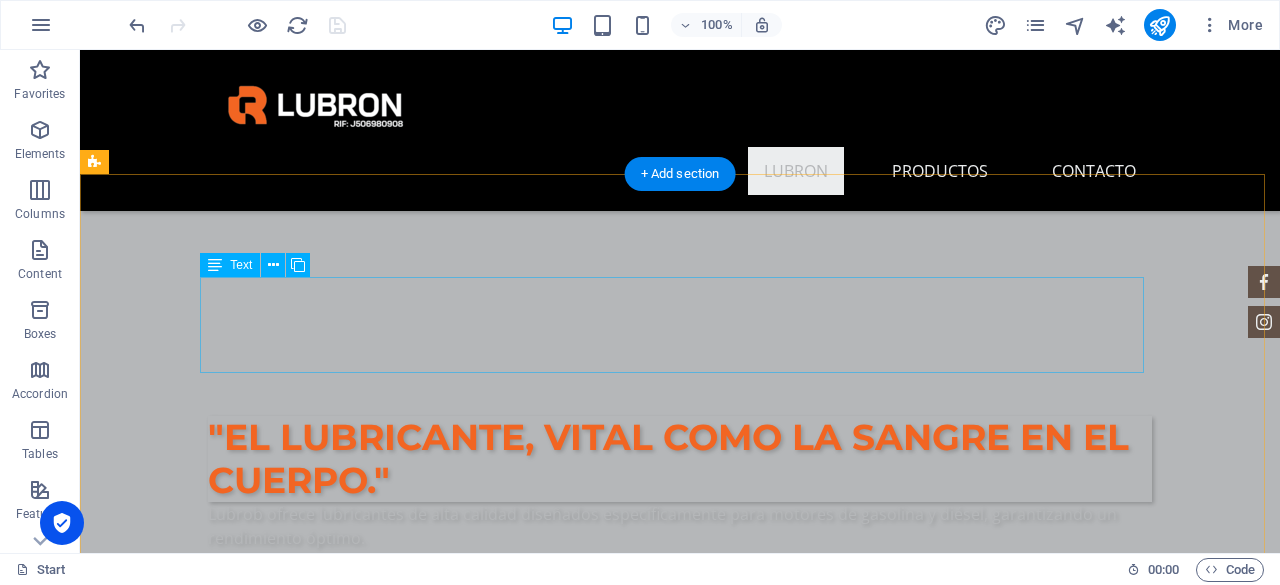 click on "Lorem ipsum dolor sit amet, consectetur adipisicing elit. Libero, assumenda, dolore, cum vel modi asperiores consequatur suscipit quidem ducimus eveniet iure expedita consectetur odio voluptatum similique fugit voluptates rem accusamus quae quas dolorem tenetur facere tempora maiores adipisci reiciendis accusantium voluptatibus id voluptate tempore dolor harum nisi amet! Nobis, eaque." at bounding box center [680, 1030] 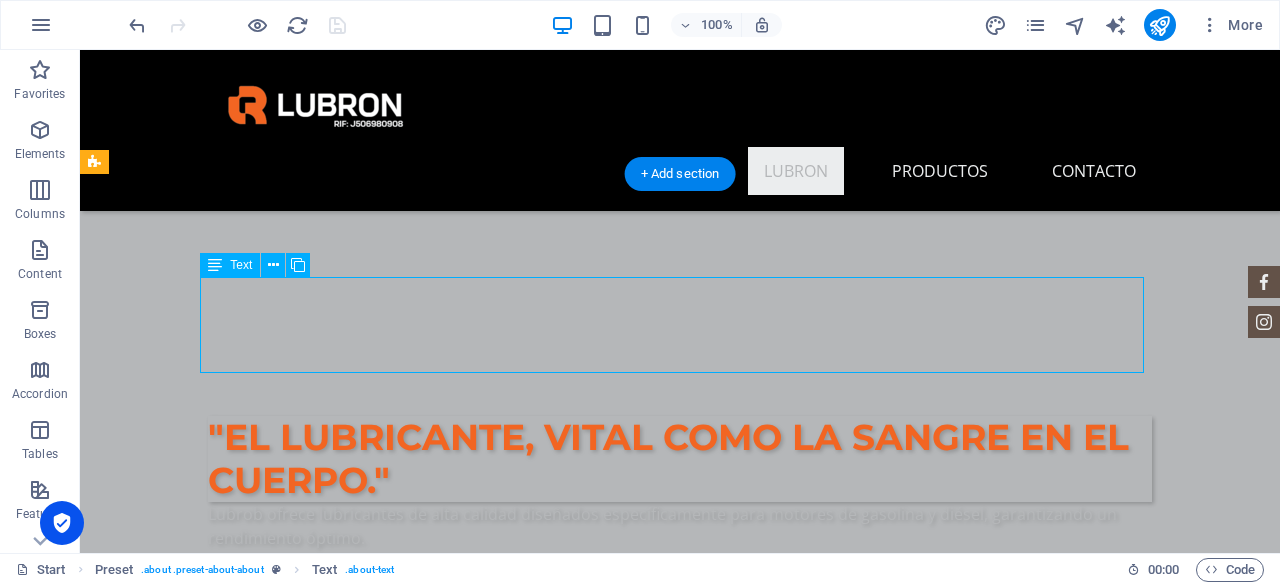 click on "Lorem ipsum dolor sit amet, consectetur adipisicing elit. Libero, assumenda, dolore, cum vel modi asperiores consequatur suscipit quidem ducimus eveniet iure expedita consectetur odio voluptatum similique fugit voluptates rem accusamus quae quas dolorem tenetur facere tempora maiores adipisci reiciendis accusantium voluptatibus id voluptate tempore dolor harum nisi amet! Nobis, eaque." at bounding box center (680, 1030) 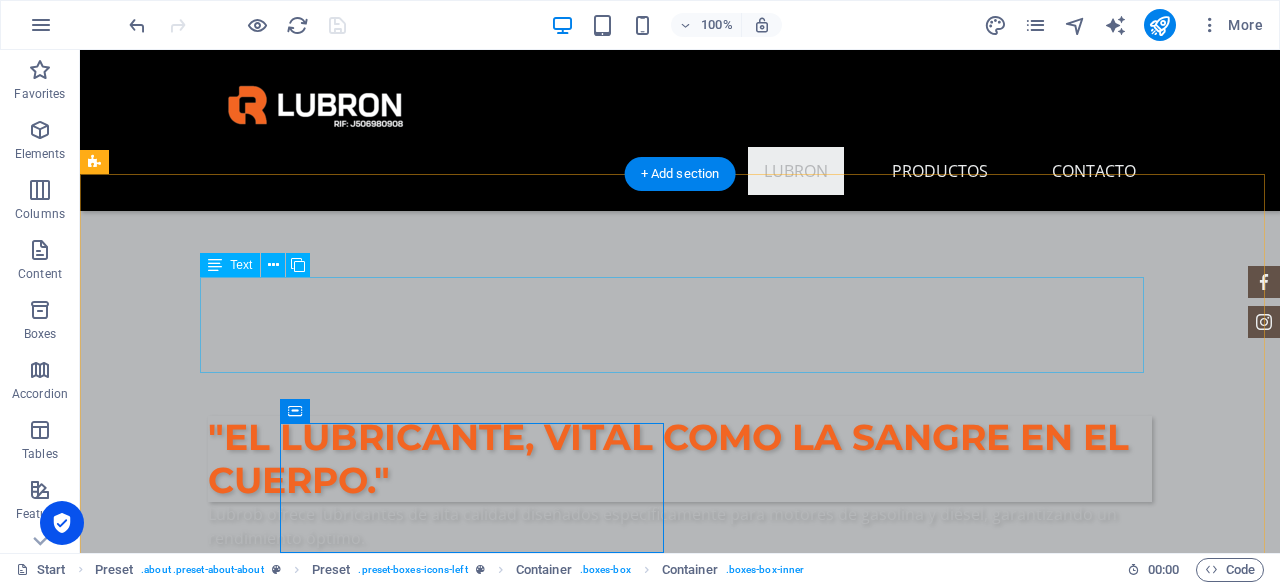 click on "Lorem ipsum dolor sit amet, consectetur adipisicing elit. Libero, assumenda, dolore, cum vel modi asperiores consequatur suscipit quidem ducimus eveniet iure expedita consectetur odio voluptatum similique fugit voluptates rem accusamus quae quas dolorem tenetur facere tempora maiores adipisci reiciendis accusantium voluptatibus id voluptate tempore dolor harum nisi amet! Nobis, eaque." at bounding box center (680, 1030) 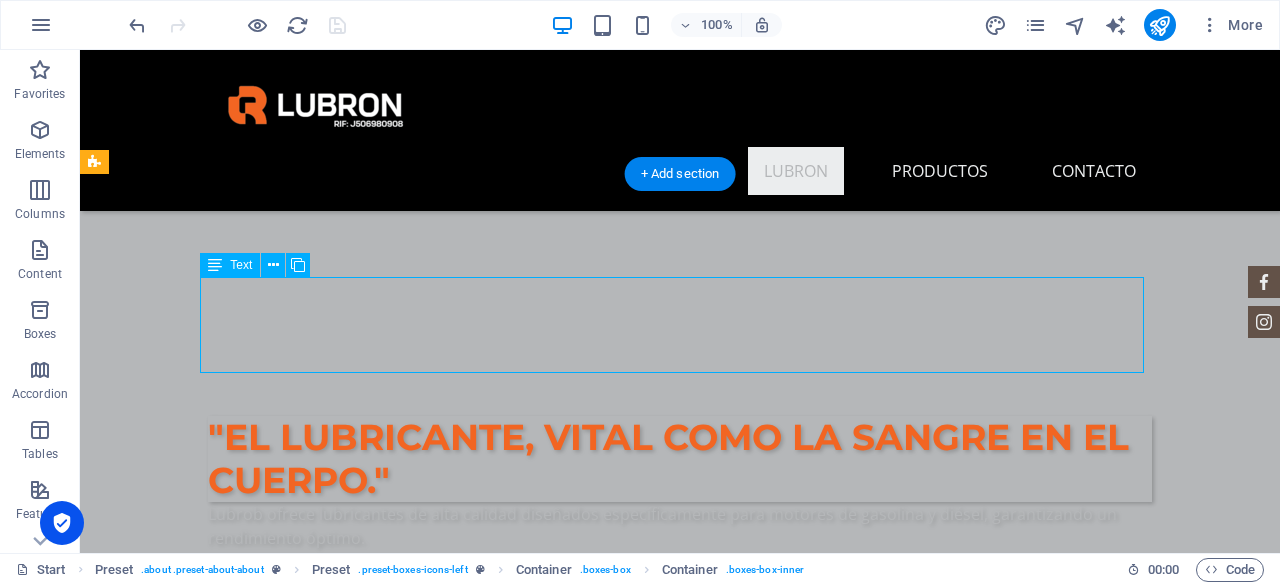 click on "Lorem ipsum dolor sit amet, consectetur adipisicing elit. Libero, assumenda, dolore, cum vel modi asperiores consequatur suscipit quidem ducimus eveniet iure expedita consectetur odio voluptatum similique fugit voluptates rem accusamus quae quas dolorem tenetur facere tempora maiores adipisci reiciendis accusantium voluptatibus id voluptate tempore dolor harum nisi amet! Nobis, eaque." at bounding box center (680, 1030) 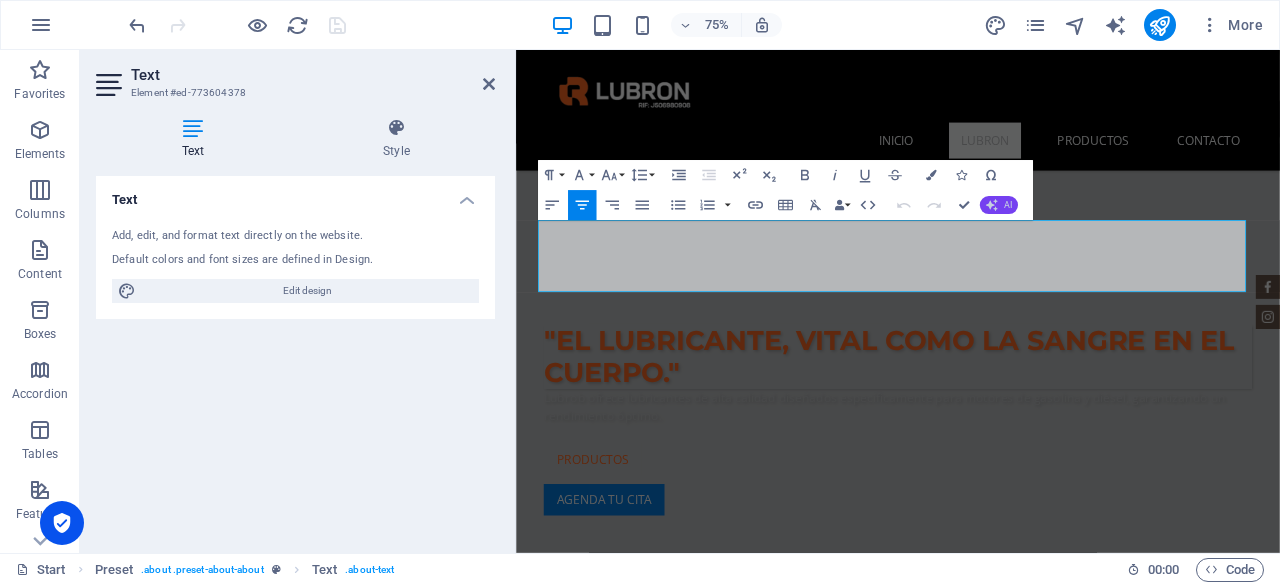click on "AI" at bounding box center [999, 206] 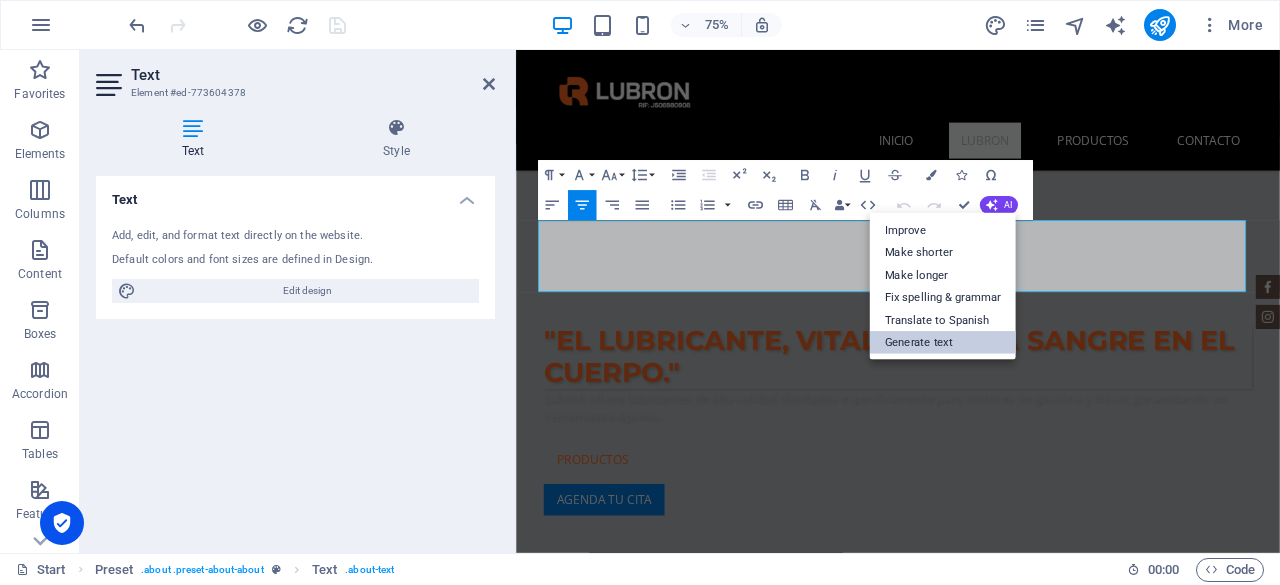 click on "Generate text" at bounding box center [943, 342] 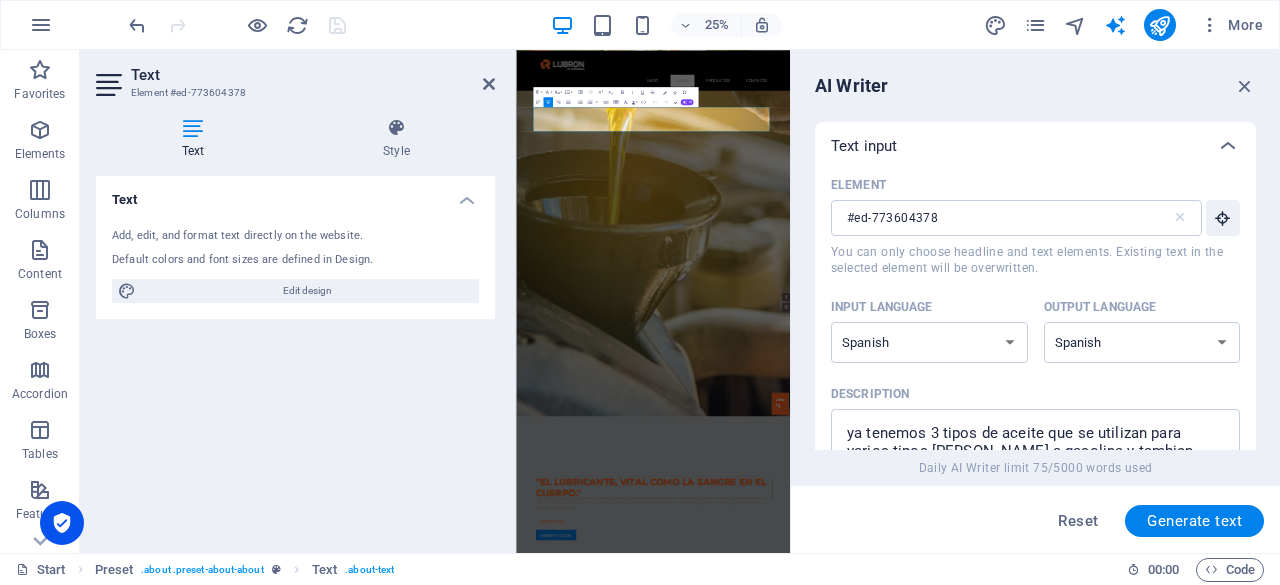 scroll, scrollTop: 1889, scrollLeft: 0, axis: vertical 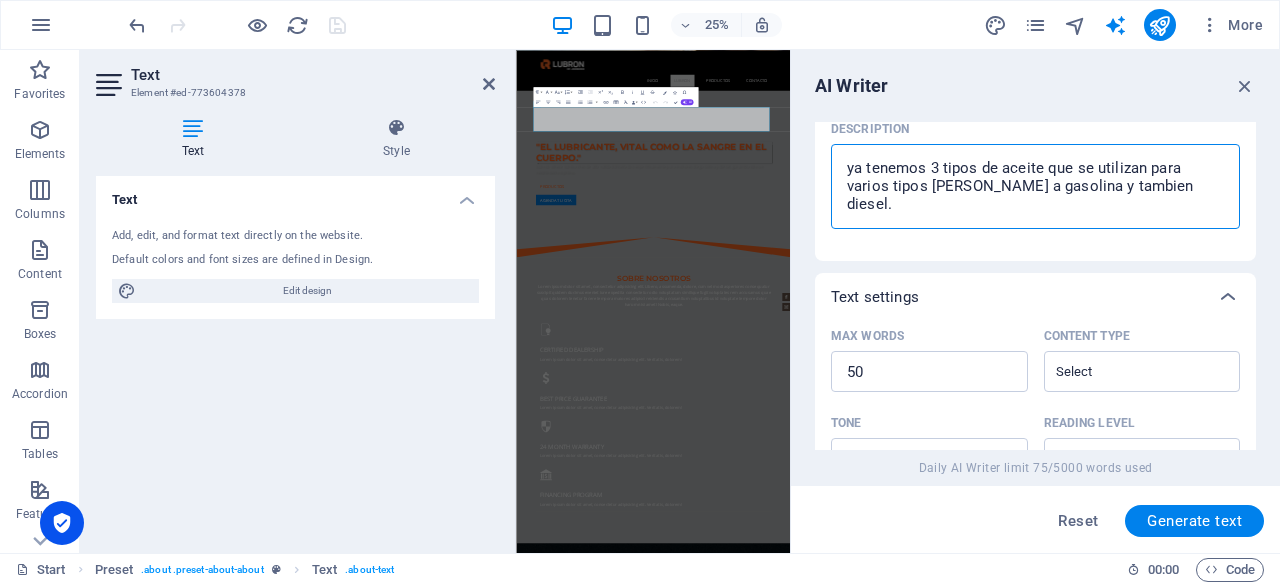 click on "ya tenemos 3 tipos de aceite que se utilizan para varios tipos [PERSON_NAME] a gasolina y tambien diesel." at bounding box center [1035, 186] 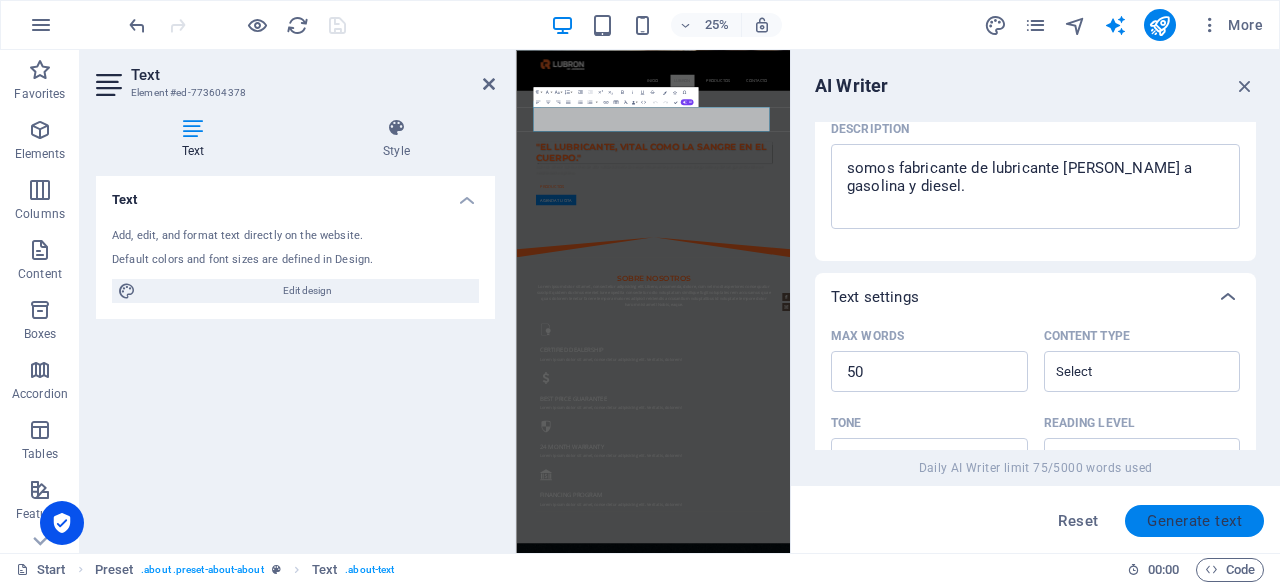 click on "Generate text" at bounding box center [1194, 521] 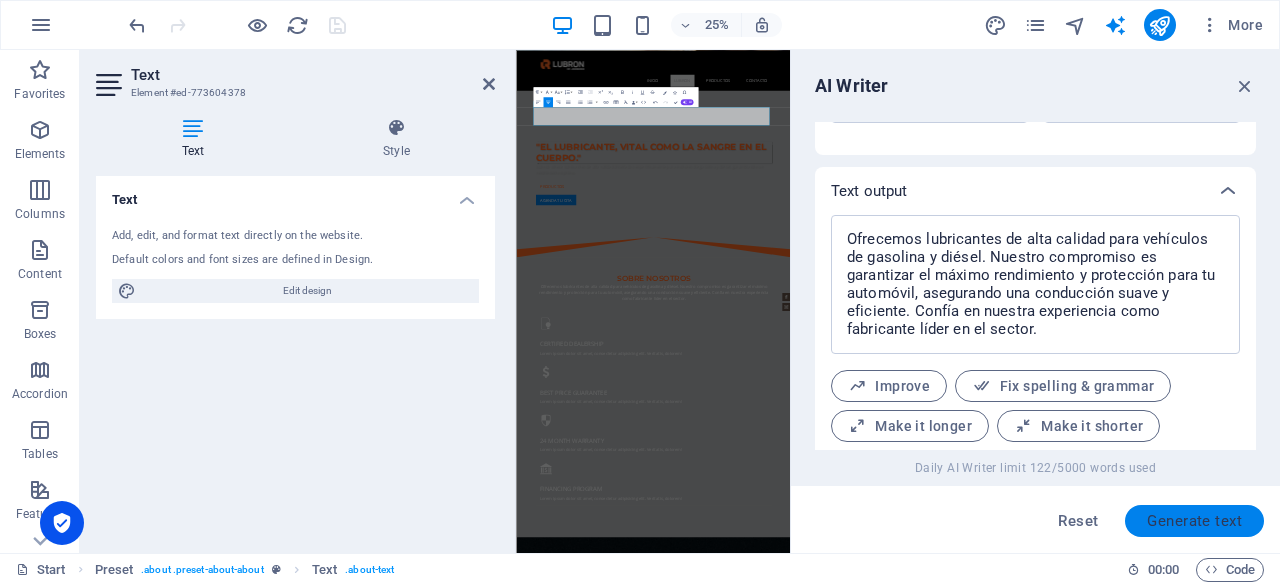 scroll, scrollTop: 764, scrollLeft: 0, axis: vertical 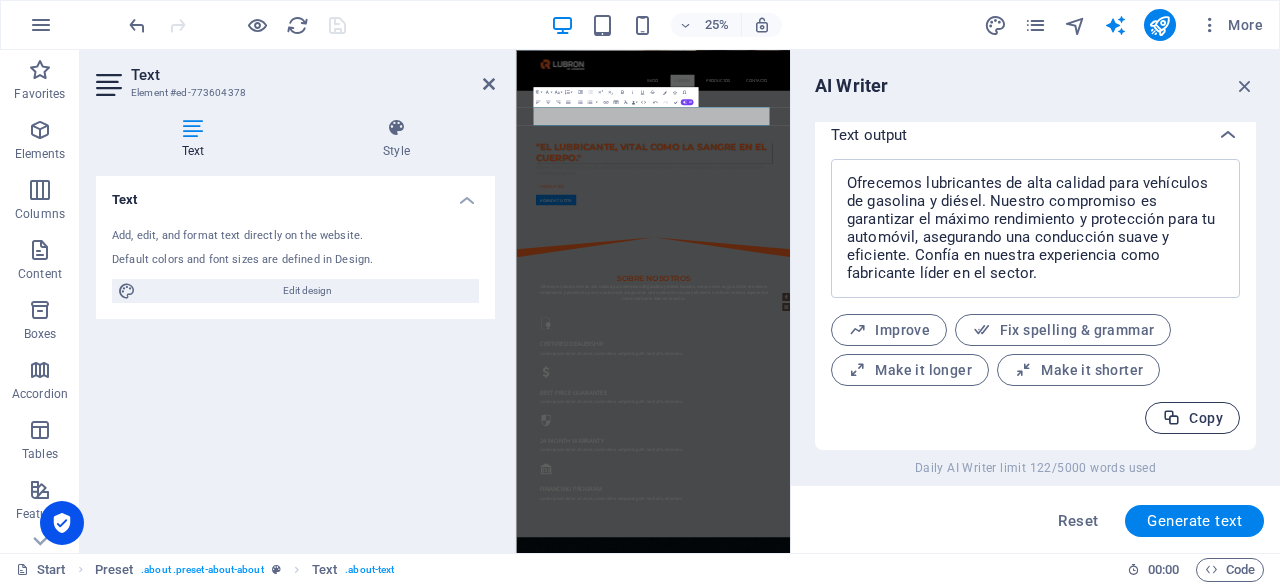 click on "Copy" at bounding box center (1192, 418) 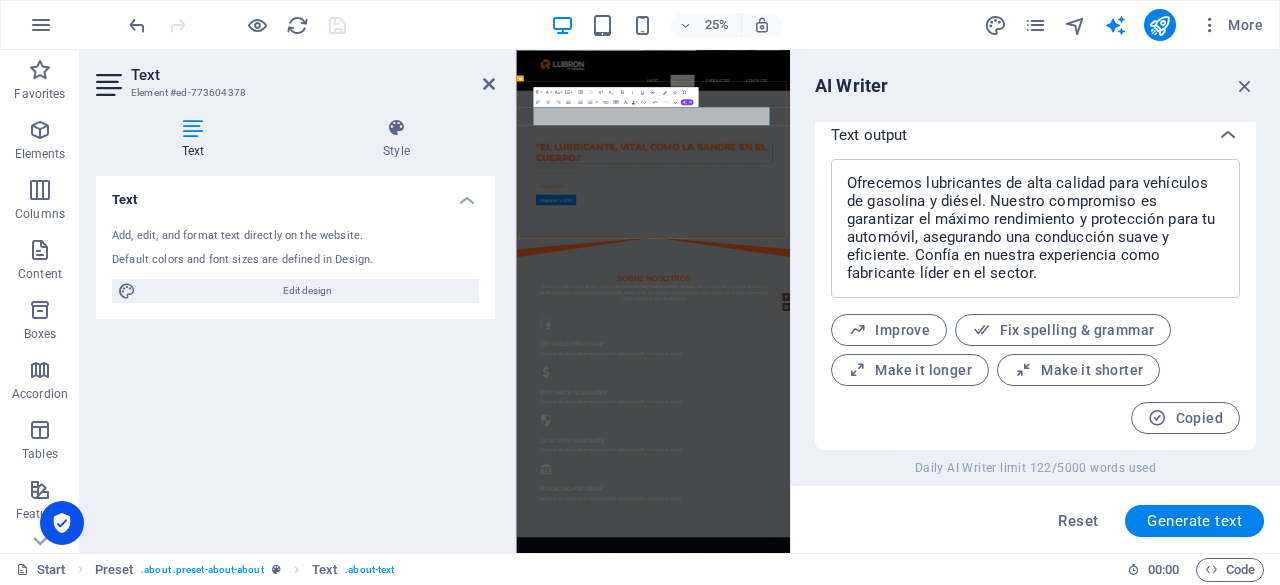 click on "Ofrecemos lubricantes de alta calidad para vehículos de gasolina y diésel. Nuestro compromiso es garantizar el máximo rendimiento y protección para tu automóvil, asegurando una conducción suave y eficiente. Confía en nuestra experiencia como fabricante líder en el sector." at bounding box center (1064, 1017) 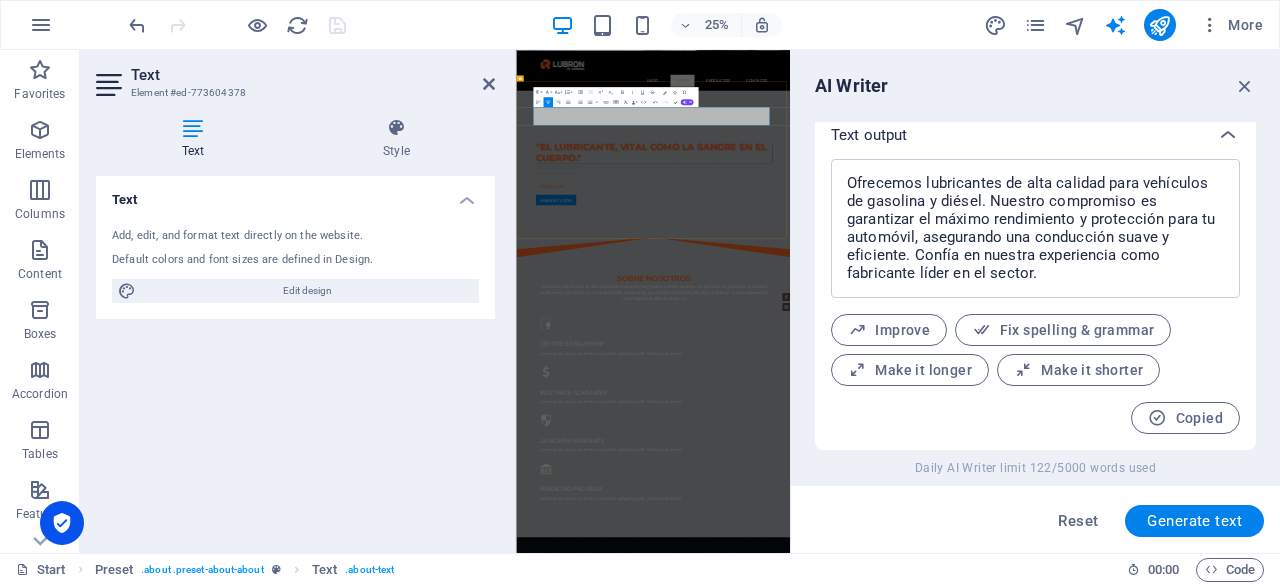 click on "Ofrecemos lubricantes de alta calidad para vehículos de gasolina y diésel. Nuestro compromiso es garantizar el máximo rendimiento y protección para tu automóvil, asegurando una conducción suave y eficiente. Confía en nuestra experiencia como fabricante líder en el sector." at bounding box center (1064, 1017) 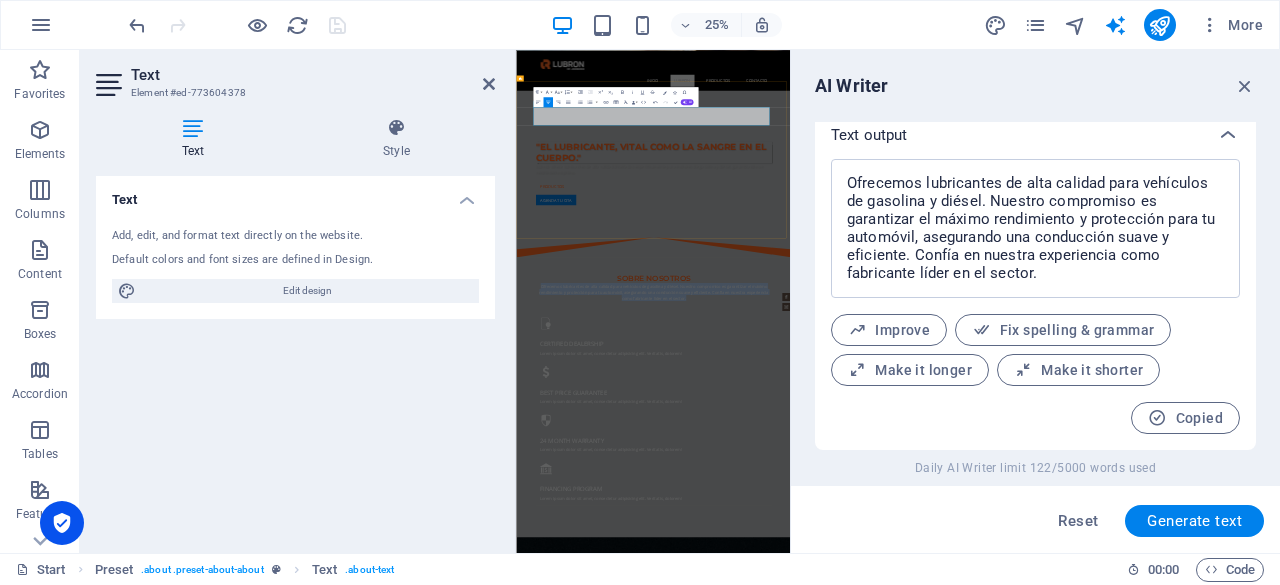 click on "Ofrecemos lubricantes de alta calidad para vehículos de gasolina y diésel. Nuestro compromiso es garantizar el máximo rendimiento y protección para tu automóvil, asegurando una conducción suave y eficiente. Confía en nuestra experiencia como fabricante líder en el sector." at bounding box center [1064, 1017] 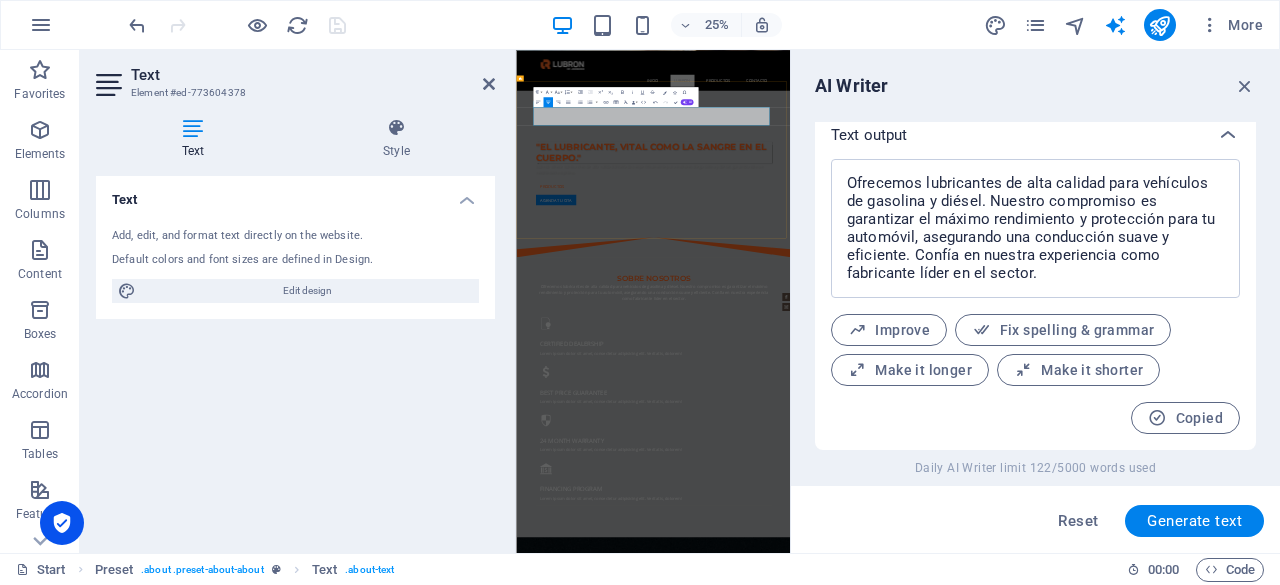 scroll, scrollTop: 3227, scrollLeft: 2, axis: both 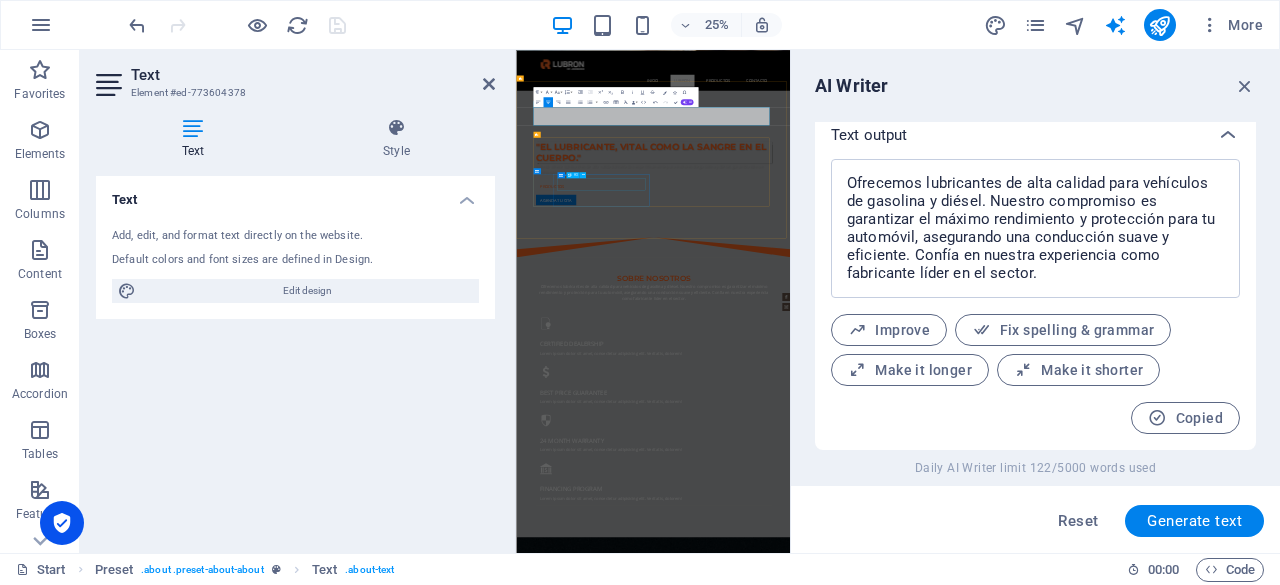 click on "24 Month Warranty" at bounding box center (1064, 1612) 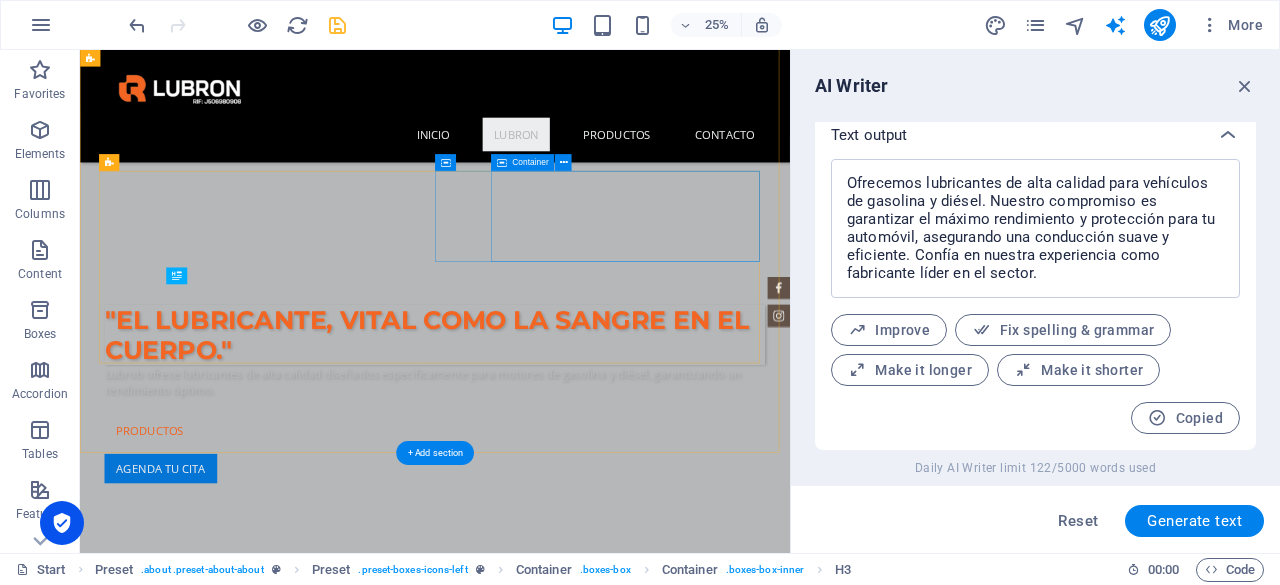 scroll, scrollTop: 771, scrollLeft: 0, axis: vertical 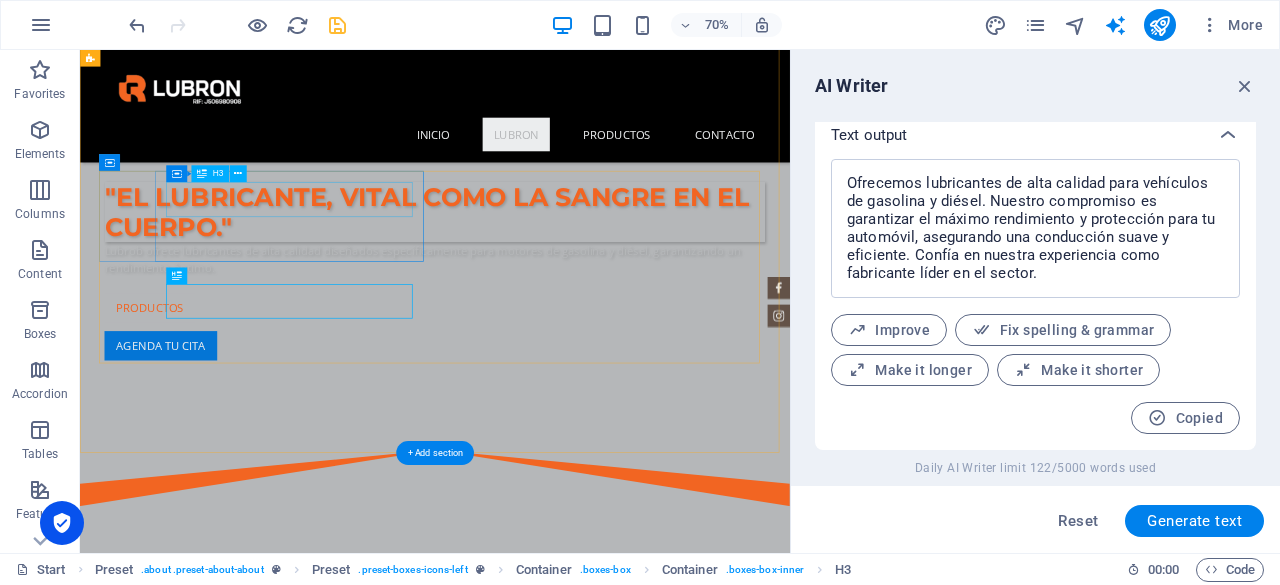 click on "Certified Dealership" at bounding box center (587, 1048) 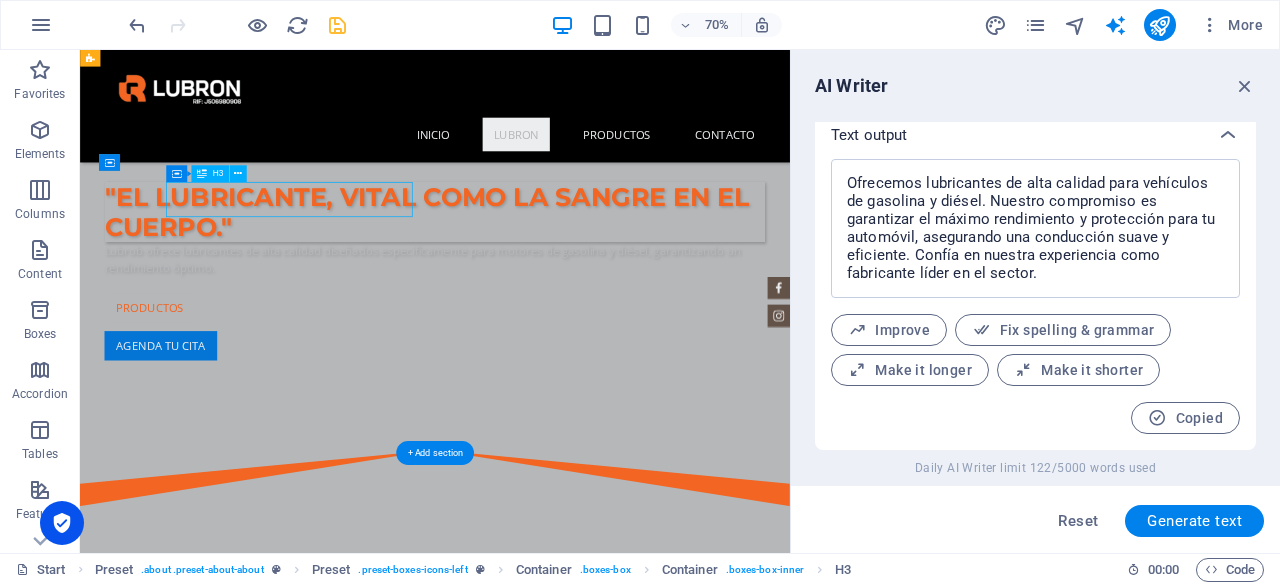 click on "Certified Dealership" at bounding box center [587, 1048] 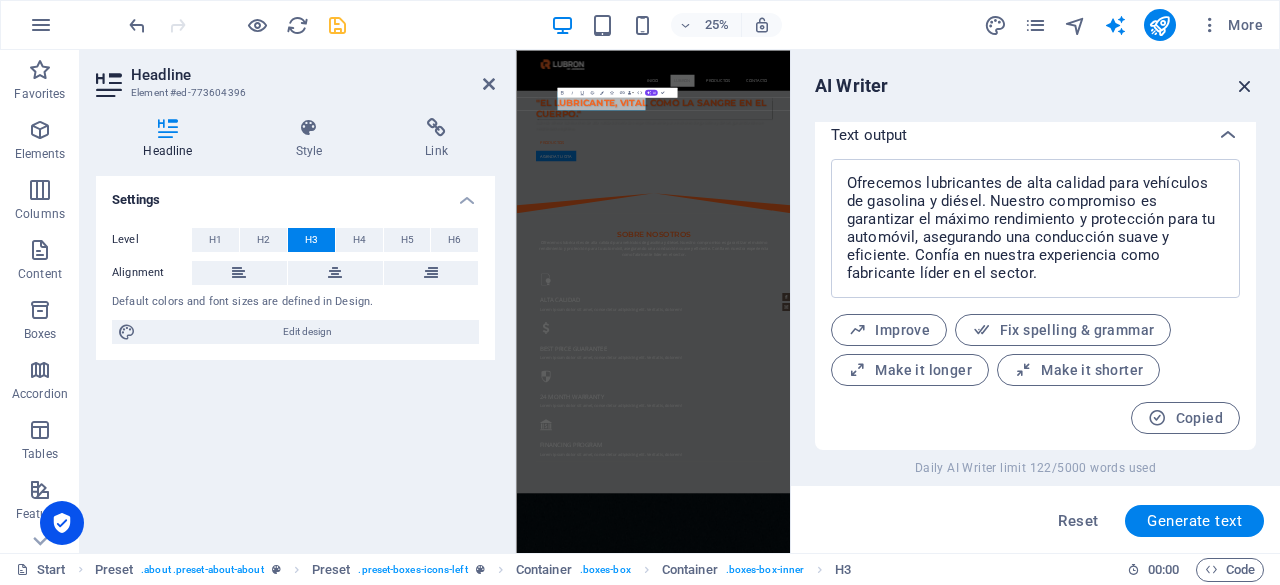 click at bounding box center (1245, 86) 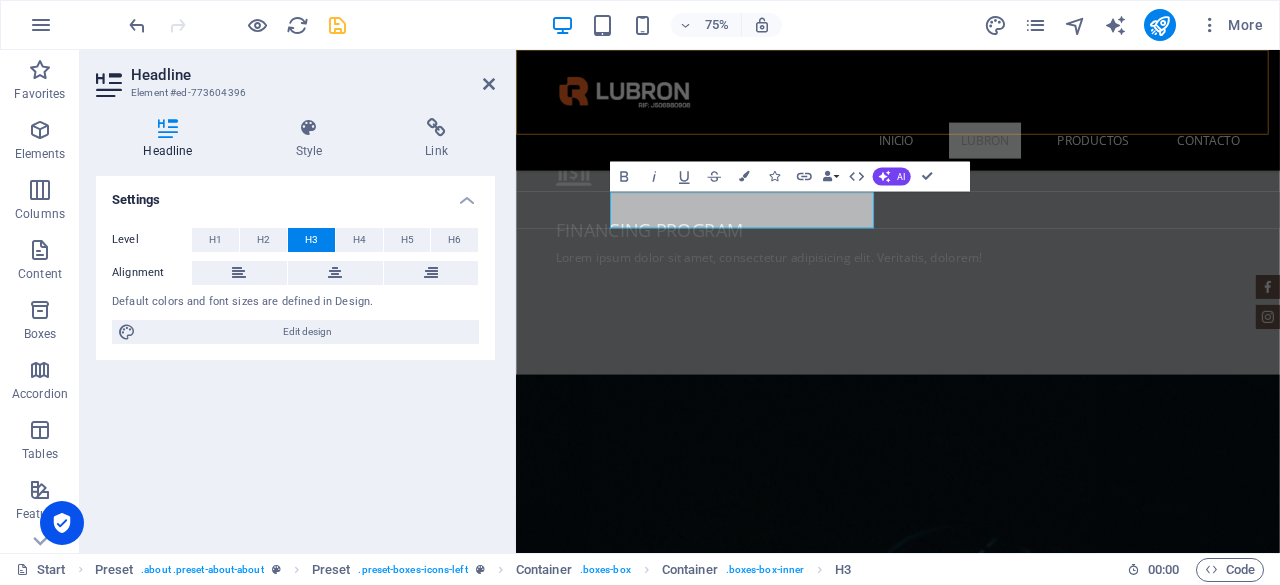 scroll, scrollTop: 726, scrollLeft: 0, axis: vertical 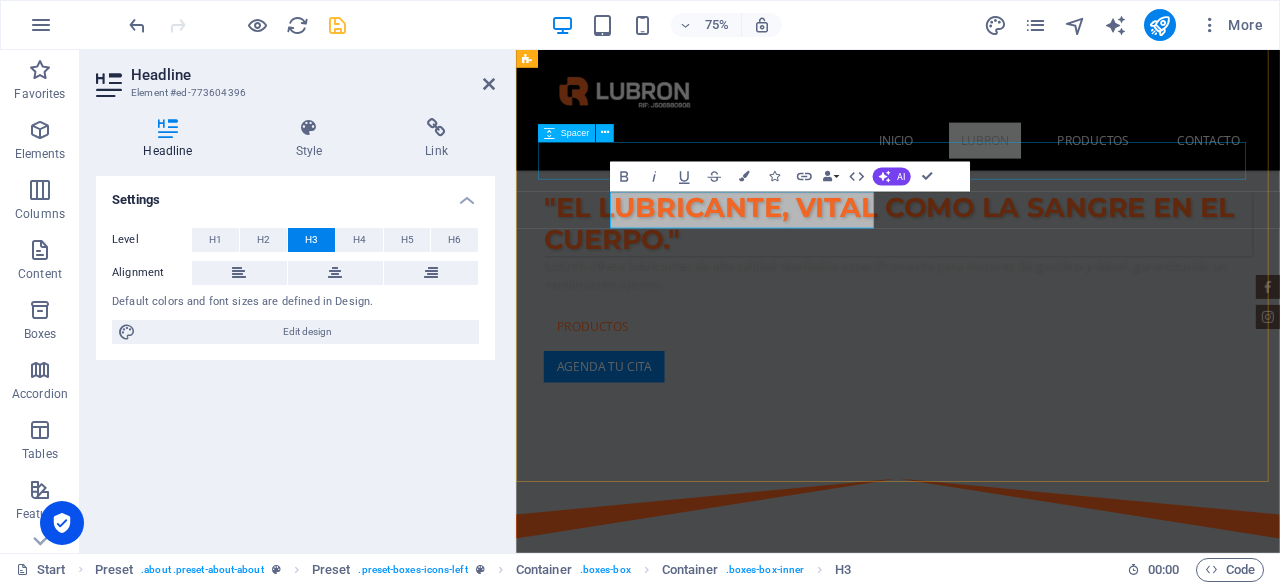 click at bounding box center [1025, 902] 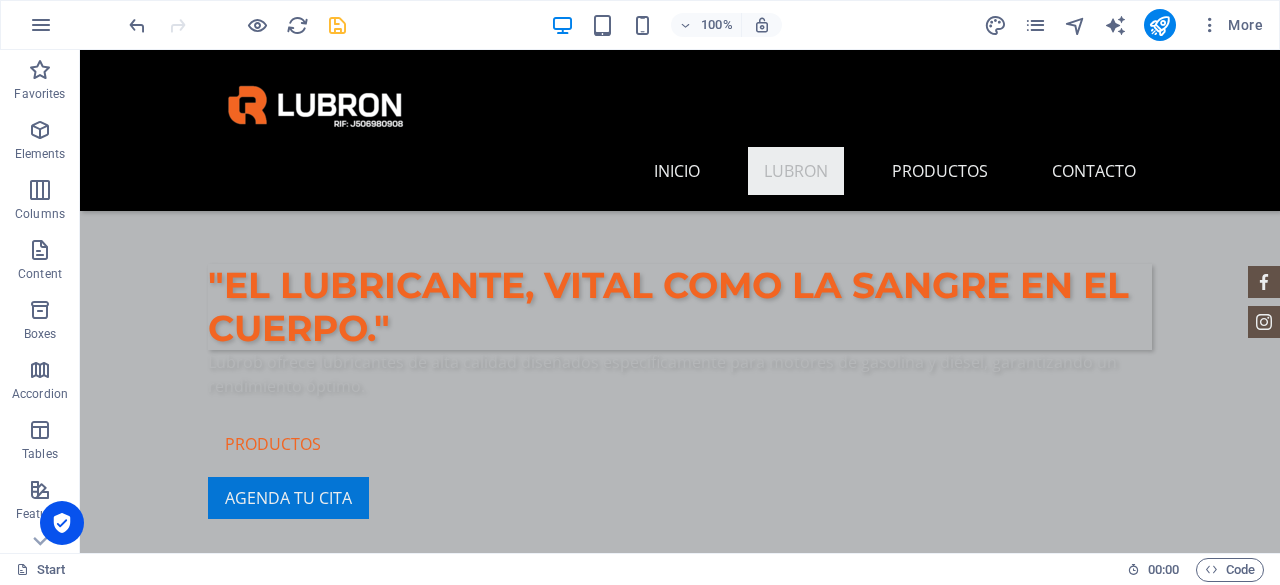 scroll, scrollTop: 707, scrollLeft: 0, axis: vertical 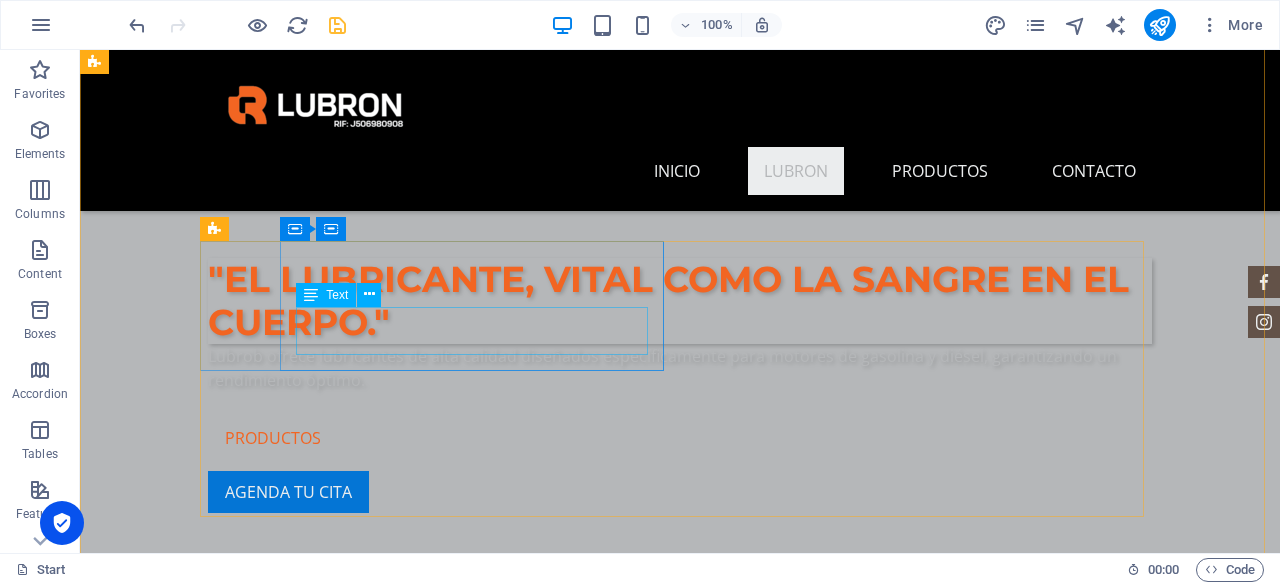 click on "Lorem ipsum dolor sit amet, consectetur adipisicing elit. Veritatis, dolorem!" at bounding box center [680, 1104] 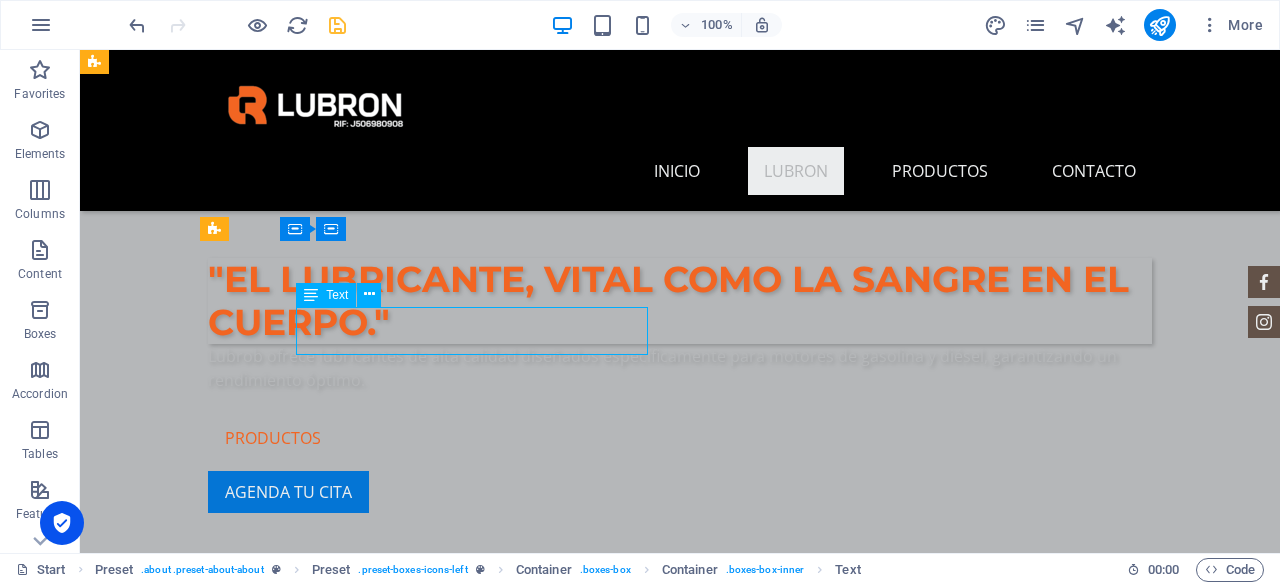 click on "Lorem ipsum dolor sit amet, consectetur adipisicing elit. Veritatis, dolorem!" at bounding box center [680, 1104] 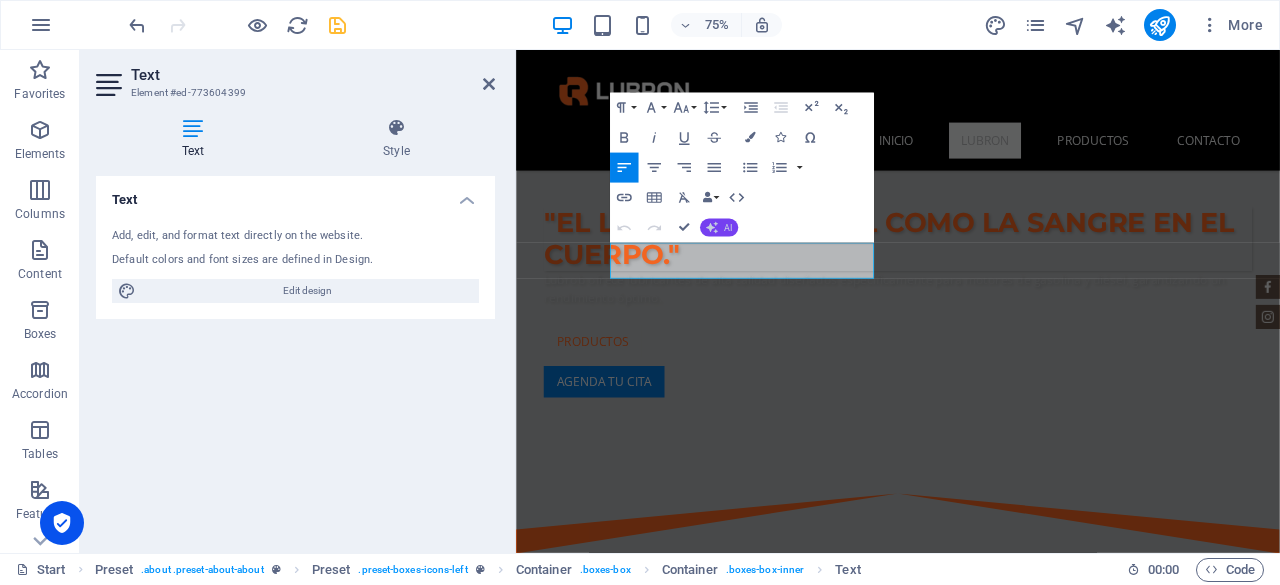click on "AI" at bounding box center [719, 228] 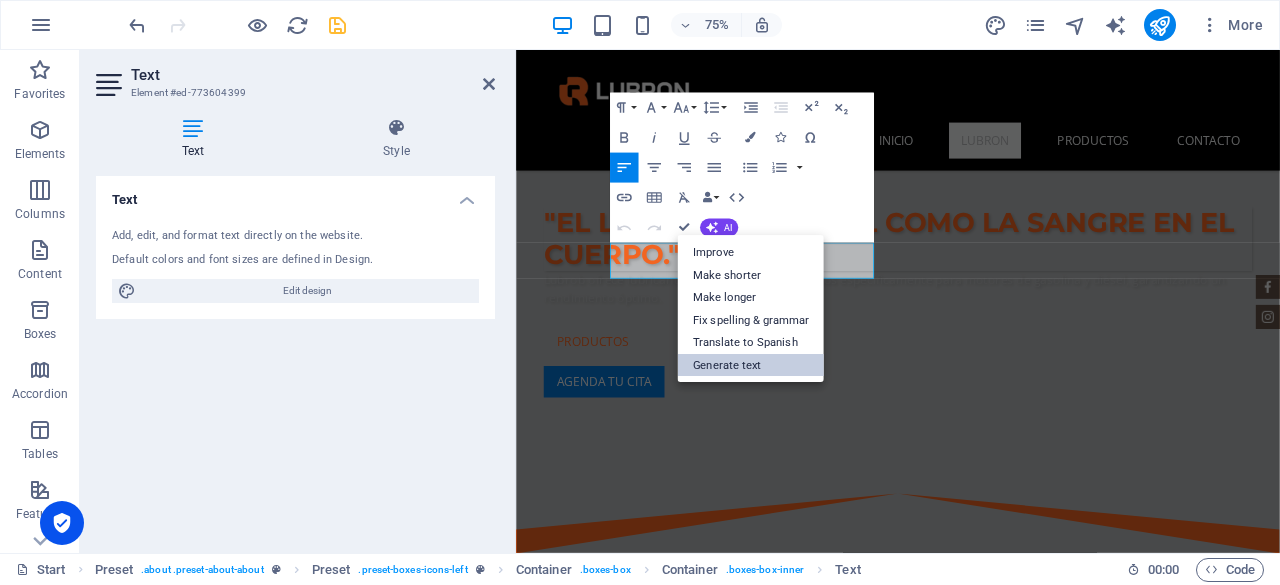 click on "Generate text" at bounding box center (751, 364) 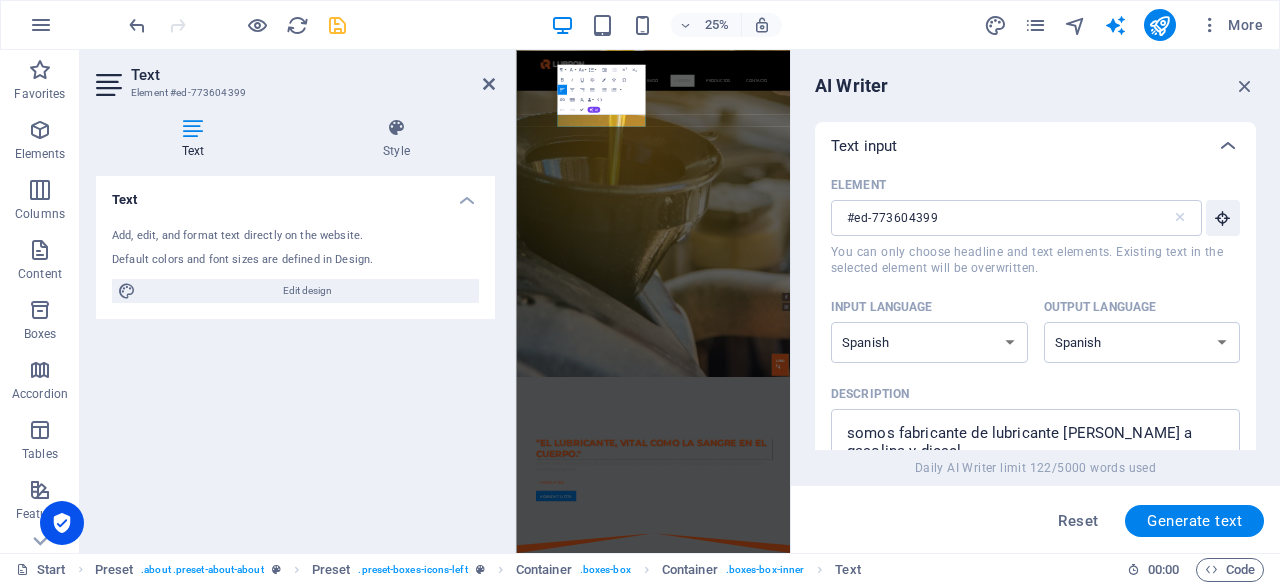 scroll, scrollTop: 2047, scrollLeft: 0, axis: vertical 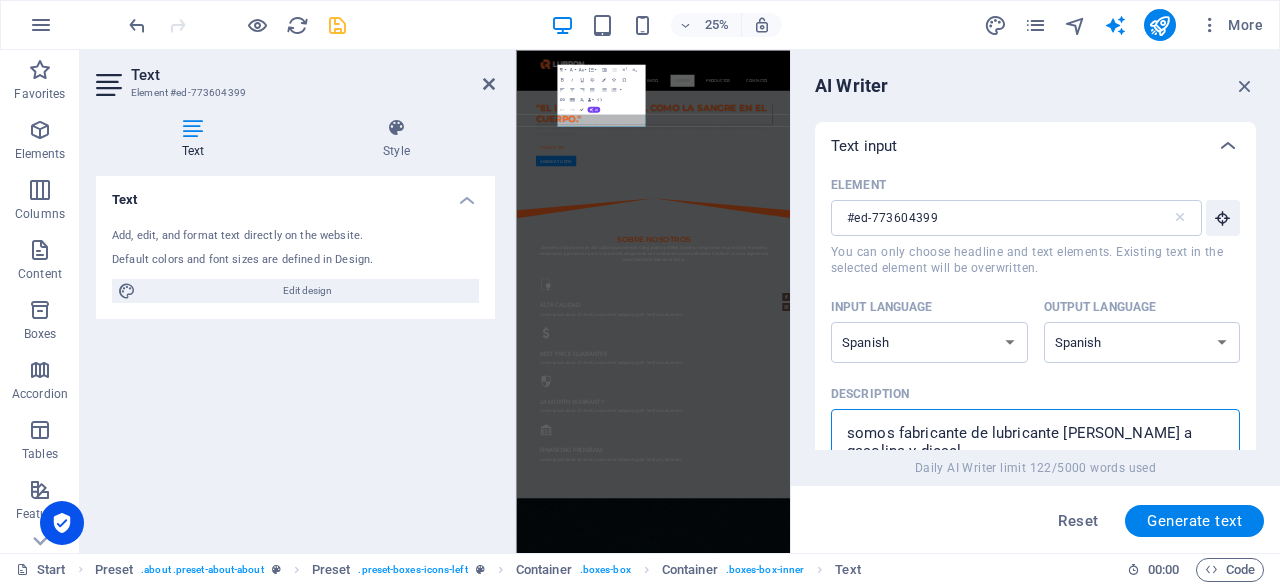 click on "somos fabricante de lubricante [PERSON_NAME] a gasolina y diesel." at bounding box center [1035, 451] 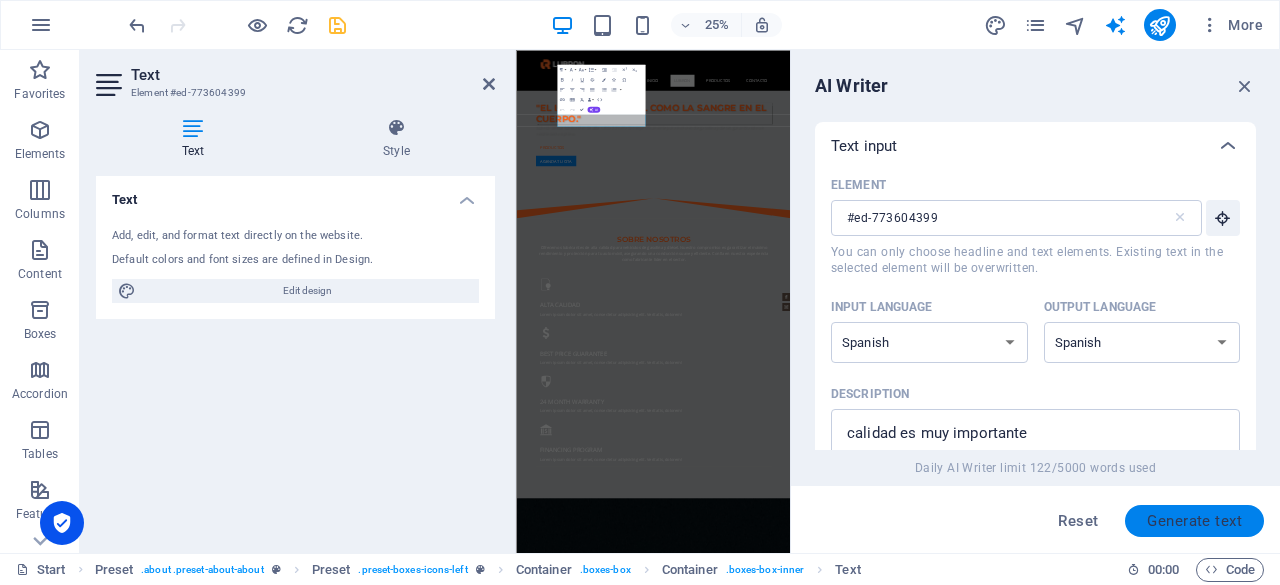 click on "Generate text" at bounding box center (1194, 521) 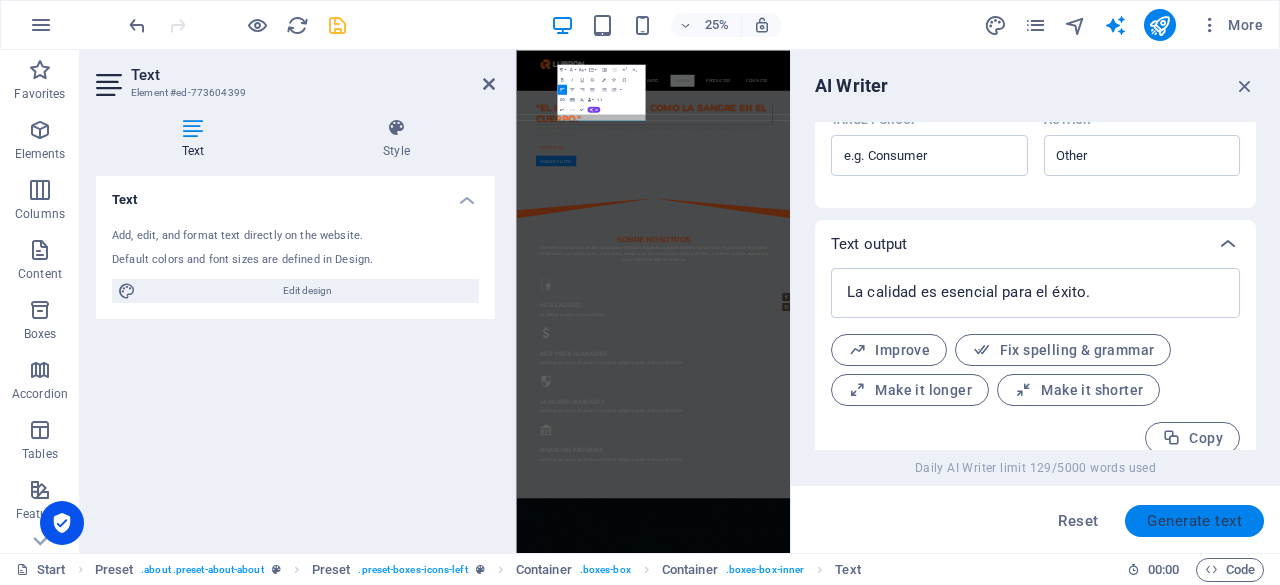 scroll, scrollTop: 674, scrollLeft: 0, axis: vertical 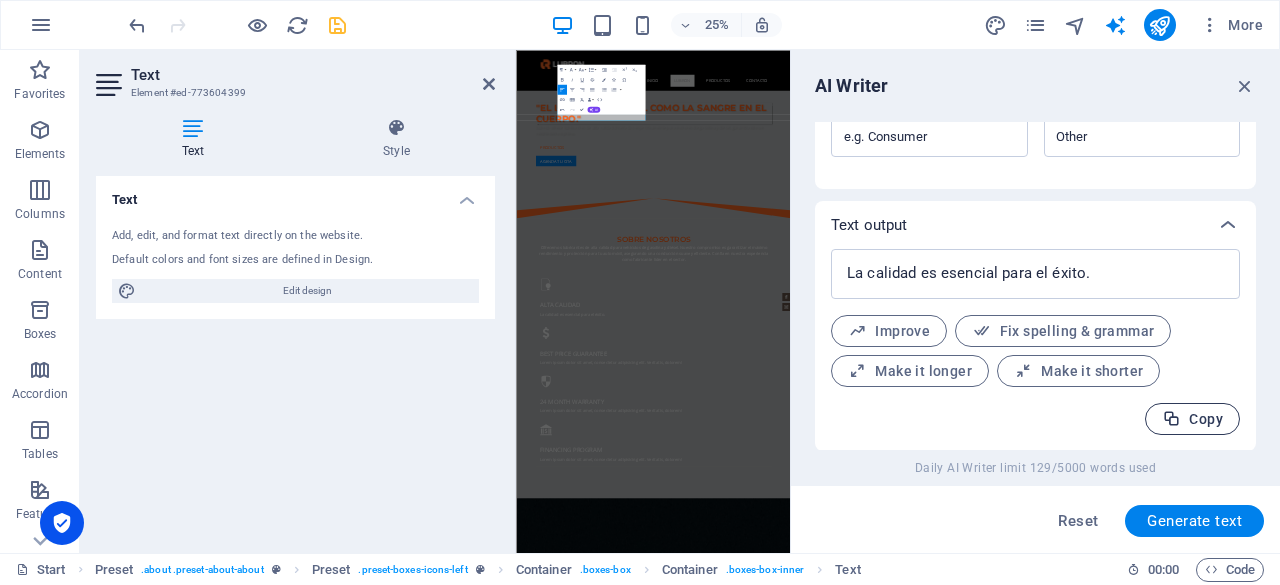 click on "Copy" at bounding box center (1192, 419) 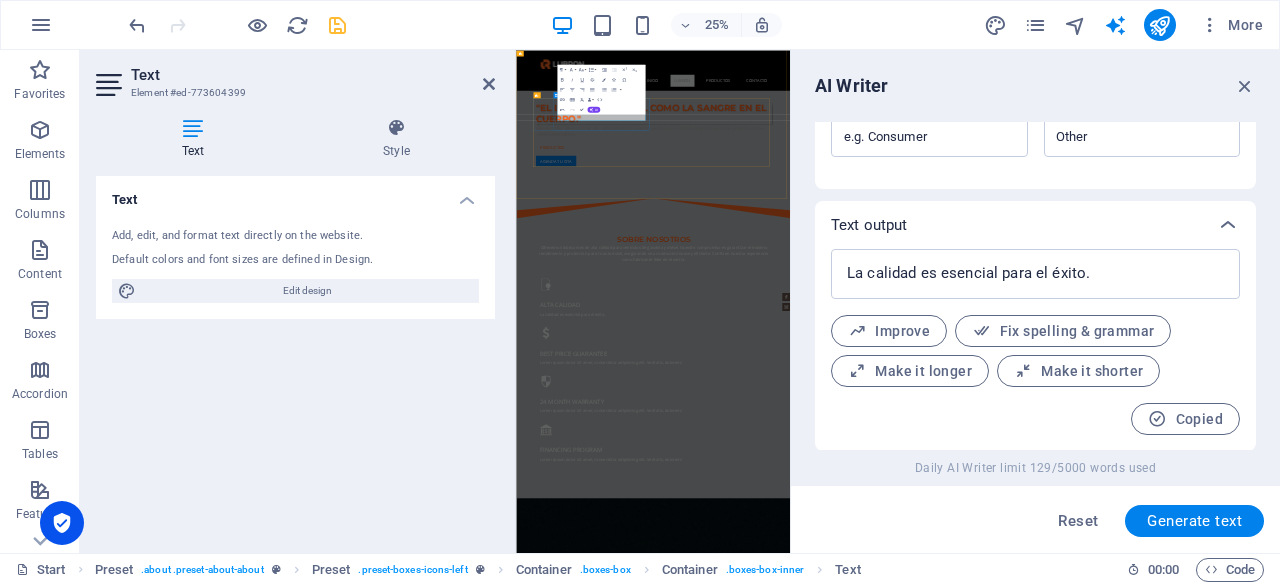 click on "La calidad es esencial para el éxito." at bounding box center (1064, 1103) 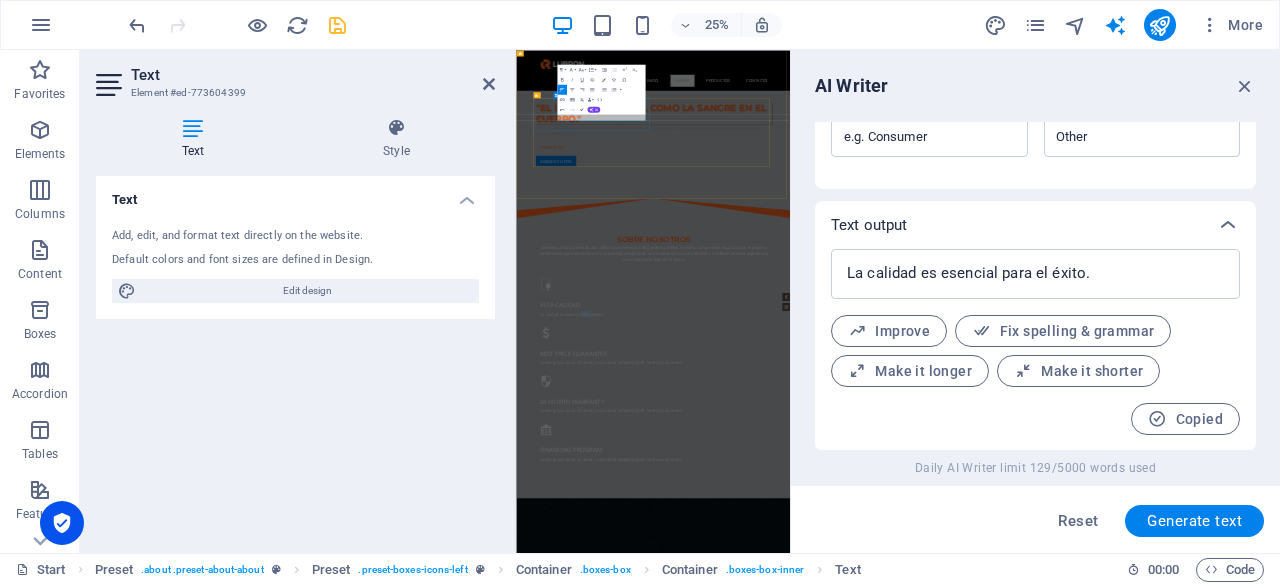 click on "La calidad es esencial para el éxito." at bounding box center [1064, 1103] 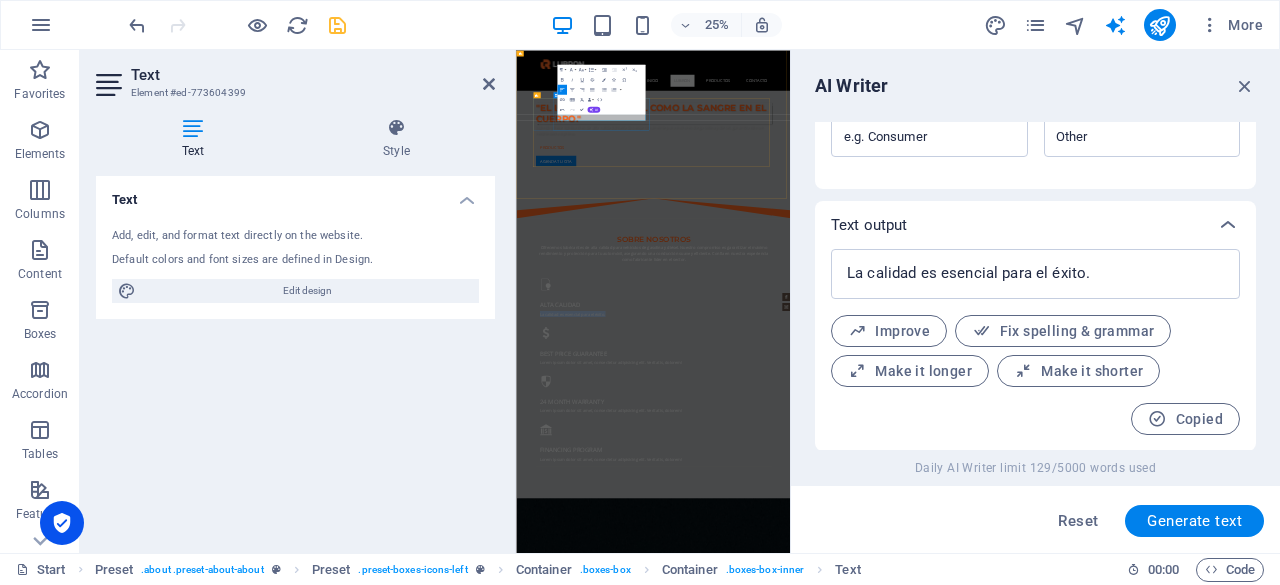 click on "La calidad es esencial para el éxito." at bounding box center (1064, 1103) 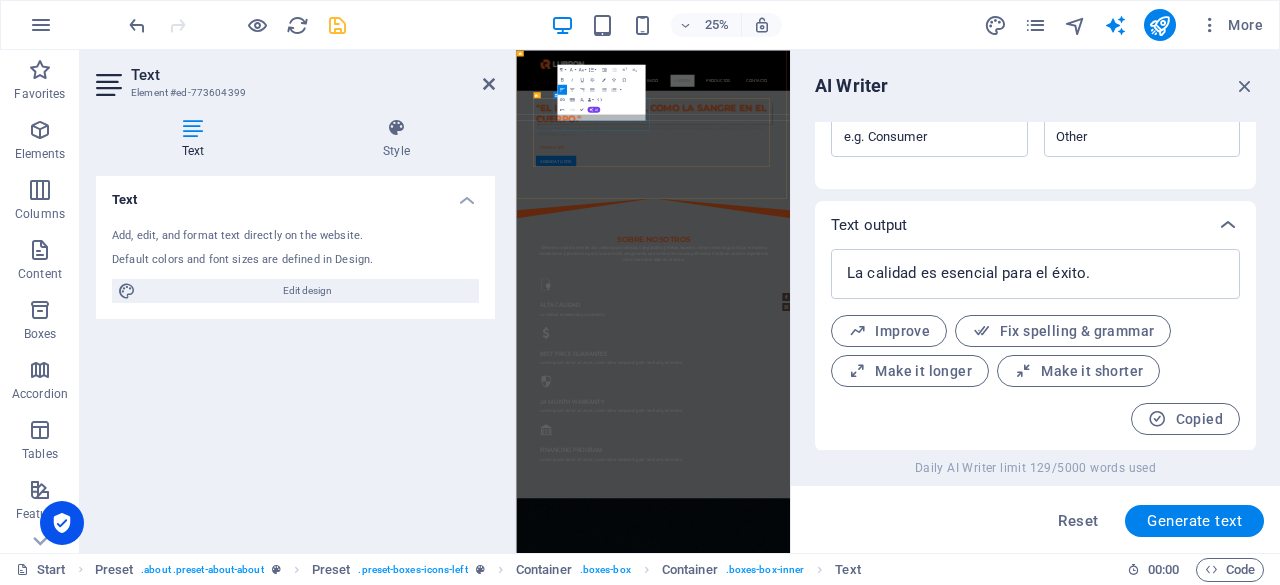 scroll, scrollTop: 0, scrollLeft: 2, axis: horizontal 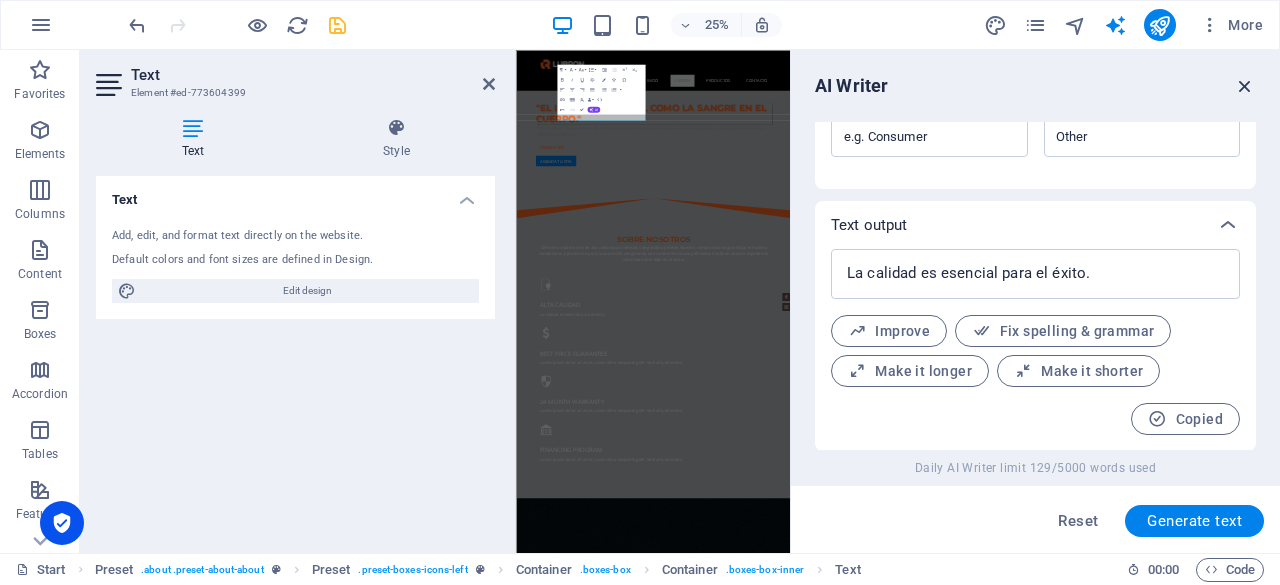click at bounding box center [1245, 86] 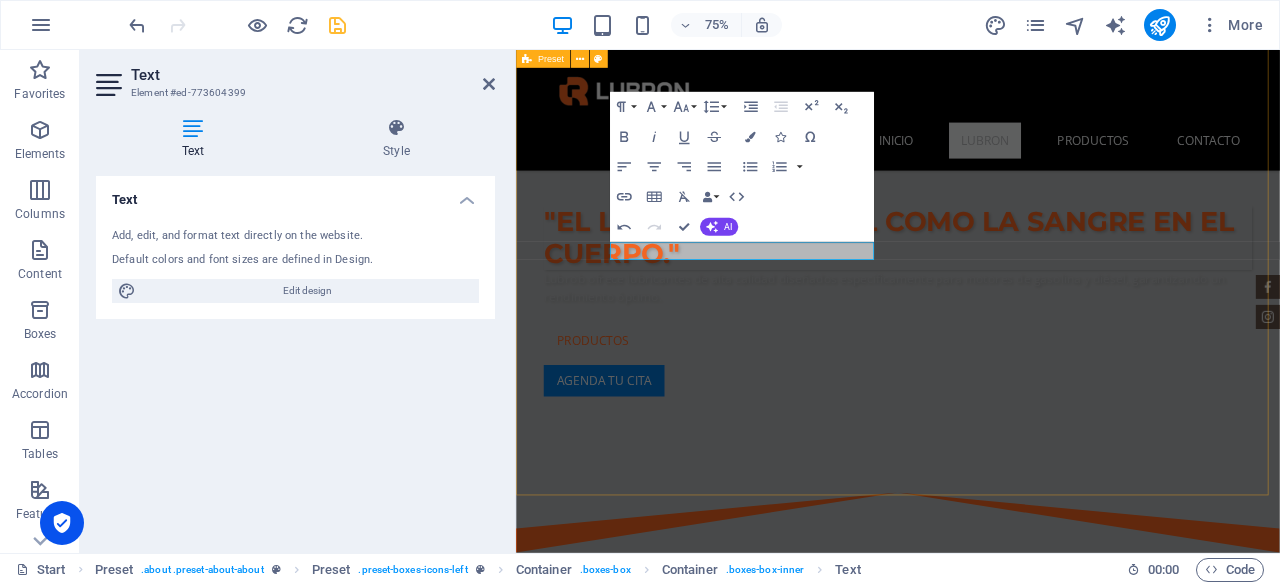 click on "sobre nosotros Ofrecemos lubricantes de alta calidad para vehículos de gasolina y diésel. Nuestro compromiso es garantizar el máximo rendimiento y protección para tu automóvil, asegurando una conducción suave y eficiente. Confía en nuestra experiencia como fabricante líder en el sector. Alta calidad La calidad es esencial para el éxito. La calidad es esencial para el éxito. Best Price Guarantee Lorem ipsum dolor sit amet, consectetur adipisicing elit. Veritatis, dolorem! 24 Month Warranty Lorem ipsum dolor sit amet, consectetur adipisicing elit. Veritatis, dolorem! Financing Program Lorem ipsum dolor sit amet, consectetur adipisicing elit. Veritatis, dolorem!" at bounding box center [1025, 1279] 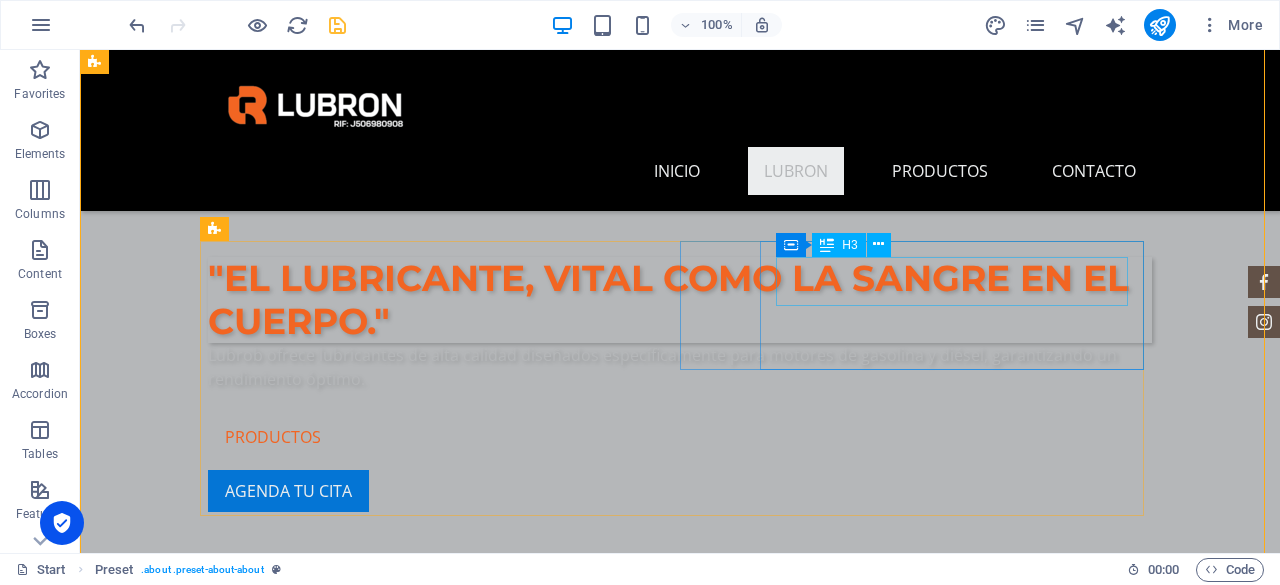 click on "Best Price Guarantee" at bounding box center [680, 1260] 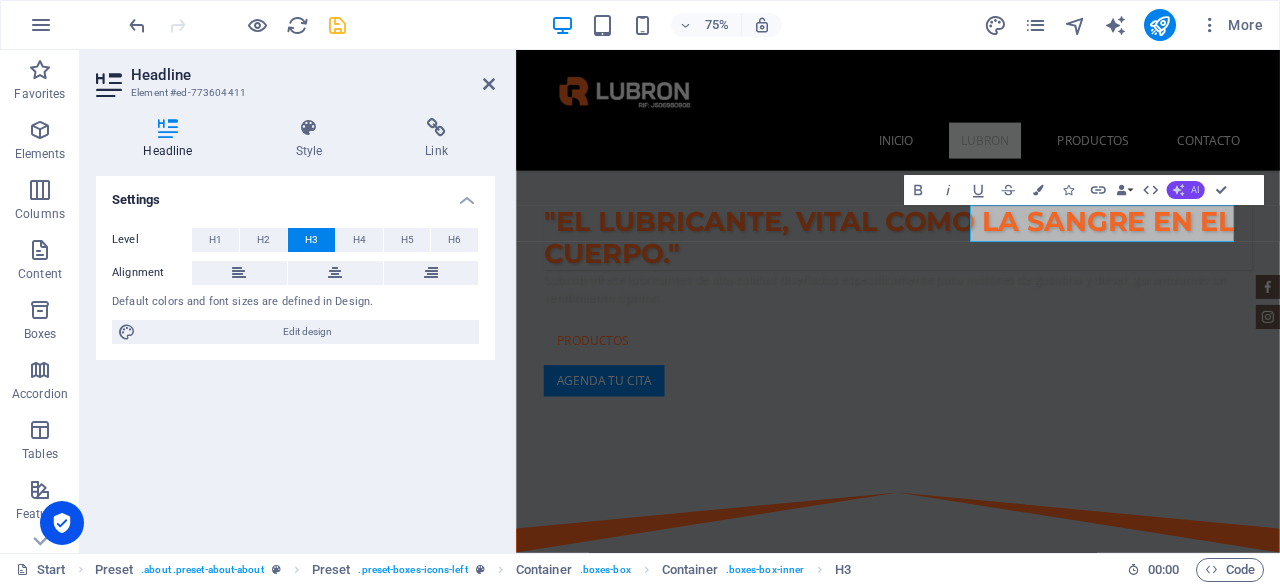 click on "AI" at bounding box center [1186, 190] 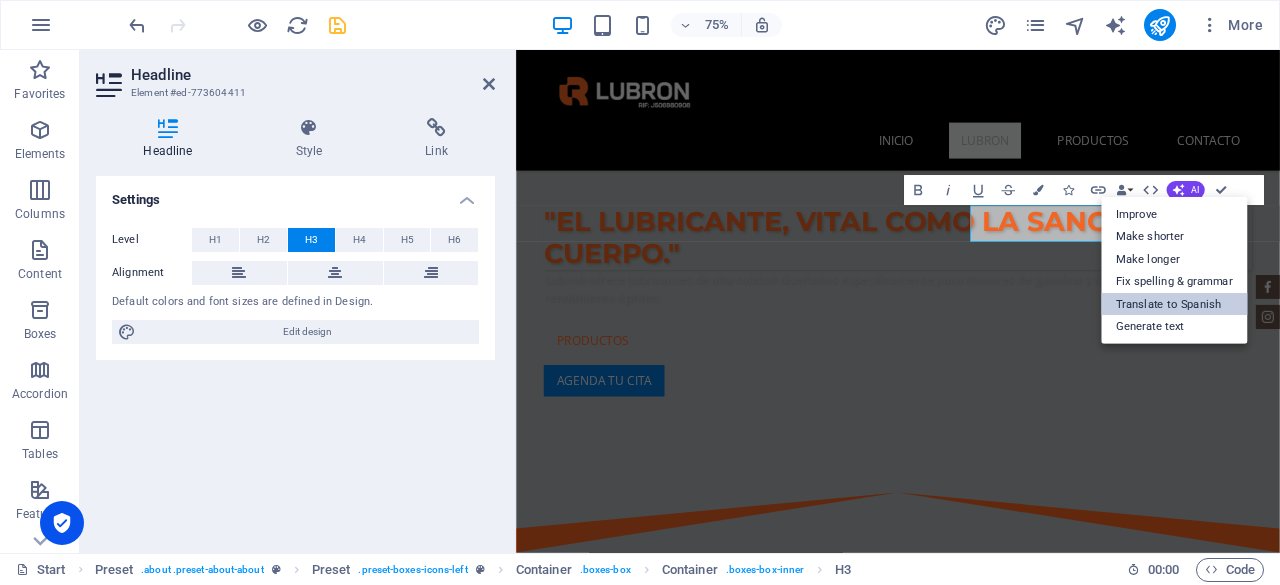 click on "Translate to Spanish" at bounding box center [1174, 304] 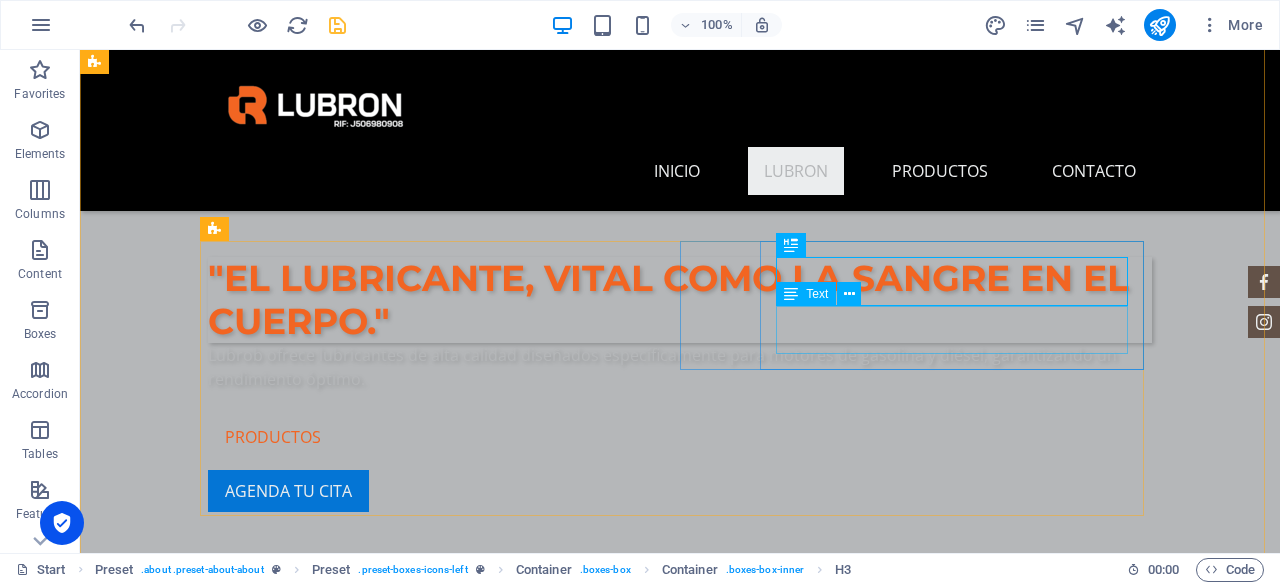 click on "Lorem ipsum dolor sit amet, consectetur adipisicing elit. Veritatis, dolorem!" at bounding box center (680, 1297) 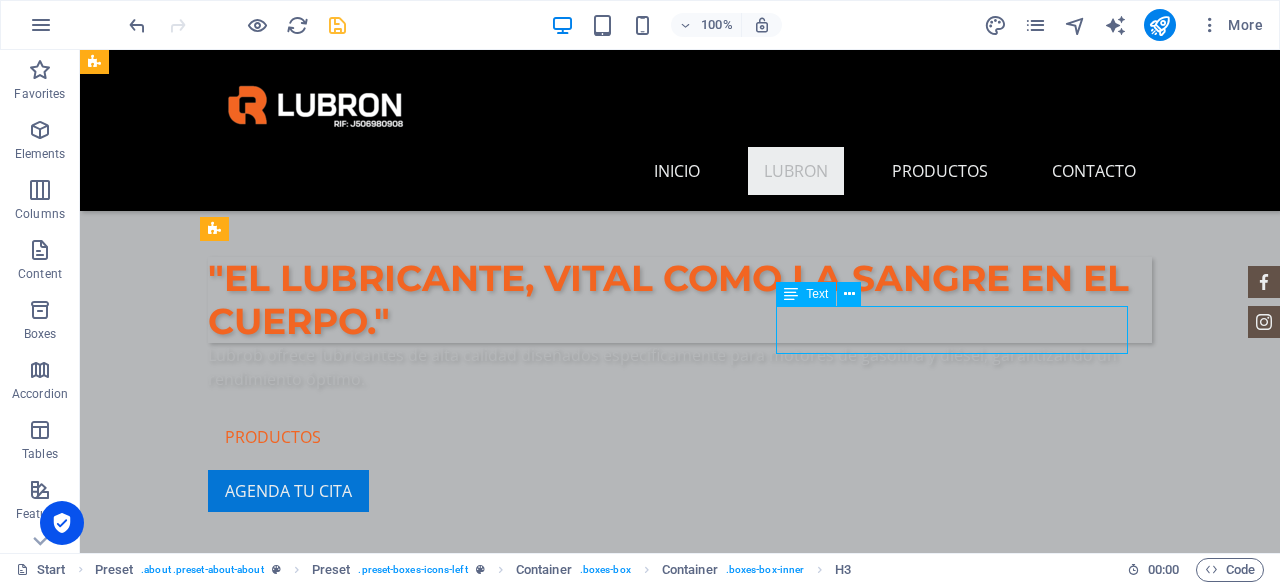 click on "Lorem ipsum dolor sit amet, consectetur adipisicing elit. Veritatis, dolorem!" at bounding box center (680, 1297) 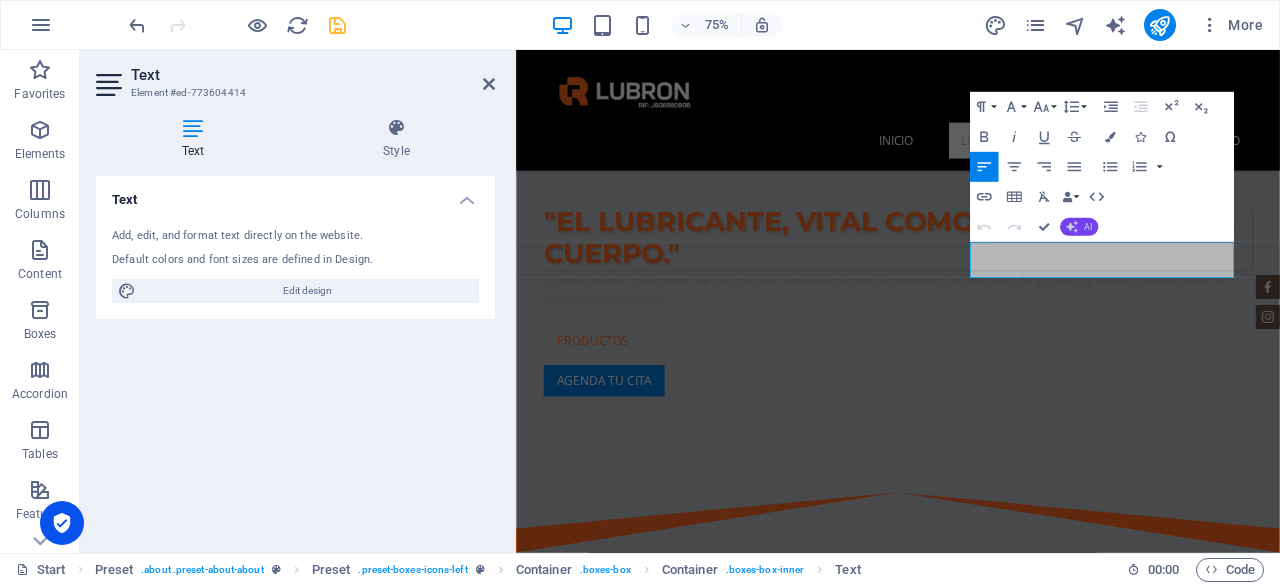 click on "AI" at bounding box center [1079, 227] 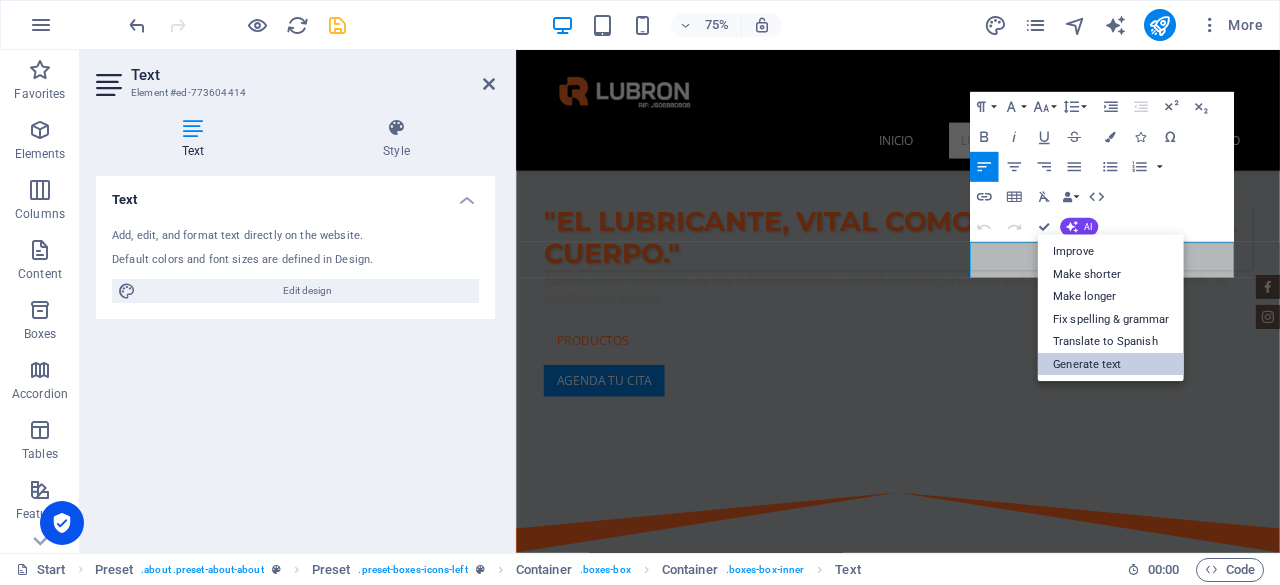 click on "Generate text" at bounding box center [1111, 364] 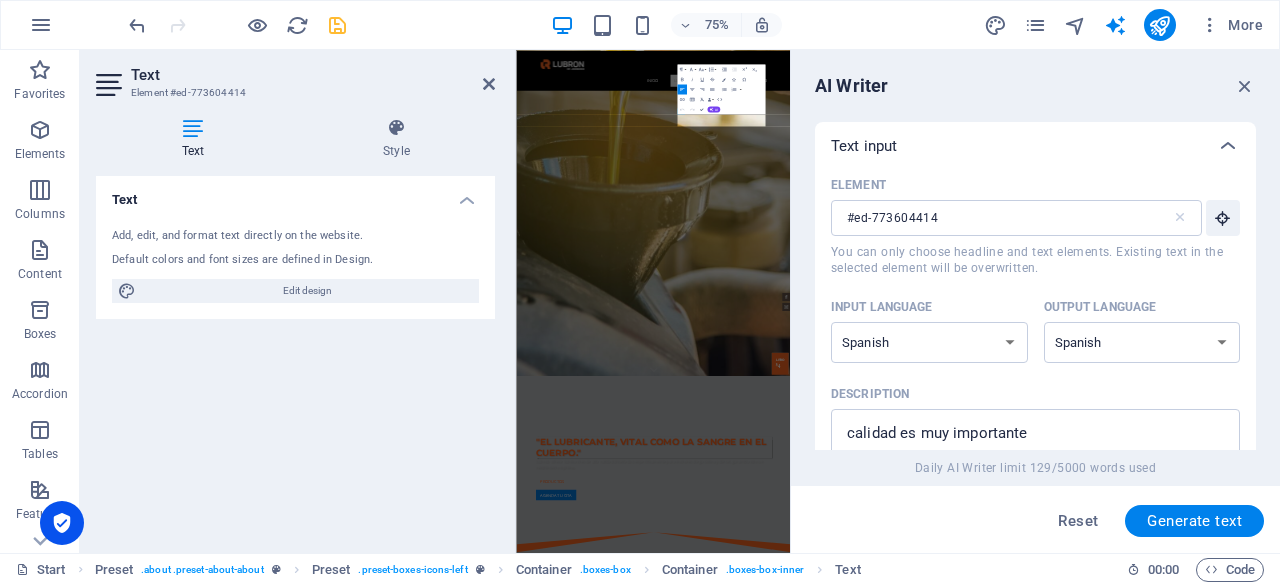 scroll, scrollTop: 2048, scrollLeft: 0, axis: vertical 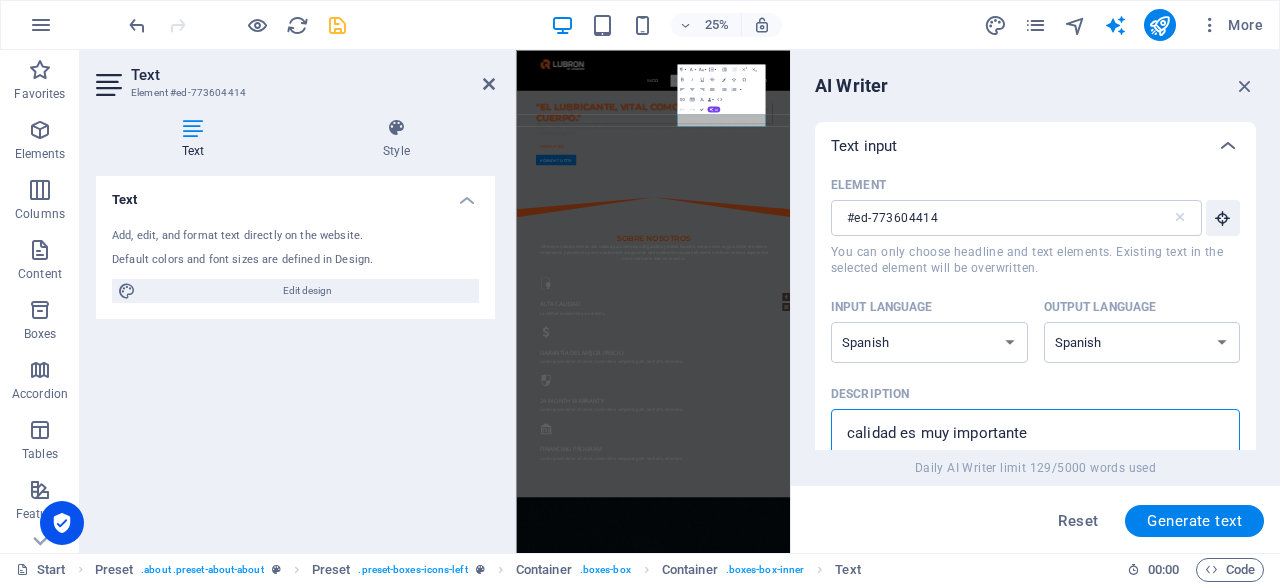 drag, startPoint x: 1567, startPoint y: 483, endPoint x: 1584, endPoint y: 1467, distance: 984.14685 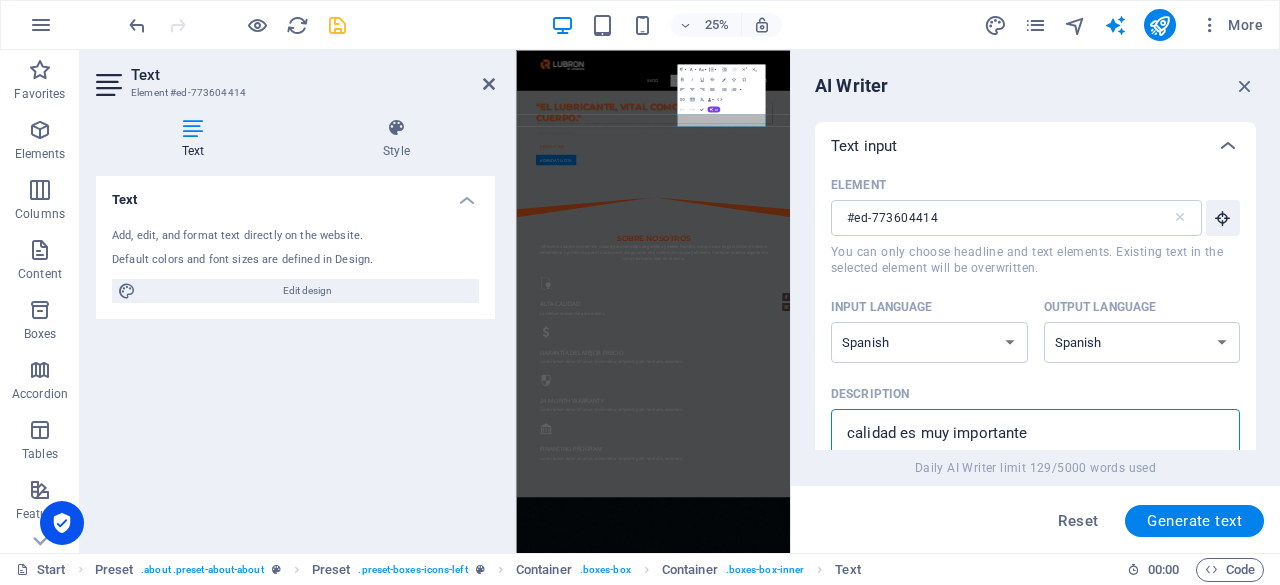 click on "calidad es muy importante" at bounding box center [1035, 451] 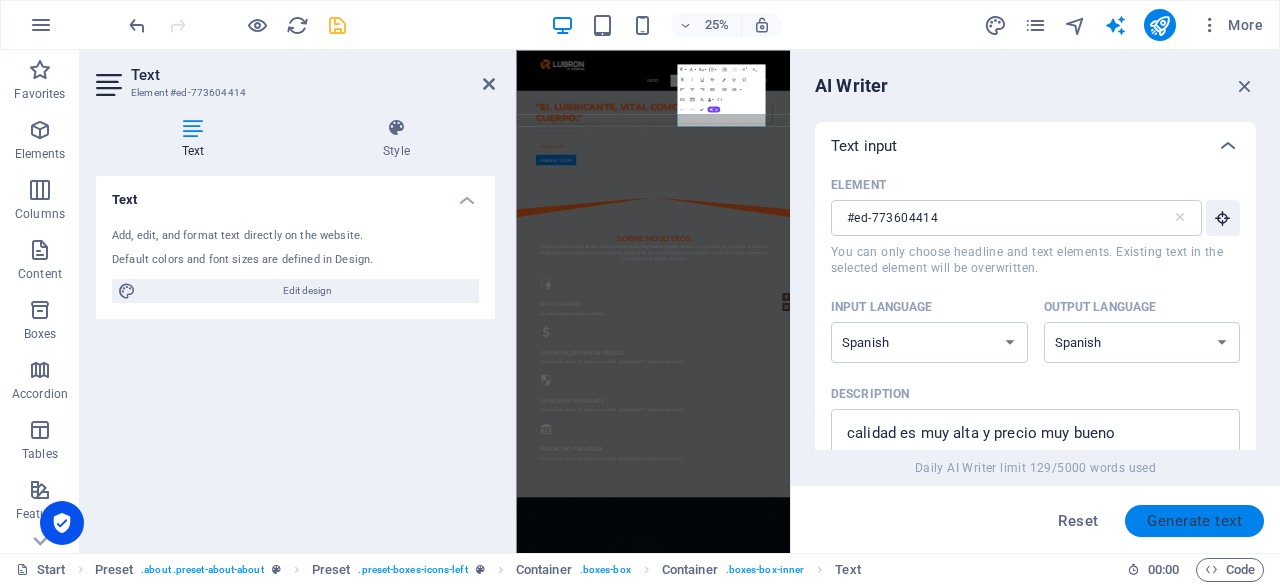 click on "Generate text" at bounding box center (1194, 521) 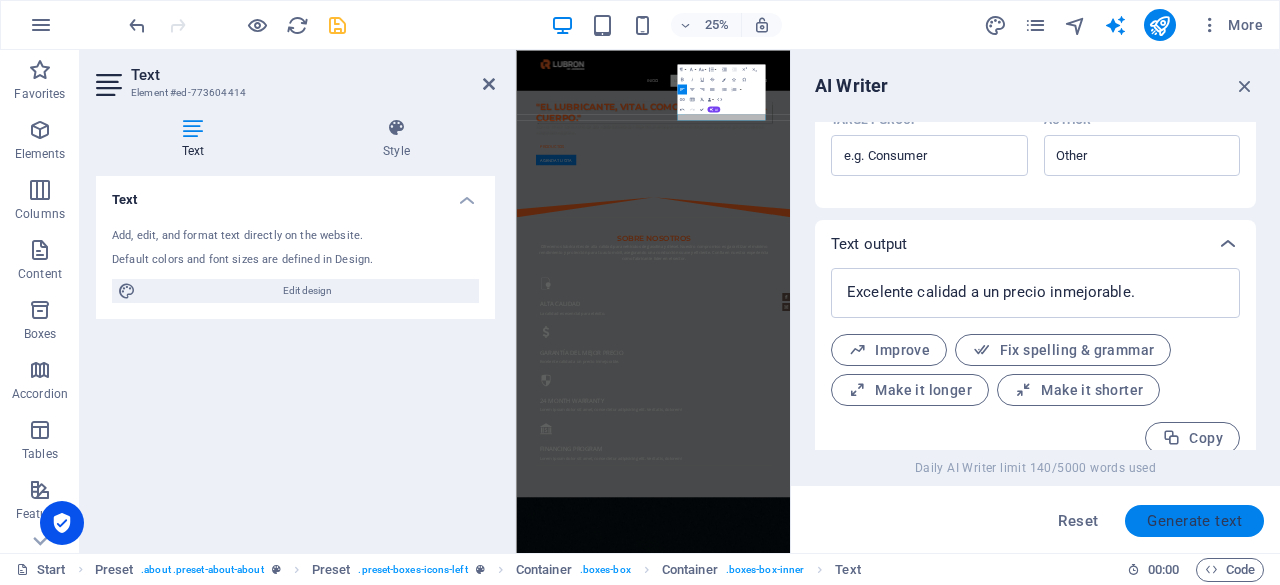 scroll, scrollTop: 674, scrollLeft: 0, axis: vertical 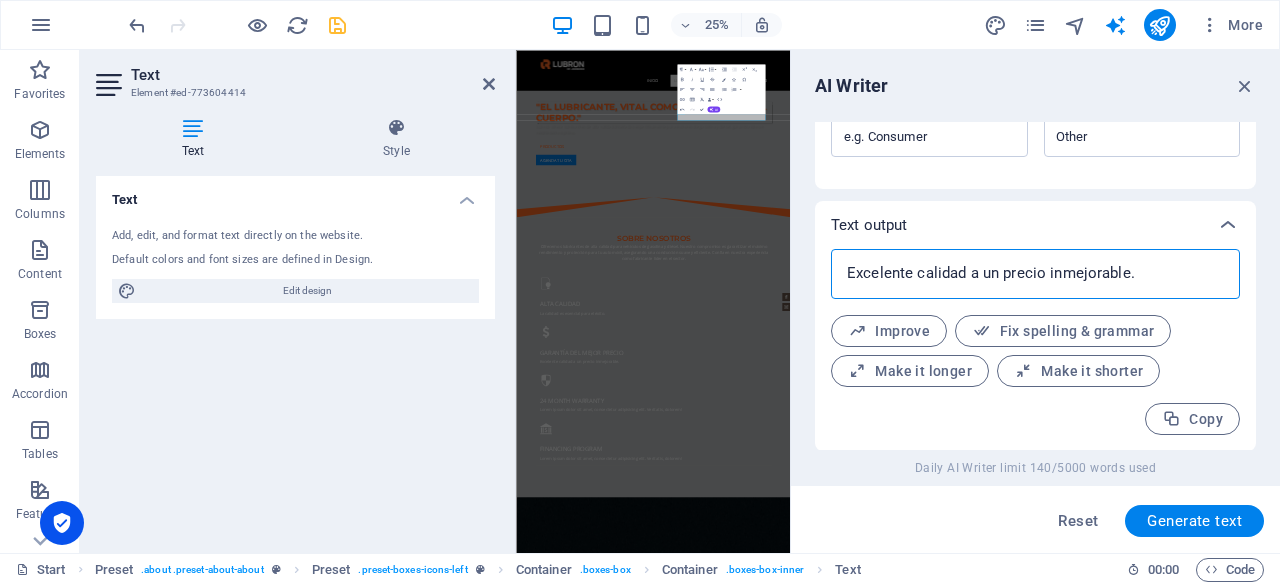 click on "Excelente calidad a un precio inmejorable." at bounding box center [1035, 274] 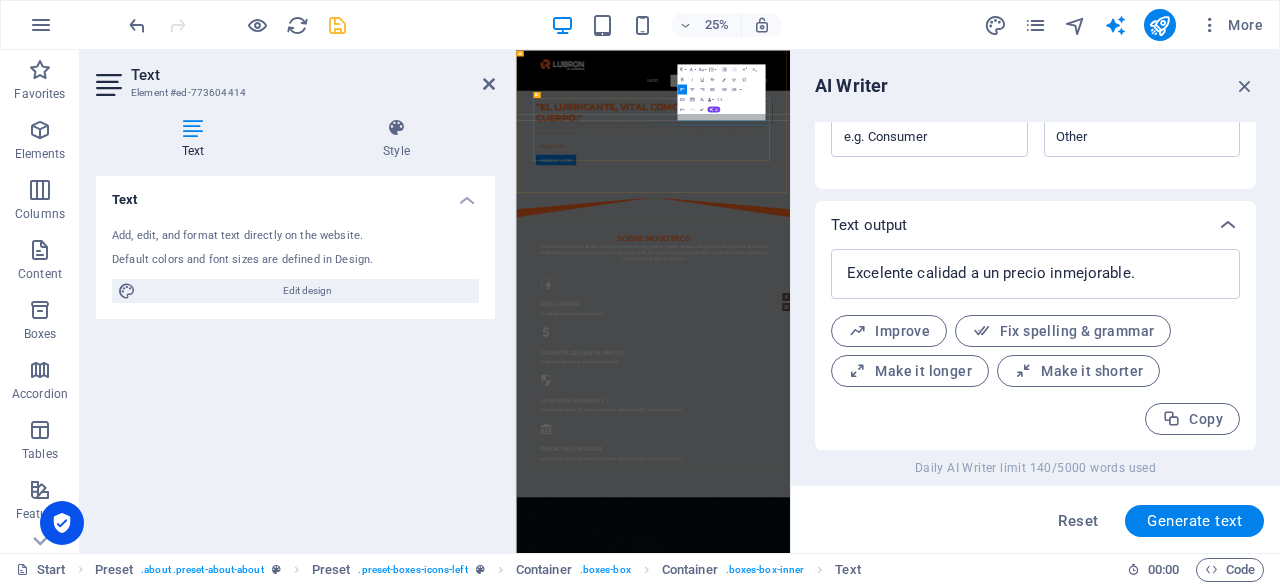 click on "Excelente calidad a un precio inmejorable." at bounding box center (1064, 1296) 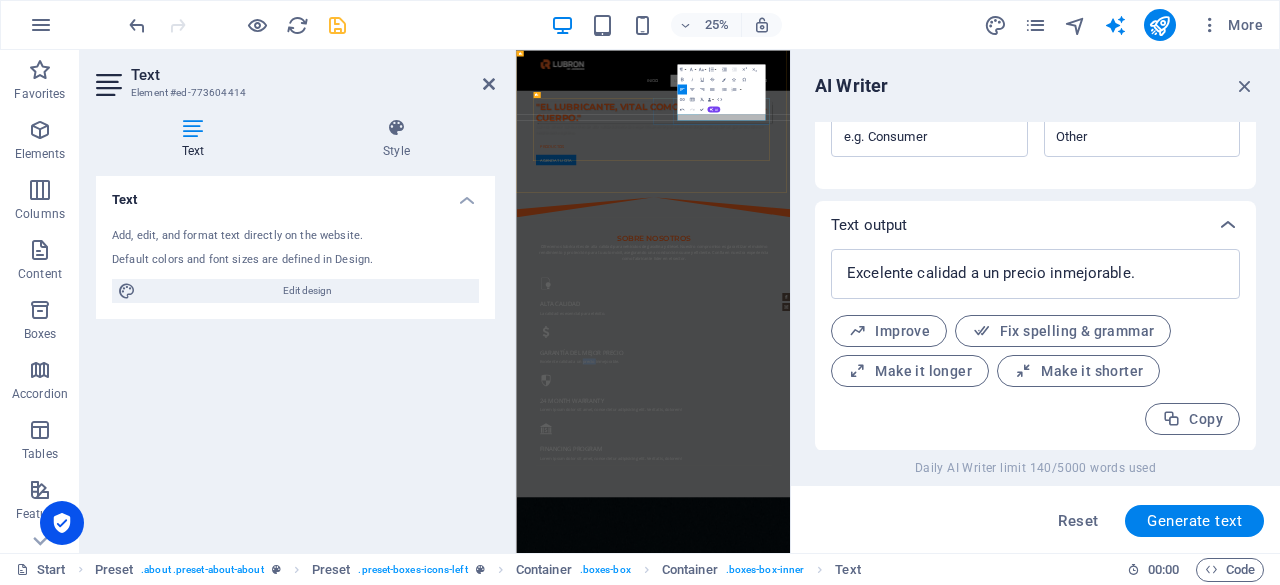 click on "Excelente calidad a un precio inmejorable." at bounding box center [1064, 1296] 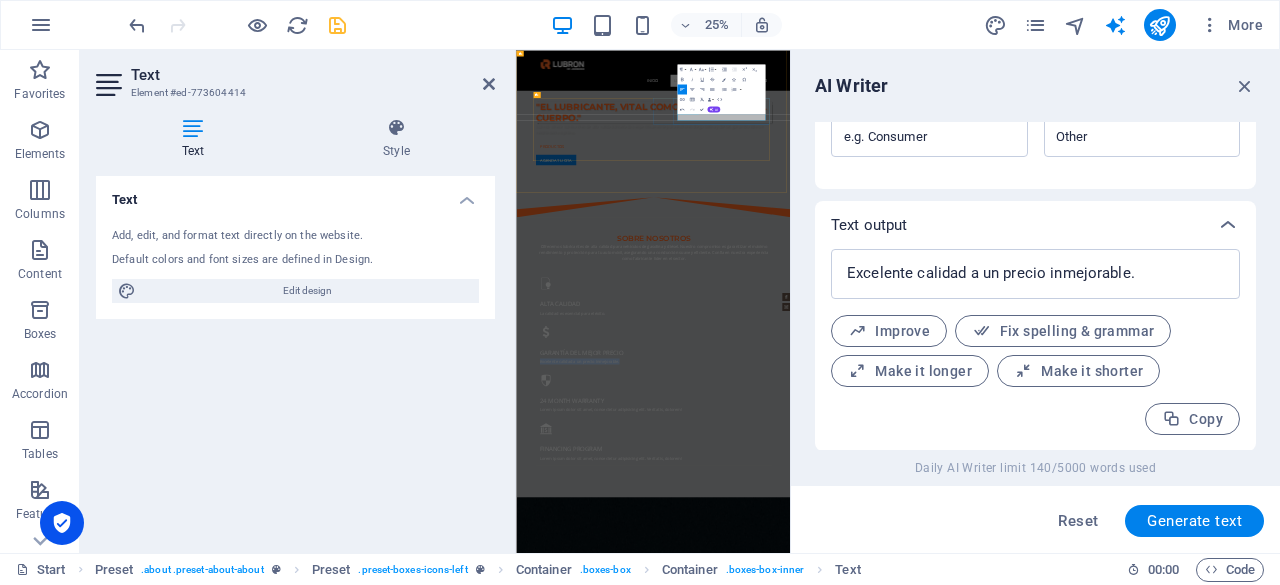 click on "Excelente calidad a un precio inmejorable." at bounding box center (1064, 1296) 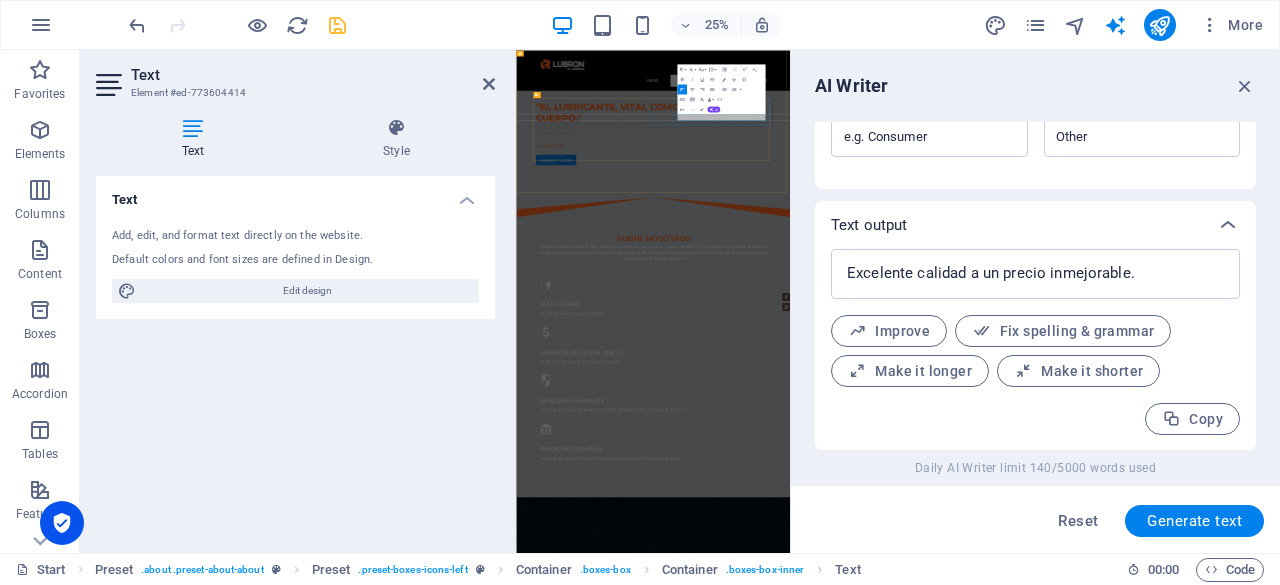 scroll, scrollTop: 0, scrollLeft: 2, axis: horizontal 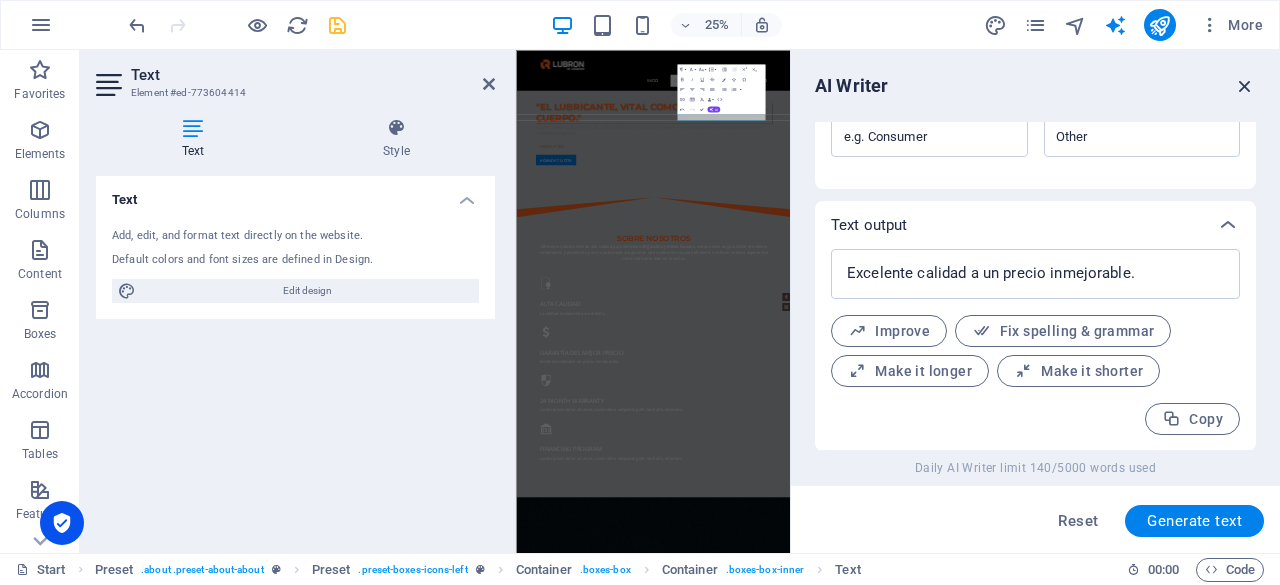 drag, startPoint x: 1258, startPoint y: 85, endPoint x: 1244, endPoint y: 77, distance: 16.124516 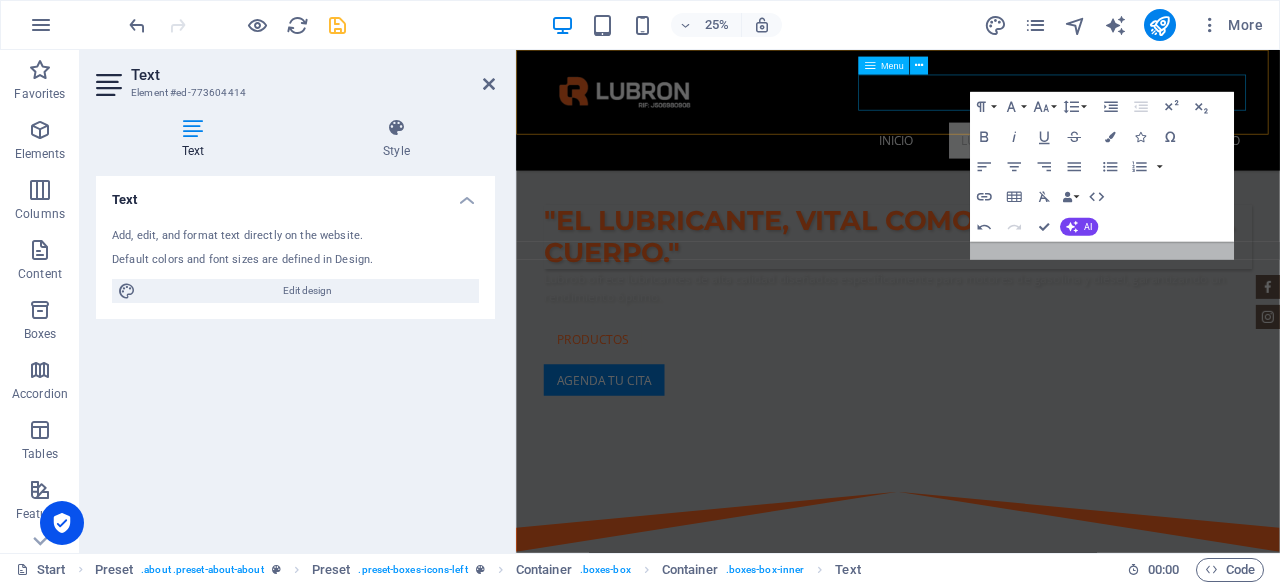 scroll, scrollTop: 708, scrollLeft: 0, axis: vertical 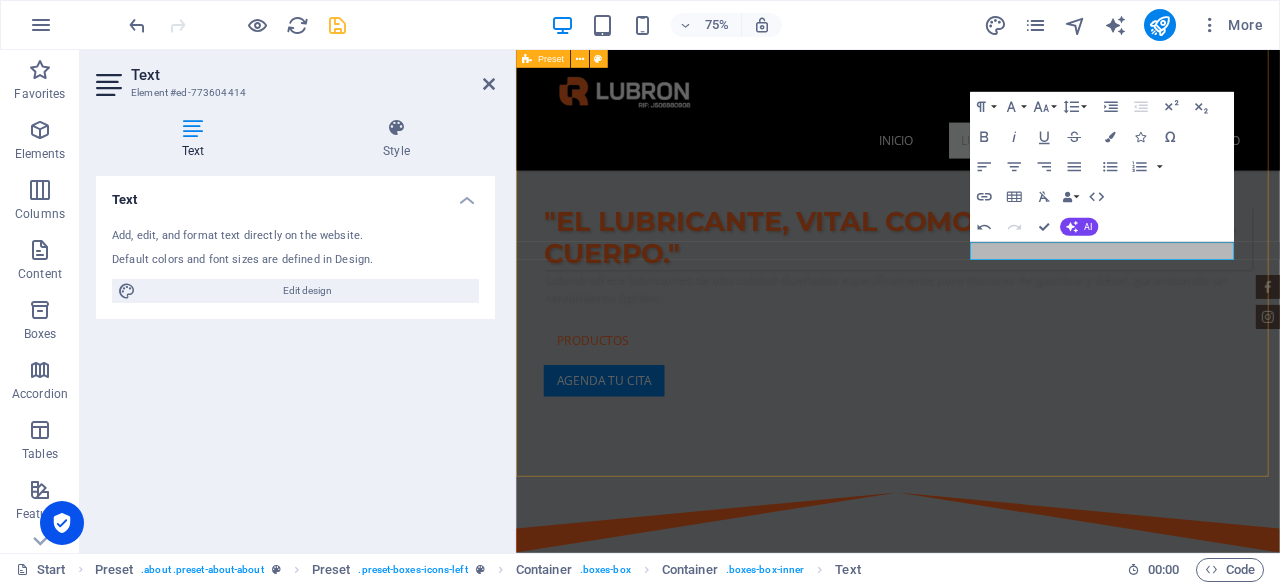 click on "sobre nosotros Ofrecemos lubricantes de alta calidad para vehículos de gasolina y diésel. Nuestro compromiso es garantizar el máximo rendimiento y protección para tu automóvil, asegurando una conducción suave y eficiente. Confía en nuestra experiencia como fabricante líder en el sector. Alta calidad La calidad es esencial para el éxito. GARANTÍA DEL MEJOR PRECIO Excelente calidad a un precio inmejorable. Excelente calidad a un precio inmejorable. 24 Month Warranty Lorem ipsum dolor sit amet, consectetur adipisicing elit. Veritatis, dolorem! Financing Program Lorem ipsum dolor sit amet, consectetur adipisicing elit. Veritatis, dolorem!" at bounding box center (1025, 1279) 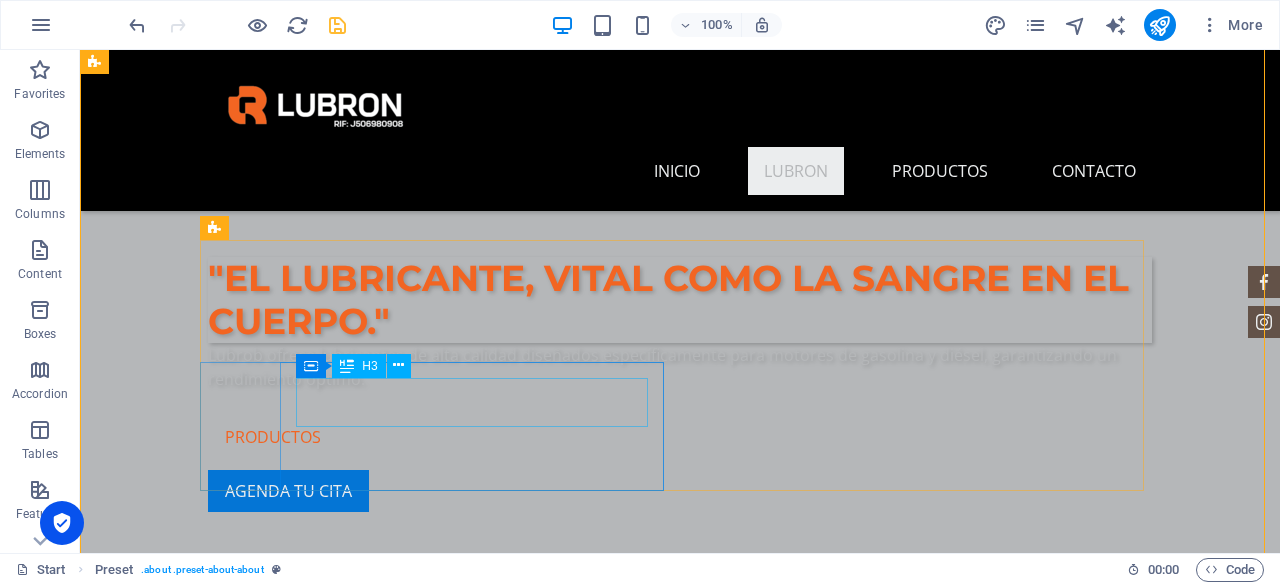 click on "24 Month Warranty" at bounding box center (680, 1454) 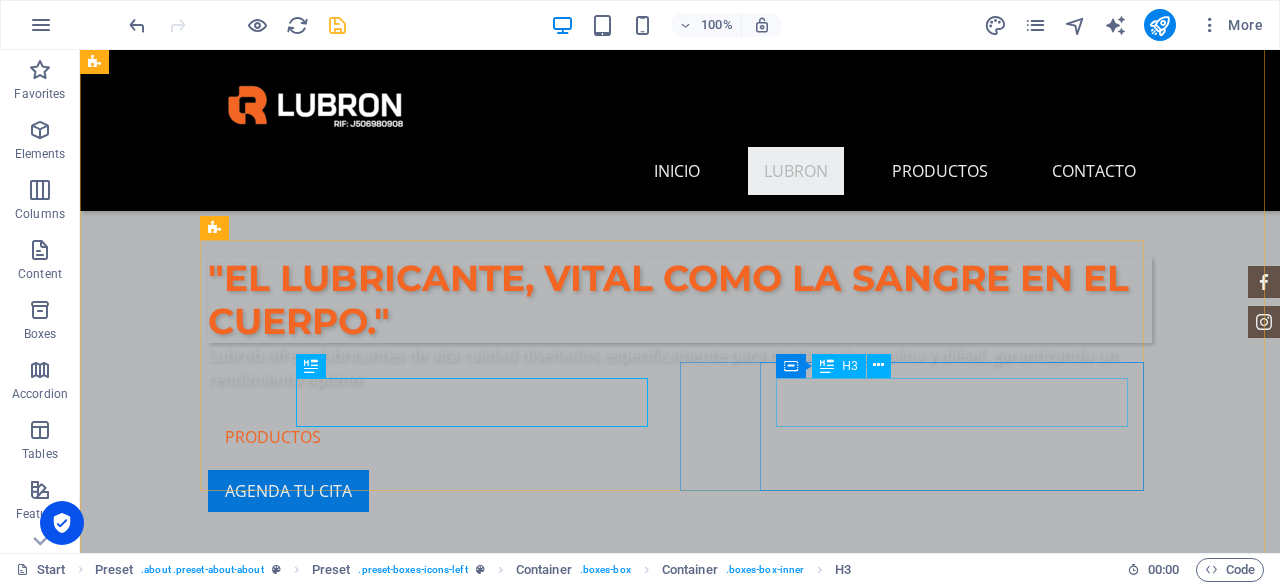 click on "Financing Program" at bounding box center [680, 1647] 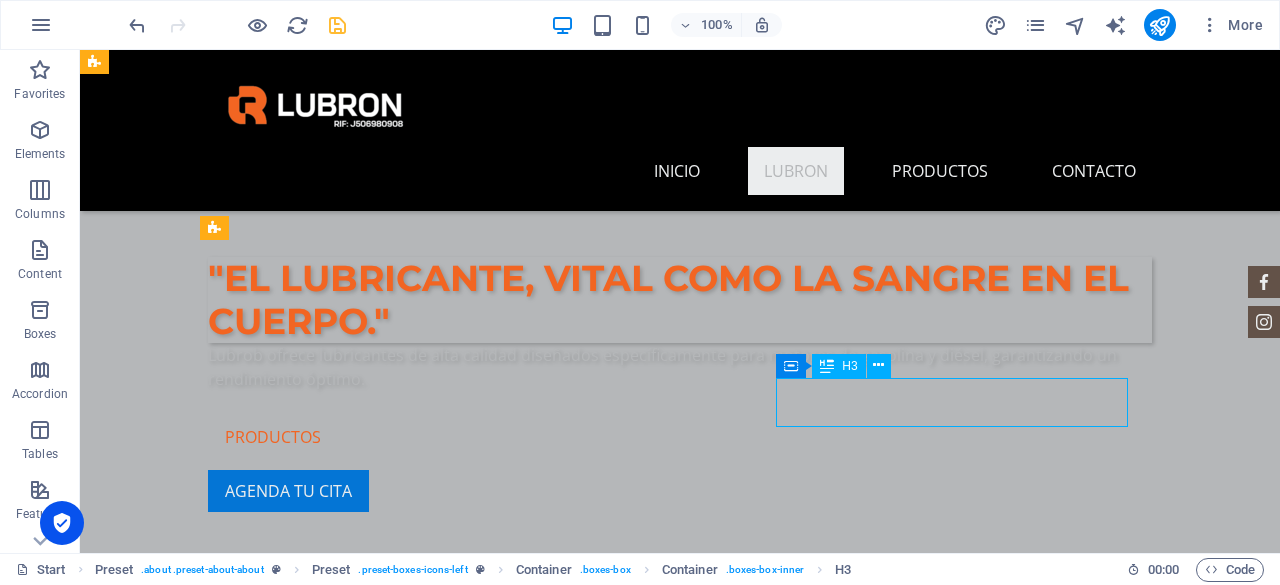 click on "Financing Program" at bounding box center [680, 1647] 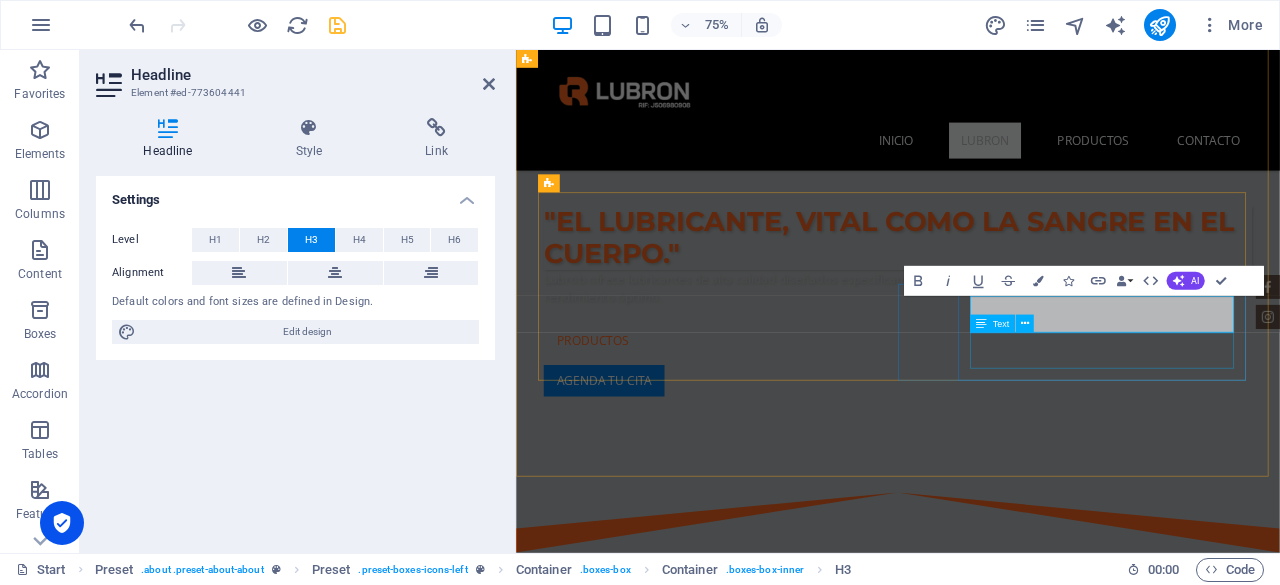 click on "Lorem ipsum dolor sit amet, consectetur adipisicing elit. Veritatis, dolorem!" at bounding box center [1025, 1684] 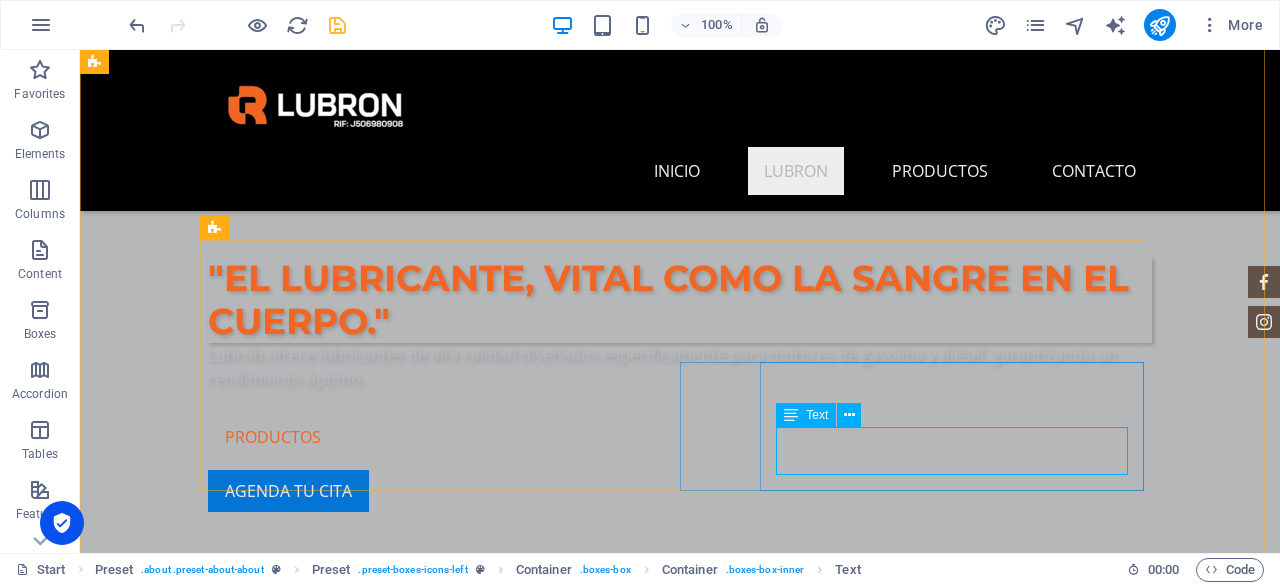 click on "Lorem ipsum dolor sit amet, consectetur adipisicing elit. Veritatis, dolorem!" at bounding box center (680, 1684) 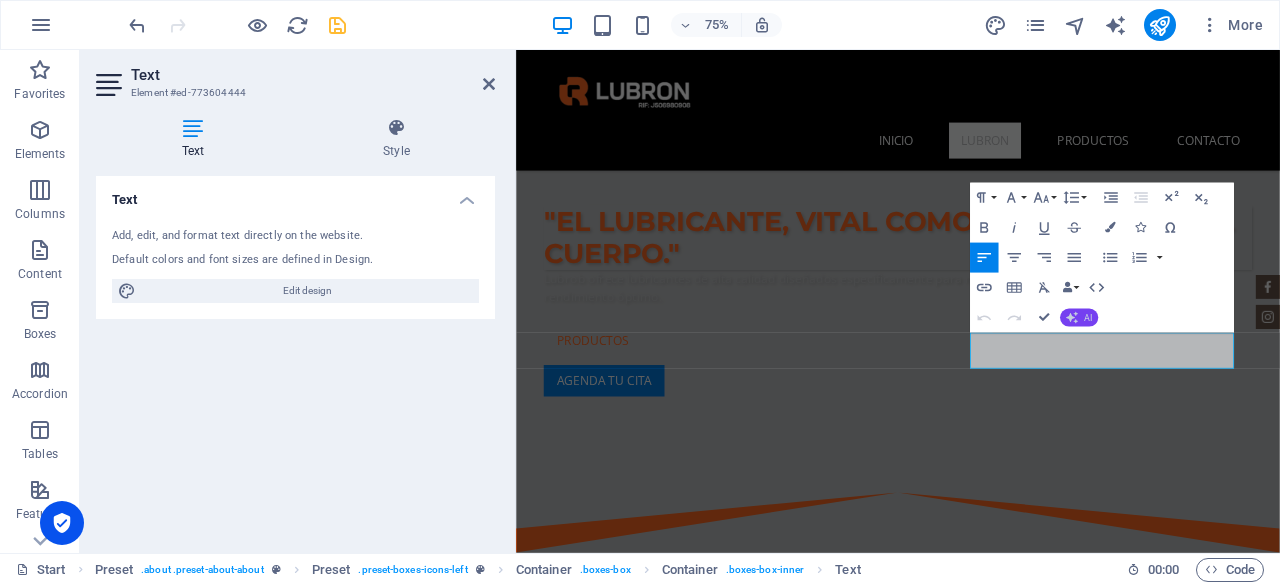 click on "AI" at bounding box center [1079, 318] 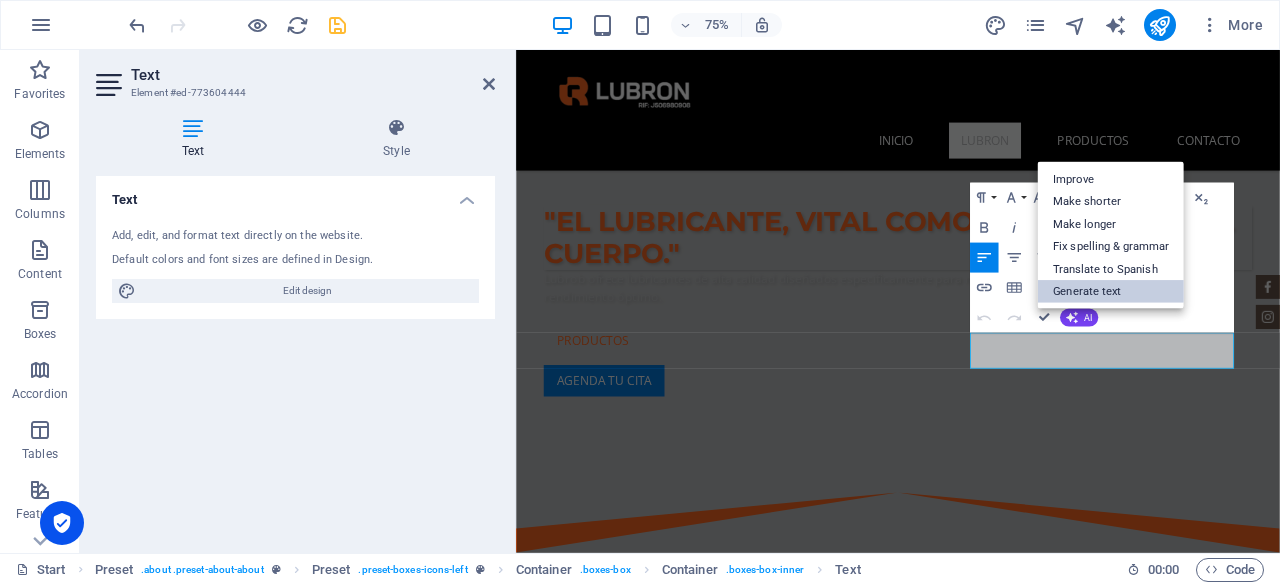 click on "Generate text" at bounding box center (1111, 291) 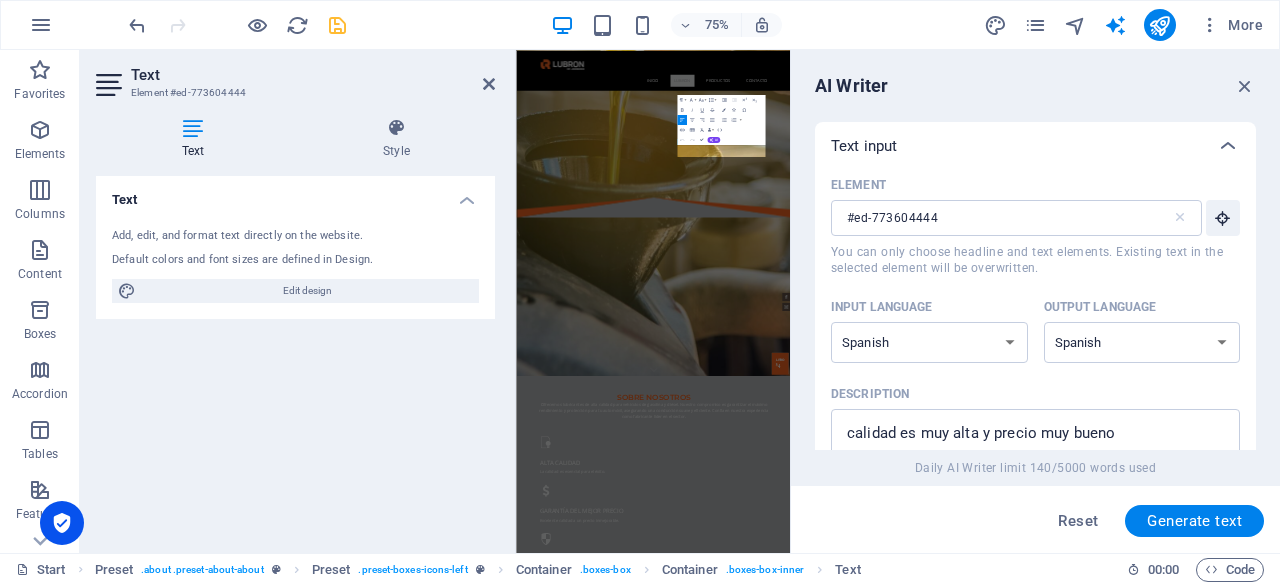scroll, scrollTop: 2048, scrollLeft: 0, axis: vertical 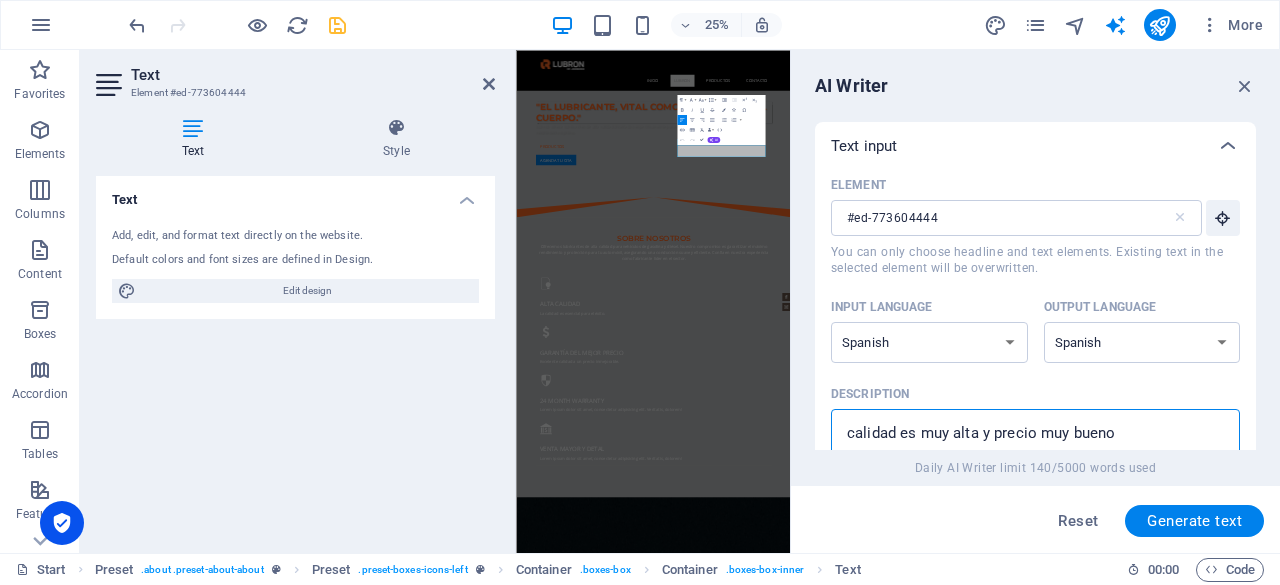 click on "calidad es muy alta y precio muy bueno" at bounding box center [1035, 451] 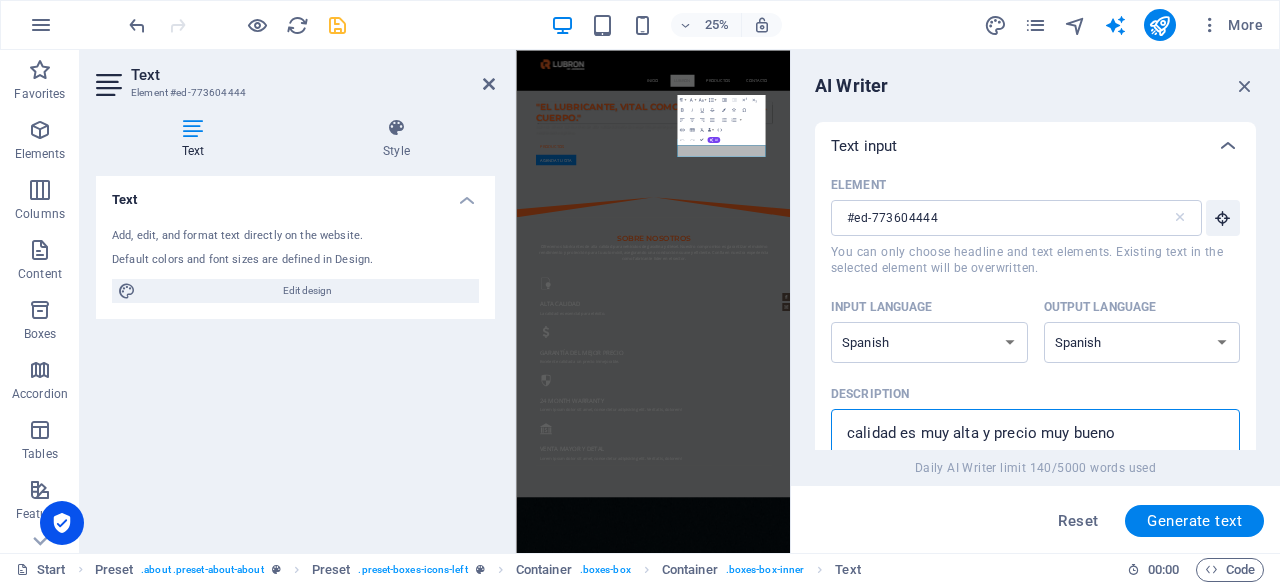 scroll, scrollTop: 4, scrollLeft: 0, axis: vertical 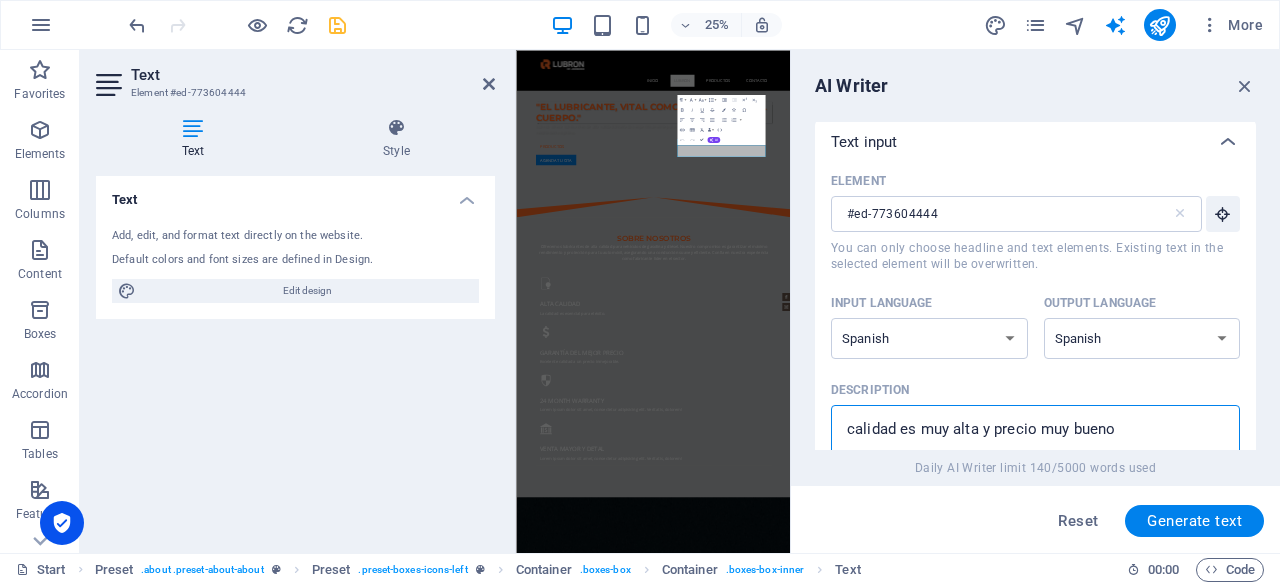 drag, startPoint x: 1144, startPoint y: 427, endPoint x: 811, endPoint y: 423, distance: 333.02402 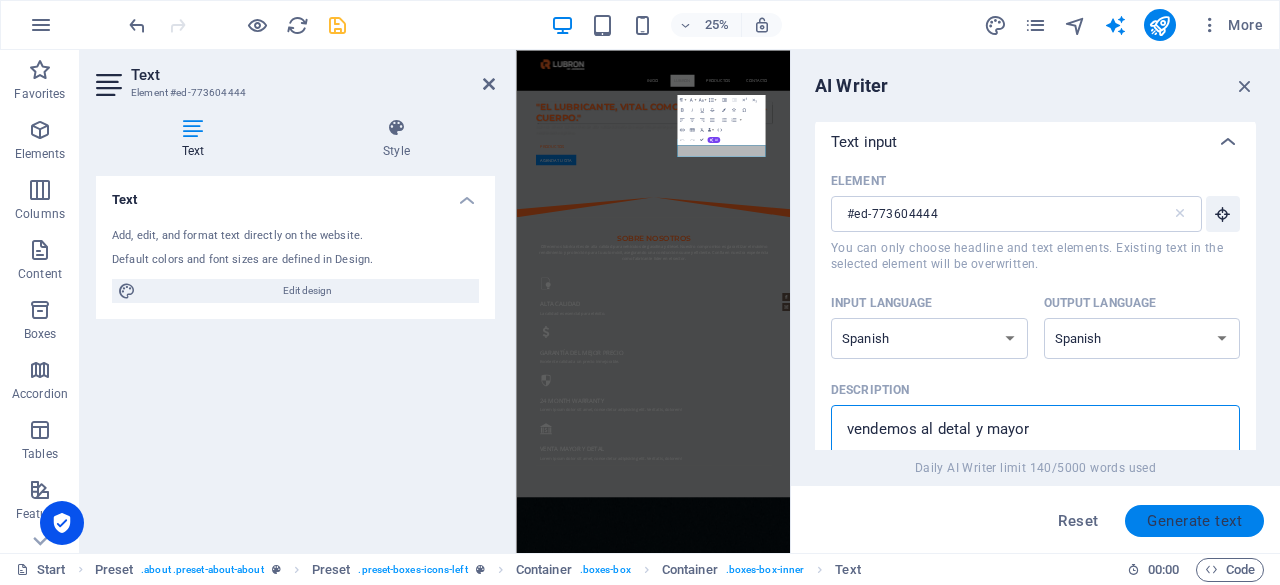 click on "Generate text" at bounding box center [1194, 521] 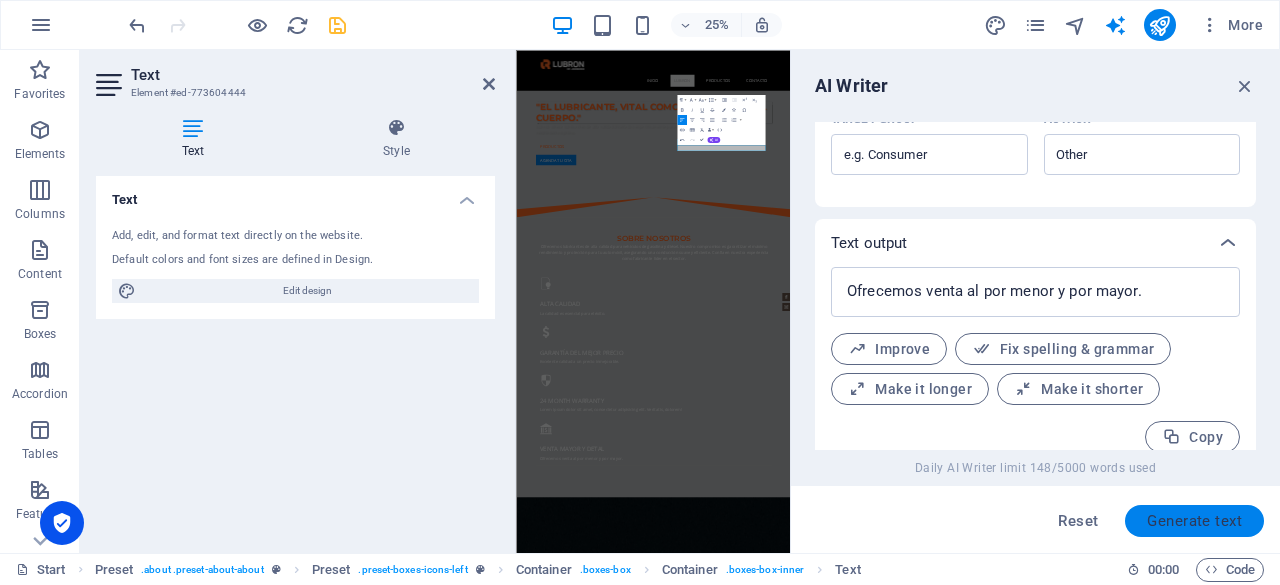 scroll, scrollTop: 674, scrollLeft: 0, axis: vertical 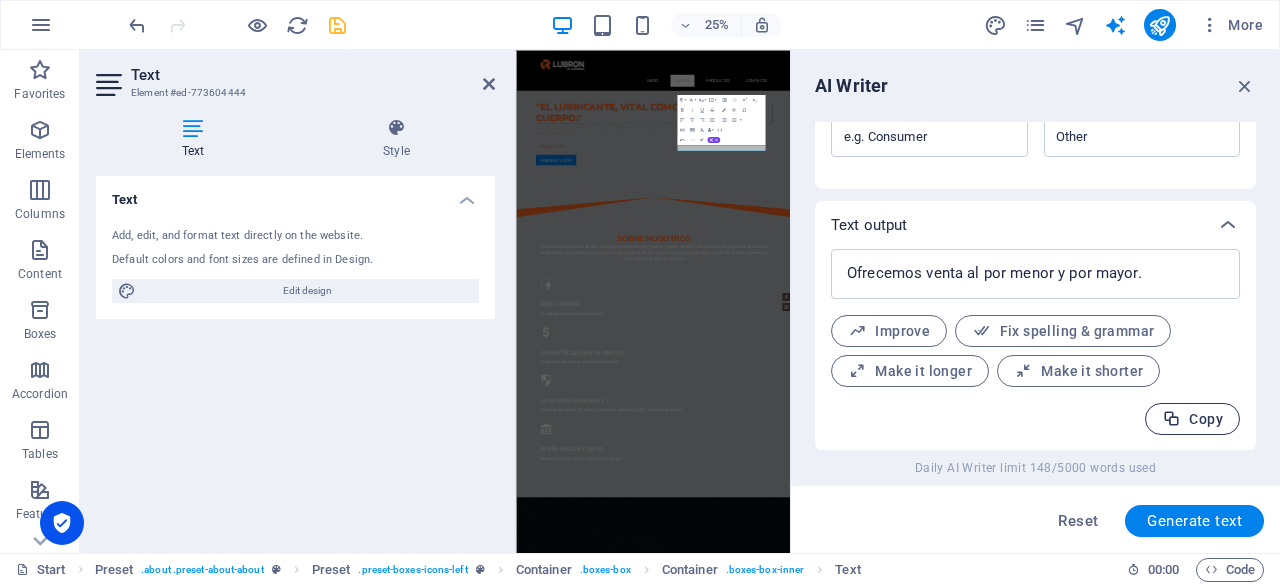 click on "Copy" at bounding box center (1192, 419) 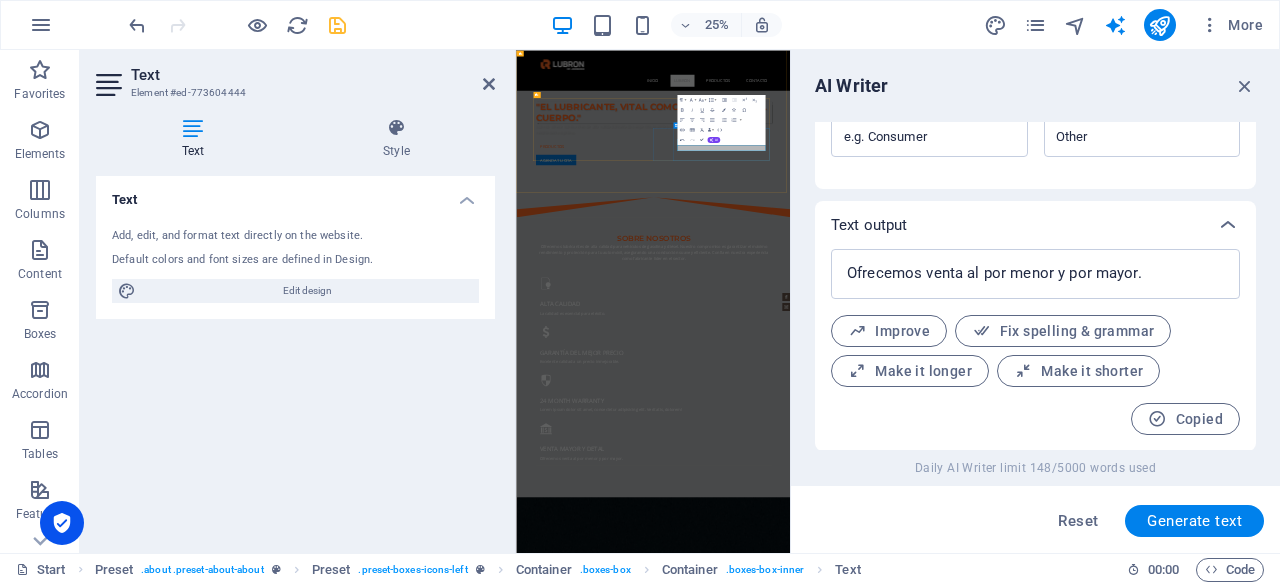 click on "Ofrecemos venta al por menor y por mayor." at bounding box center (1064, 1683) 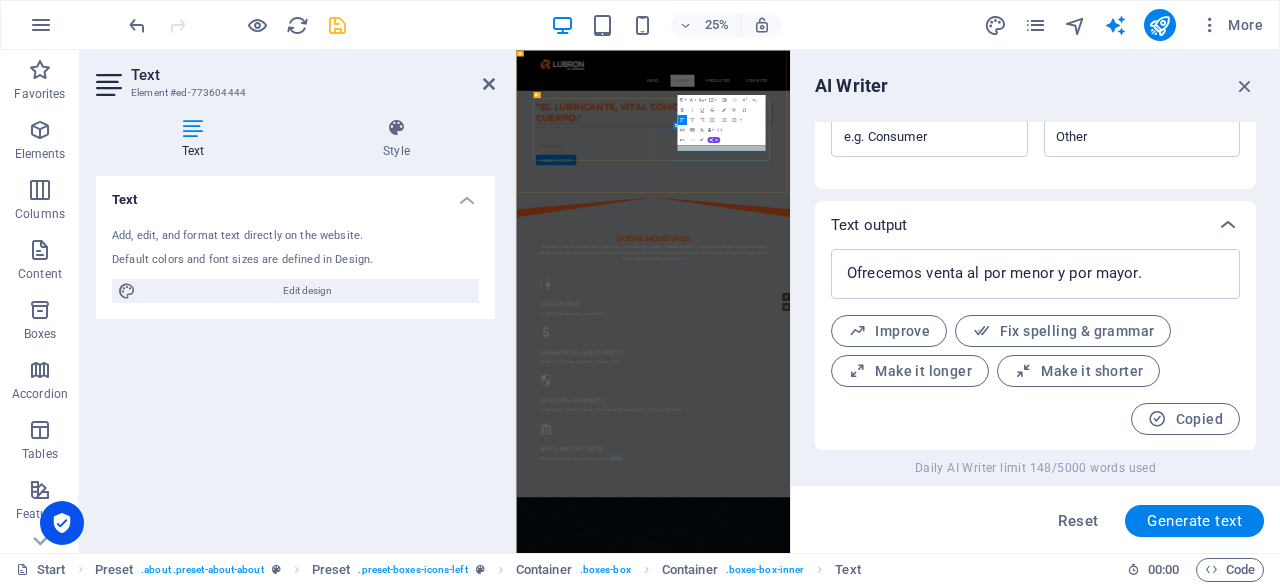 click on "Ofrecemos venta al por menor y por mayor." at bounding box center (1064, 1683) 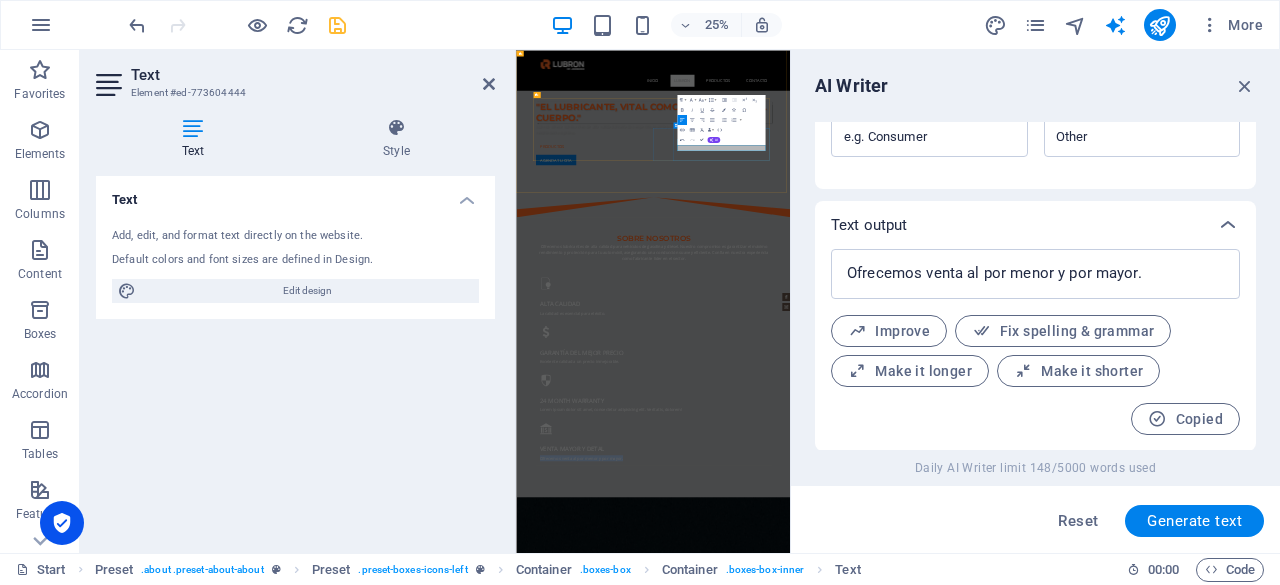 click on "Ofrecemos venta al por menor y por mayor." at bounding box center [1064, 1683] 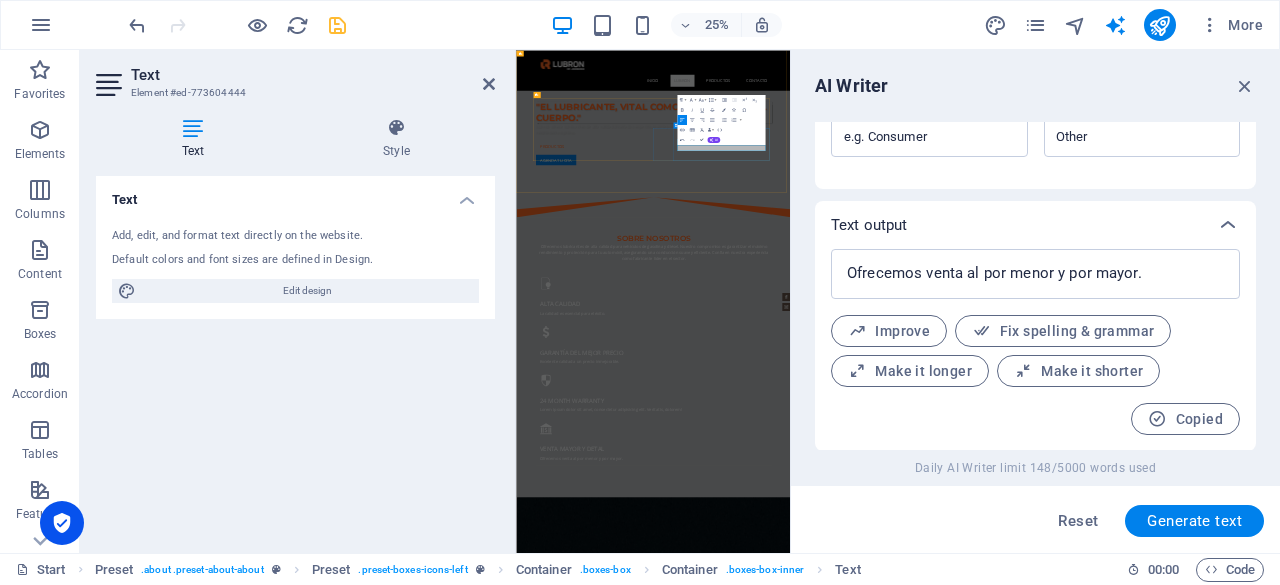 scroll, scrollTop: 0, scrollLeft: 2, axis: horizontal 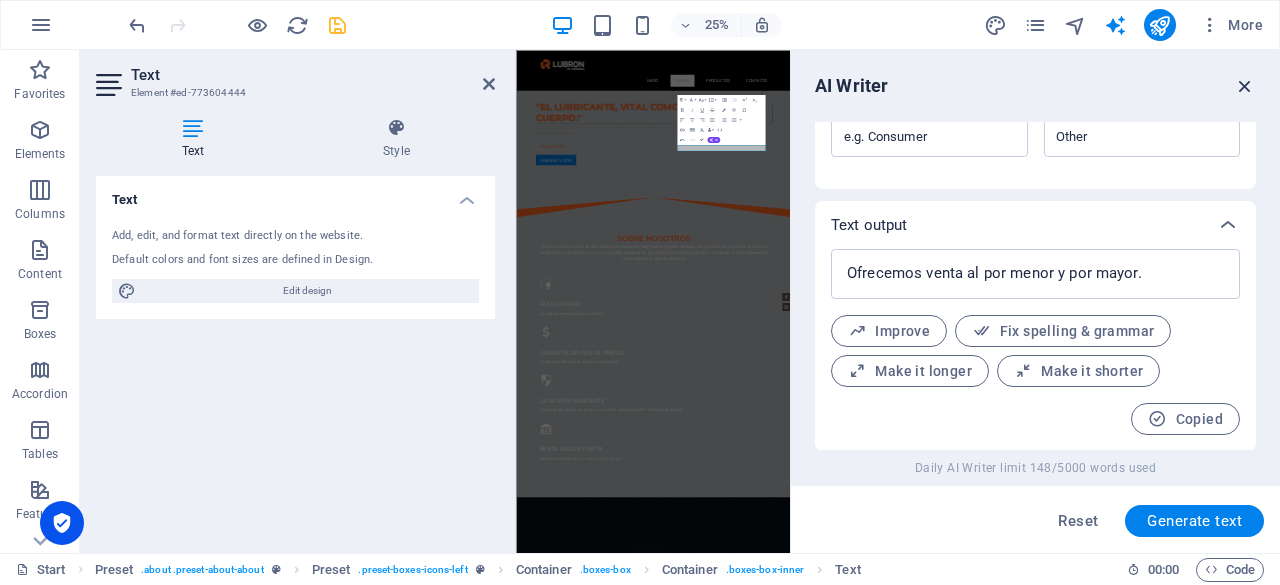 click at bounding box center [1245, 86] 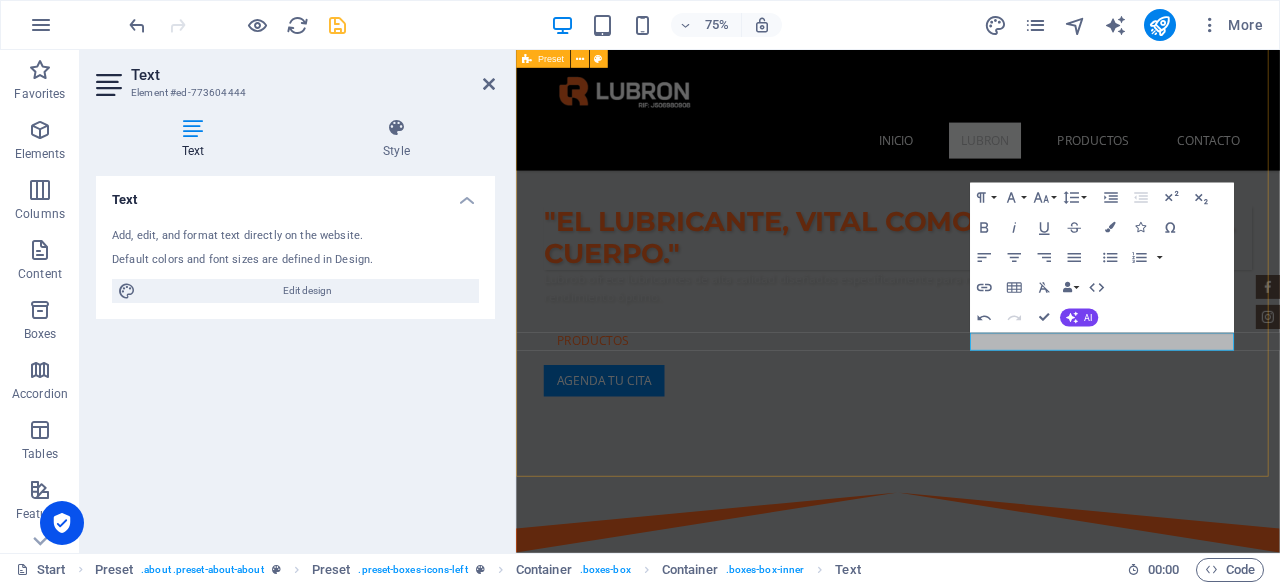 click on "sobre nosotros Ofrecemos lubricantes de alta calidad para vehículos de gasolina y diésel. Nuestro compromiso es garantizar el máximo rendimiento y protección para tu automóvil, asegurando una conducción suave y eficiente. Confía en nuestra experiencia como fabricante líder en el sector. Alta calidad La calidad es esencial para el éxito. GARANTÍA DEL MEJOR PRECIO Excelente calidad a un precio inmejorable. 24 Month Warranty Lorem ipsum dolor sit amet, consectetur adipisicing elit. Veritatis, dolorem! venta mayor y detal Ofrecemos venta al por menor y por mayor. Ofrecemos venta al por menor y por mayor." at bounding box center (1025, 1279) 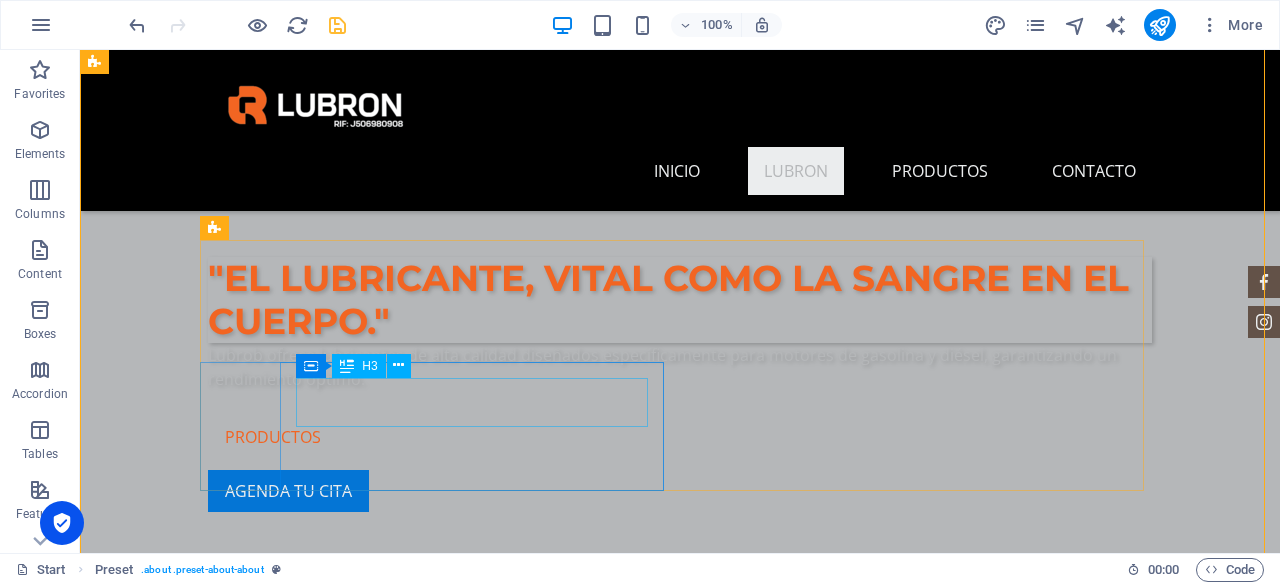 click on "24 Month Warranty" at bounding box center [680, 1454] 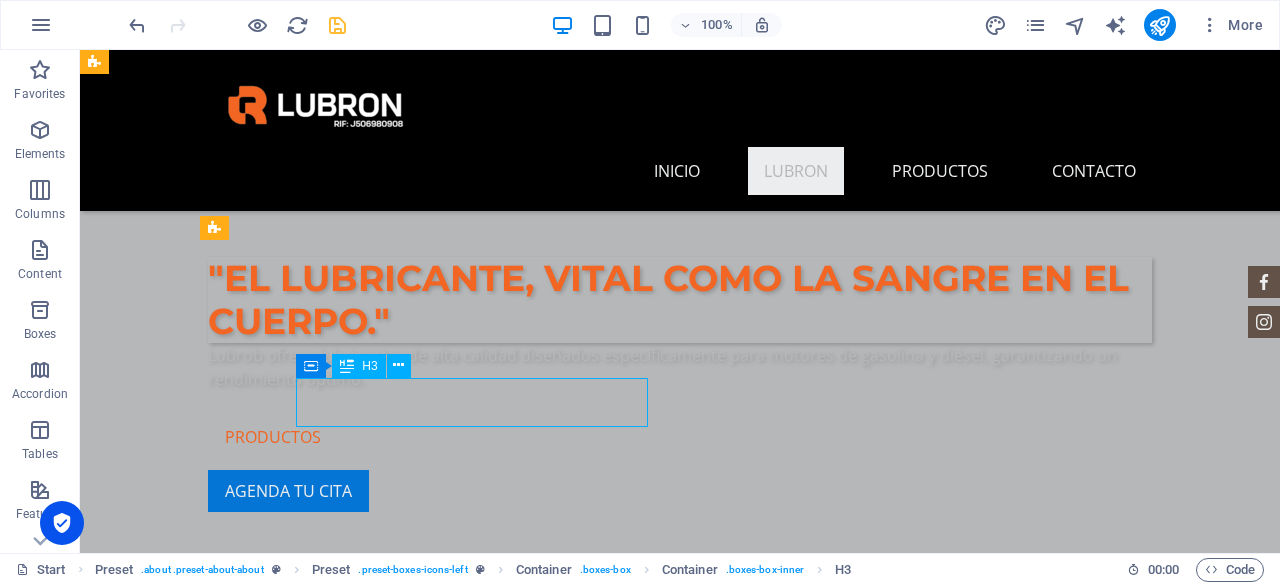 click on "24 Month Warranty" at bounding box center (680, 1454) 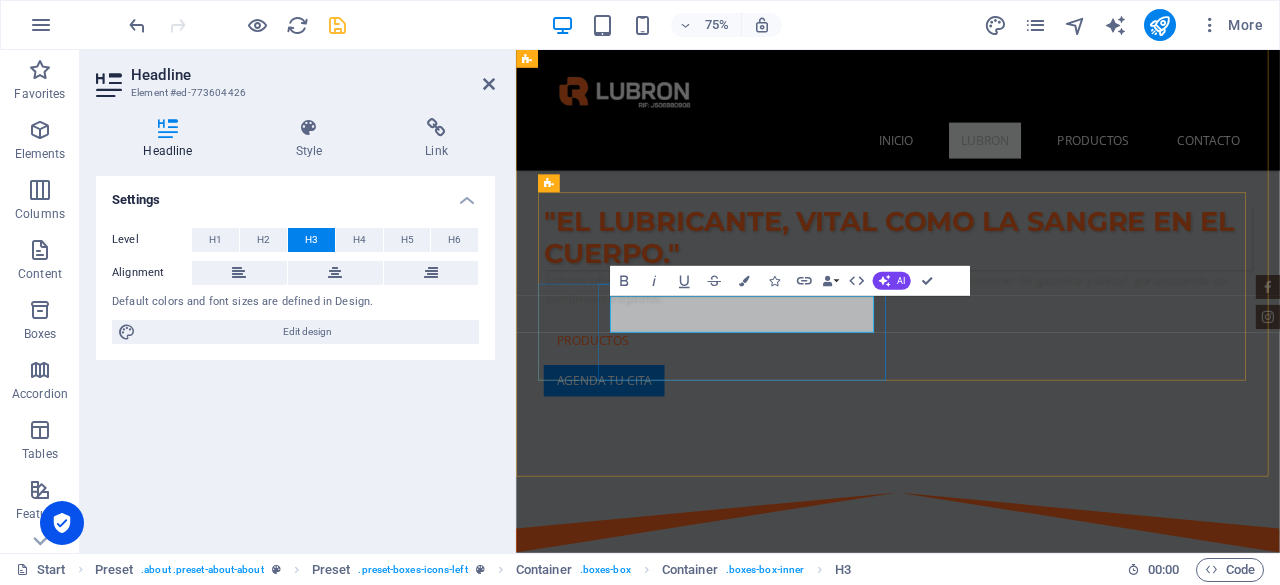 click on "24 Month Warranty" at bounding box center (1025, 1454) 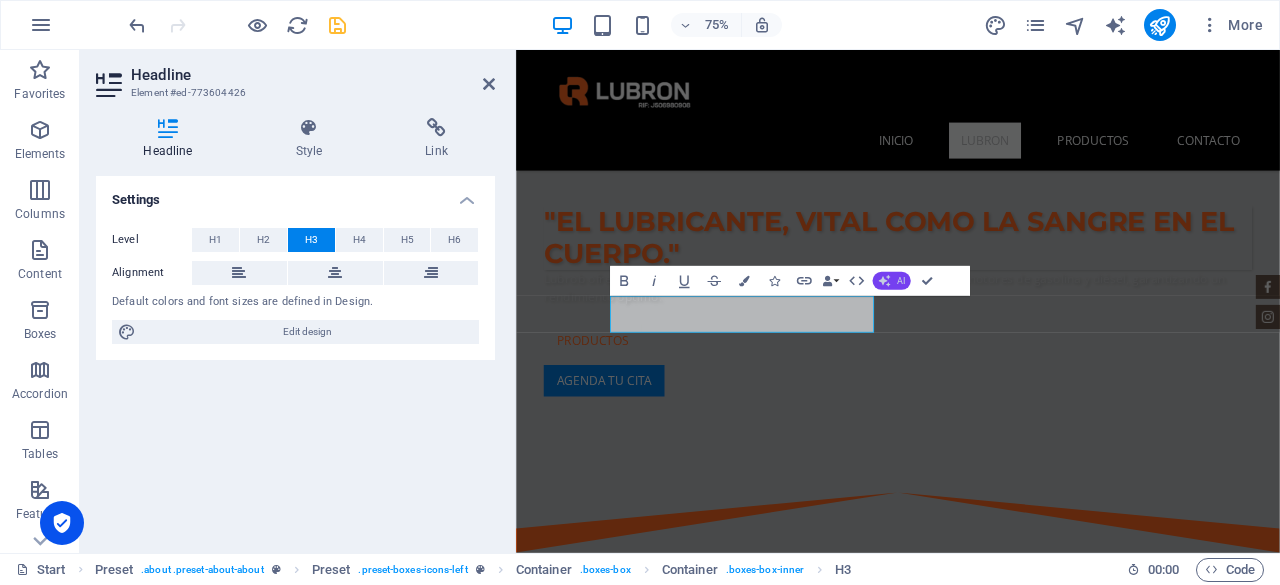 click on "AI" at bounding box center [901, 280] 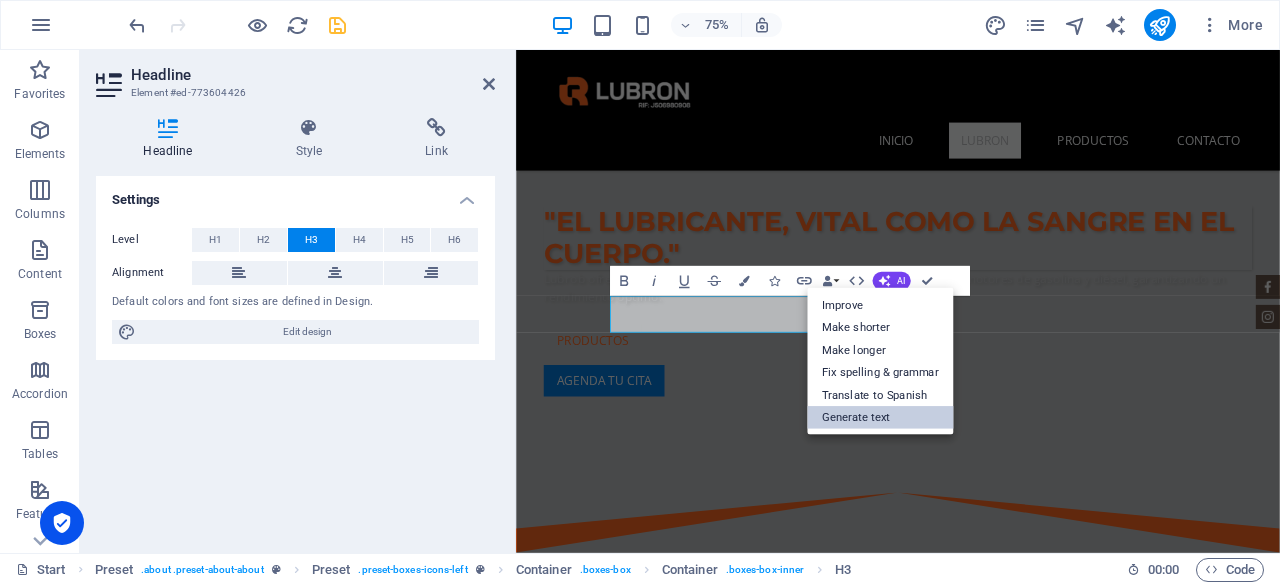 click on "Generate text" at bounding box center [880, 417] 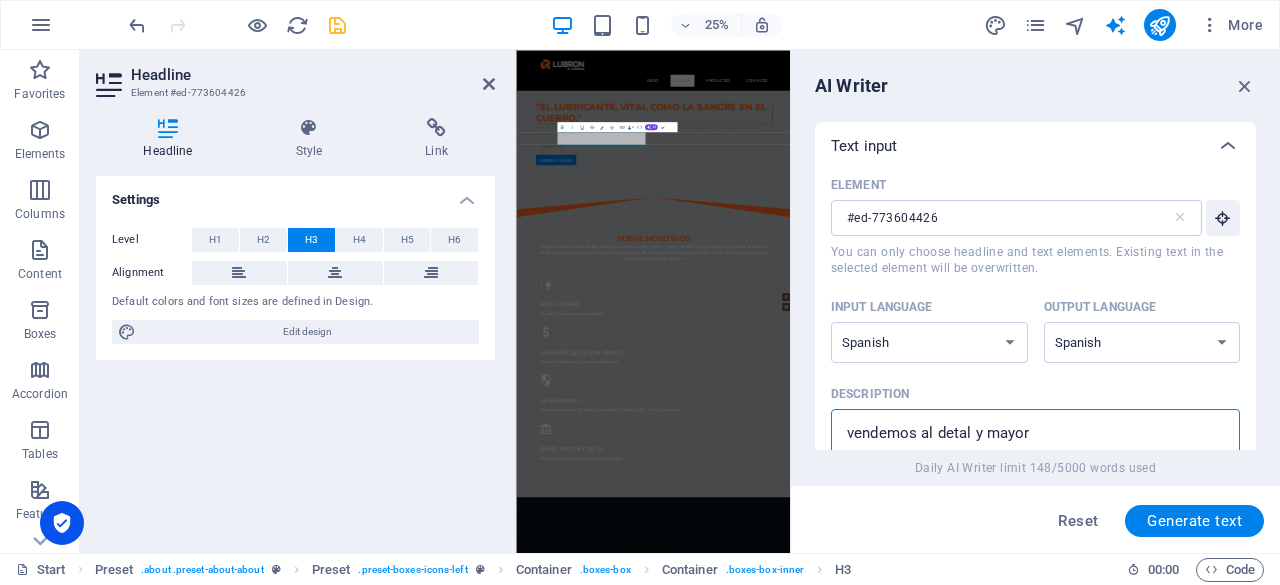 click on "vendemos al detal y mayor" at bounding box center (1035, 451) 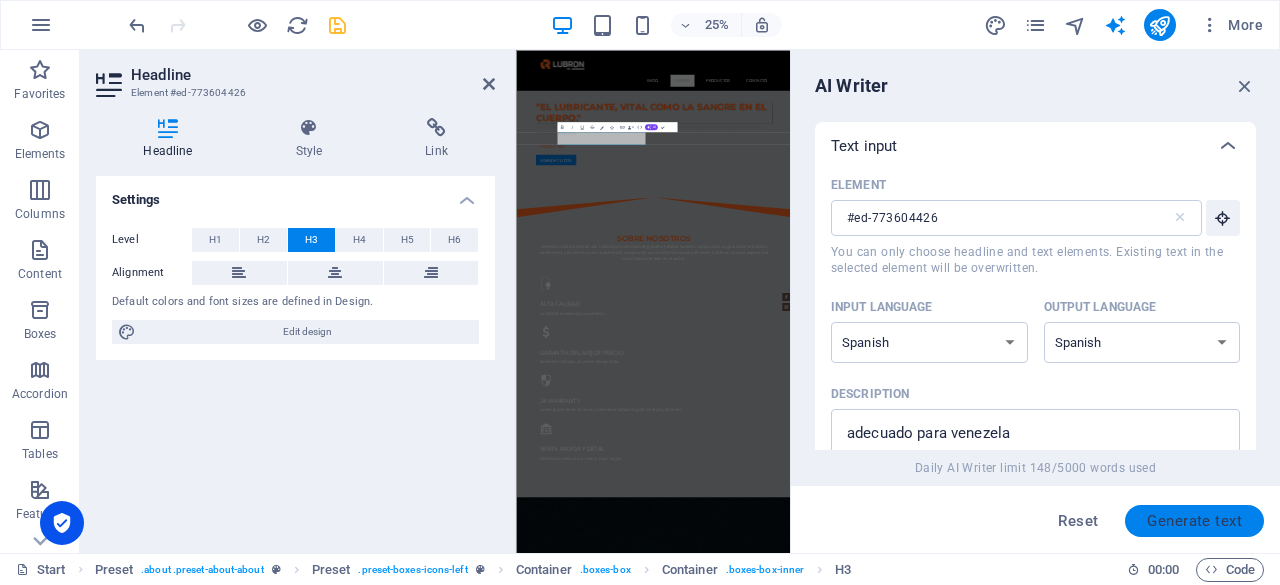 click on "Generate text" at bounding box center (1194, 521) 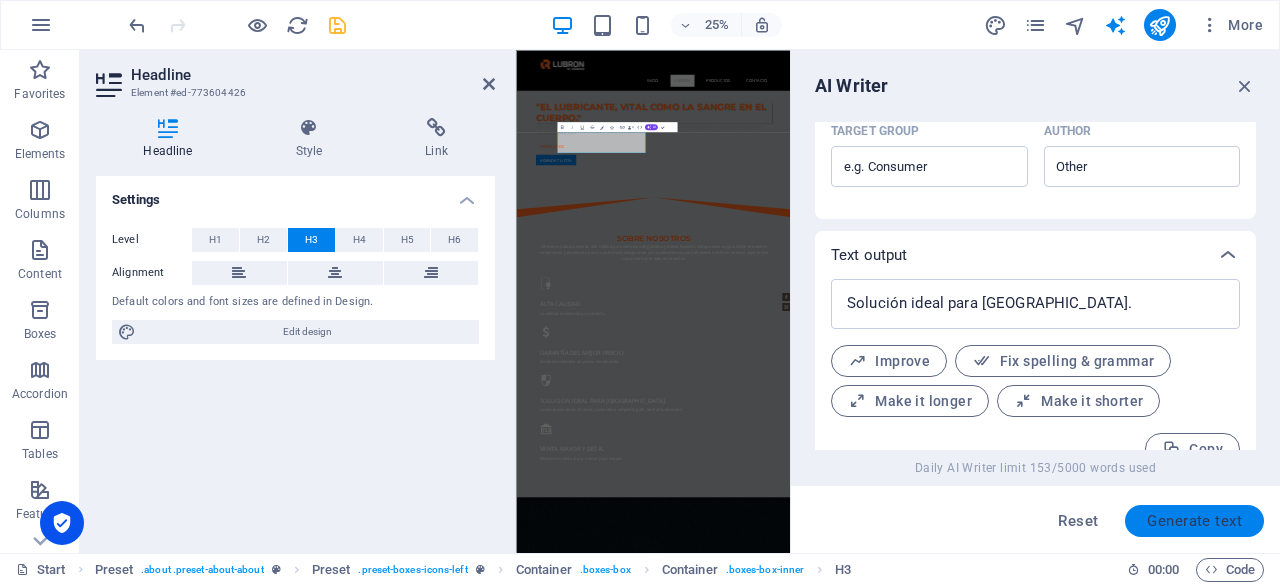 scroll, scrollTop: 674, scrollLeft: 0, axis: vertical 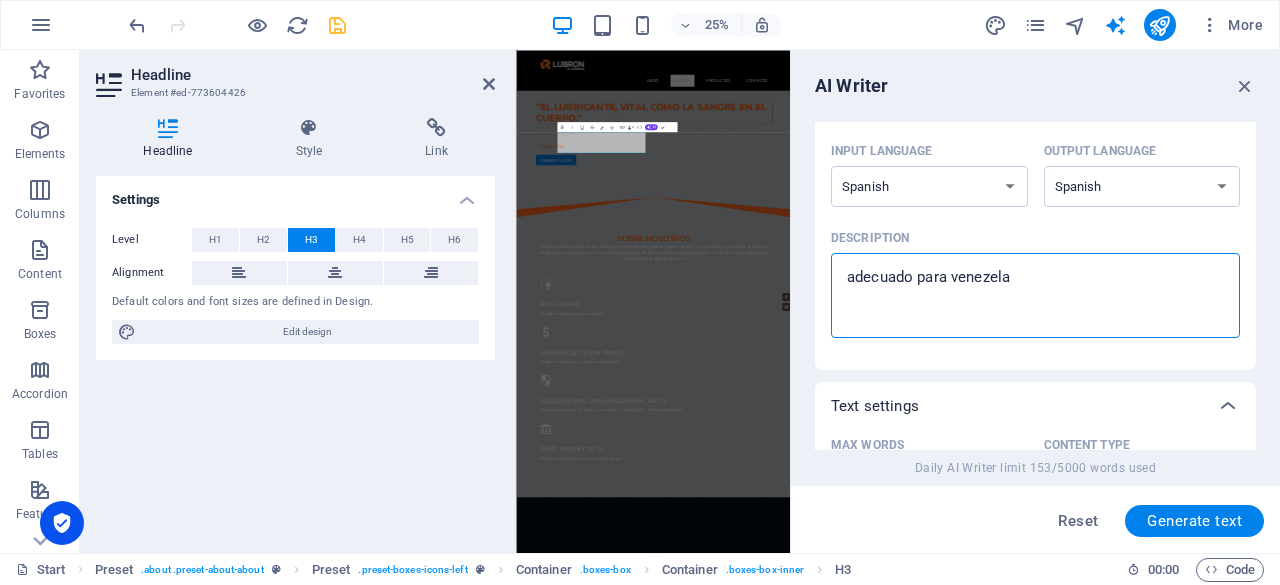 click on "adecuado para venezela" at bounding box center (1035, 295) 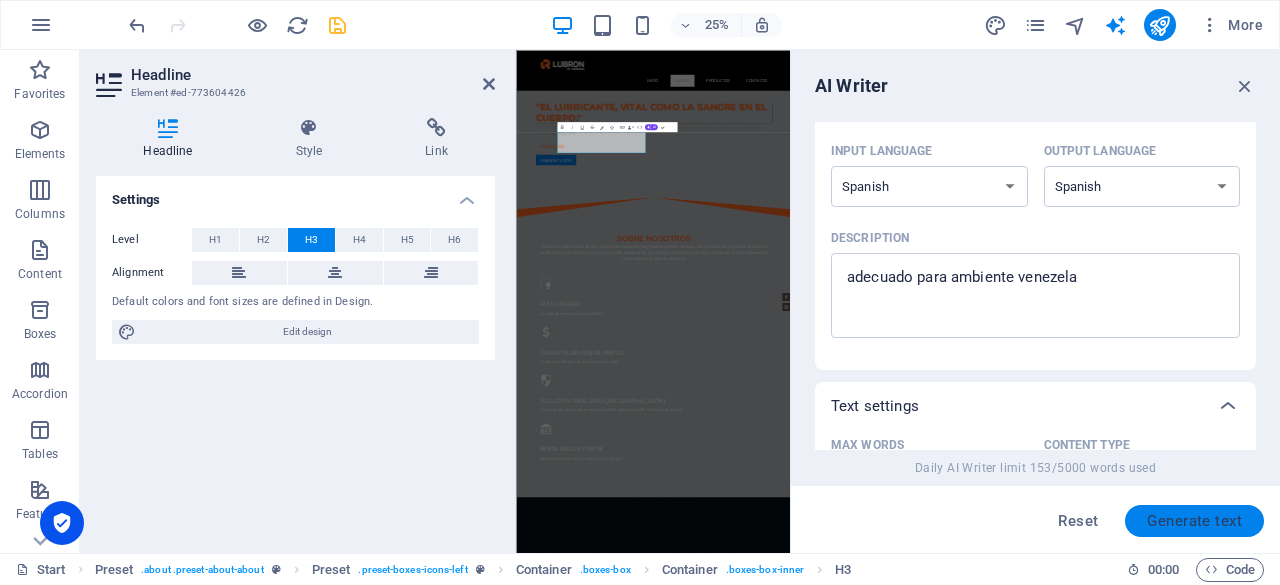 click on "Generate text" at bounding box center (1194, 521) 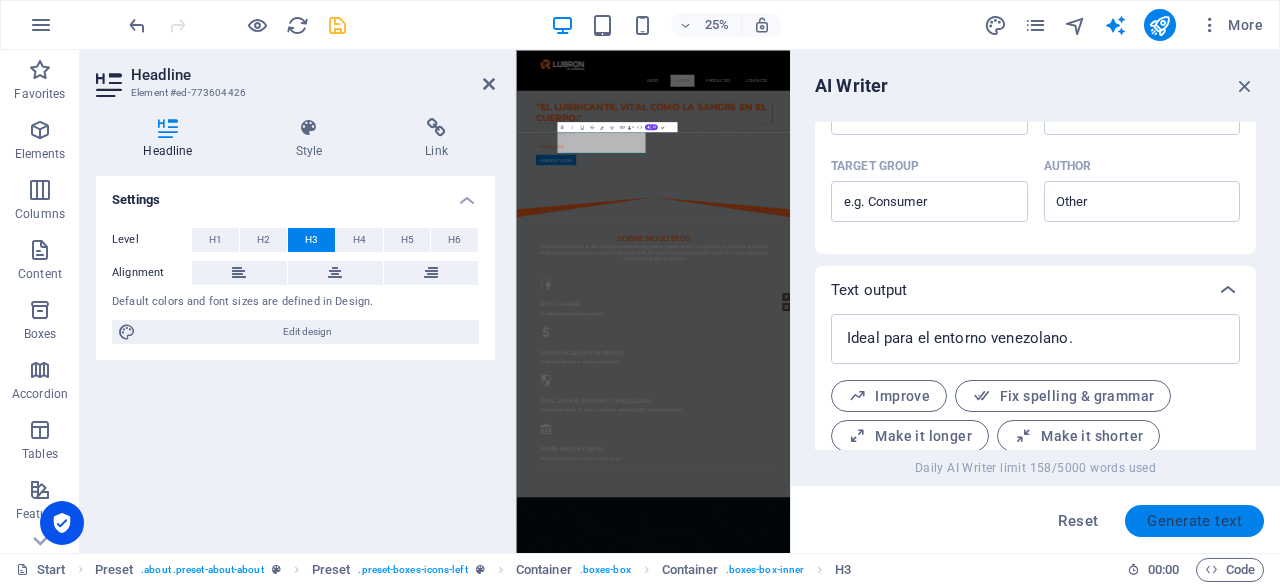 scroll, scrollTop: 674, scrollLeft: 0, axis: vertical 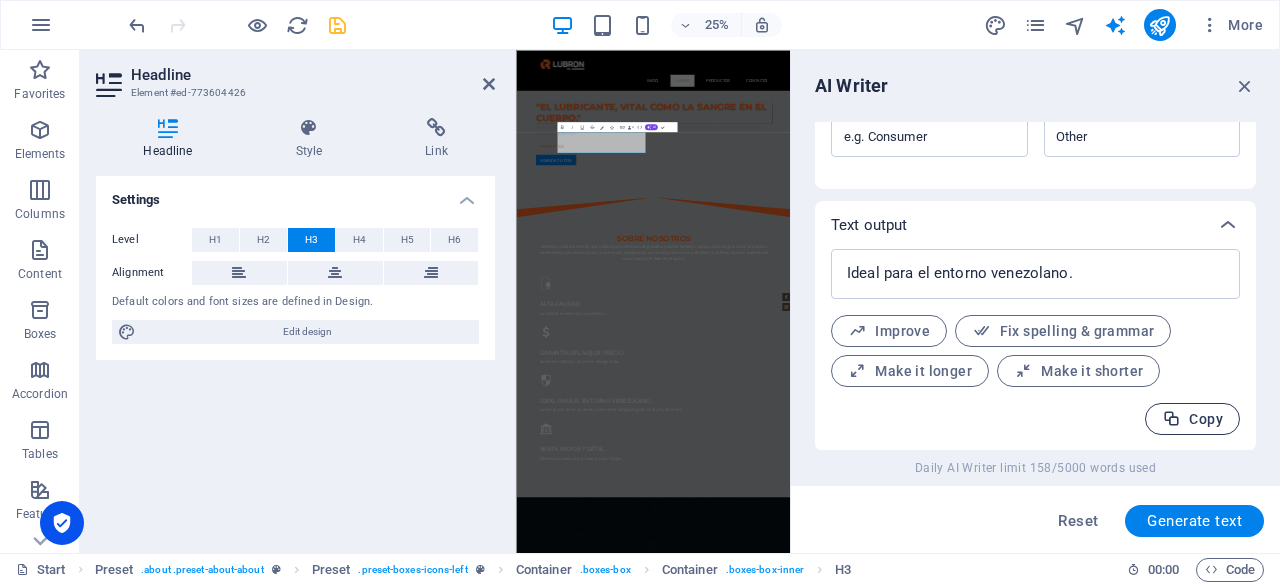 click at bounding box center (1171, 419) 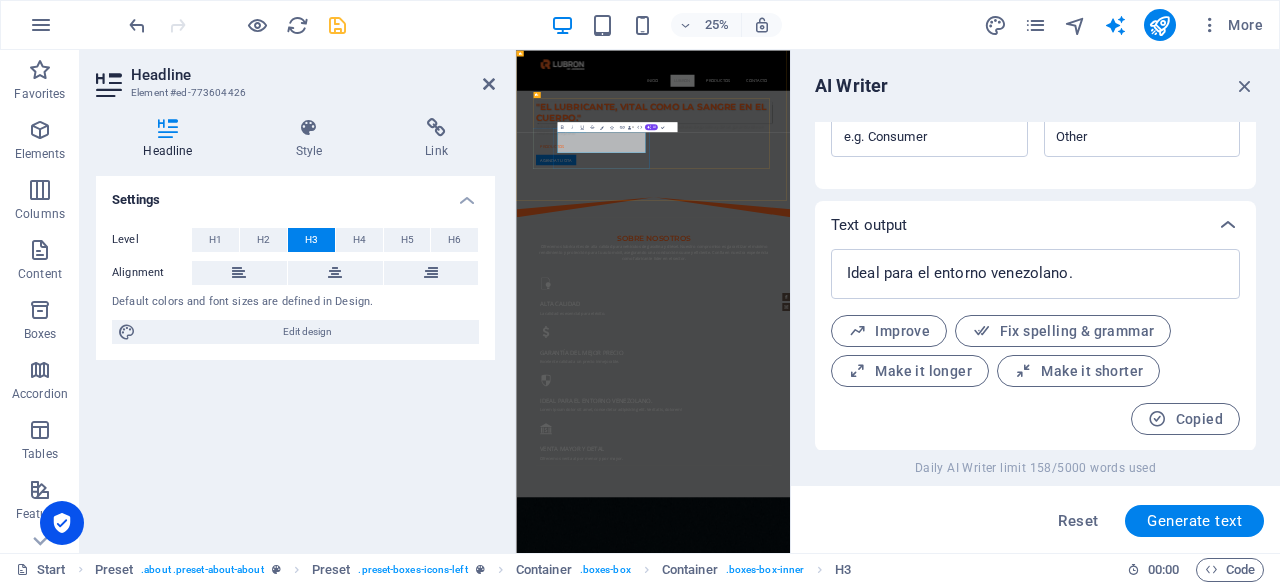 click on "Ideal para el entorno venezolano." at bounding box center [1064, 1453] 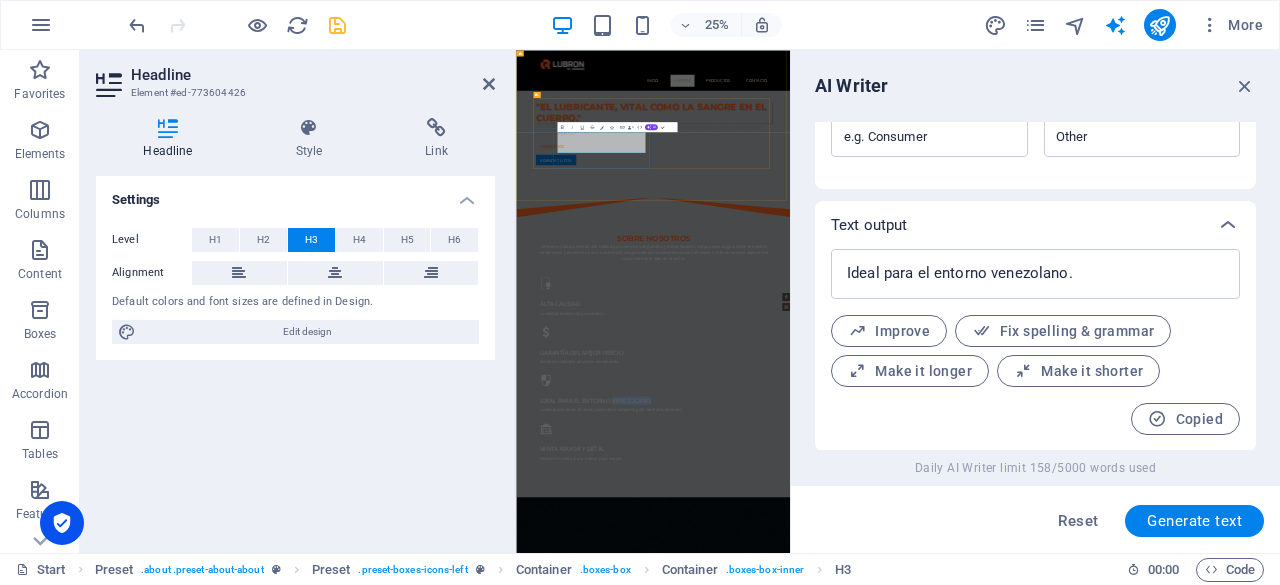 click on "Ideal para el entorno venezolano." at bounding box center (1064, 1453) 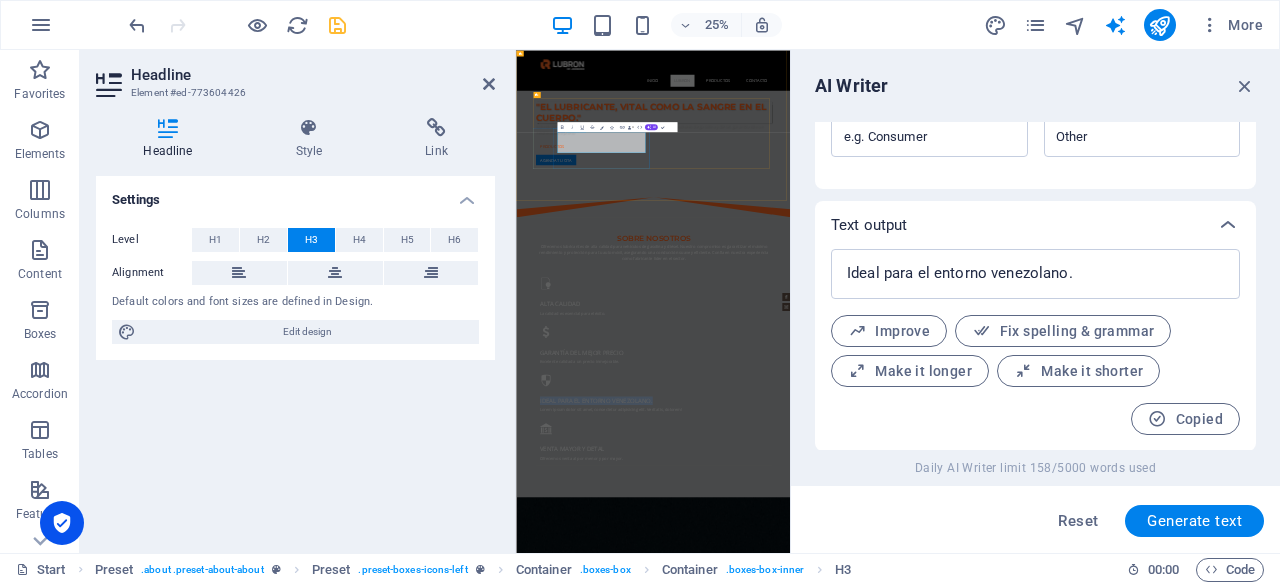 click on "Ideal para el entorno venezolano." at bounding box center (1064, 1453) 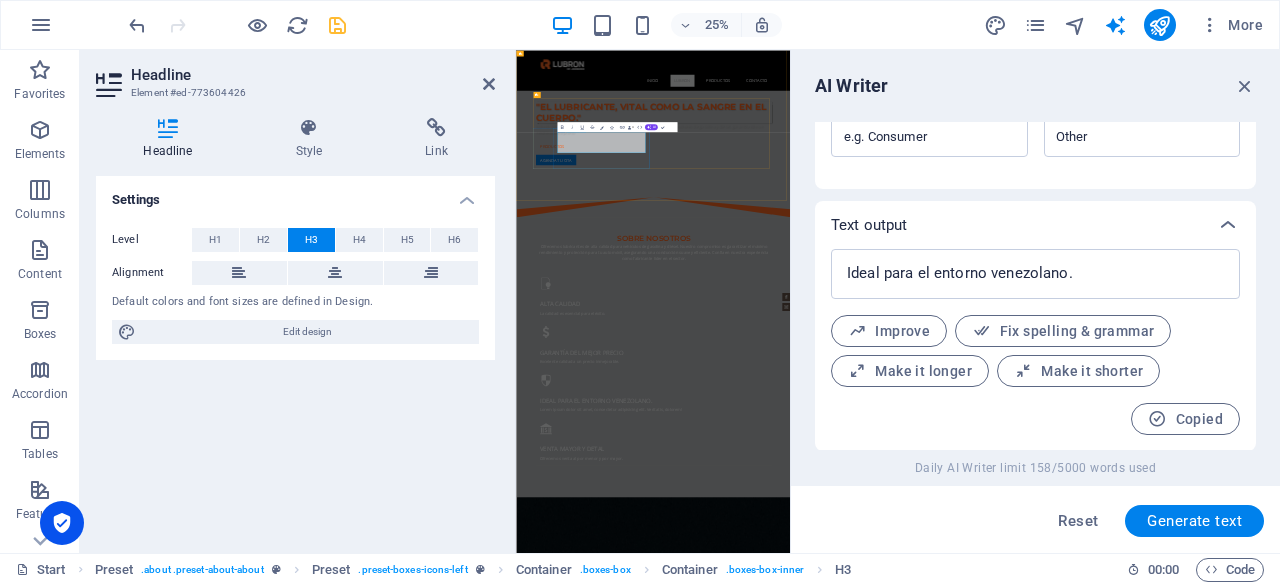 scroll, scrollTop: 0, scrollLeft: 2, axis: horizontal 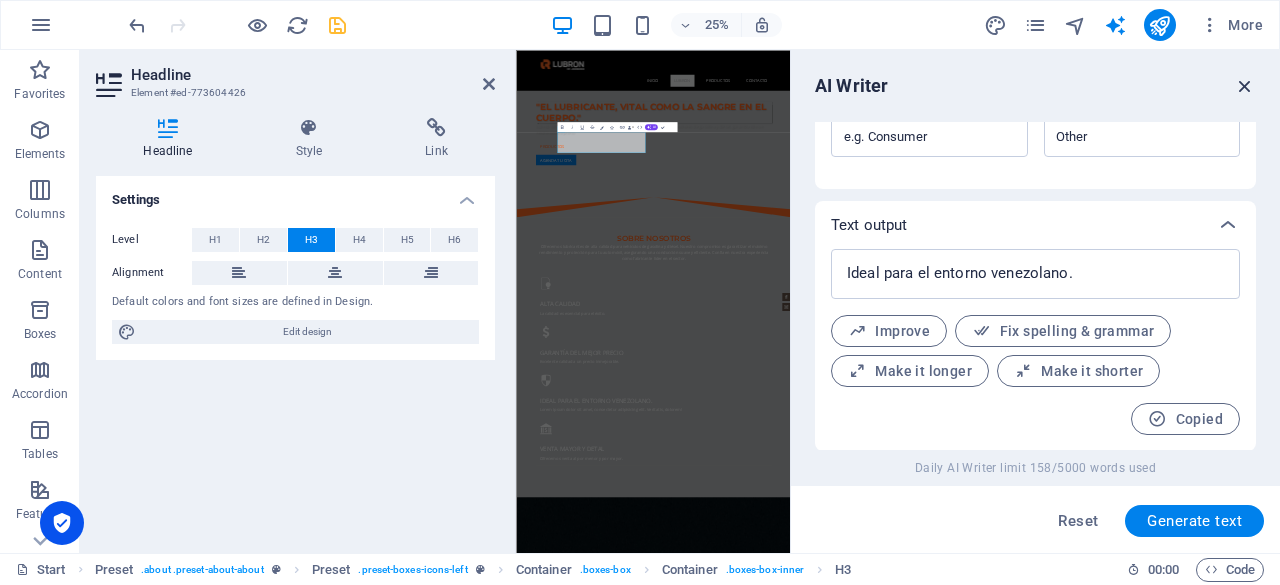 click at bounding box center (1245, 86) 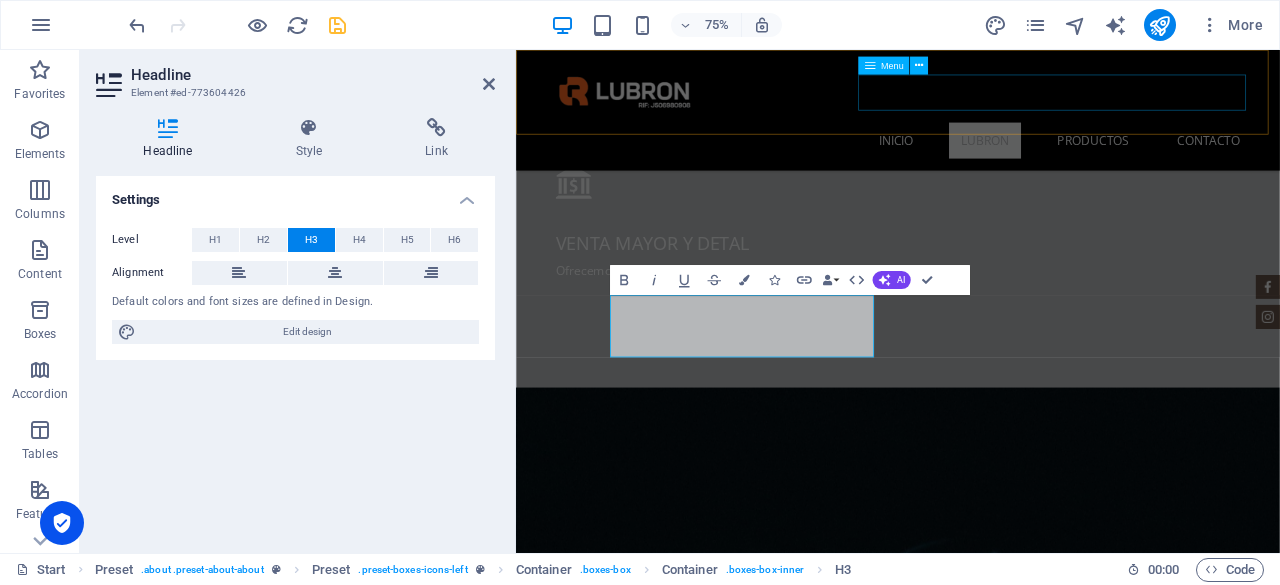 scroll, scrollTop: 709, scrollLeft: 0, axis: vertical 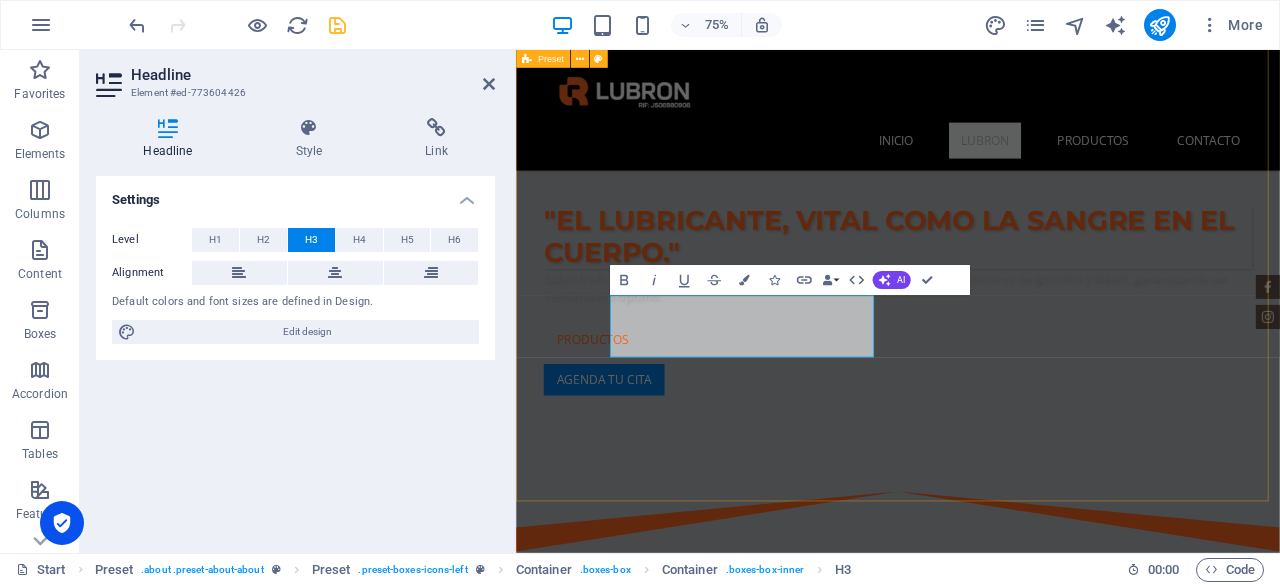 click on "sobre nosotros Ofrecemos lubricantes de alta calidad para vehículos de gasolina y diésel. Nuestro compromiso es garantizar el máximo rendimiento y protección para tu automóvil, asegurando una conducción suave y eficiente. Confía en nuestra experiencia como fabricante líder en el sector. Alta calidad La calidad es esencial para el éxito. GARANTÍA DEL MEJOR PRECIO Excelente calidad a un precio inmejorable. Ideal para el entorno venezolano. Ideal para el entorno venezolano. Lorem ipsum dolor sit amet, consectetur adipisicing elit. Veritatis, dolorem! venta mayor y detal Ofrecemos venta al por menor y por mayor." at bounding box center (1025, 1278) 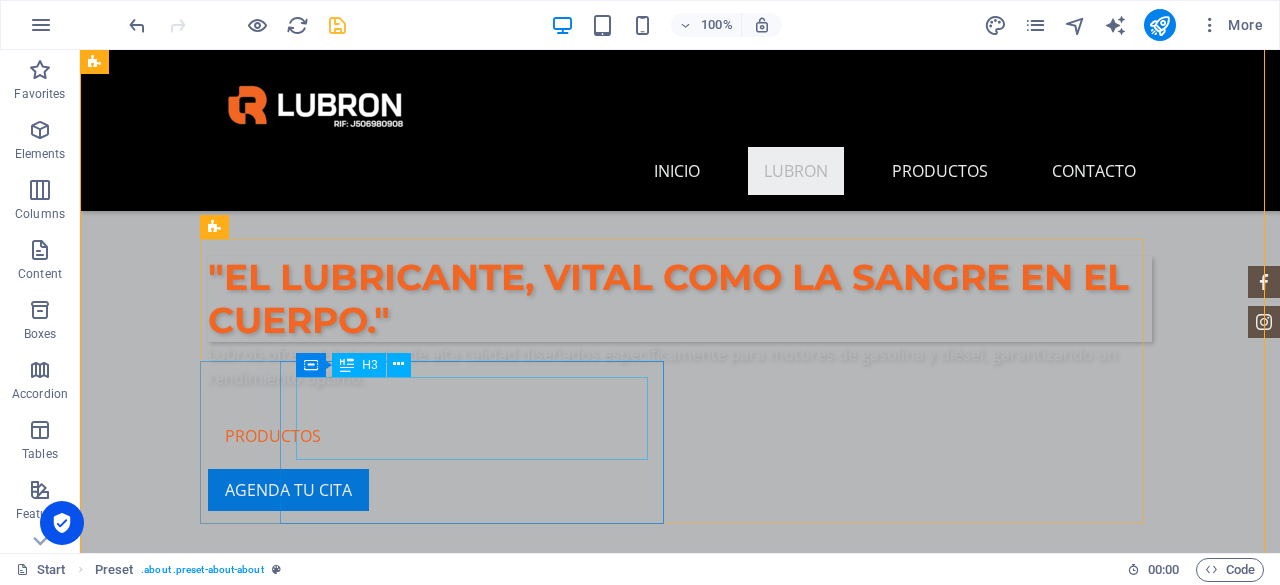 click on "Ideal para el entorno venezolano." at bounding box center (680, 1453) 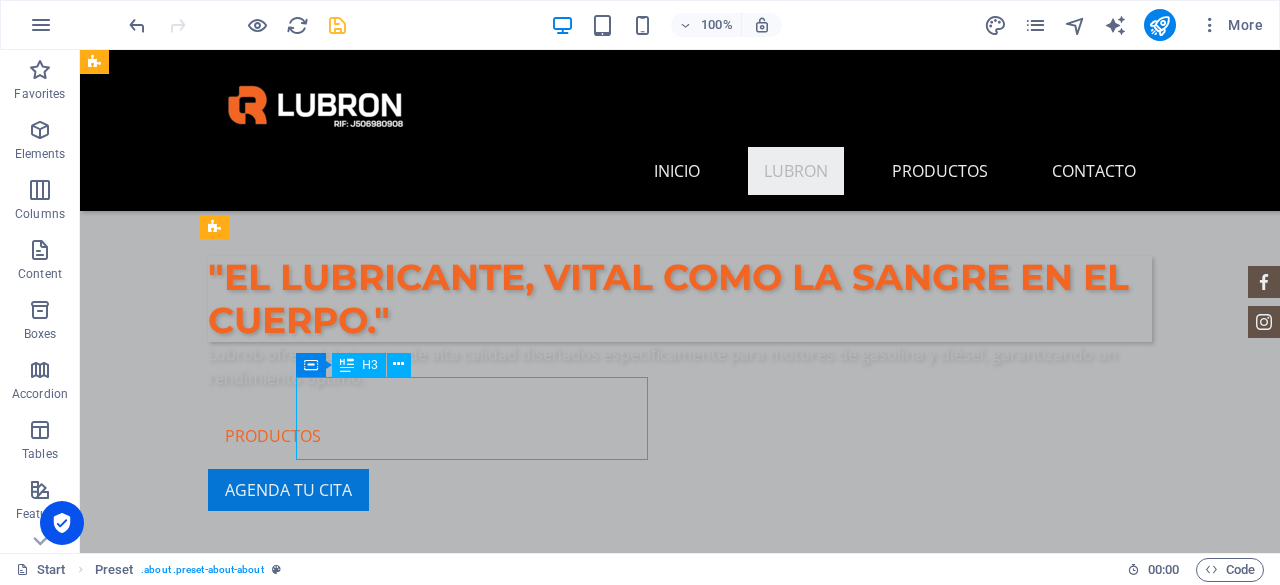 click on "Ideal para el entorno venezolano." at bounding box center (680, 1453) 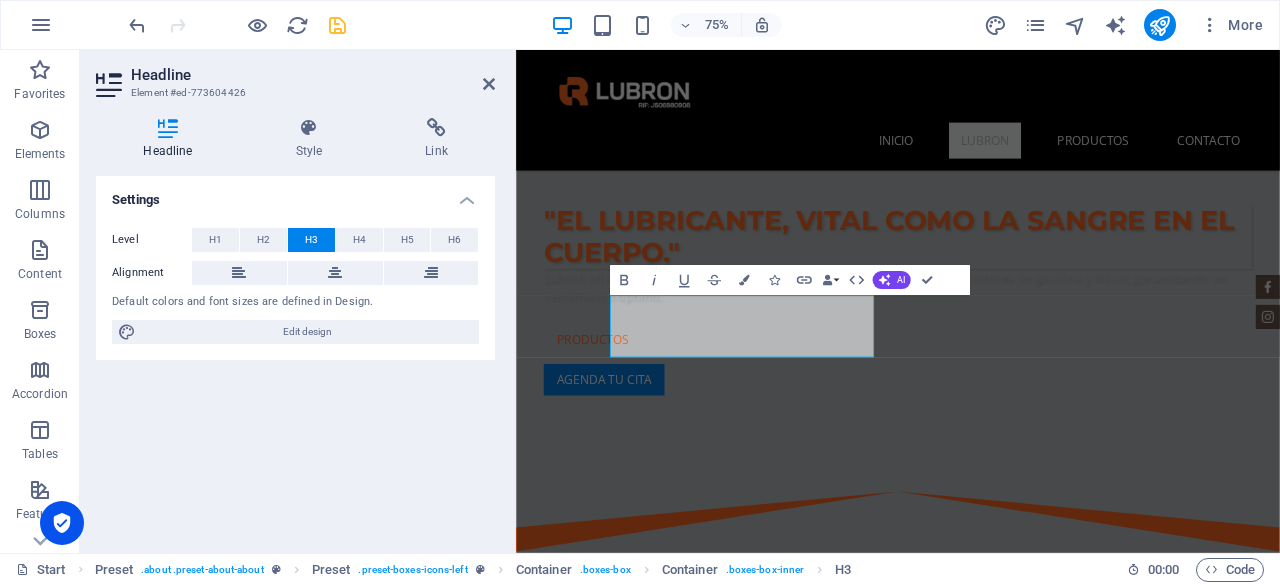 click on "Settings Level H1 H2 H3 H4 H5 H6 Alignment Default colors and font sizes are defined in Design. Edit design" at bounding box center [295, 356] 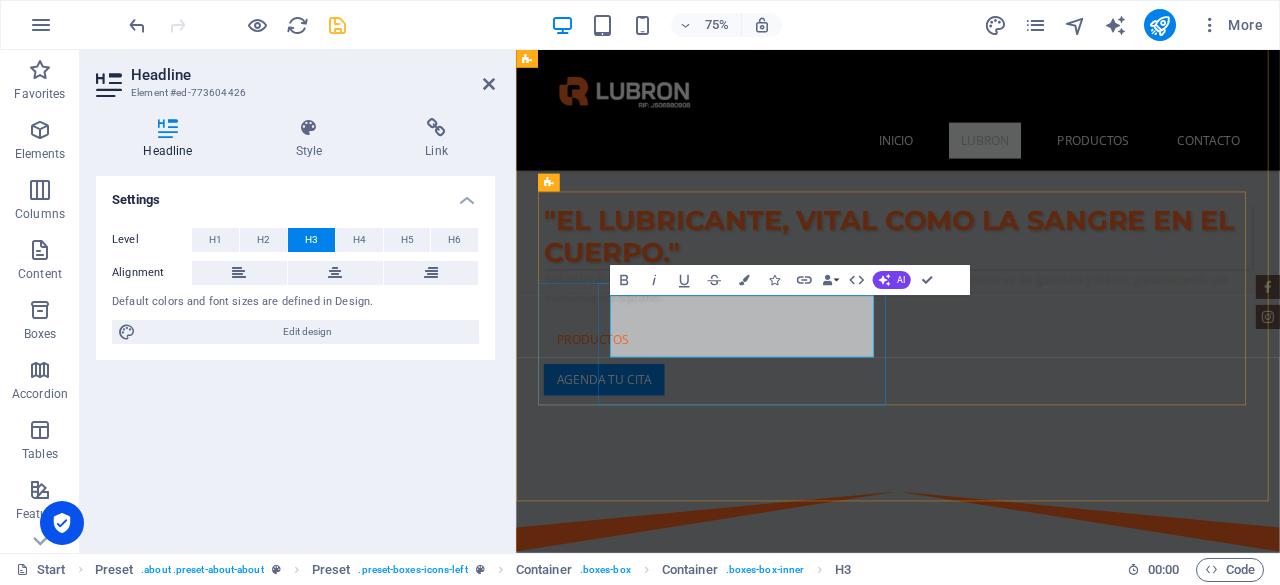 click on "Ideal para el entorno venezolano." at bounding box center (1025, 1453) 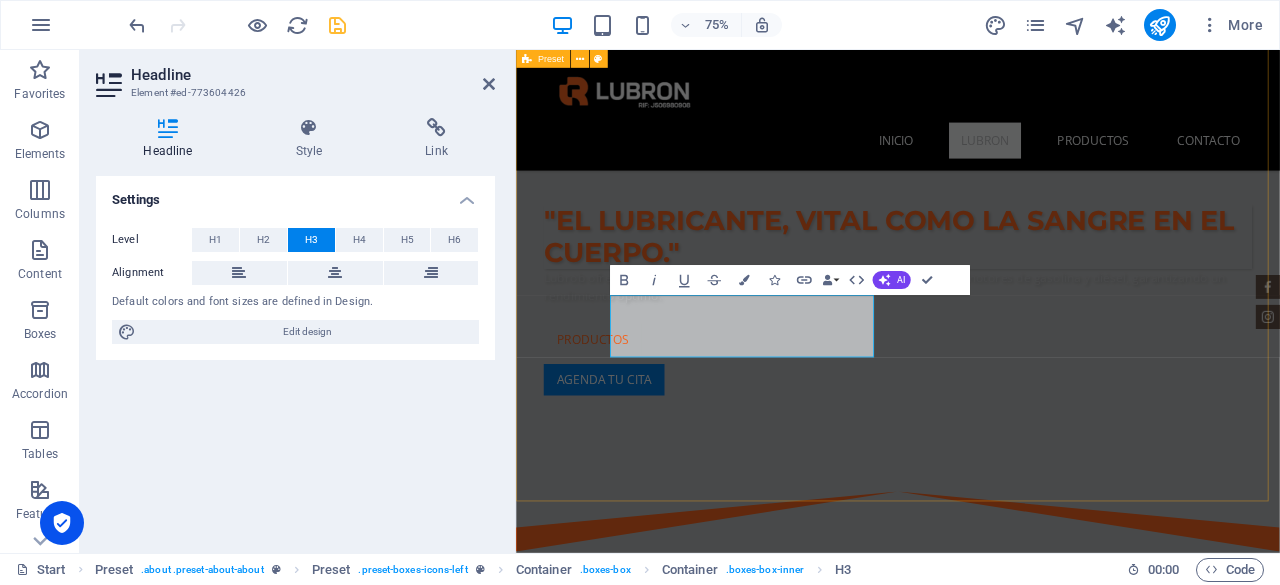 click on "sobre nosotros Ofrecemos lubricantes de alta calidad para vehículos de gasolina y diésel. Nuestro compromiso es garantizar el máximo rendimiento y protección para tu automóvil, asegurando una conducción suave y eficiente. Confía en nuestra experiencia como fabricante líder en el sector. Alta calidad La calidad es esencial para el éxito. GARANTÍA DEL MEJOR PRECIO Excelente calidad a un precio inmejorable. Ideal para el entorno venezolano. Lorem ipsum dolor sit amet, consectetur adipisicing elit. Veritatis, dolorem! venta mayor y detal Ofrecemos venta al por menor y por mayor." at bounding box center (1025, 1278) 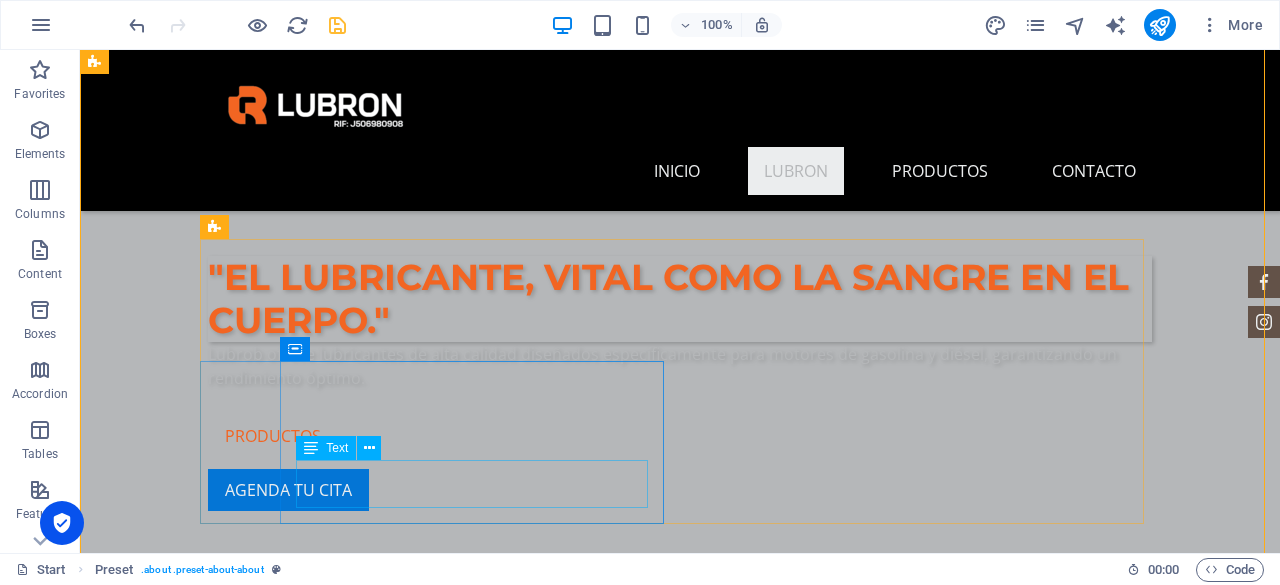 click on "Lorem ipsum dolor sit amet, consectetur adipisicing elit. Veritatis, dolorem!" at bounding box center [680, 1489] 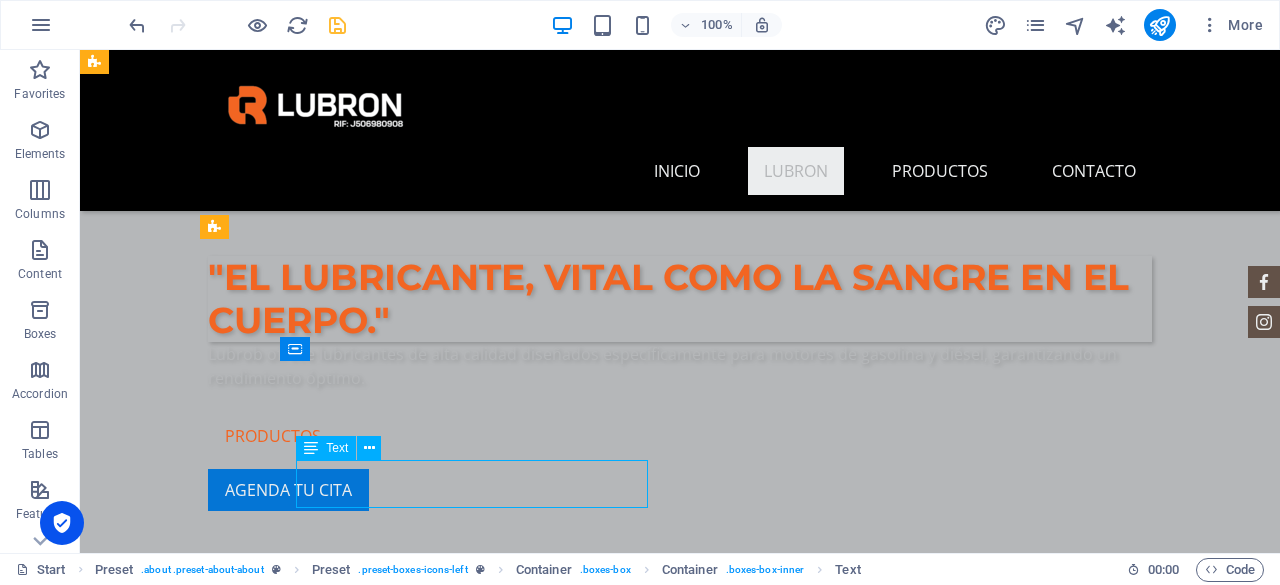 click on "Lorem ipsum dolor sit amet, consectetur adipisicing elit. Veritatis, dolorem!" at bounding box center [680, 1489] 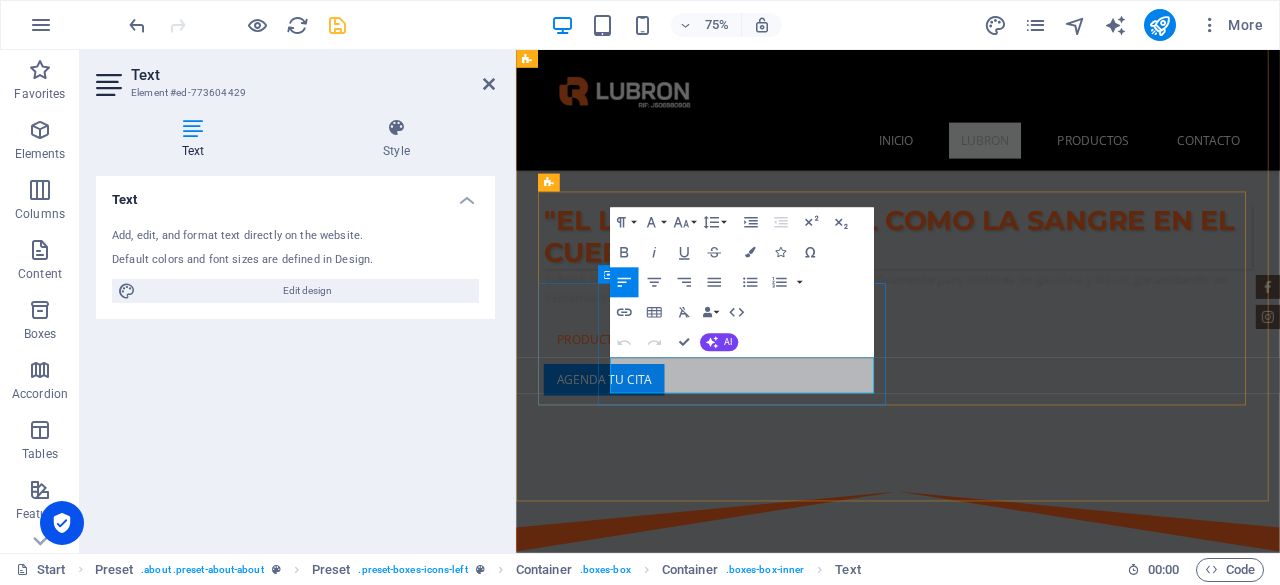 click on "Lorem ipsum dolor sit amet, consectetur adipisicing elit. Veritatis, dolorem!" at bounding box center (1025, 1489) 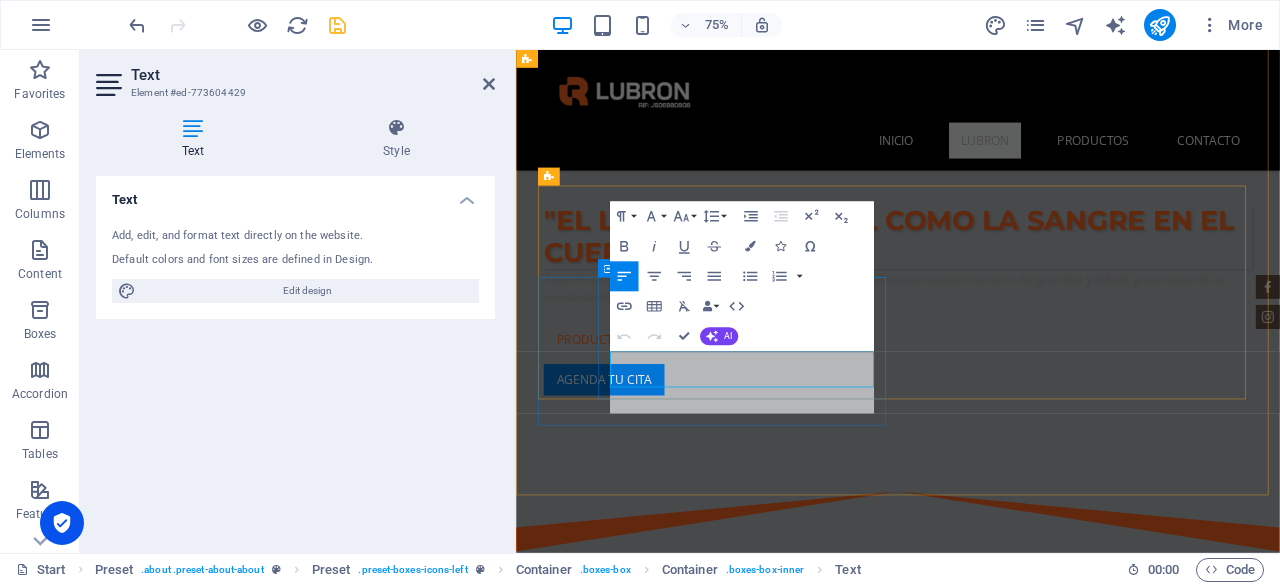 scroll, scrollTop: 717, scrollLeft: 0, axis: vertical 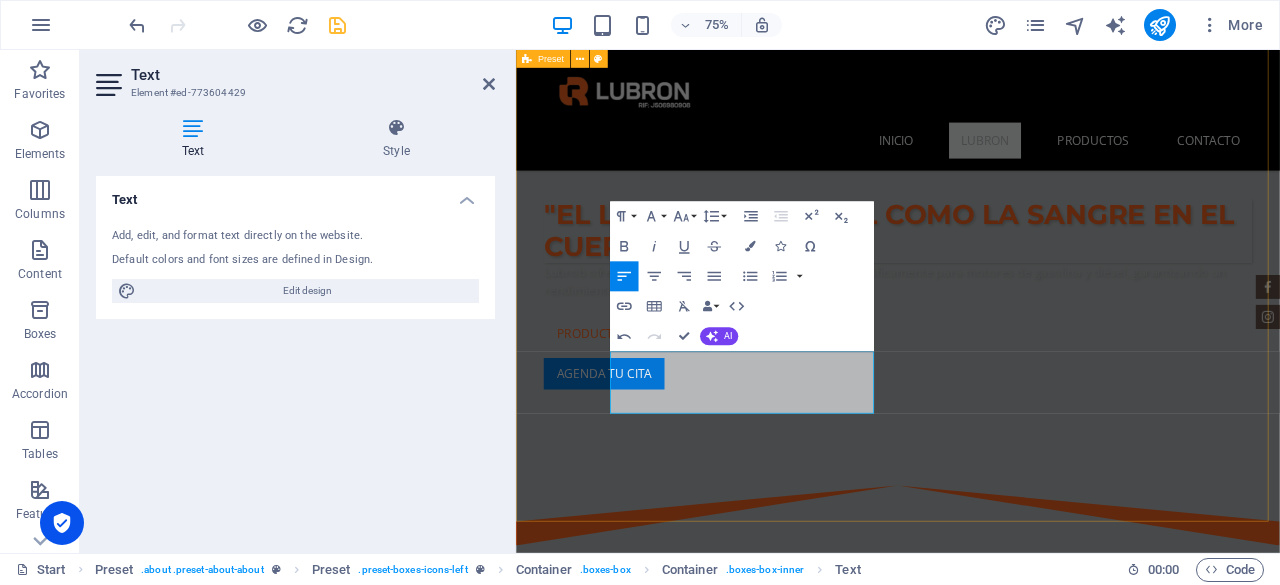click on "sobre nosotros Ofrecemos lubricantes de alta calidad para vehículos de gasolina y diésel. Nuestro compromiso es garantizar el máximo rendimiento y protección para tu automóvil, asegurando una conducción suave y eficiente. Confía en nuestra experiencia como fabricante líder en el sector. Alta calidad La calidad es esencial para el éxito. GARANTÍA DEL MEJOR PRECIO Excelente calidad a un precio inmejorable. Ideal para el entorno venezolano. Ideal para el entorno venezolano. venta mayor y detal Ofrecemos venta al por menor y por mayor." at bounding box center (1025, 1279) 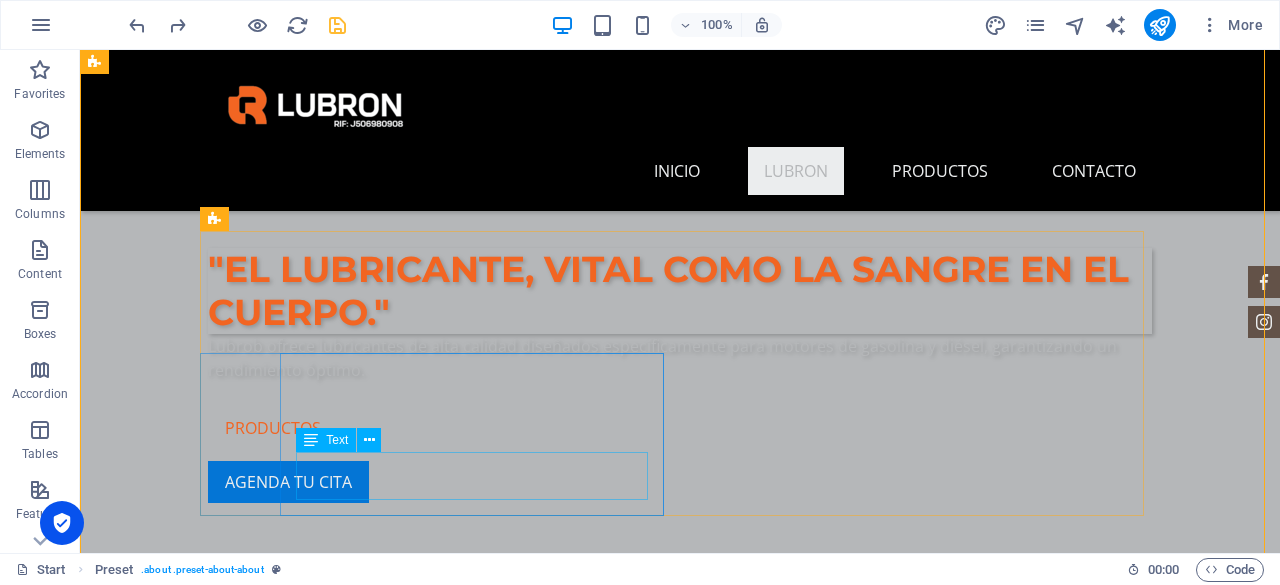 click on "Lorem ipsum dolor sit amet, consectetur adipisicing elit. Veritatis, dolorem!" at bounding box center (680, 1481) 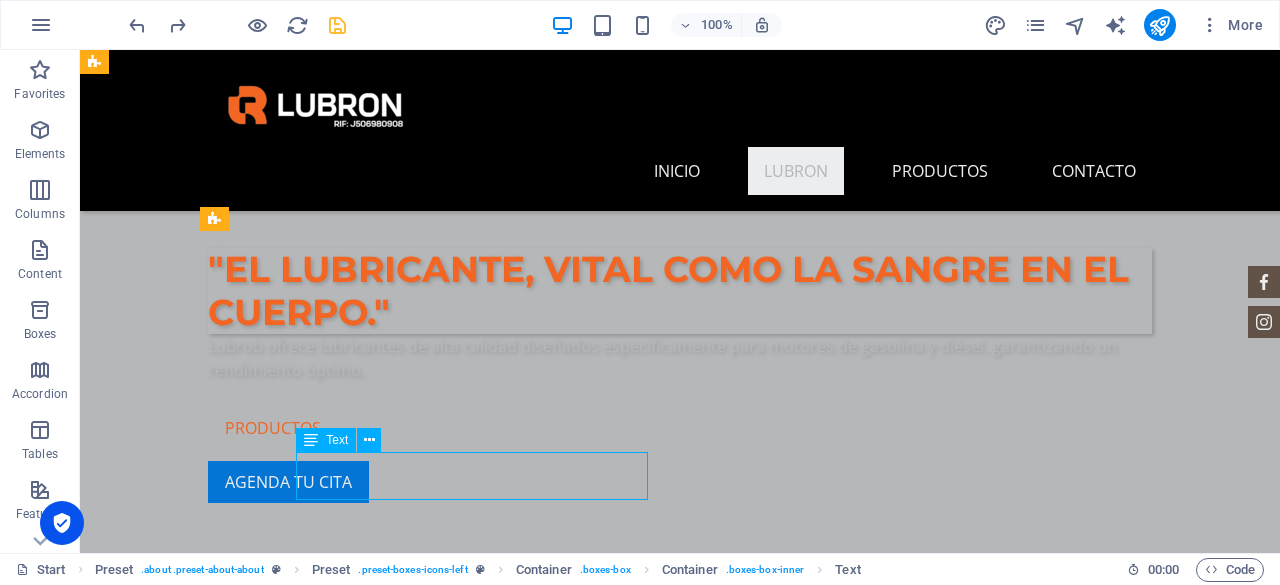 click on "Lorem ipsum dolor sit amet, consectetur adipisicing elit. Veritatis, dolorem!" at bounding box center [680, 1481] 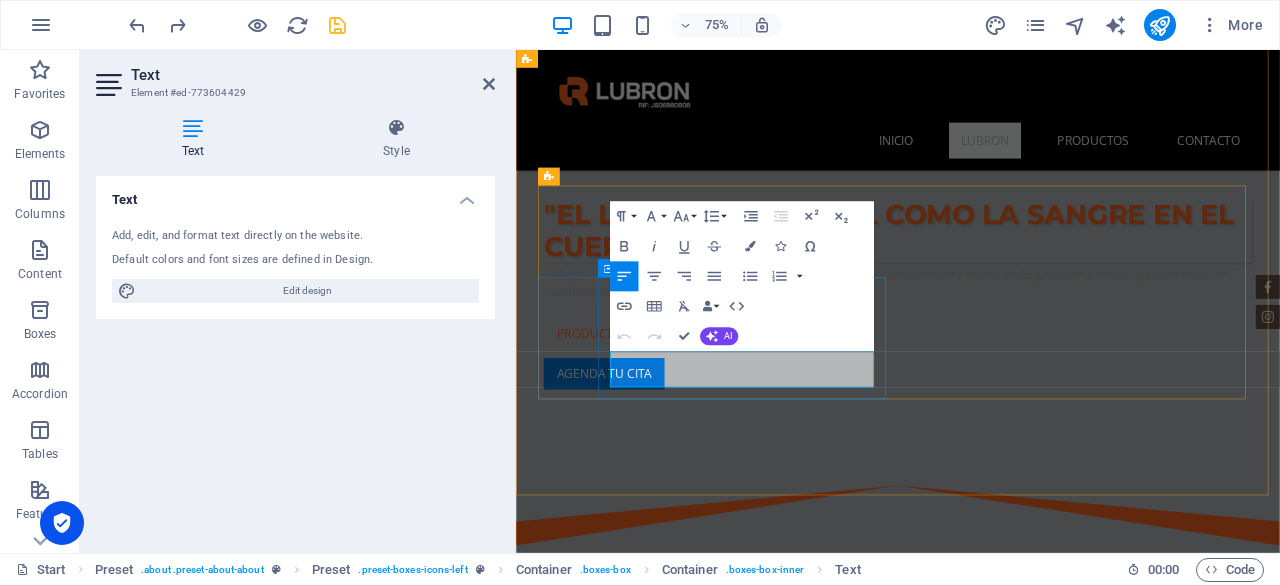 drag, startPoint x: 896, startPoint y: 482, endPoint x: 625, endPoint y: 448, distance: 273.1245 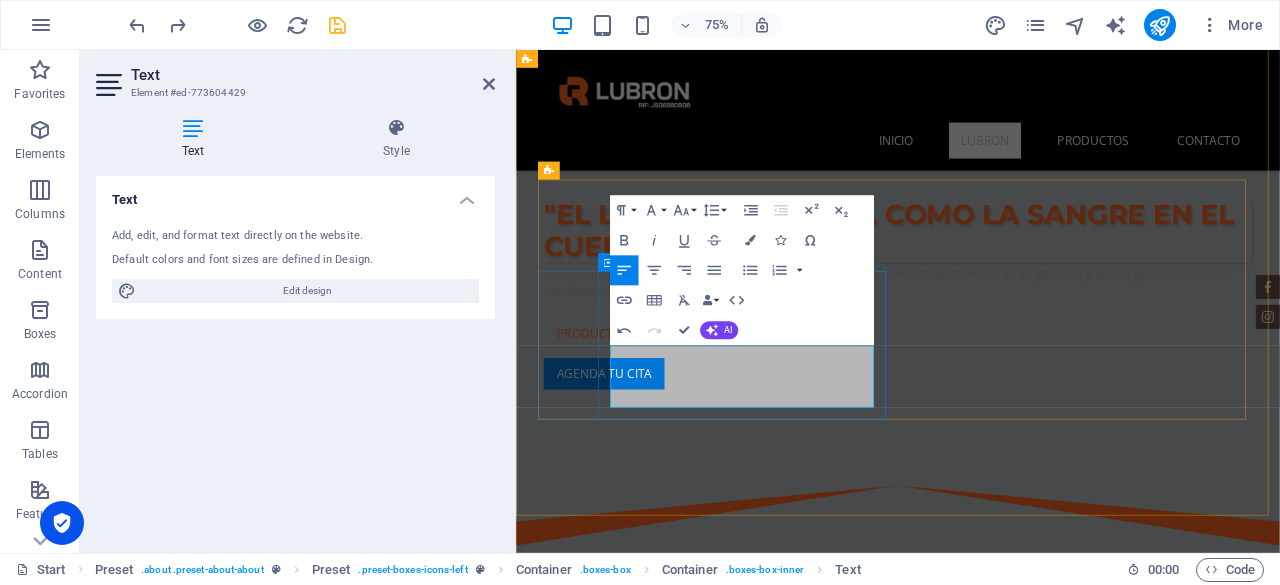 scroll, scrollTop: 725, scrollLeft: 0, axis: vertical 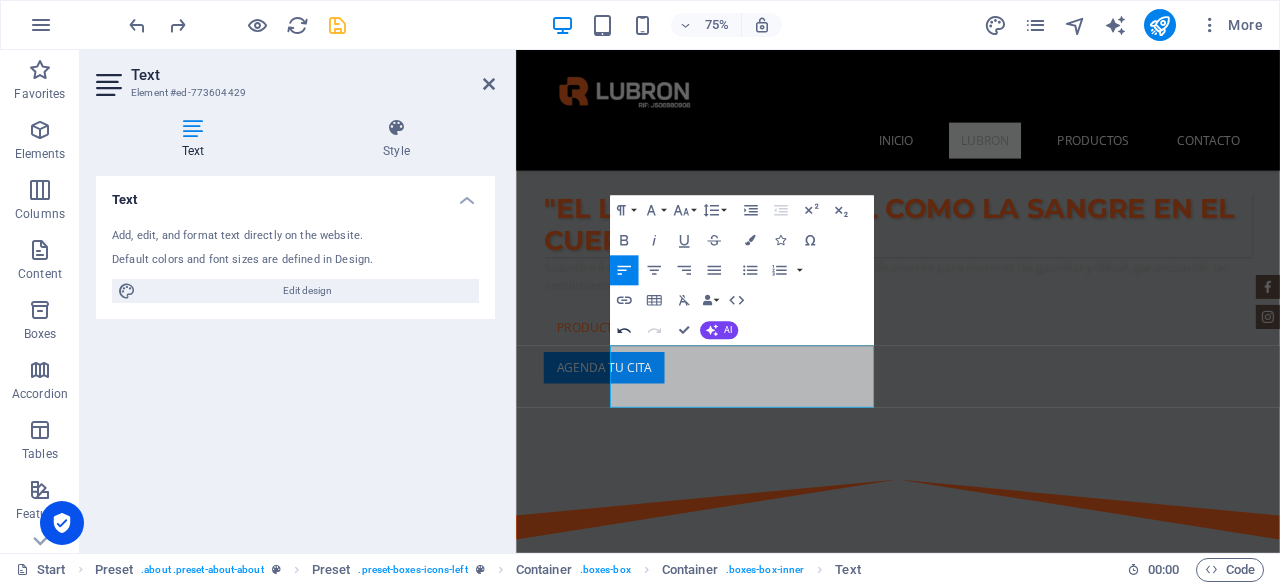 click 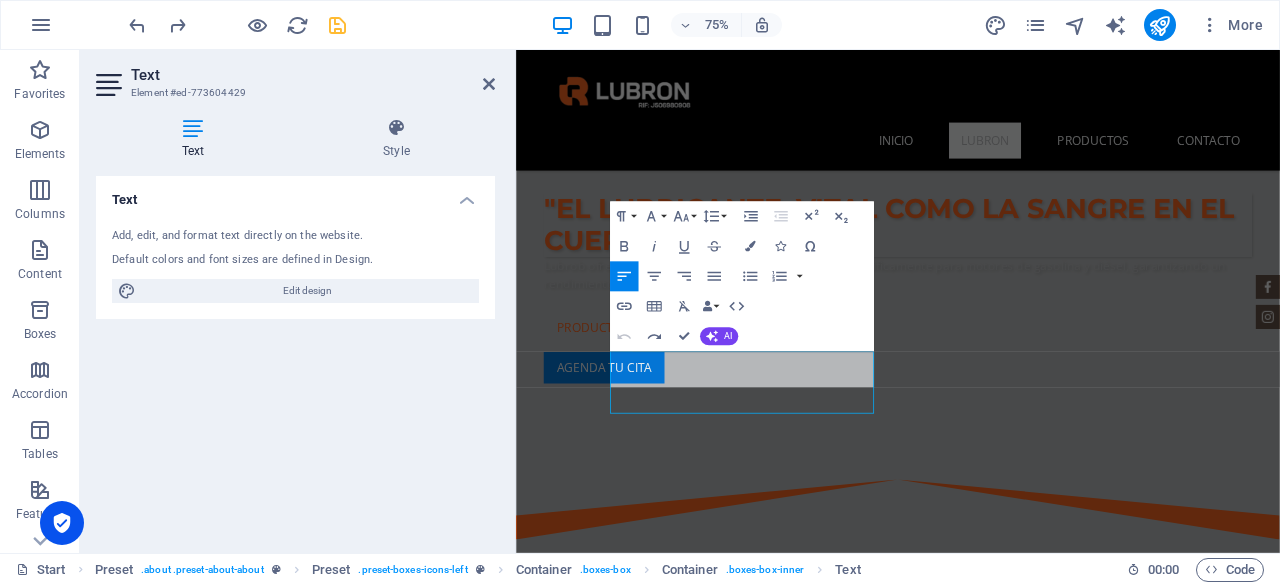 scroll, scrollTop: 717, scrollLeft: 0, axis: vertical 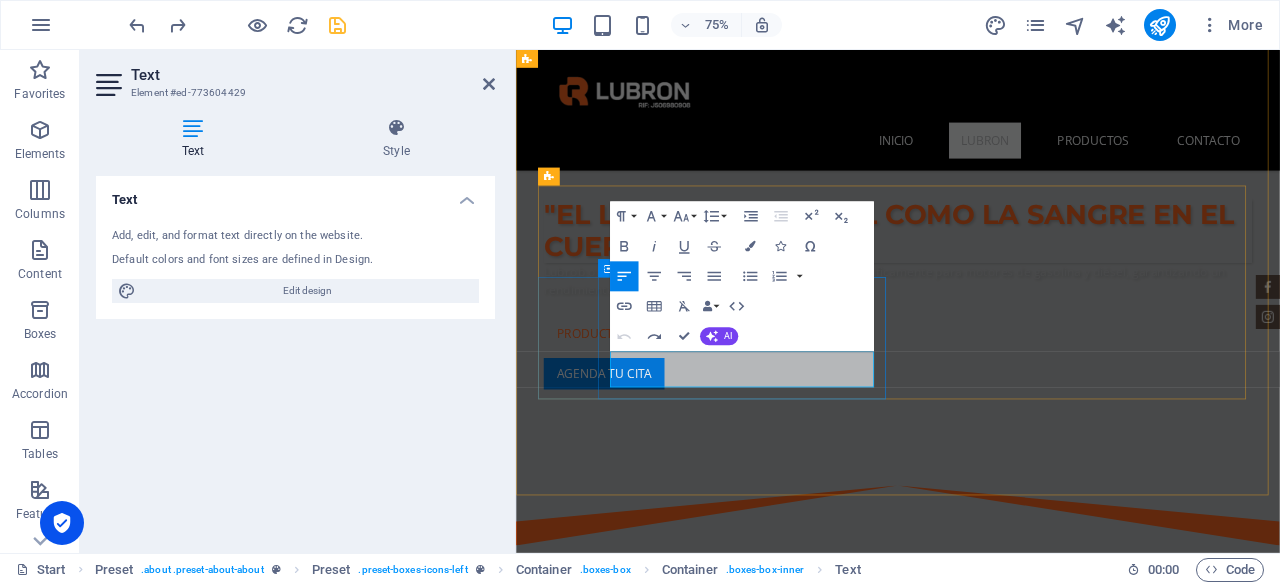 click on "Lorem ipsum dolor sit amet, consectetur adipisicing elit. Veritatis, dolorem!" at bounding box center (1025, 1481) 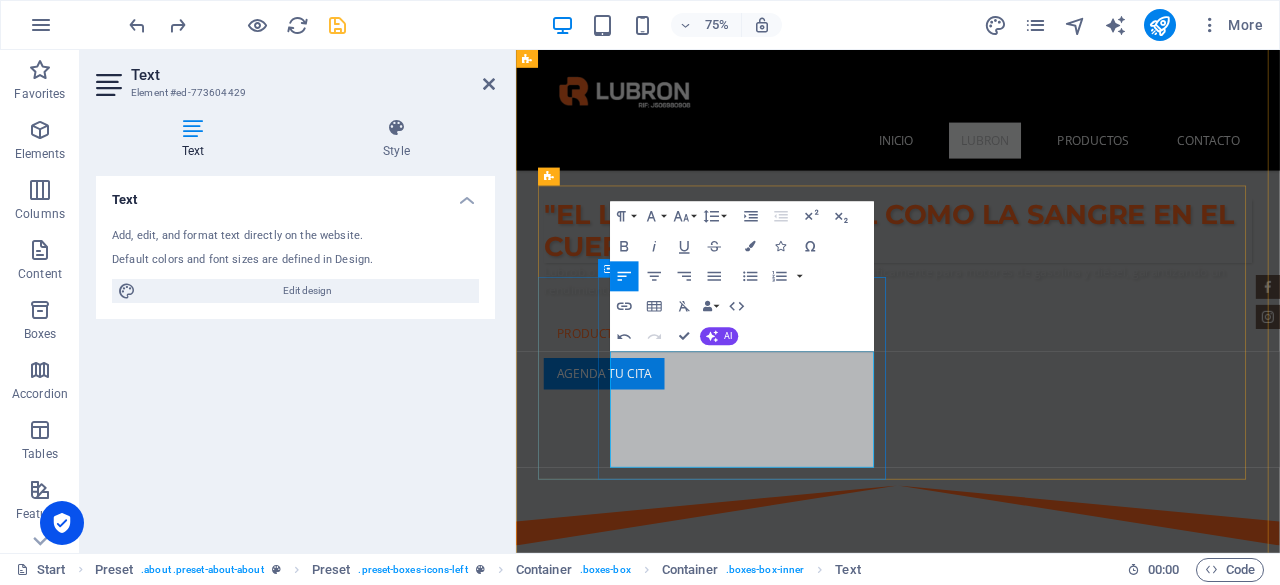 click on "Lorem" at bounding box center (1025, 1481) 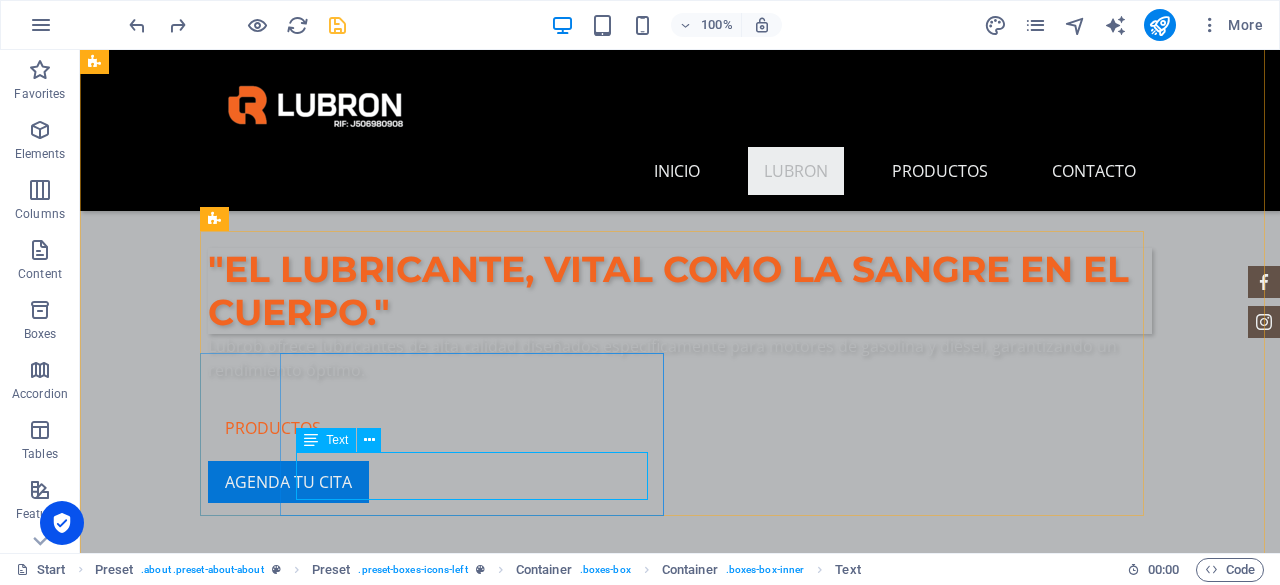 click on "Lorem ipsum dolor sit amet, consectetur adipisicing elit. Veritatis, dolorem!" at bounding box center (680, 1481) 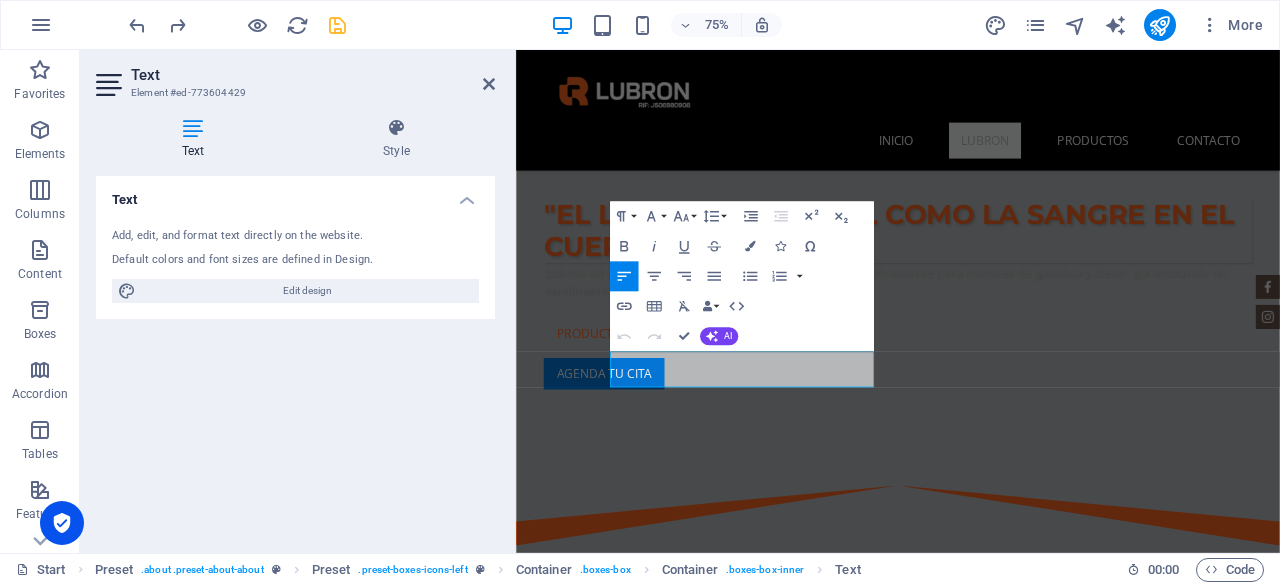 click on "Text Add, edit, and format text directly on the website. Default colors and font sizes are defined in Design. Edit design Alignment Left aligned Centered Right aligned" at bounding box center [295, 356] 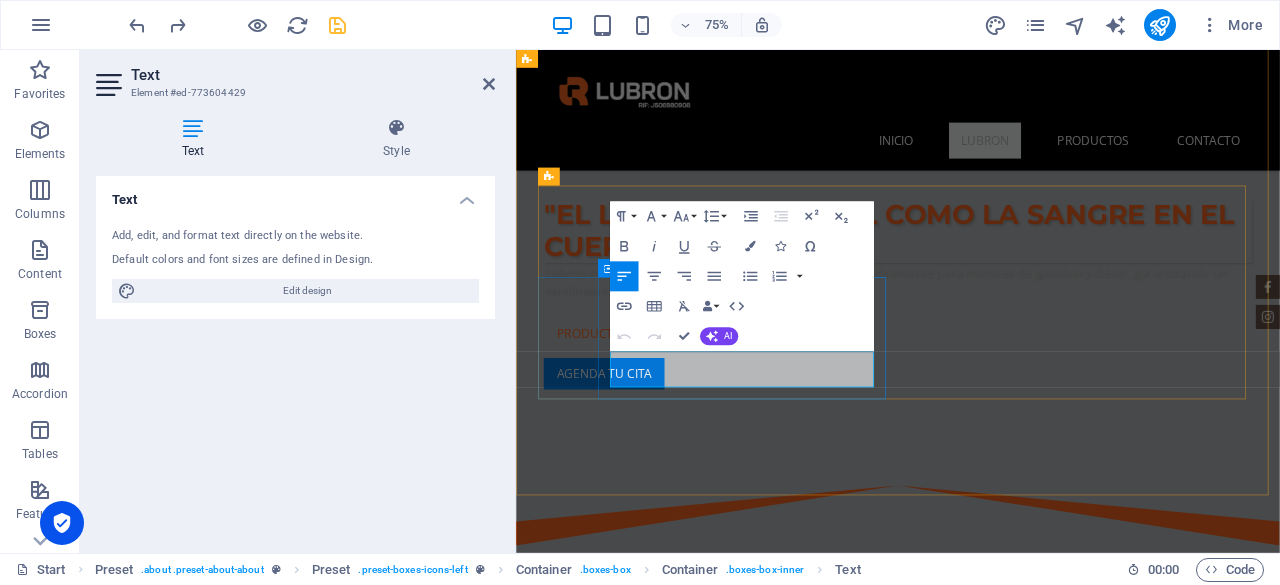 click on "Lorem ipsum dolor sit amet, consectetur adipisicing elit. Veritatis, dolorem!" at bounding box center [1025, 1481] 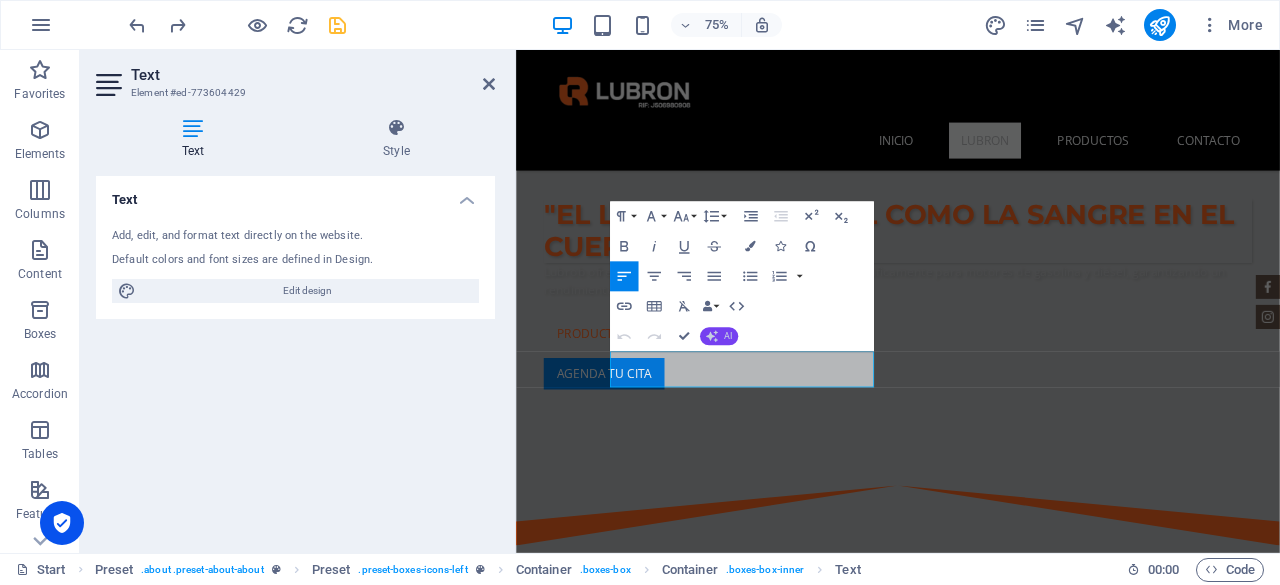 click on "AI" at bounding box center [728, 336] 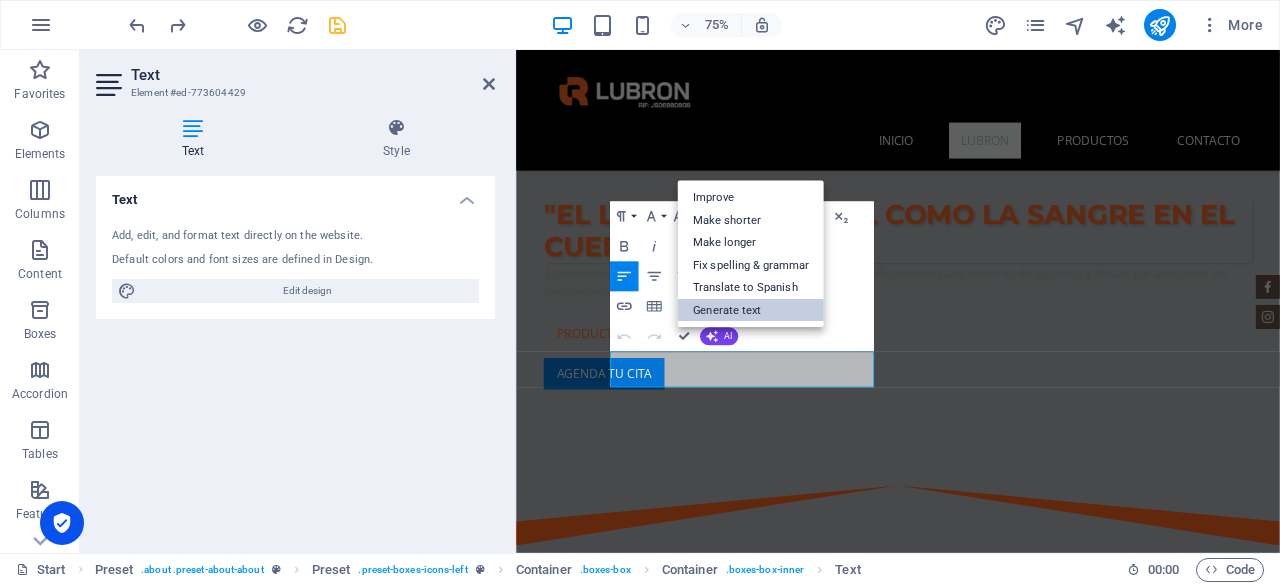 click on "Generate text" at bounding box center [751, 310] 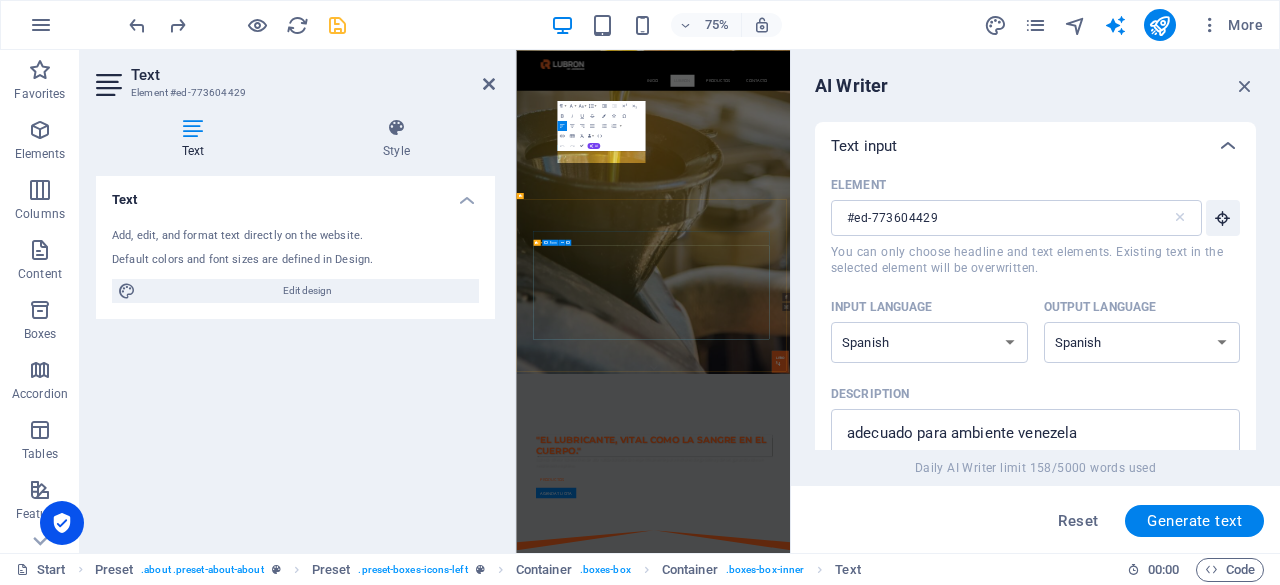 scroll, scrollTop: 2057, scrollLeft: 0, axis: vertical 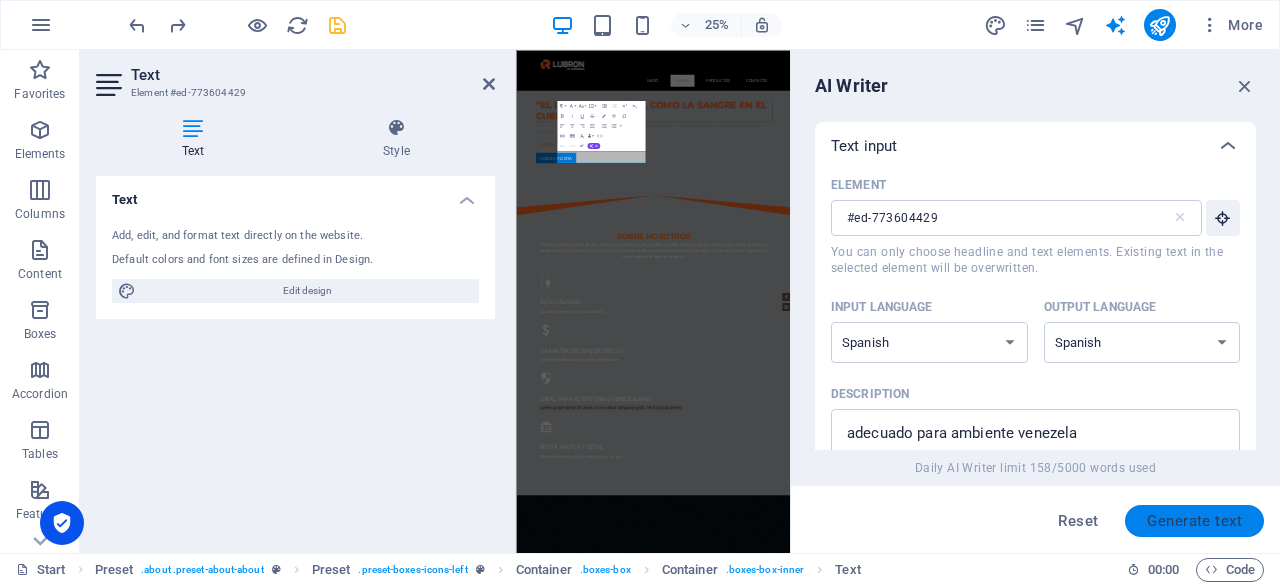 click on "Generate text" at bounding box center (1194, 521) 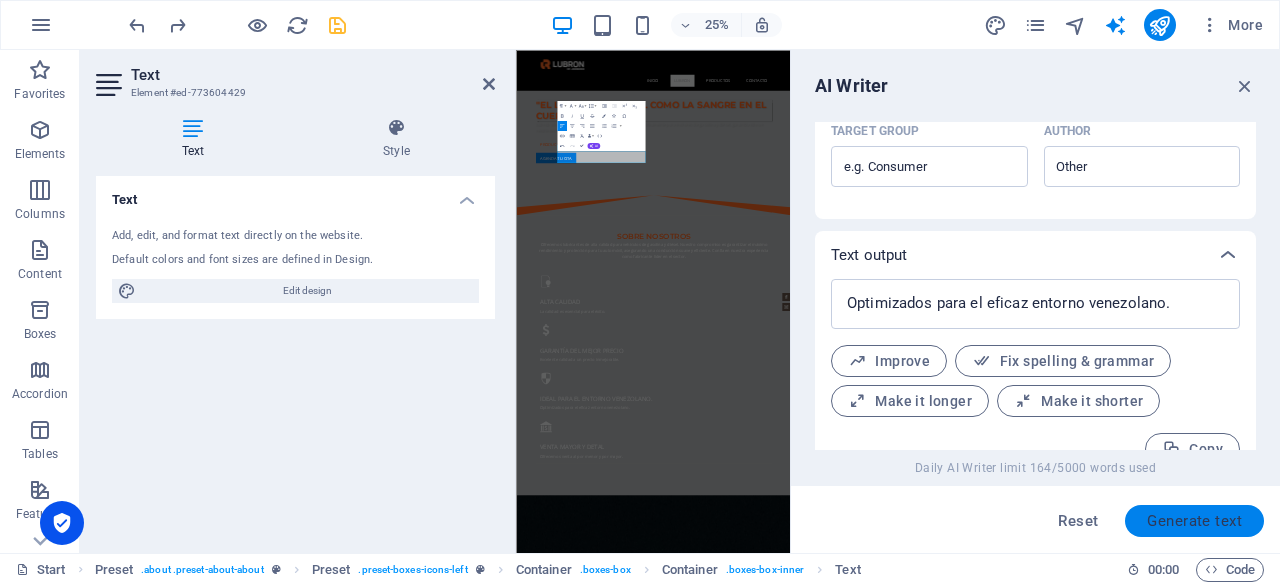 scroll, scrollTop: 674, scrollLeft: 0, axis: vertical 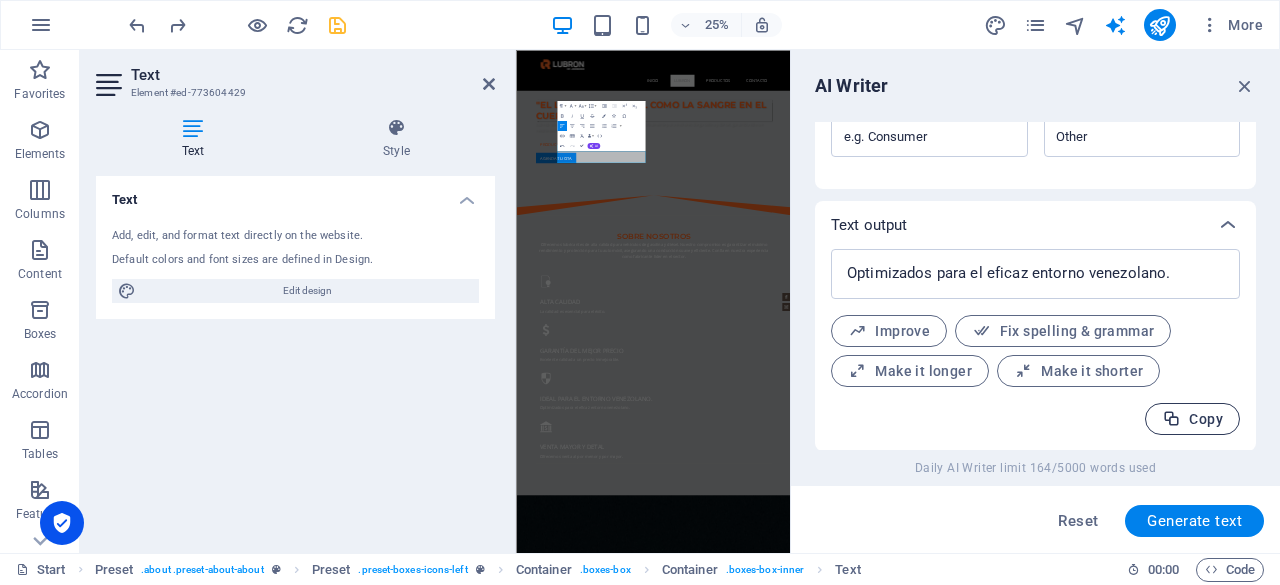click on "Copy" at bounding box center [1192, 419] 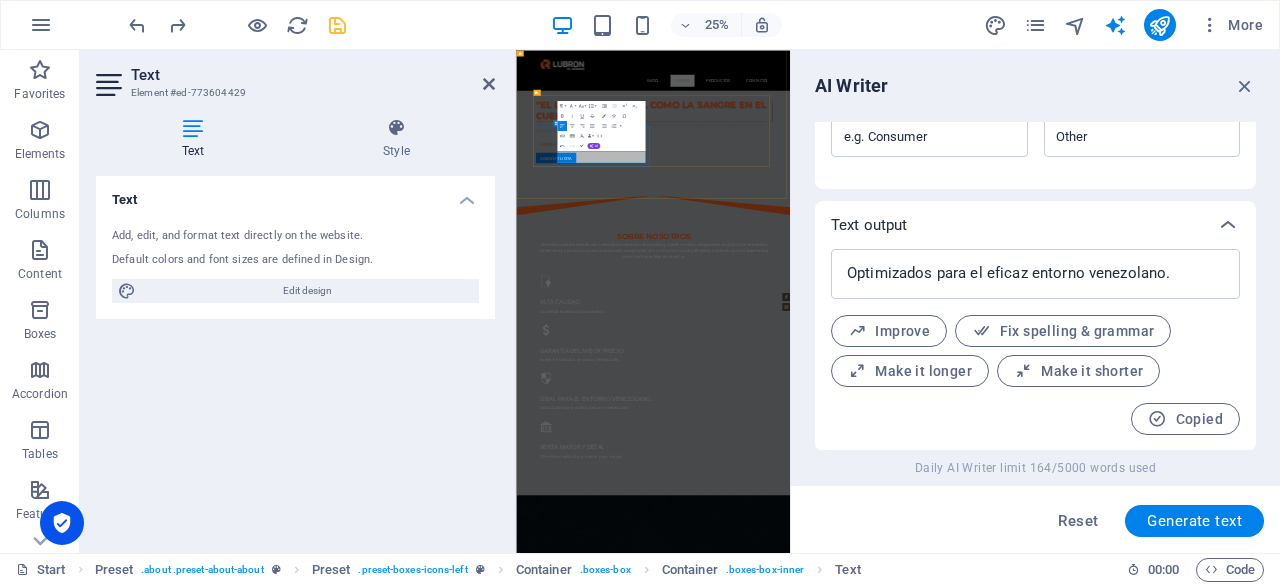 click on "Optimizados para el eficaz entorno venezolano." at bounding box center [1064, 1480] 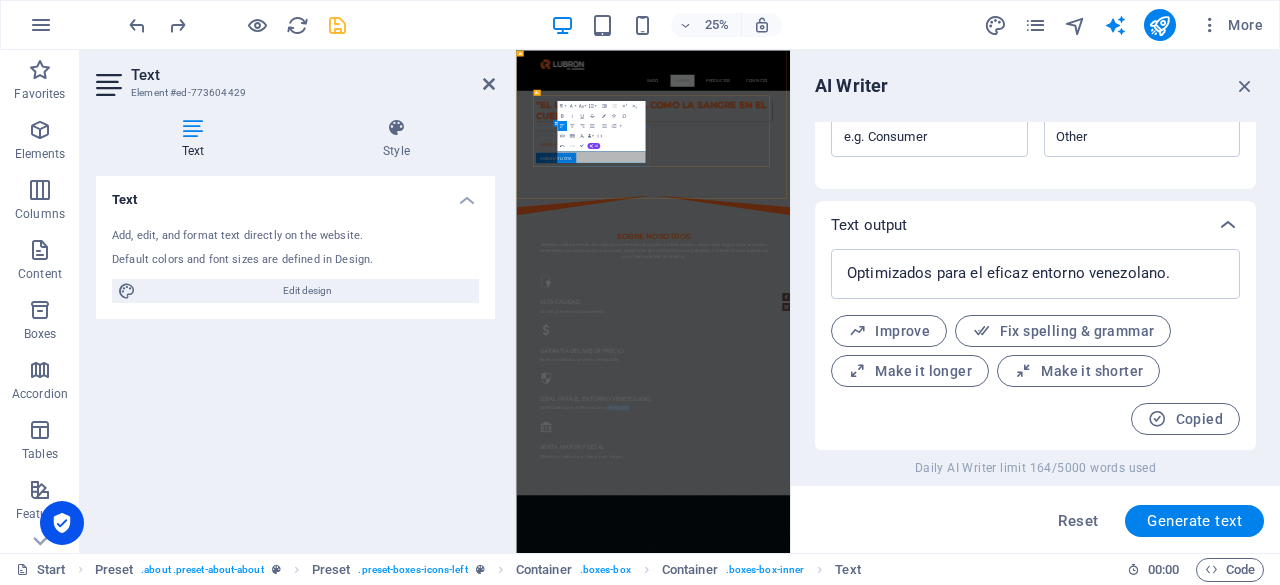 click on "Optimizados para el eficaz entorno venezolano." at bounding box center (1064, 1480) 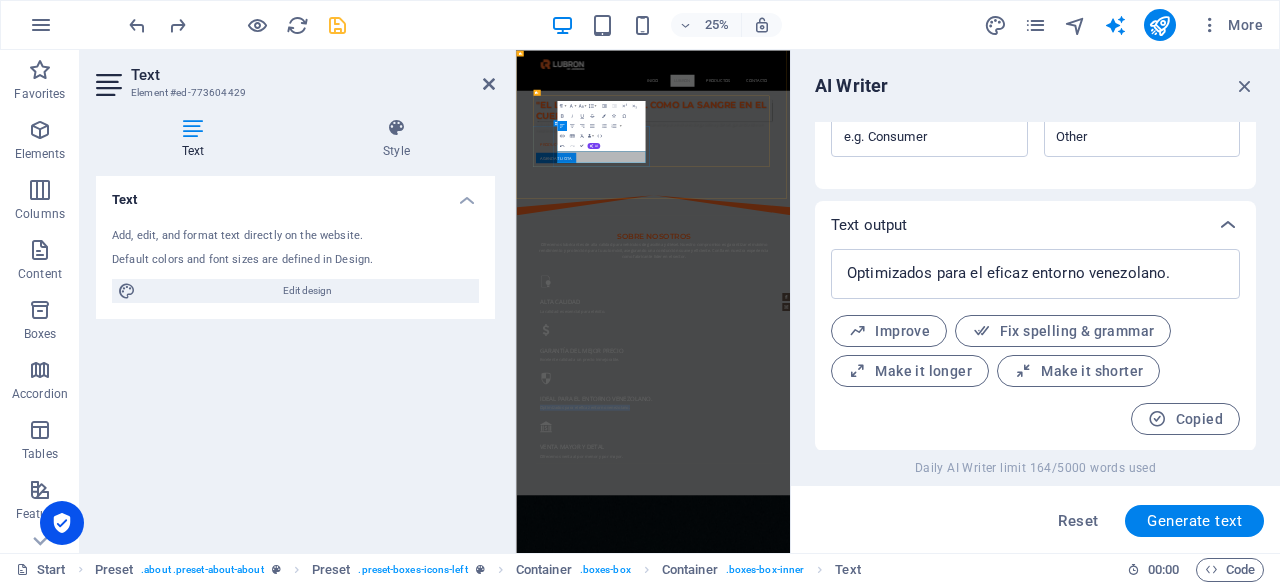 click on "Optimizados para el eficaz entorno venezolano." at bounding box center [1064, 1480] 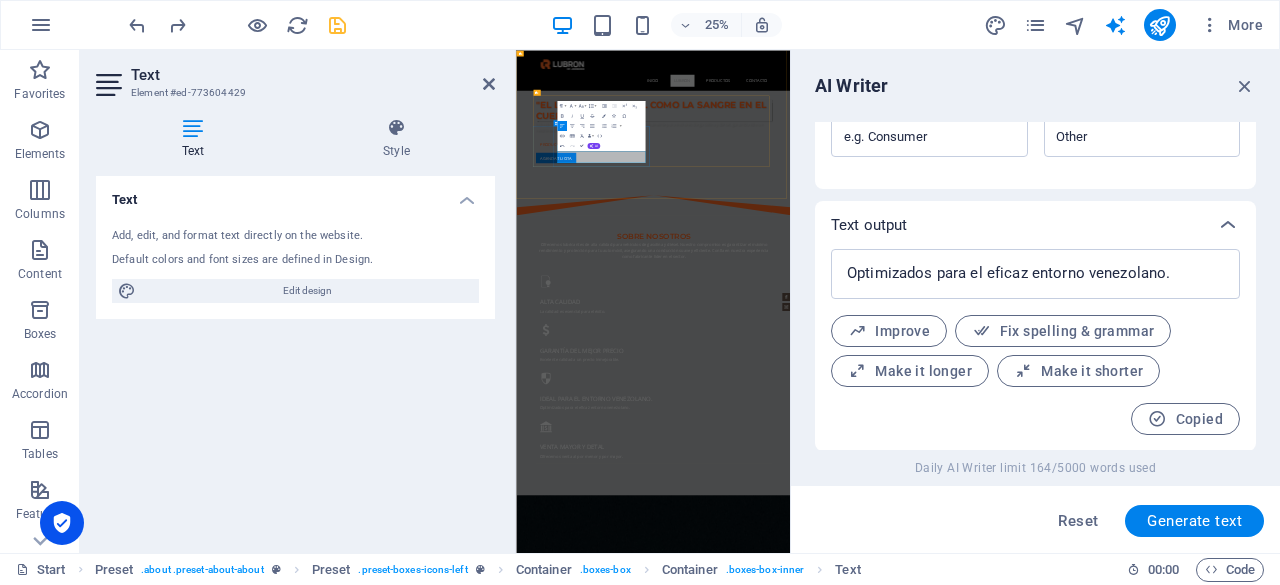 scroll, scrollTop: 0, scrollLeft: 2, axis: horizontal 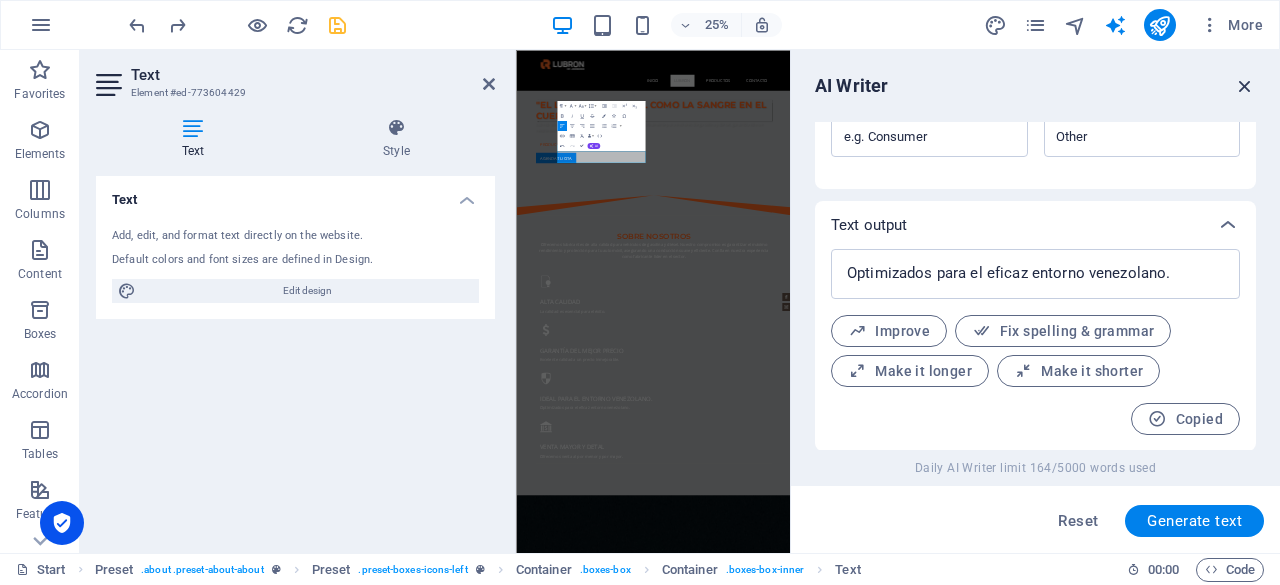 click at bounding box center [1245, 86] 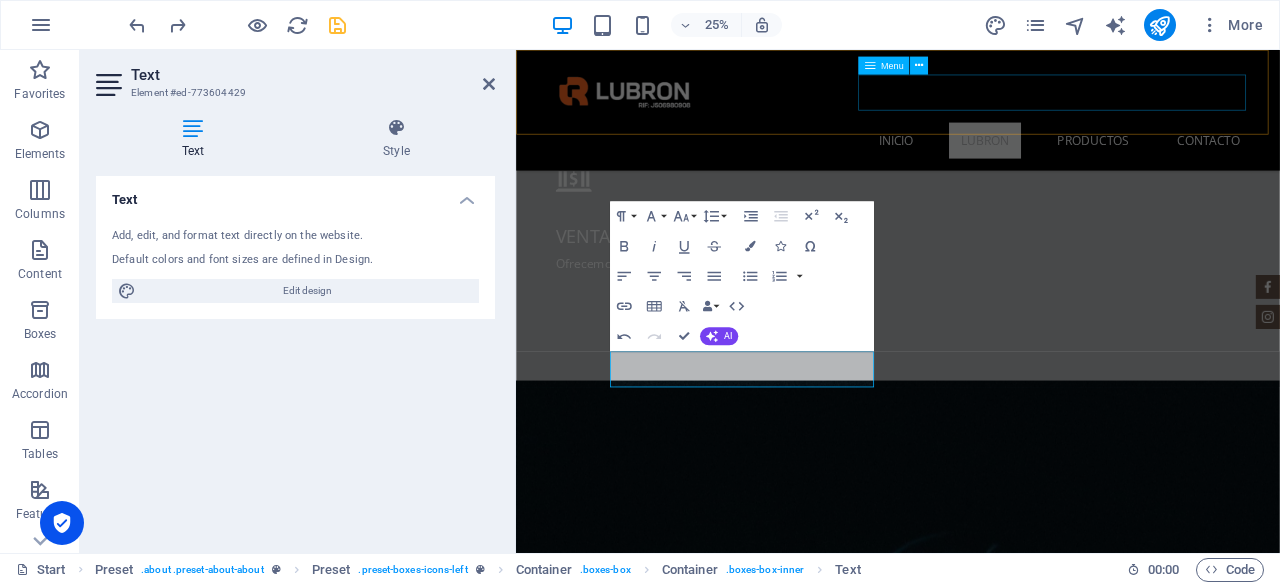 scroll, scrollTop: 718, scrollLeft: 0, axis: vertical 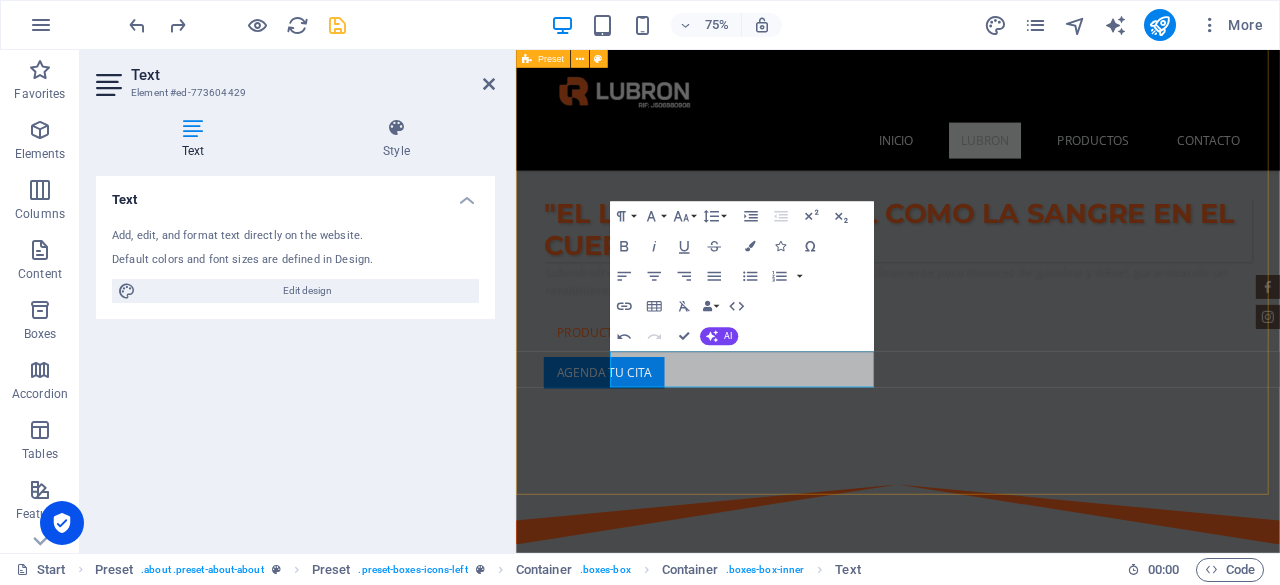 click on "sobre nosotros Ofrecemos lubricantes de alta calidad para vehículos de gasolina y diésel. Nuestro compromiso es garantizar el máximo rendimiento y protección para tu automóvil, asegurando una conducción suave y eficiente. Confía en nuestra experiencia como fabricante líder en el sector. Alta calidad La calidad es esencial para el éxito. GARANTÍA DEL MEJOR PRECIO Excelente calidad a un precio inmejorable. Ideal para el entorno venezolano. Optimizados para el eficaz entorno venezolano. Optimizados para el eficaz entorno venezolano. venta mayor y detal Ofrecemos venta al por menor y por mayor." at bounding box center [1025, 1269] 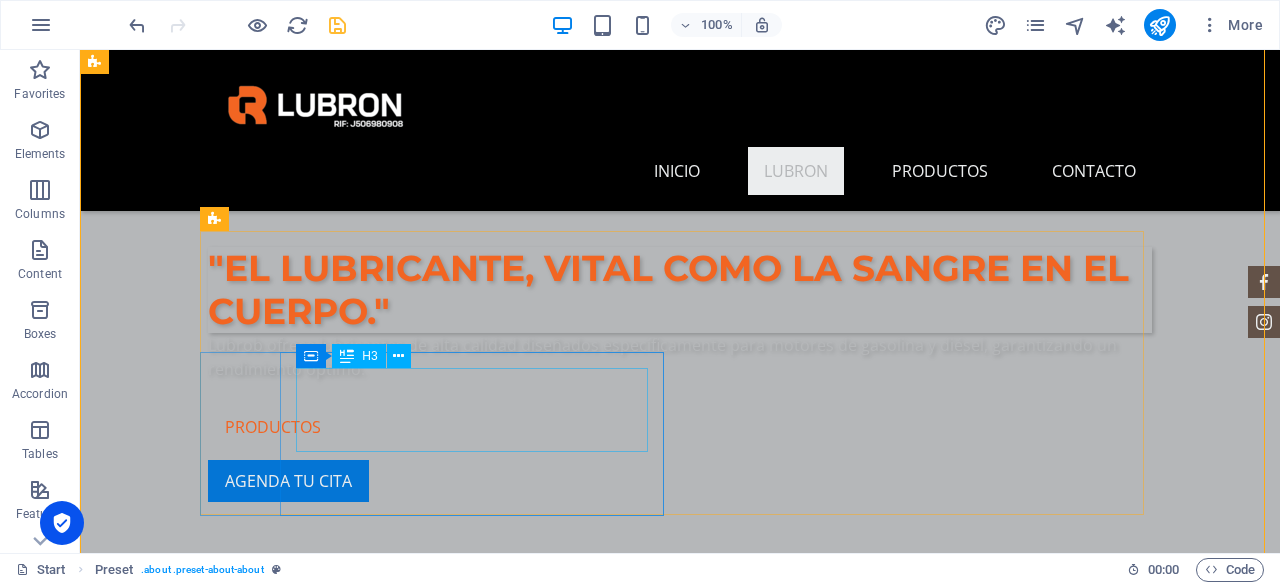 click on "Ideal para el entorno venezolano." at bounding box center [680, 1444] 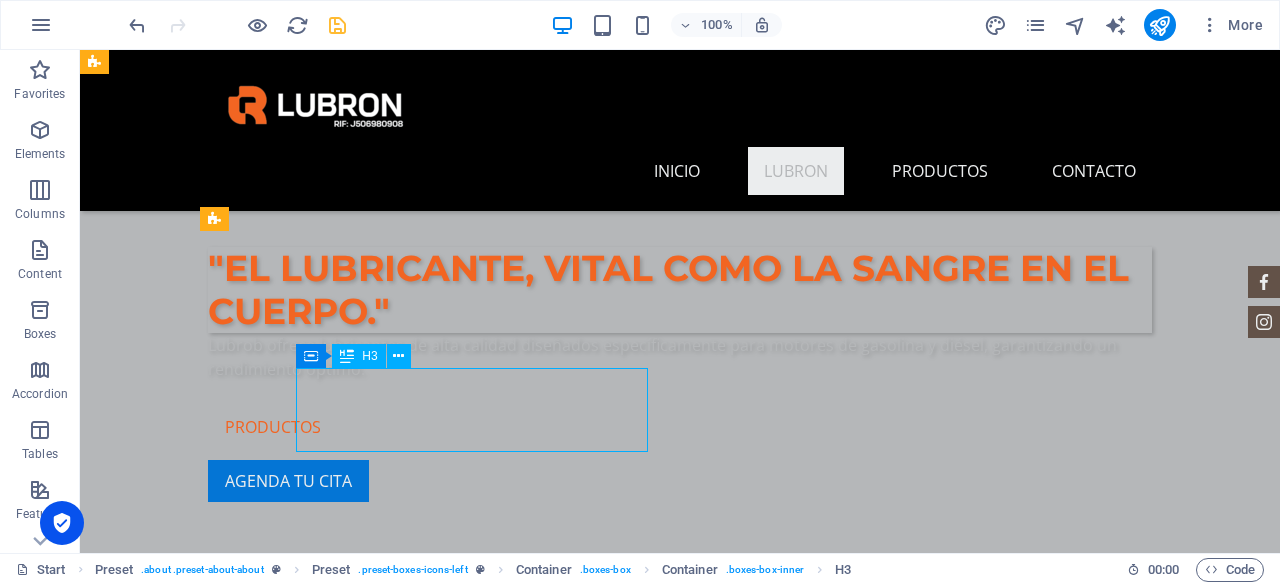 click on "Ideal para el entorno venezolano." at bounding box center [680, 1444] 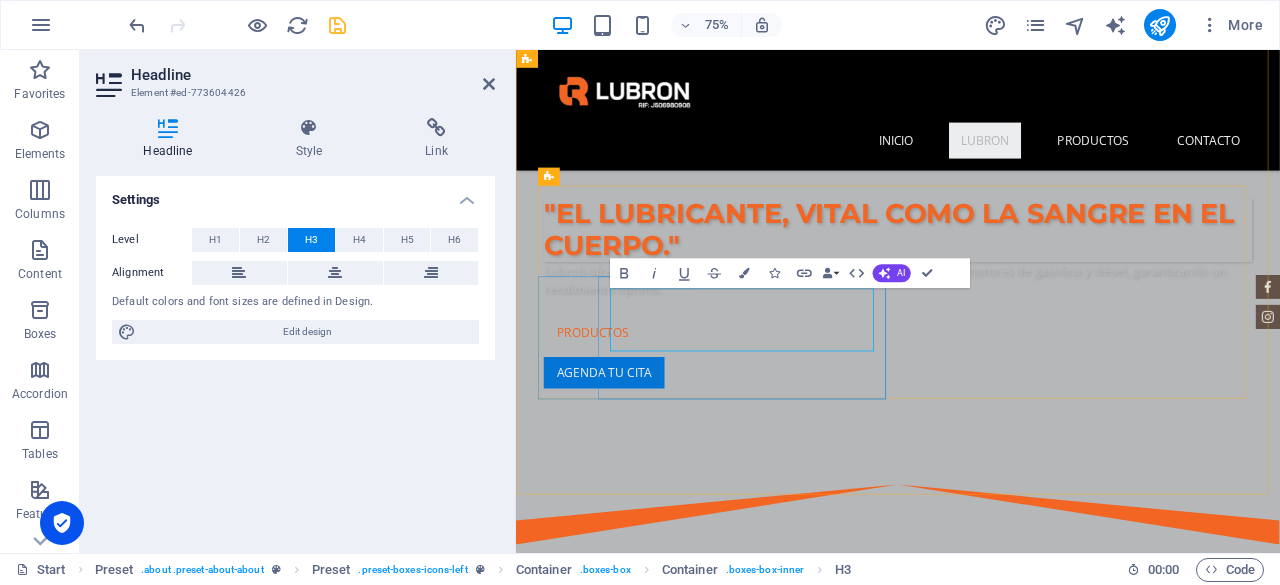click on "Ideal para el entorno venezolano." at bounding box center (1025, 1444) 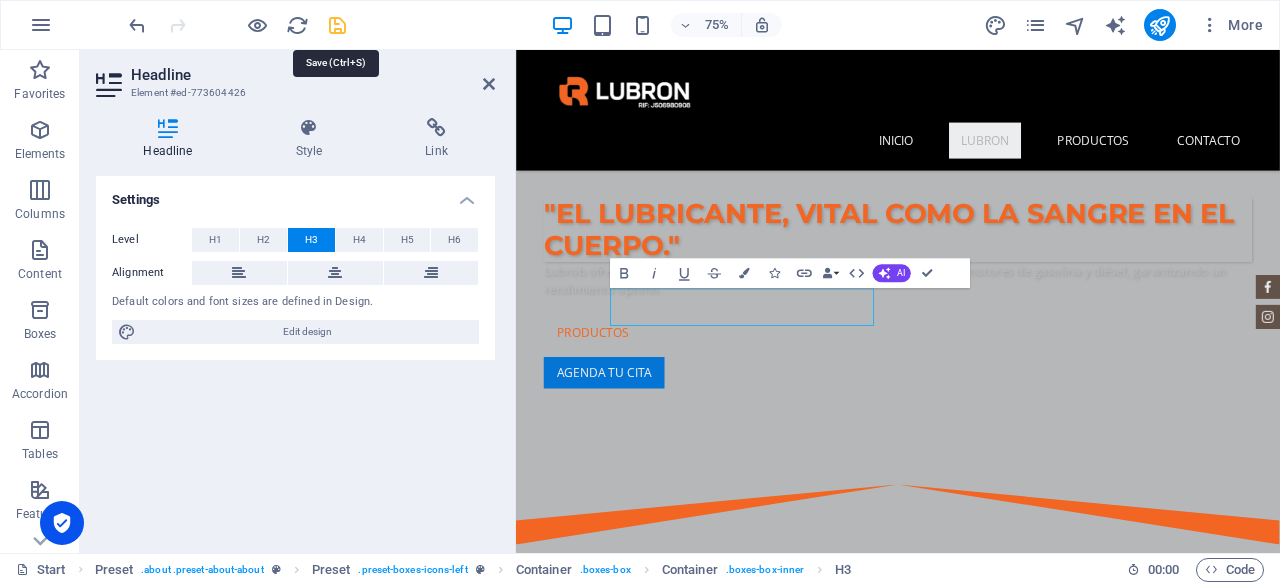 click at bounding box center (337, 25) 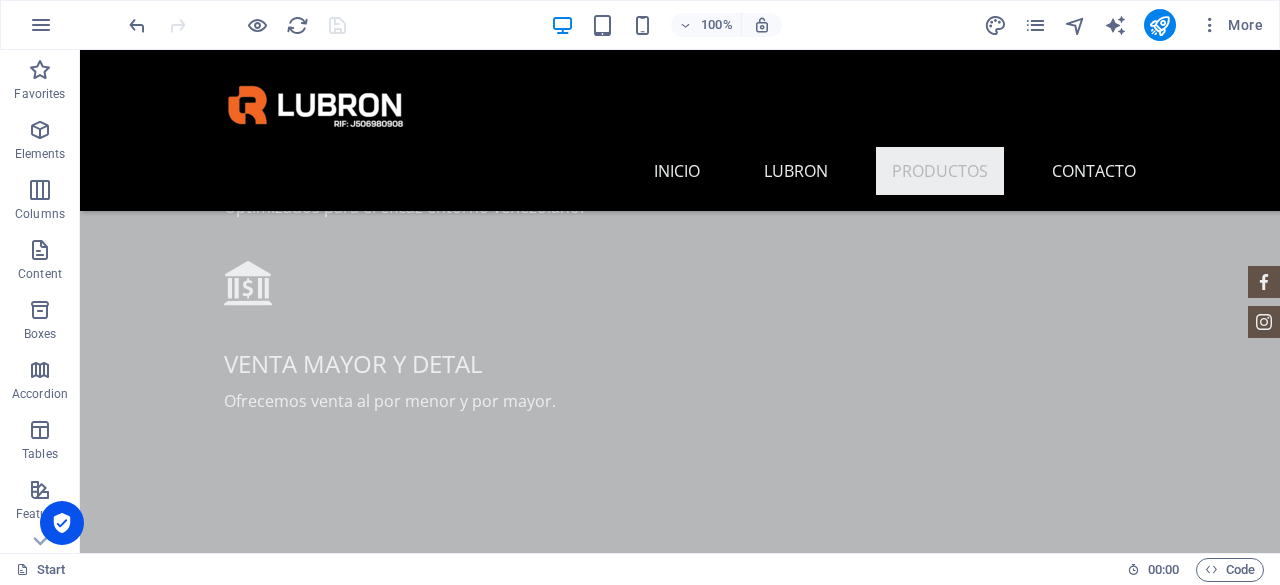 scroll, scrollTop: 1985, scrollLeft: 0, axis: vertical 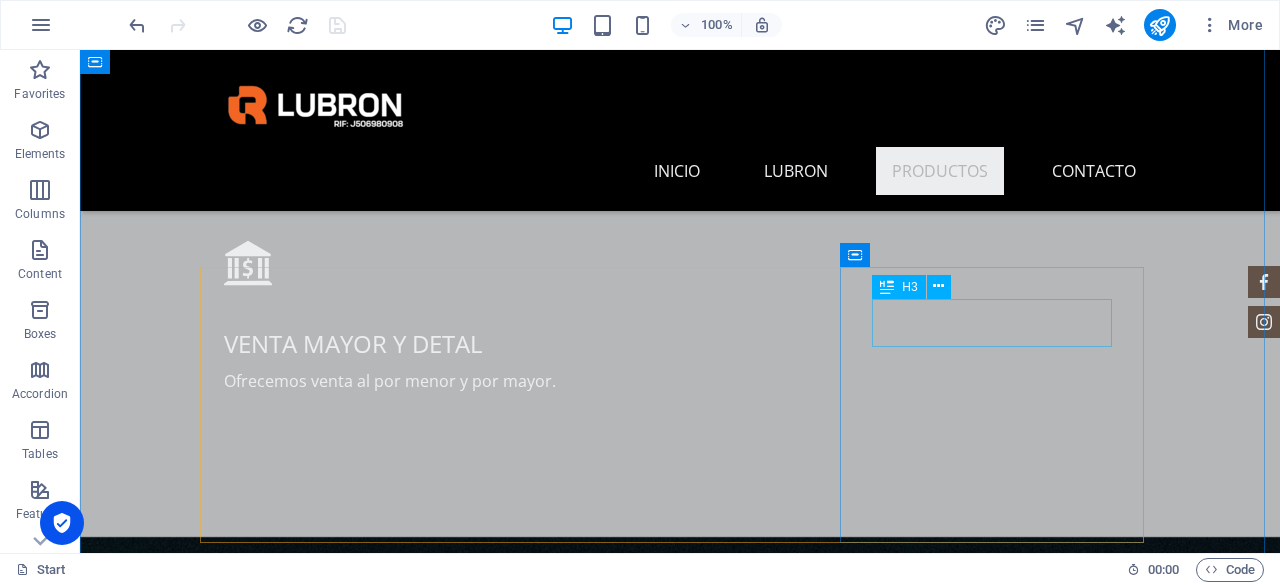 click on "Lubricante Motor diesel" at bounding box center [680, 1975] 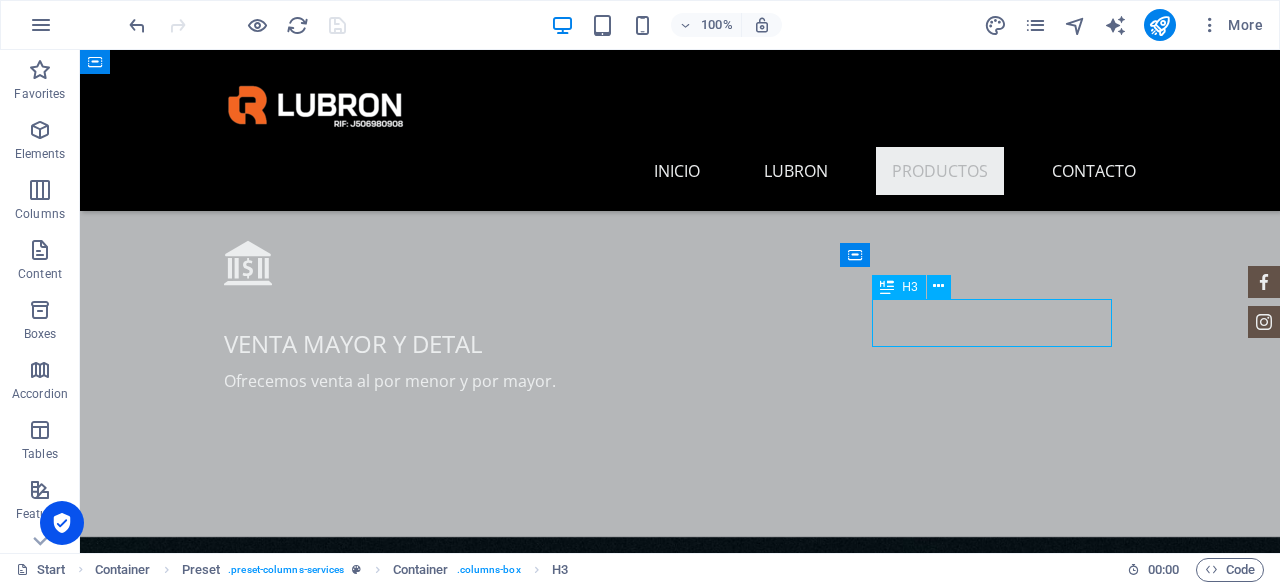 click on "Lubricante Motor diesel" at bounding box center [680, 1975] 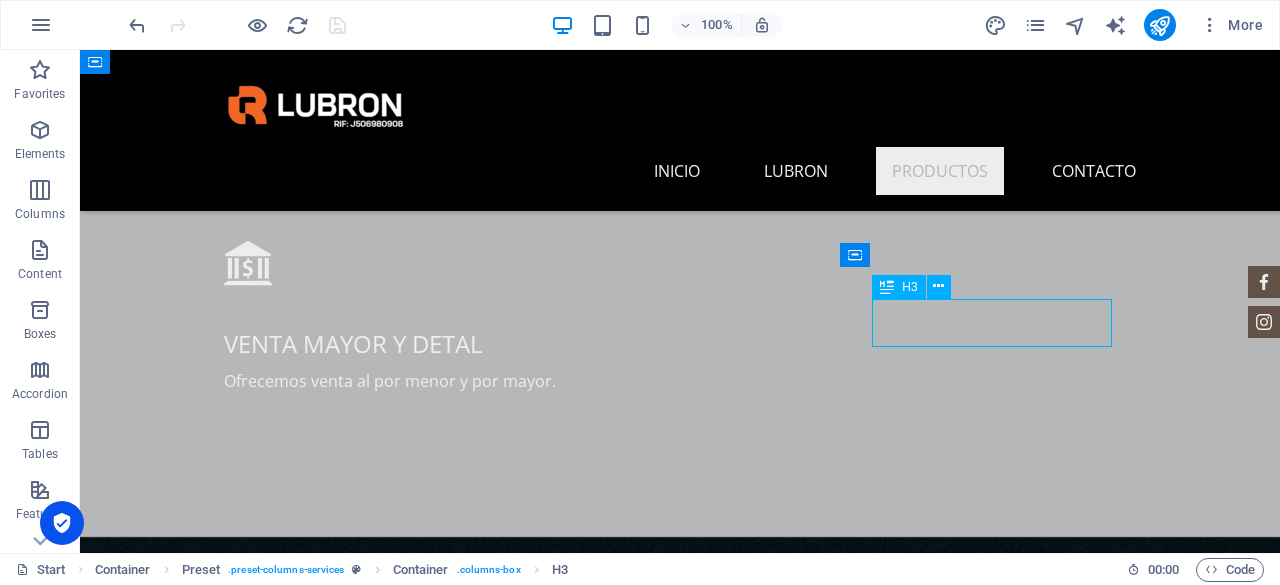click on "Lubricante Motor diesel" at bounding box center [680, 1975] 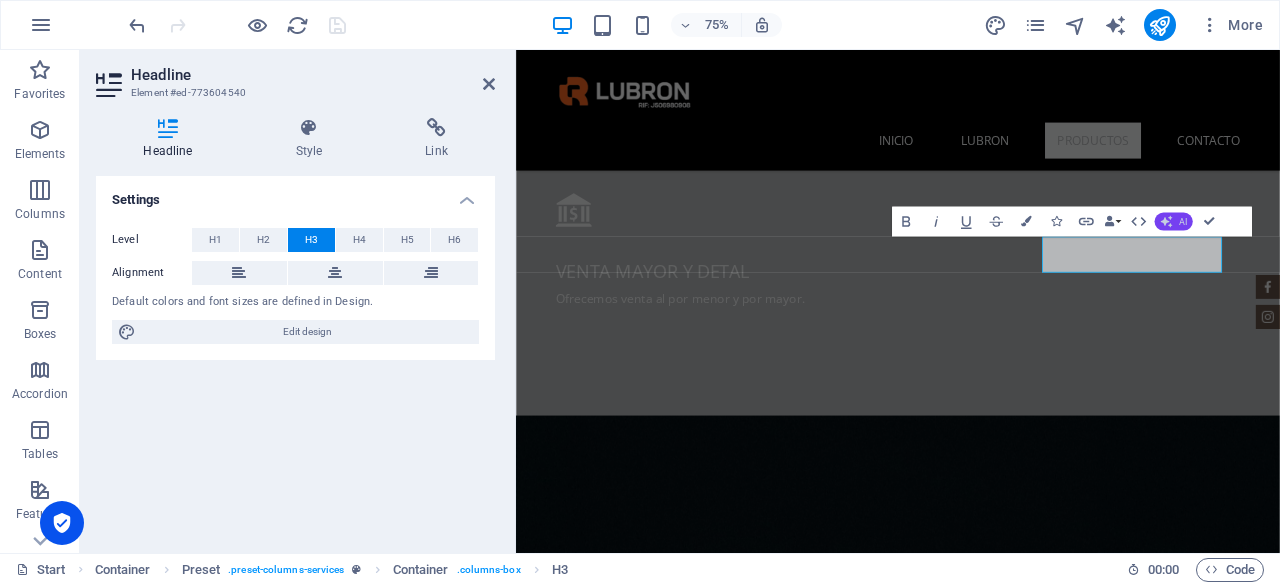 click 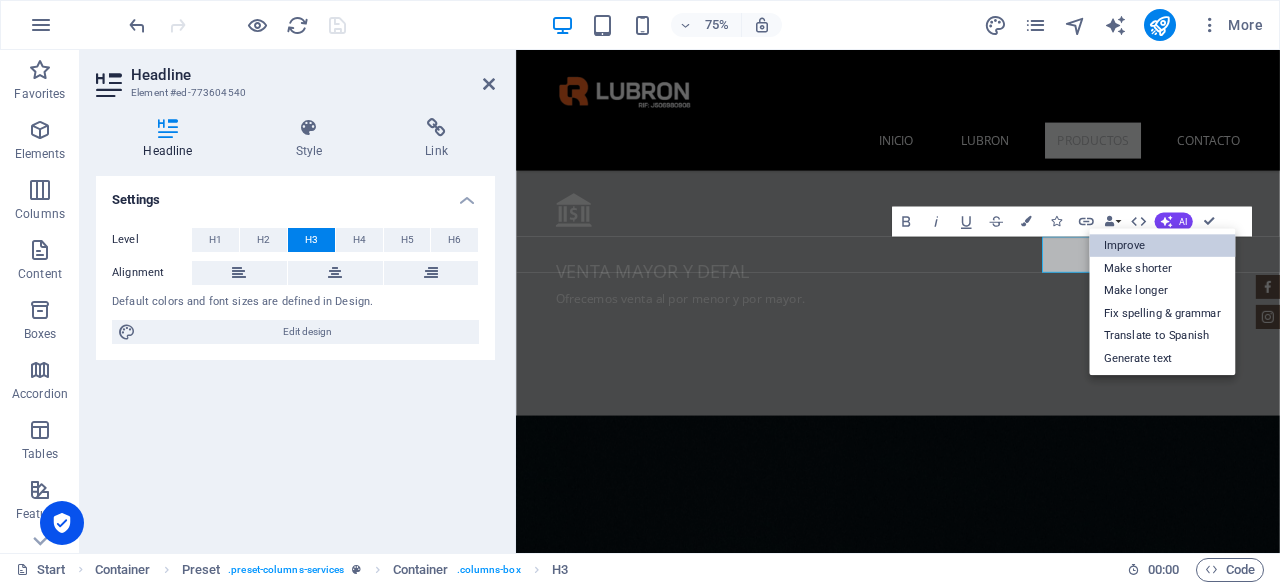 click on "Improve" at bounding box center [1162, 246] 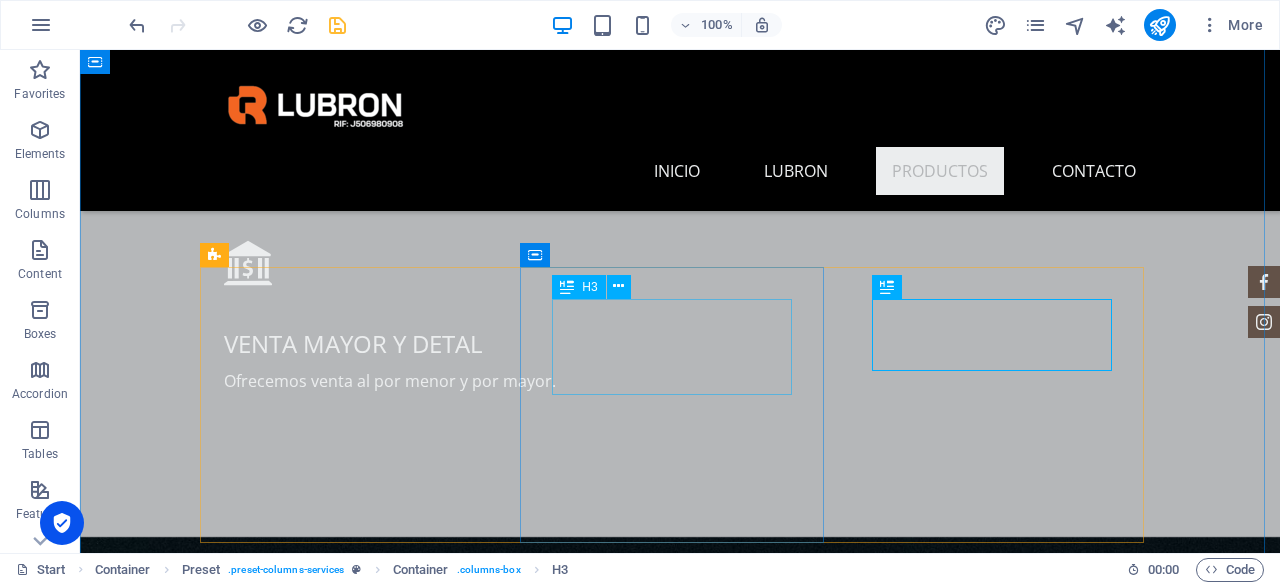 click on "Lubricante Motor DE GASOLINA y diesel" at bounding box center (680, 1759) 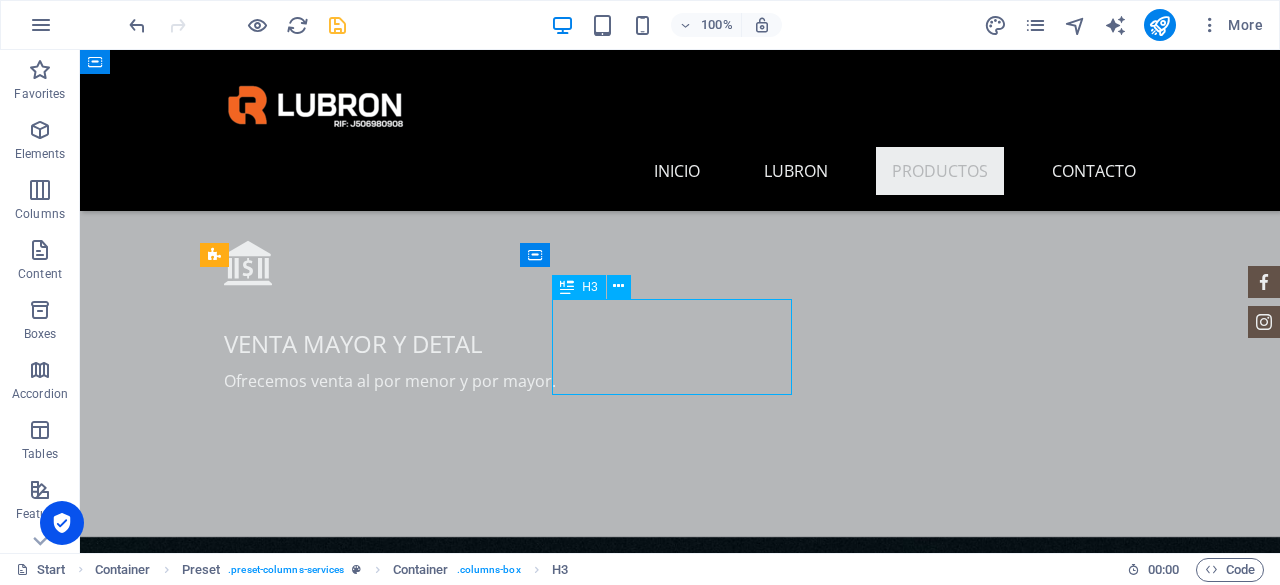 click on "Lubricante Motor DE GASOLINA y diesel" at bounding box center (680, 1759) 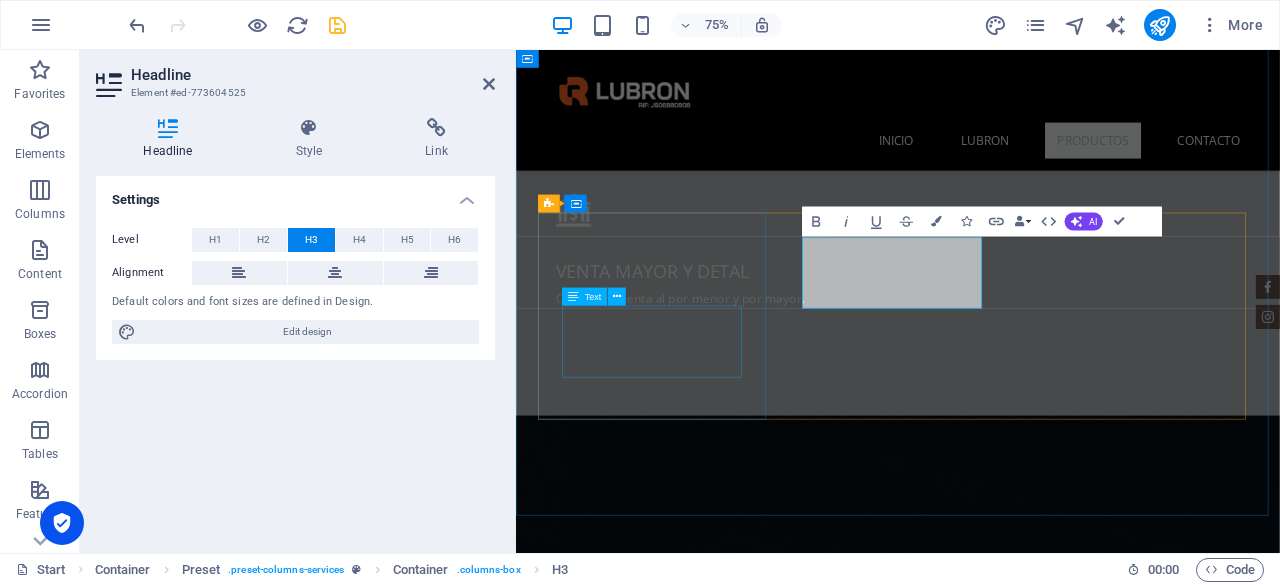 click on "SAE 10W40 API SL  Envase de mil litros  Semi Sintético" at bounding box center [1025, 1625] 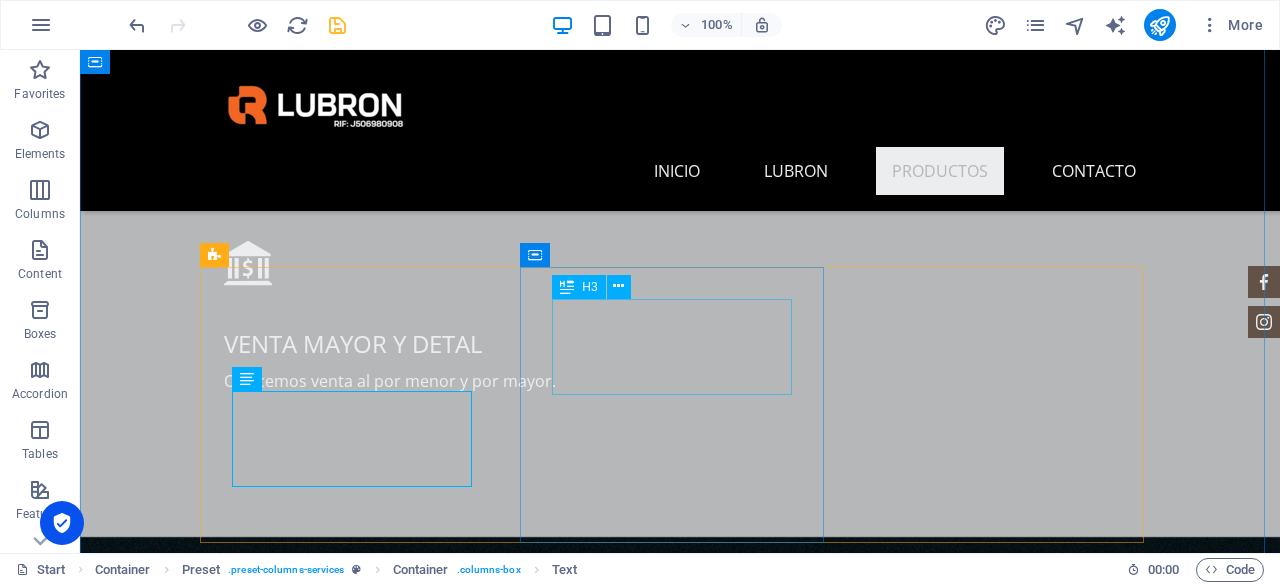 click on "Lubricante Motor DE GASOLINA y diesel" at bounding box center [680, 1759] 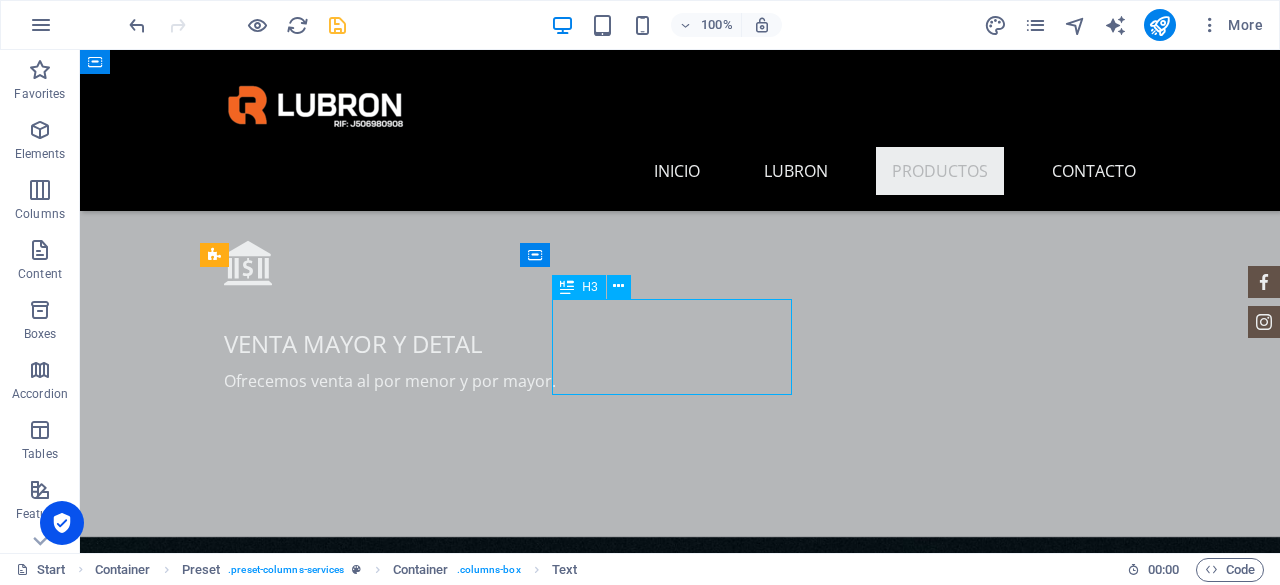 click on "Lubricante Motor DE GASOLINA y diesel" at bounding box center [680, 1759] 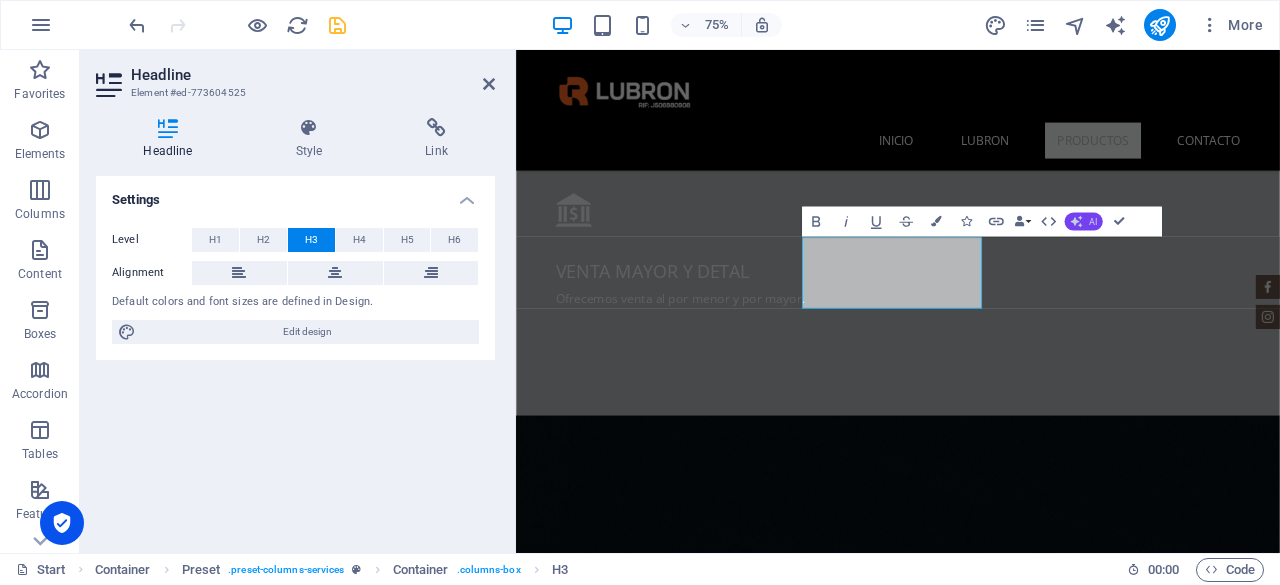click on "AI" at bounding box center (1084, 221) 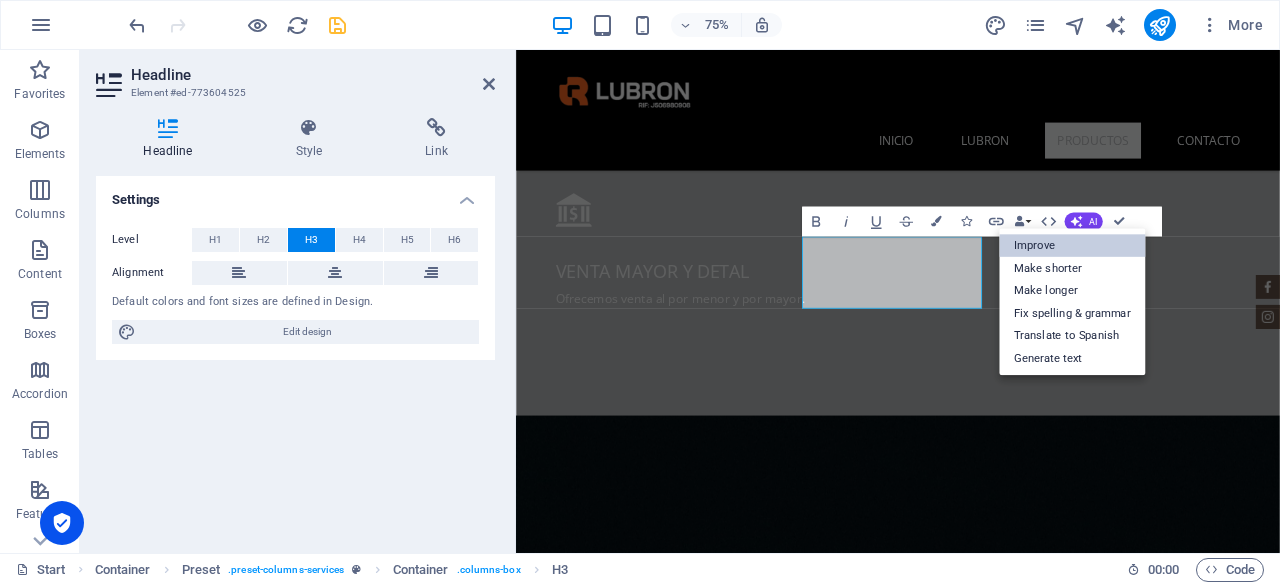 click on "Improve" at bounding box center [1072, 246] 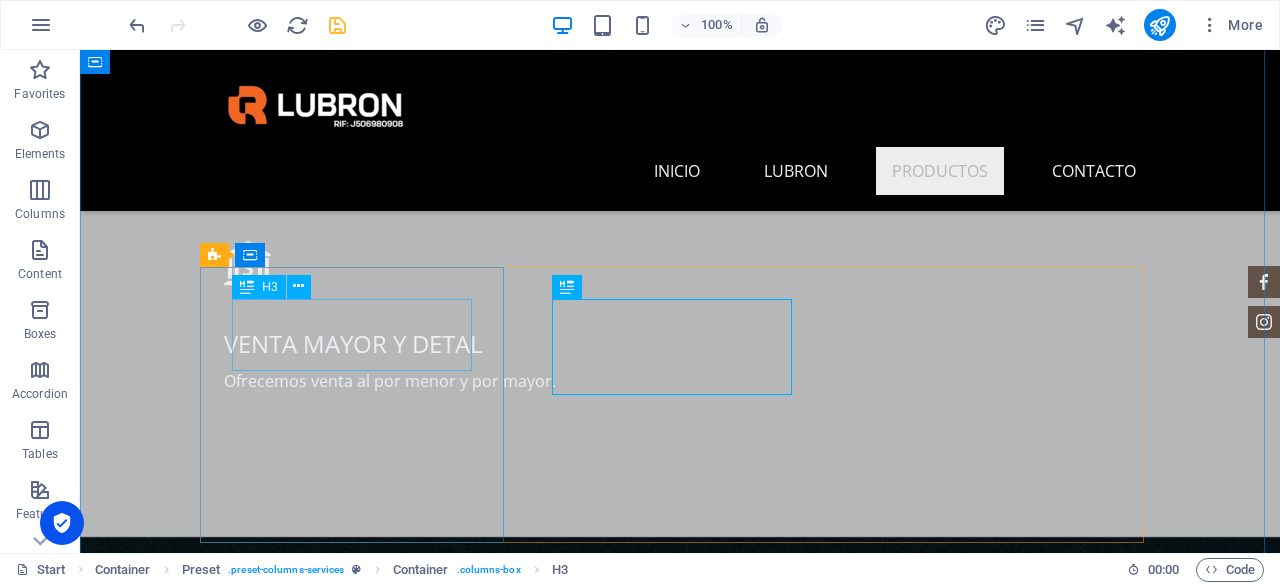 click on "Lubricante Motor DE GASOLINA" at bounding box center [680, 1543] 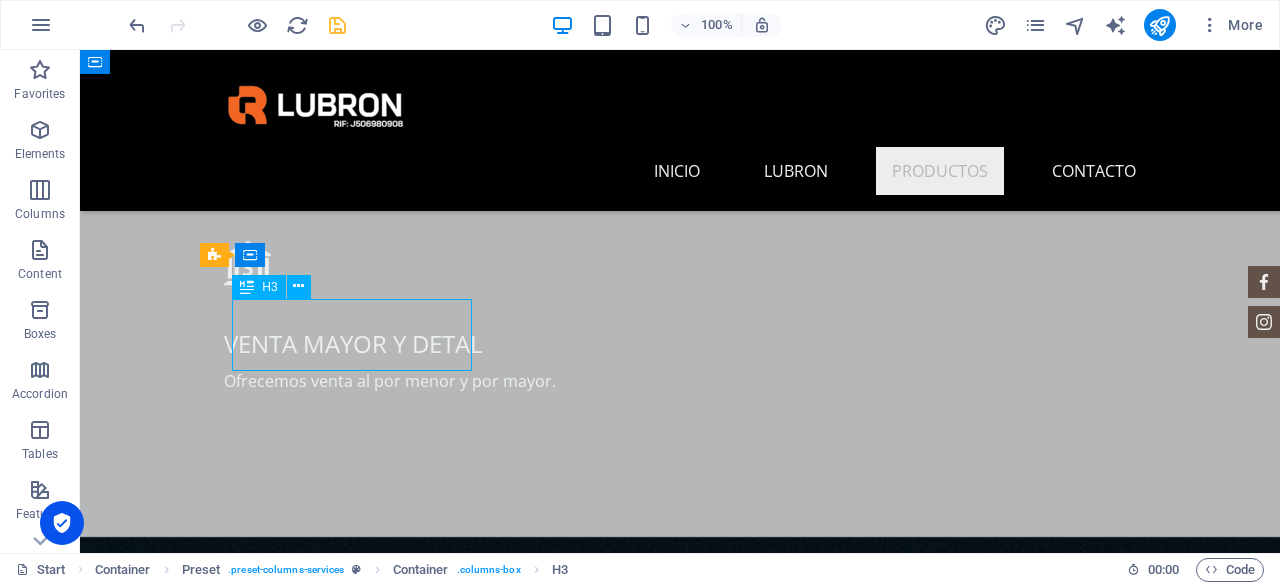click on "Lubricante Motor DE GASOLINA" at bounding box center (680, 1543) 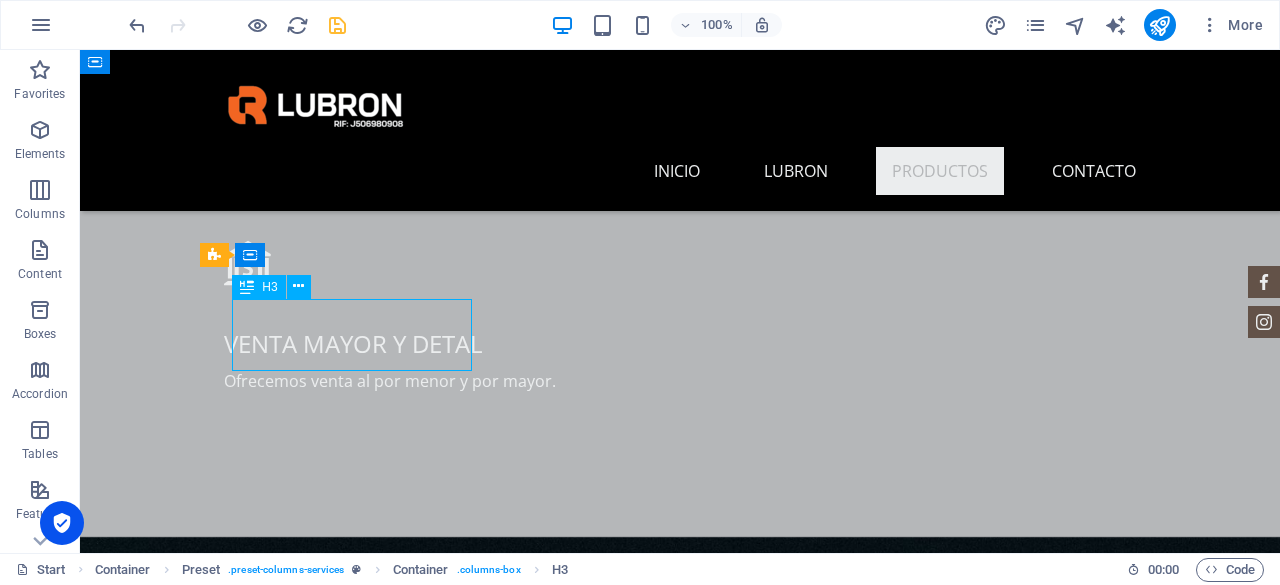 click on "Lubricante Motor DE GASOLINA" at bounding box center [680, 1543] 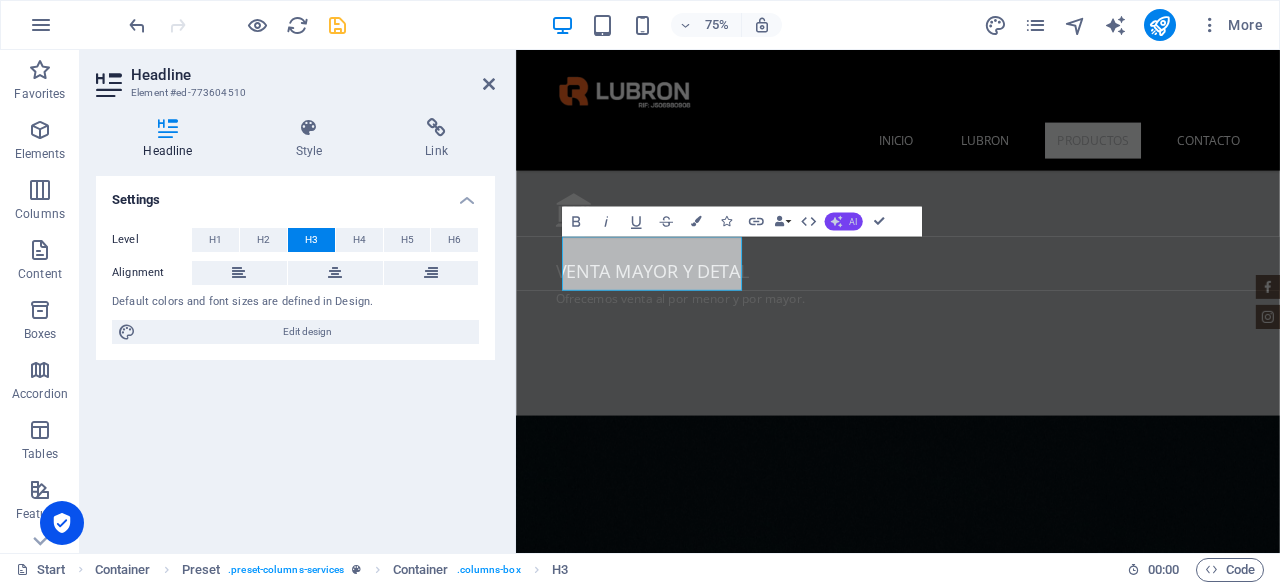 click 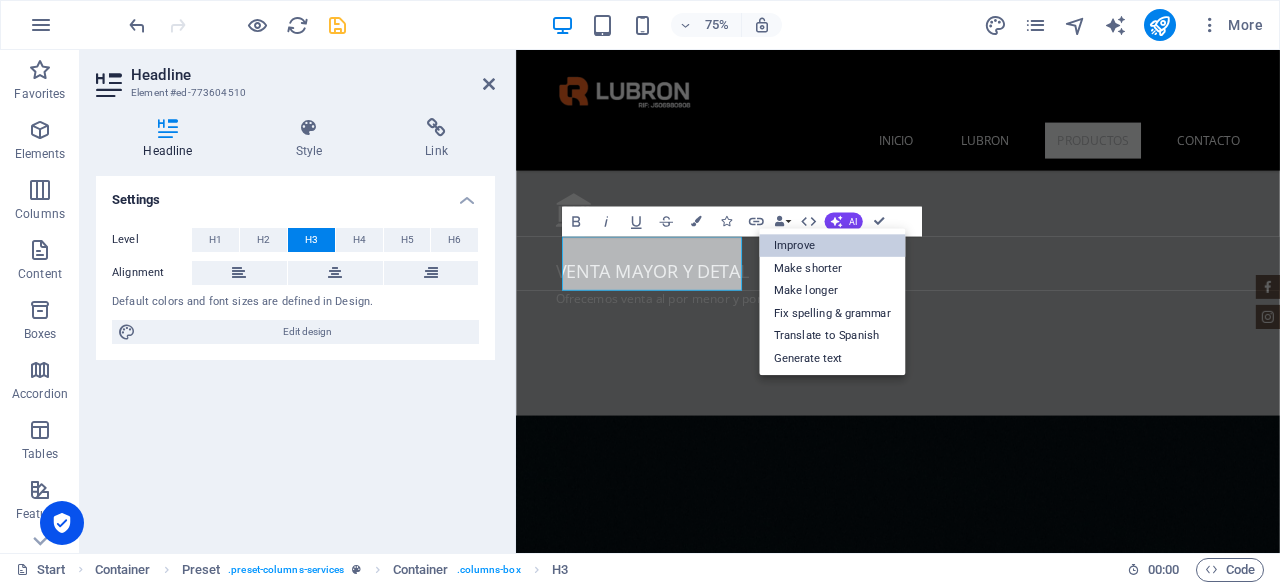 click on "Improve" at bounding box center [832, 246] 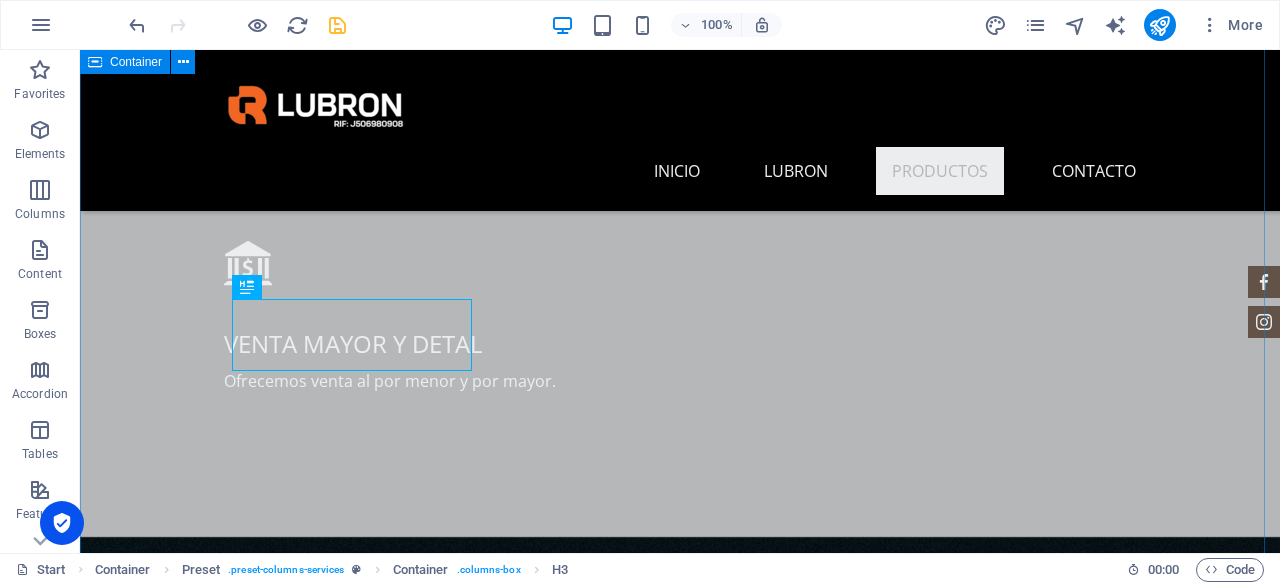 click on "Productos Contamos con tres variedades de aceite, diseñadas para adaptarse a diferentes modelos de vehículos, tanto de gasolina como diésel. Estos productos garantizan un óptimo rendimiento y protección del motor, asegurando un funcionamiento eficiente y duradero. LUBRICANTE PARA MOTOR DE GASOLINA SAE 10W40 API SL  Envase de mil litros  Semi Sintético litro $ 5 LUBRICANTE PARA MOTORES DE GASOLINA Y DIESEL SAE20W50 API SL/CF-4  Envase de mil litros  Mineral litro $ 4 LUBRICANTE PARA MOTORES DIESEL SAE 40  API CD Envase de mil litros  Mineral litro $ 4" at bounding box center [680, 1753] 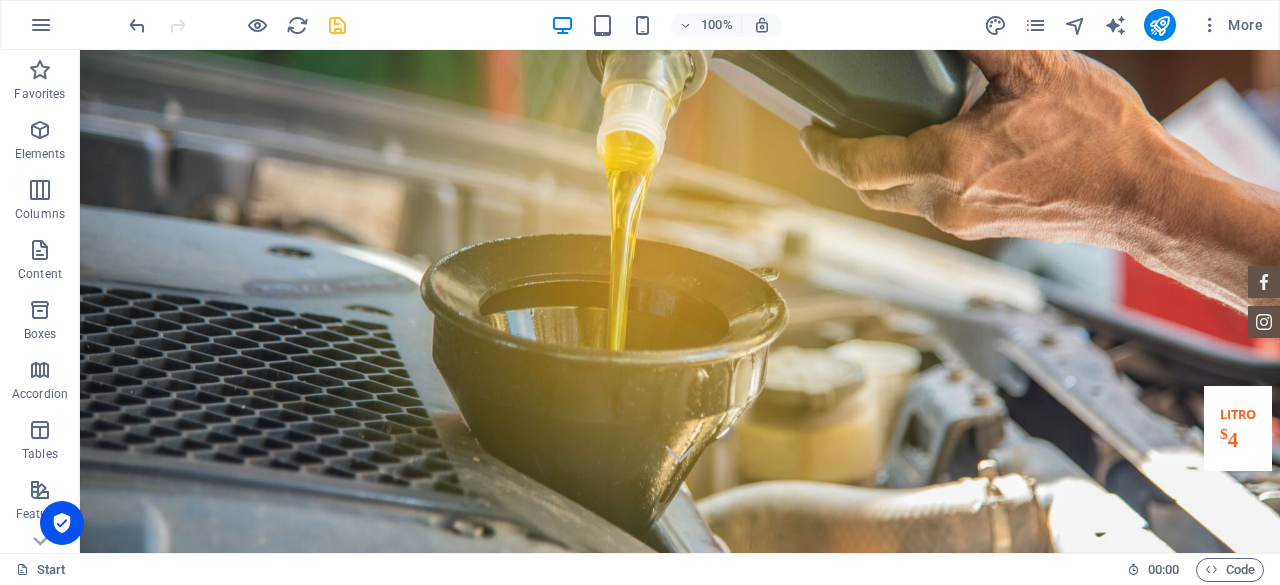 scroll, scrollTop: 0, scrollLeft: 0, axis: both 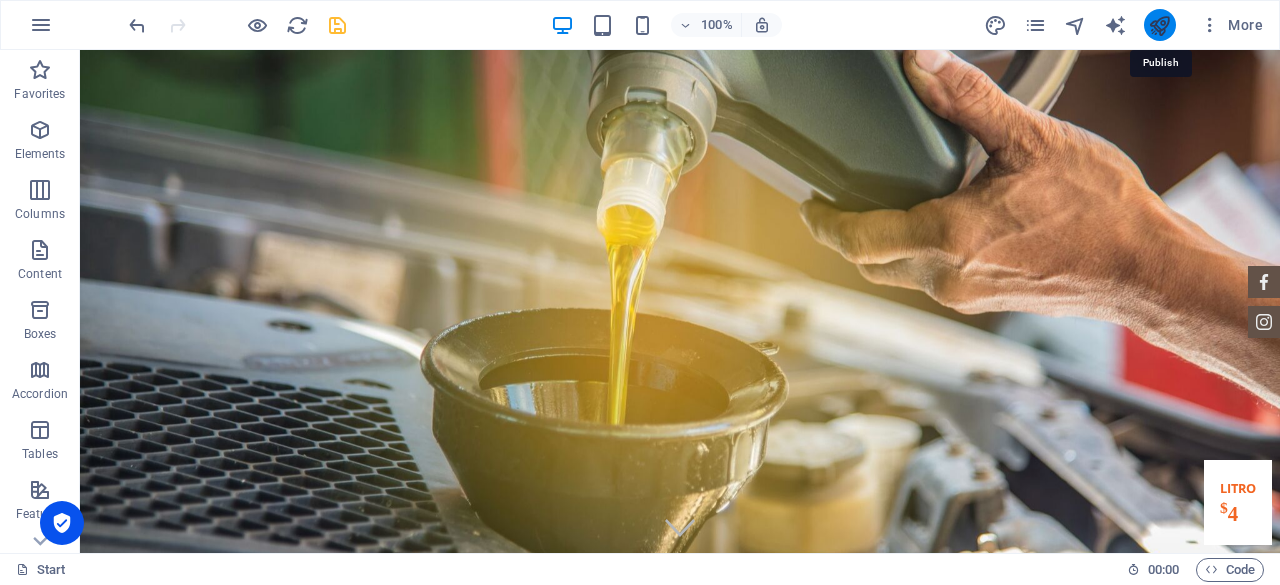 click at bounding box center [1159, 25] 